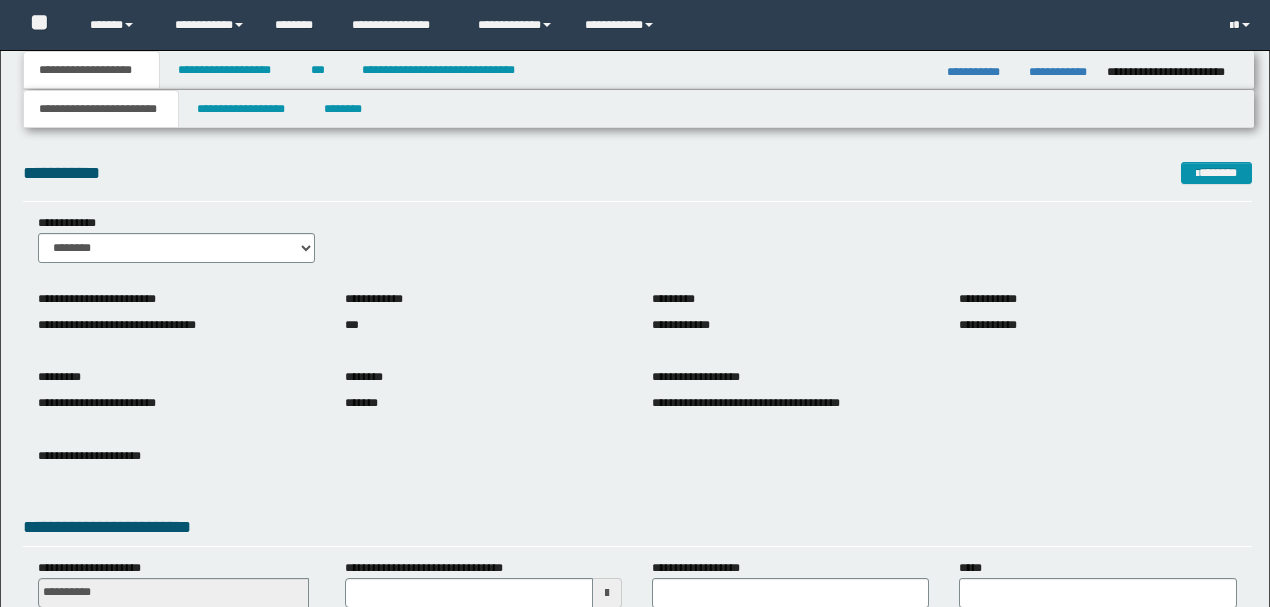 scroll, scrollTop: 266, scrollLeft: 0, axis: vertical 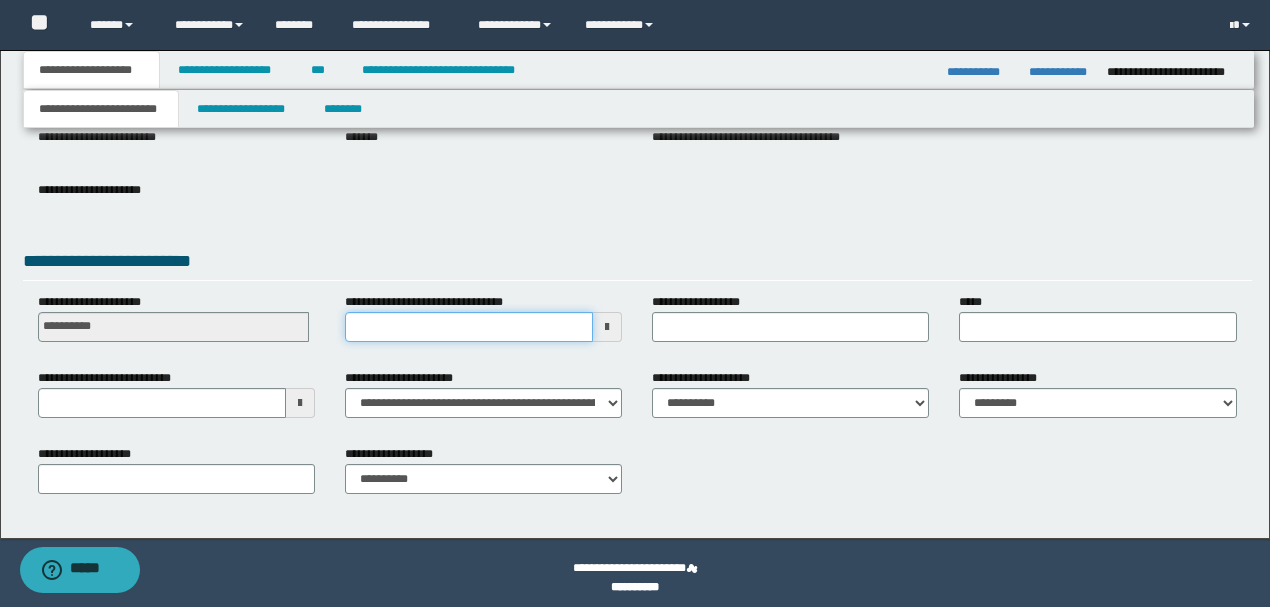 click on "**********" at bounding box center [469, 327] 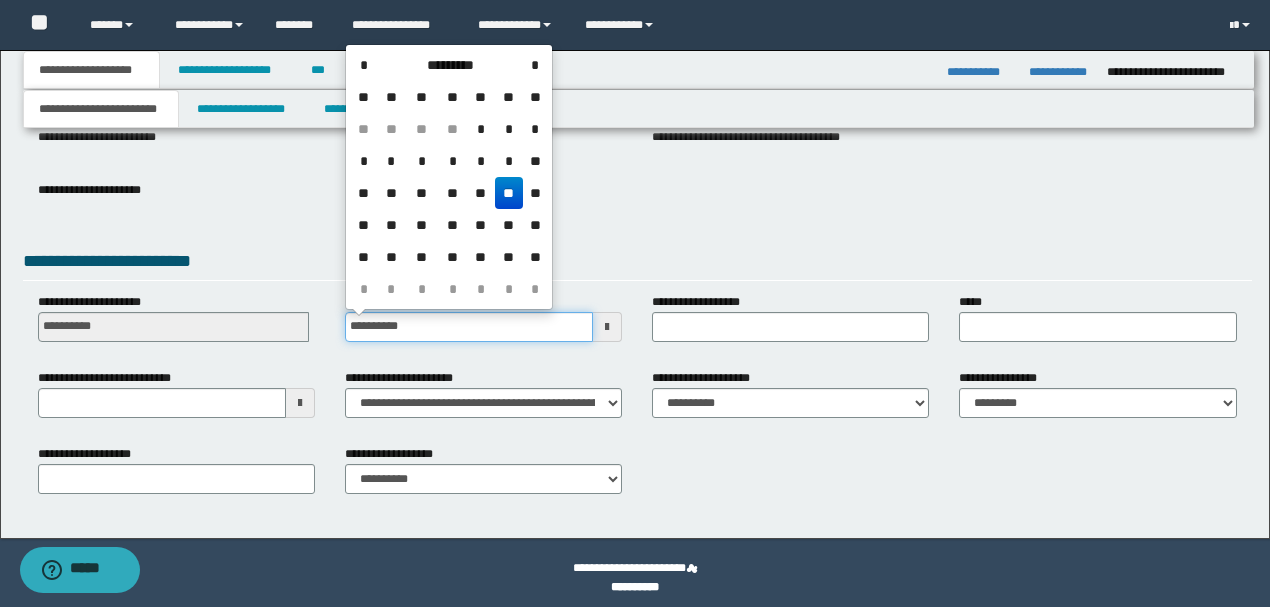 type on "**********" 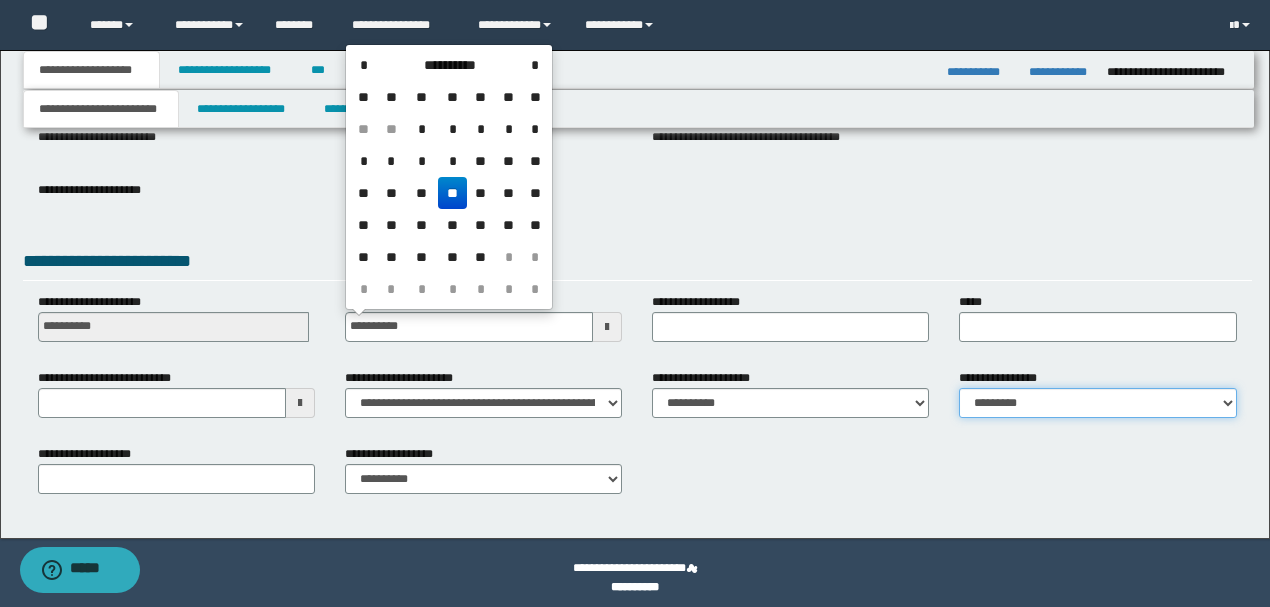 drag, startPoint x: 1068, startPoint y: 398, endPoint x: 1068, endPoint y: 411, distance: 13 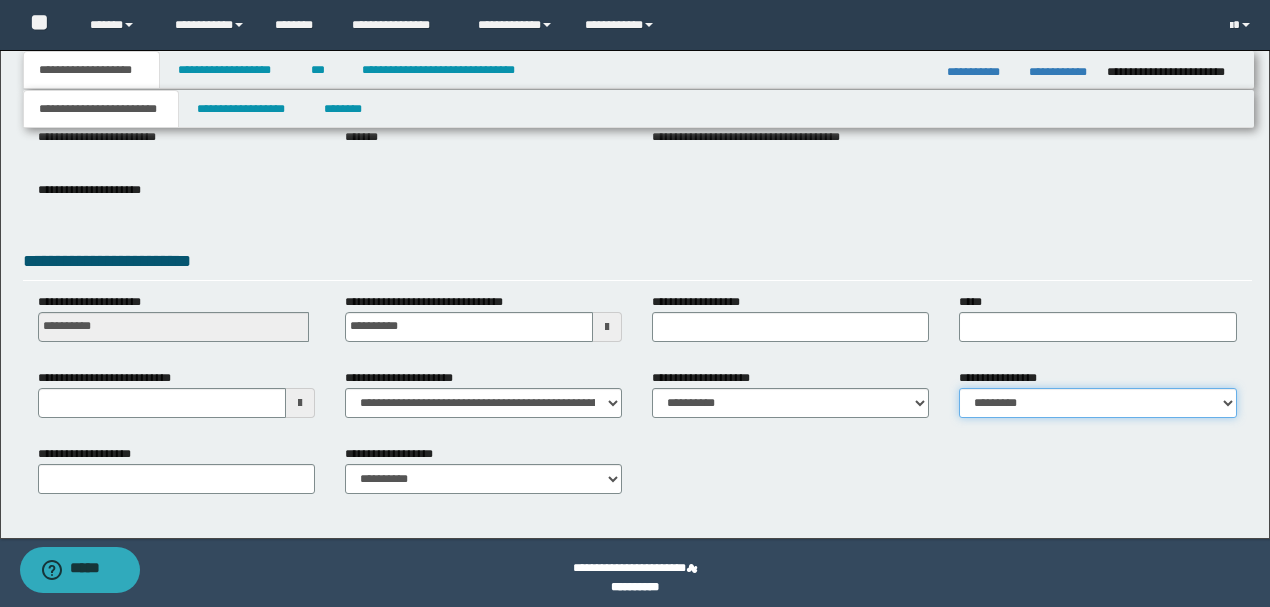 select on "*" 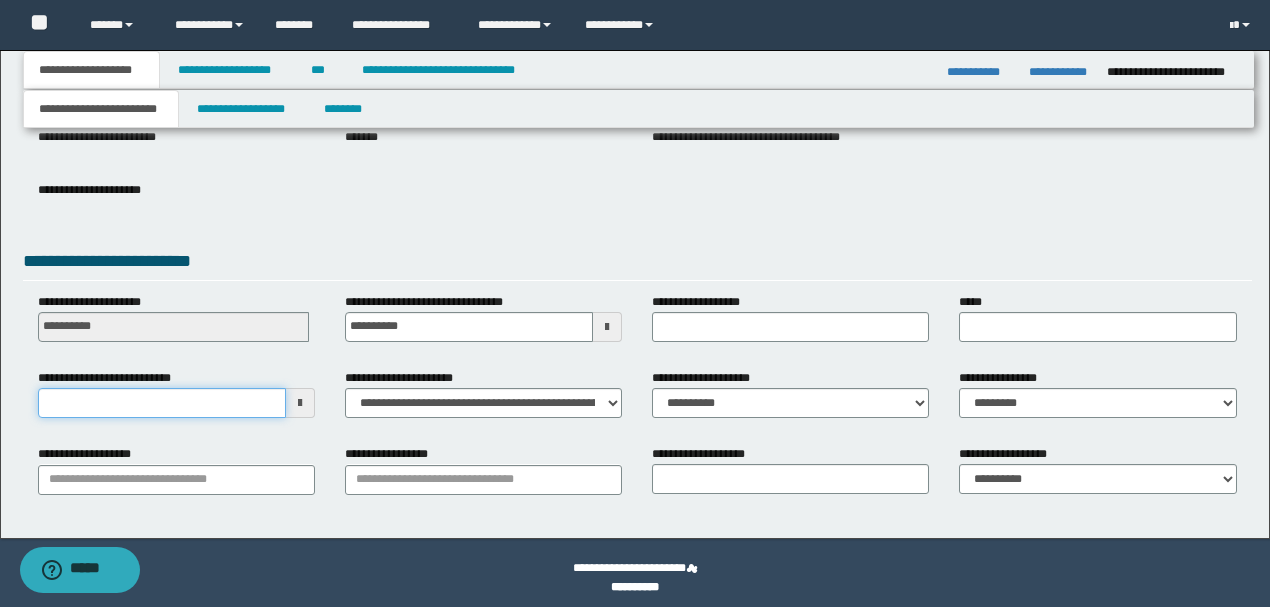 click on "**********" at bounding box center (162, 403) 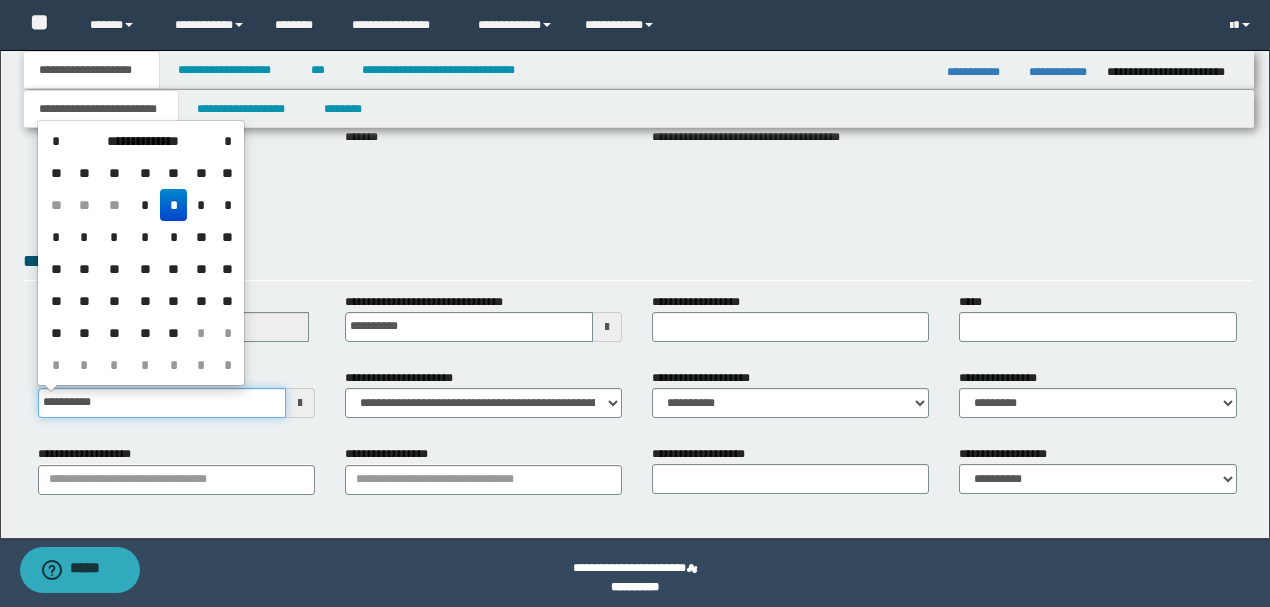type on "**********" 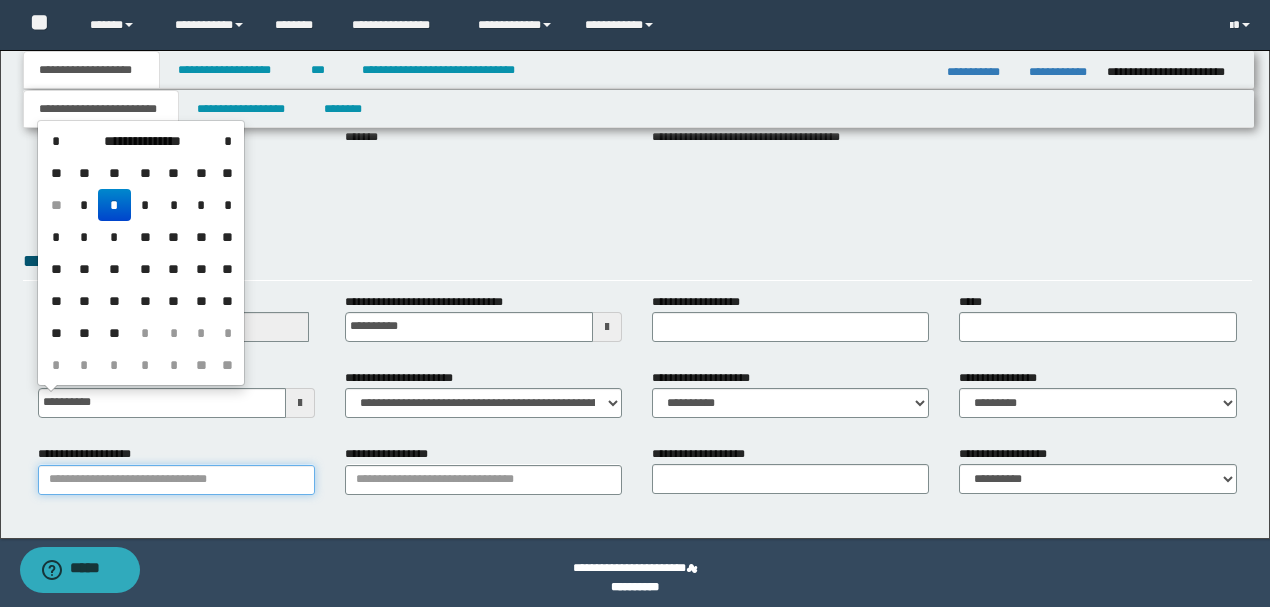 click on "**********" at bounding box center (176, 480) 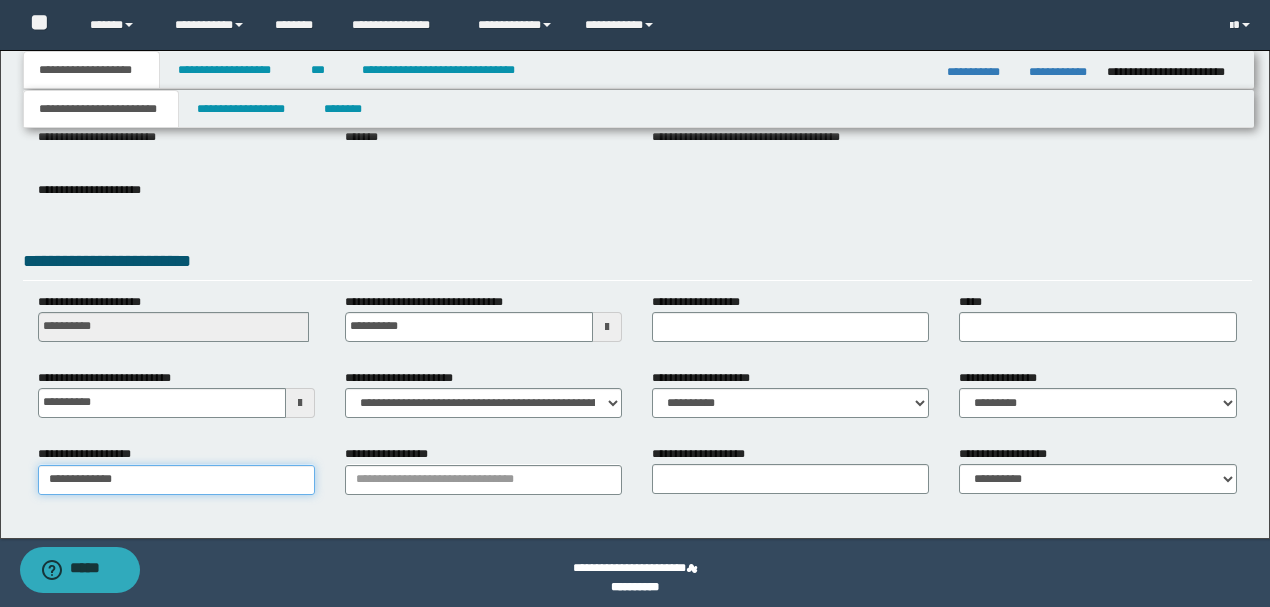 type on "**********" 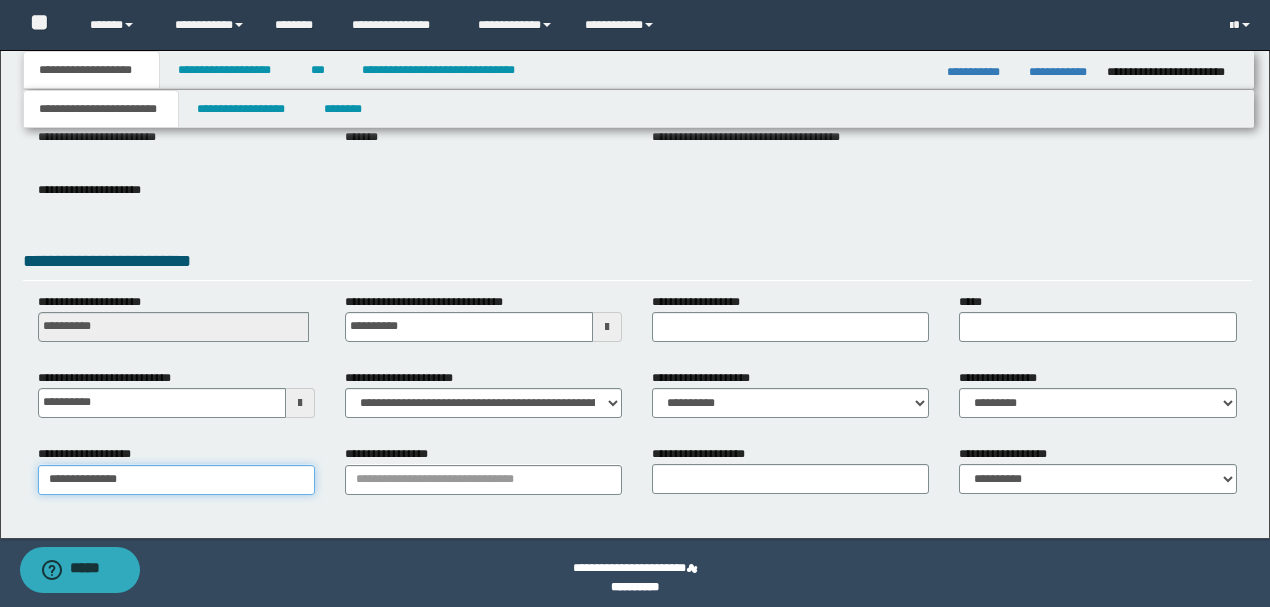 type on "**********" 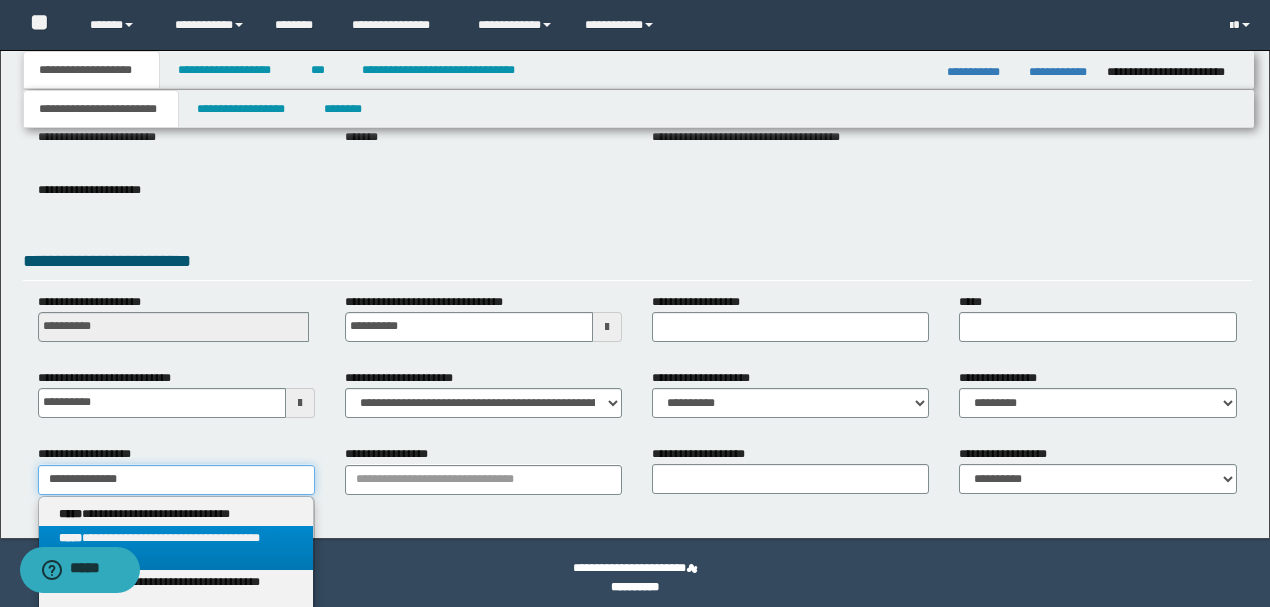 type on "**********" 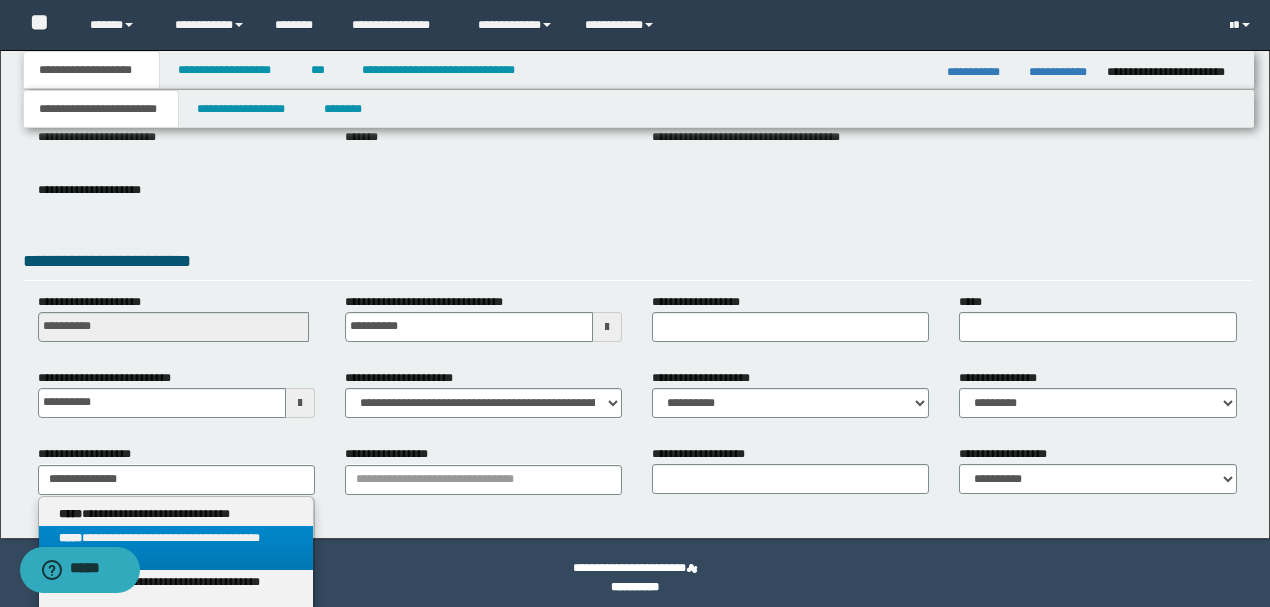 click on "**********" at bounding box center (176, 548) 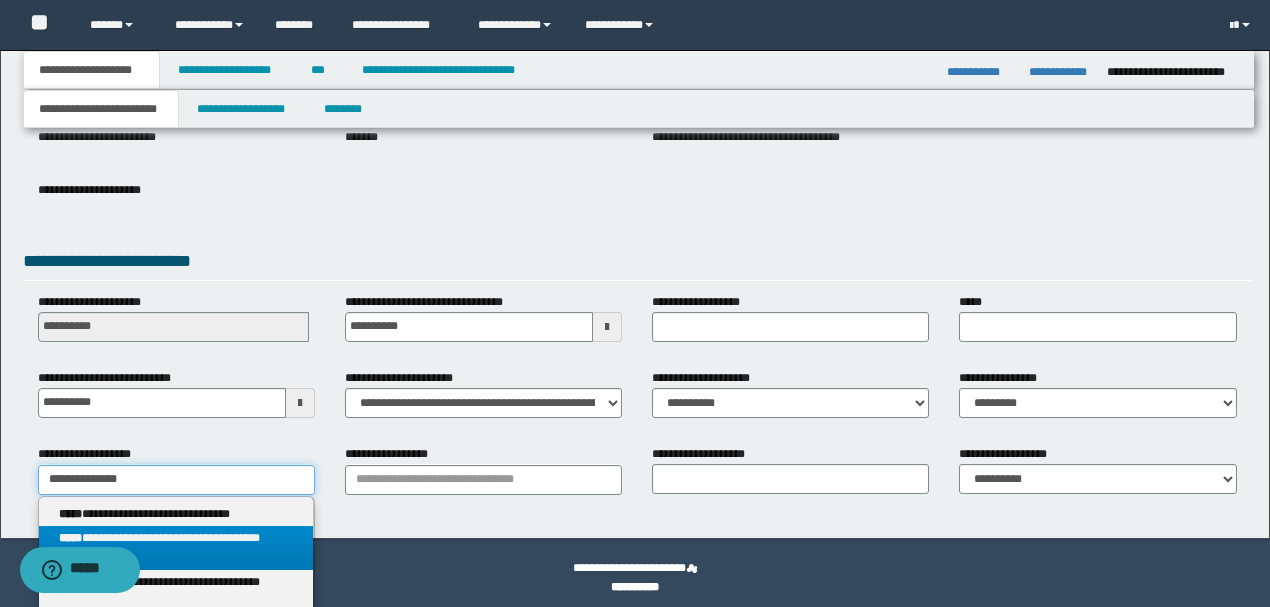 type 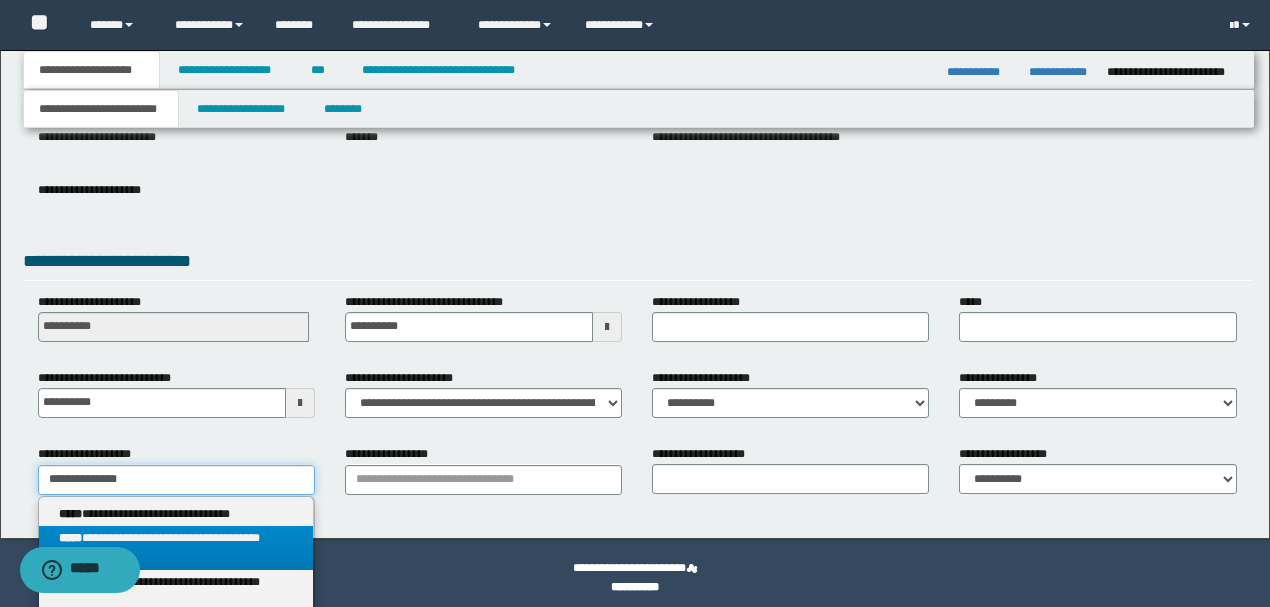 type on "**********" 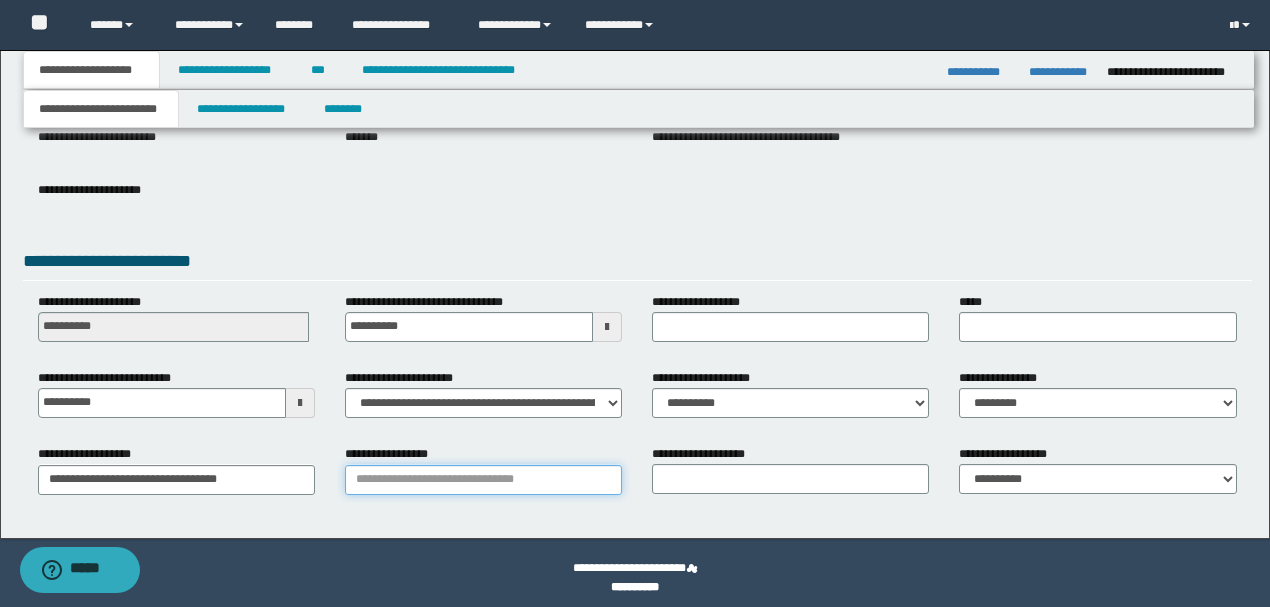 click on "**********" at bounding box center [483, 480] 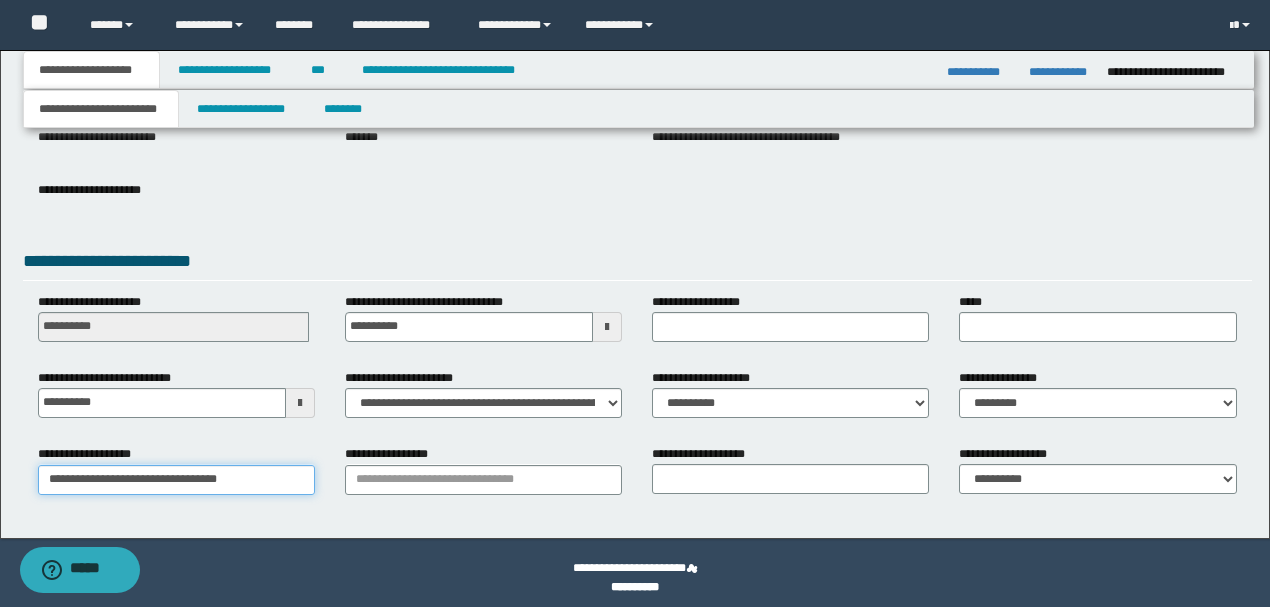 type on "**********" 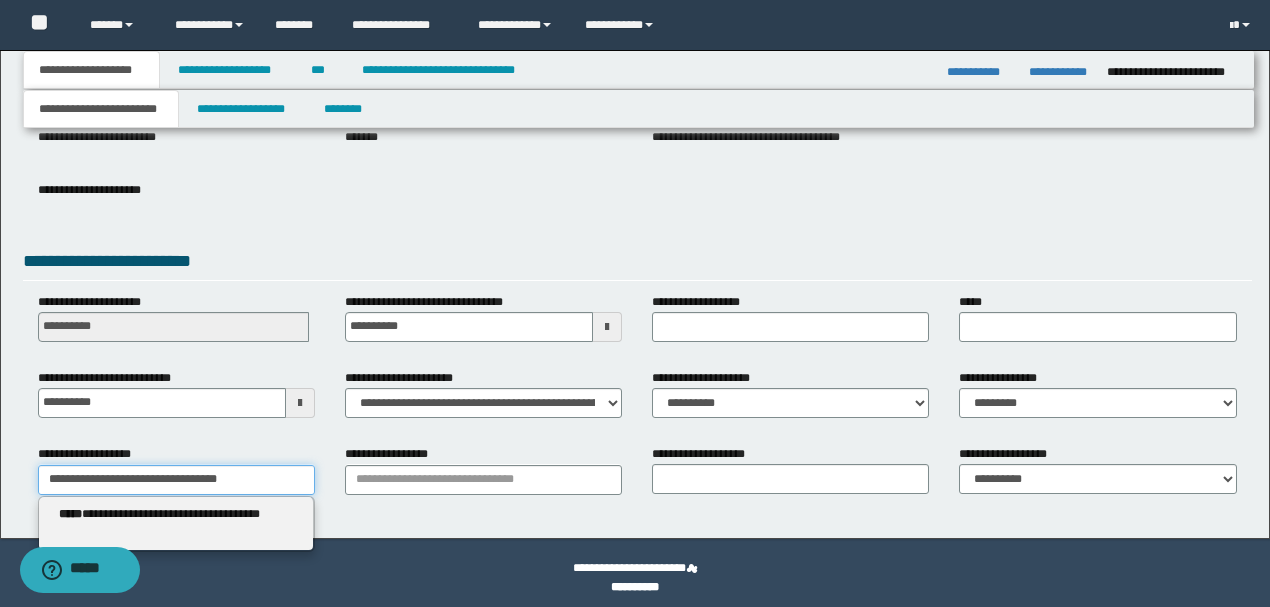 drag, startPoint x: 292, startPoint y: 474, endPoint x: 237, endPoint y: 480, distance: 55.326305 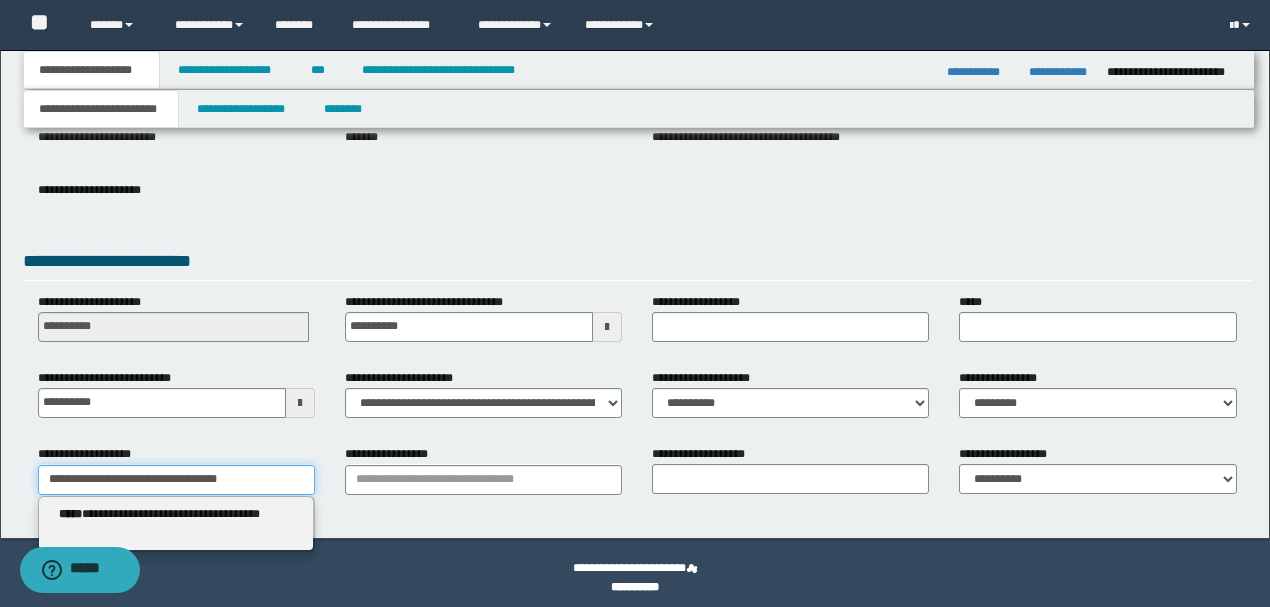 click on "**********" at bounding box center (176, 480) 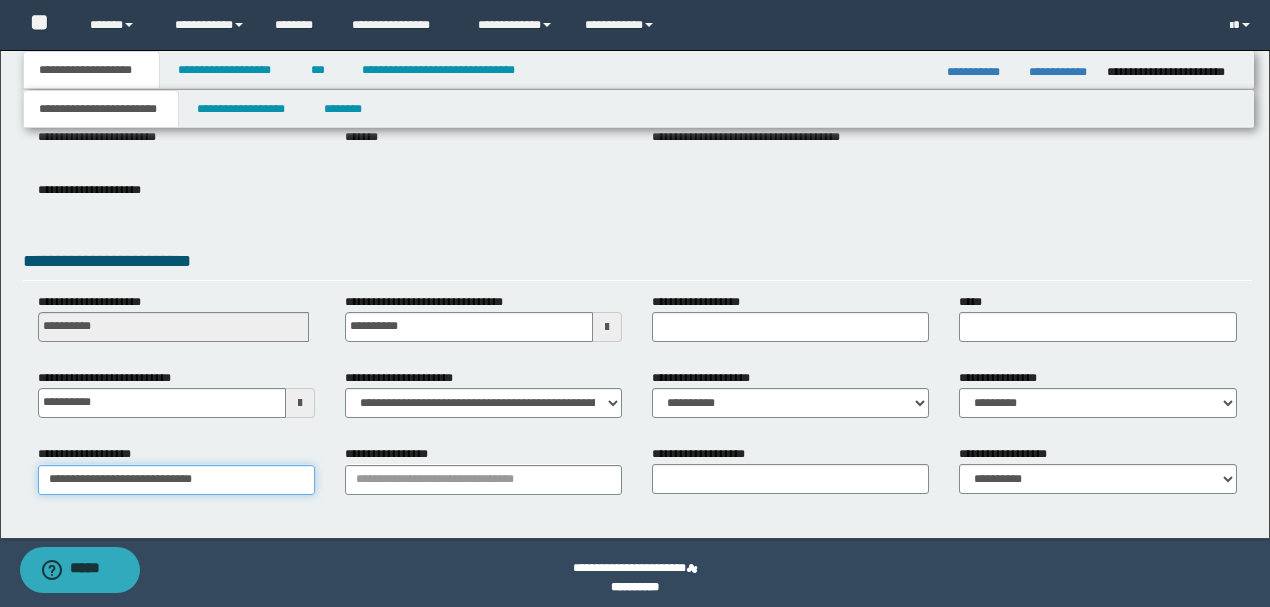 type on "**********" 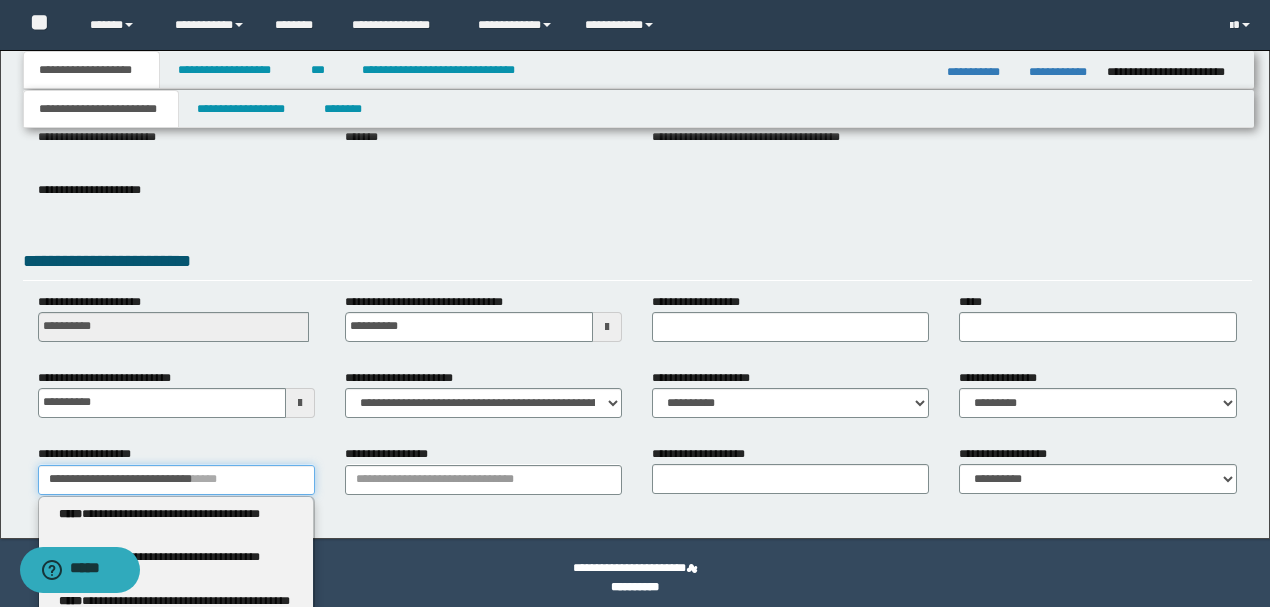 click on "**********" at bounding box center [176, 480] 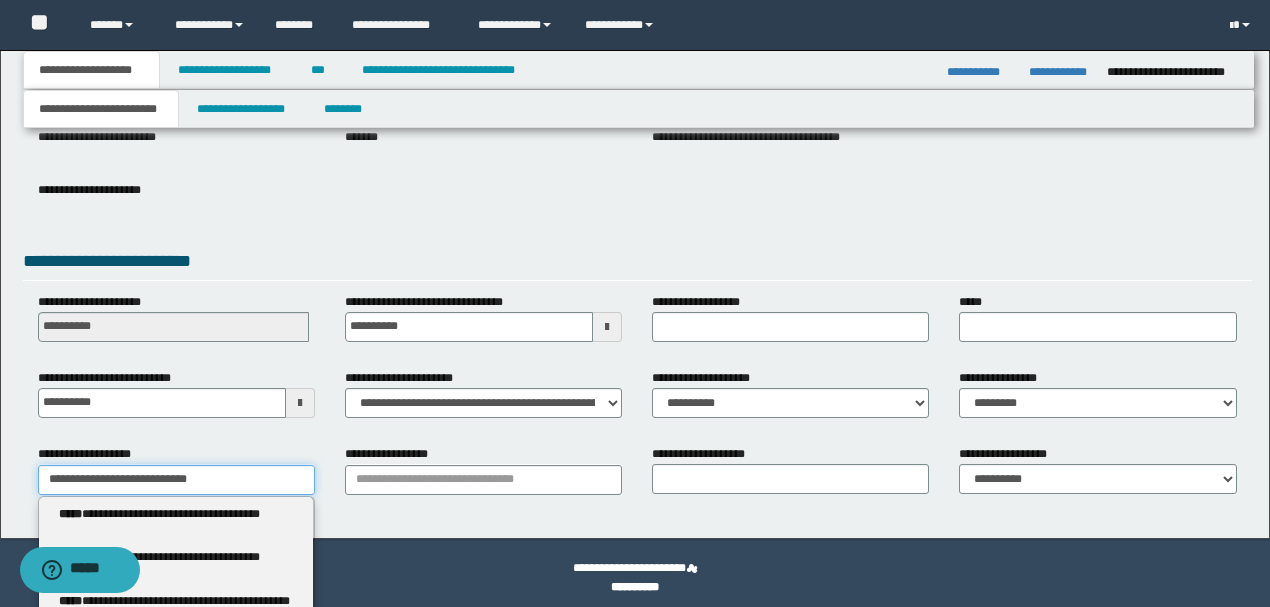 type on "**********" 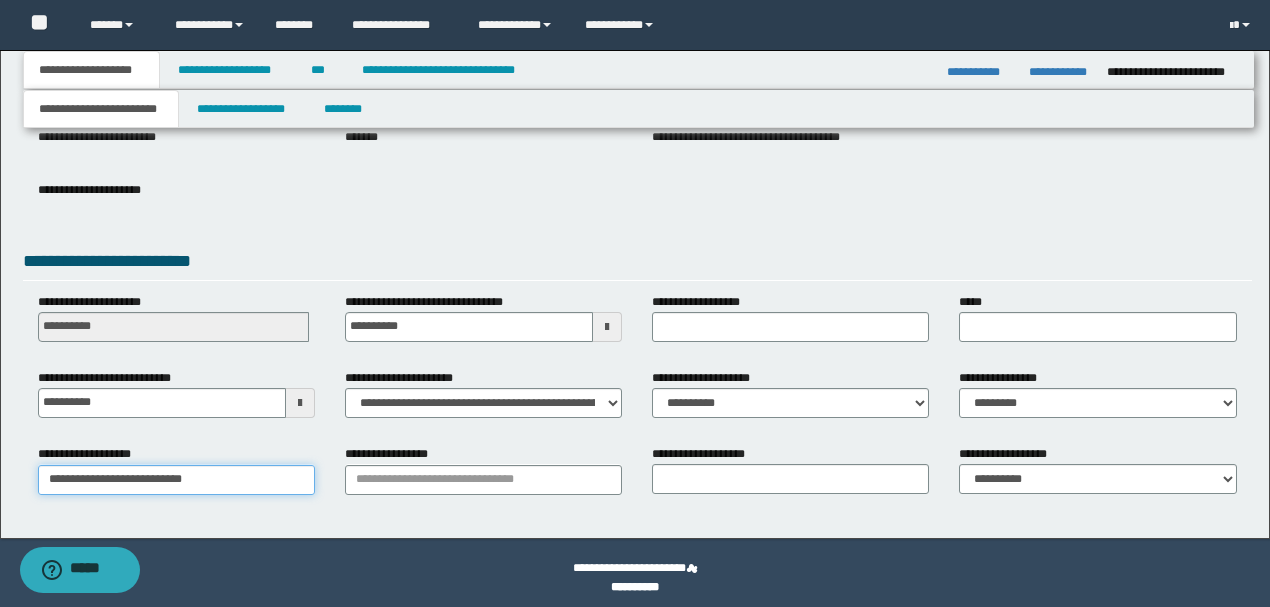 type on "**********" 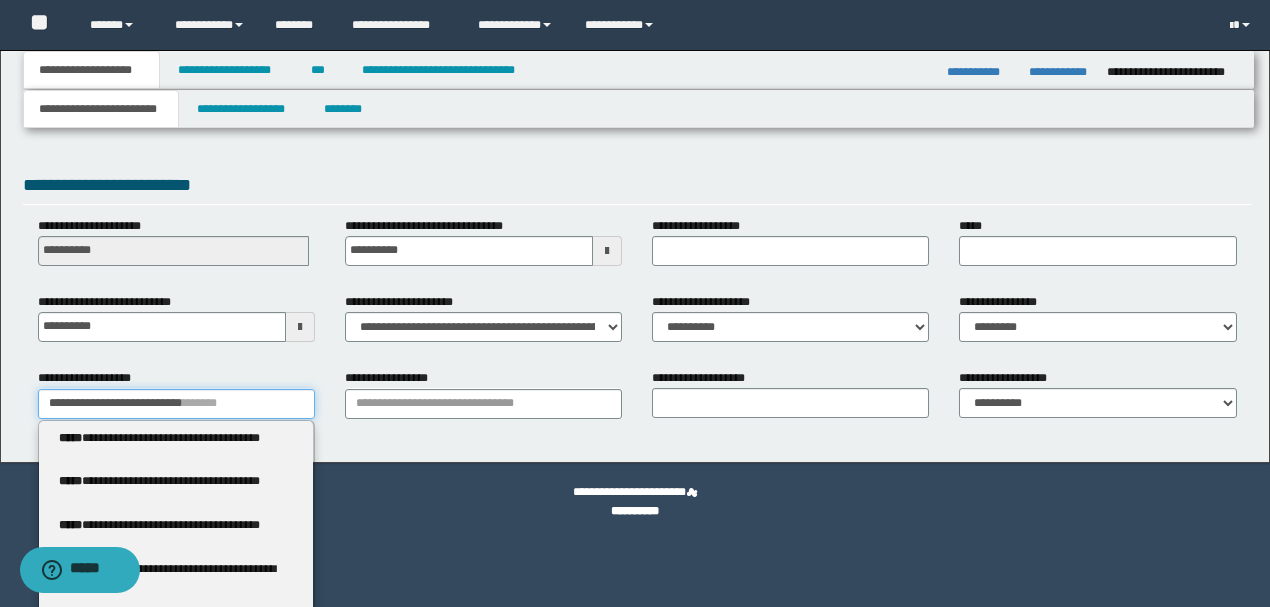 scroll, scrollTop: 466, scrollLeft: 0, axis: vertical 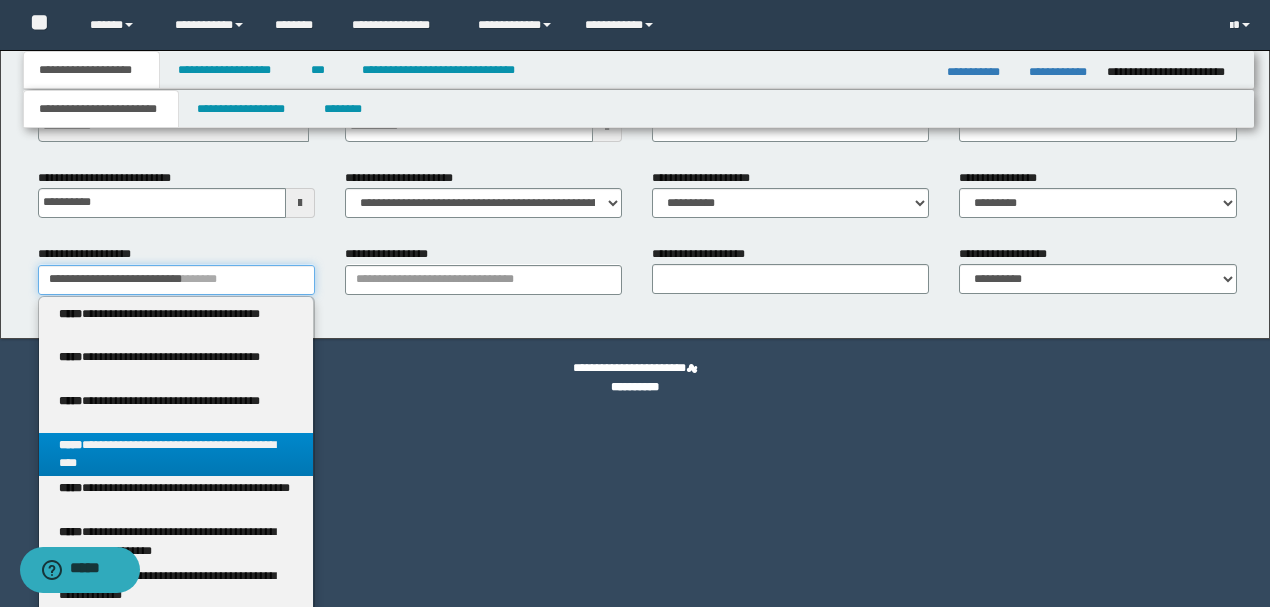 type on "**********" 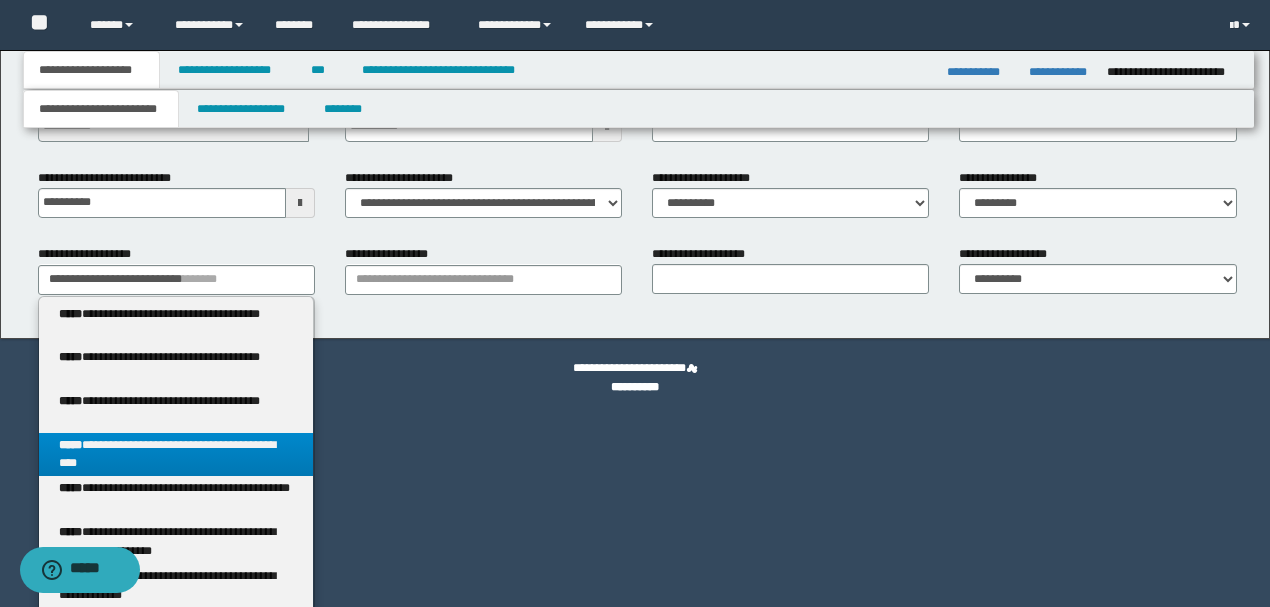 click on "**********" at bounding box center (176, 455) 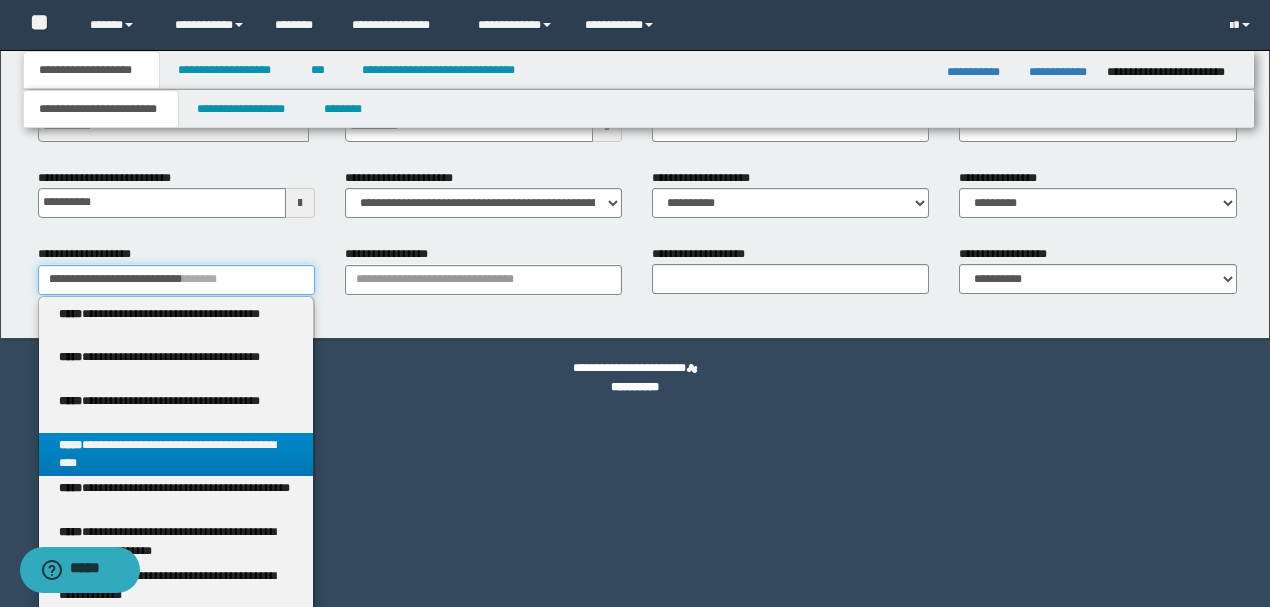 type 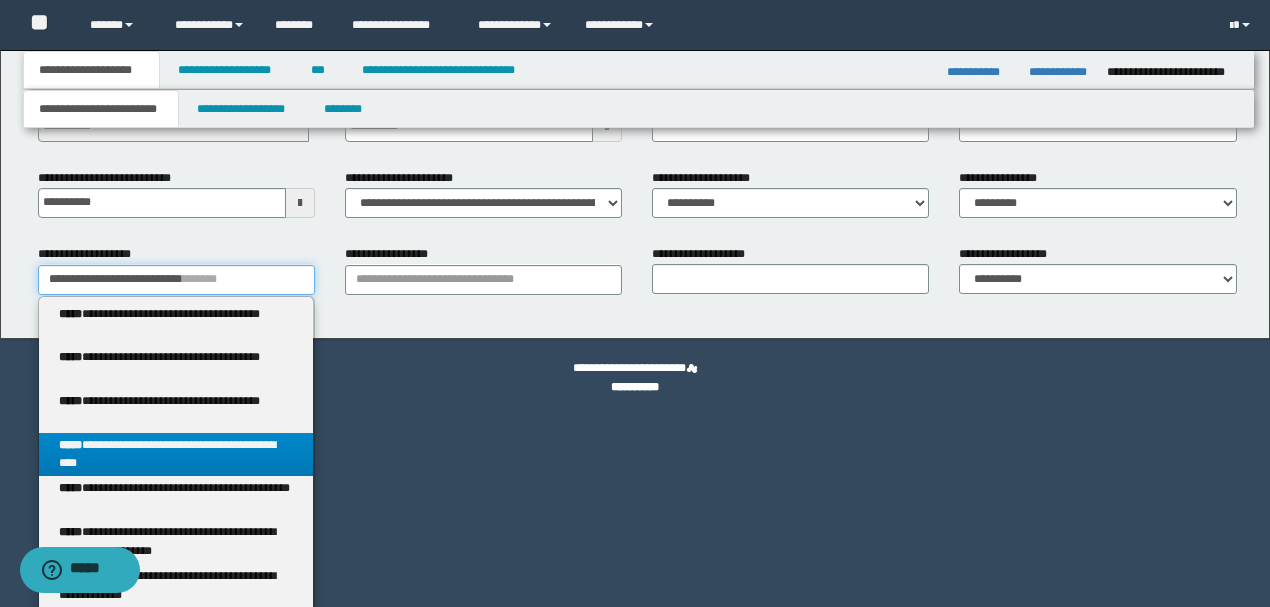 type on "**********" 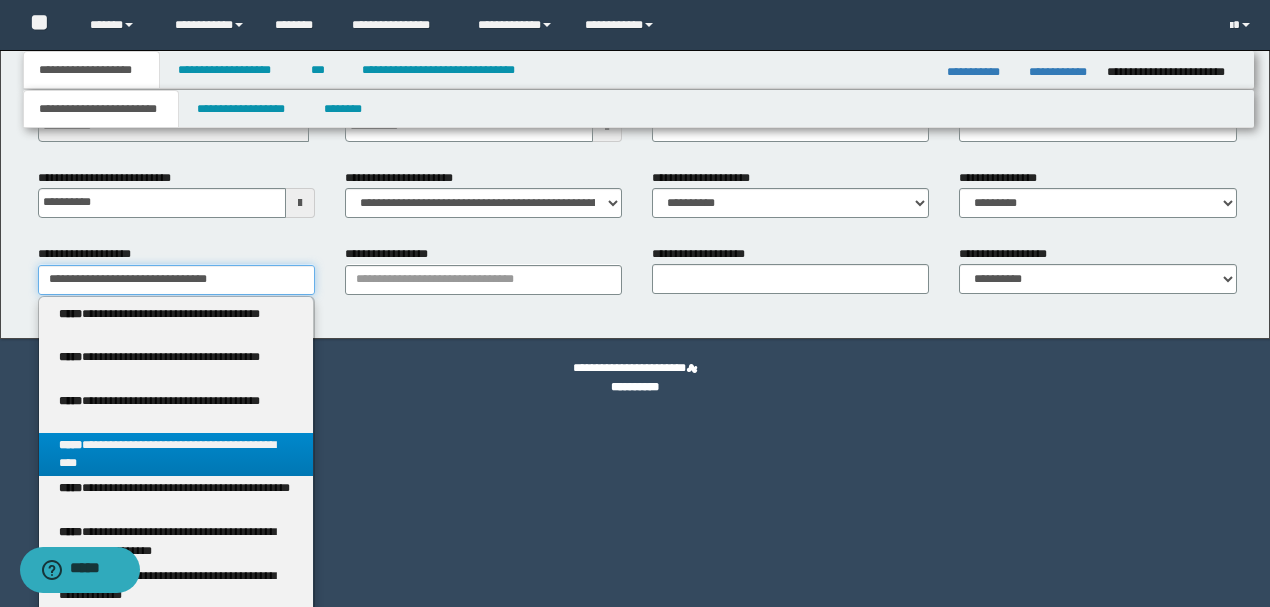 scroll, scrollTop: 275, scrollLeft: 0, axis: vertical 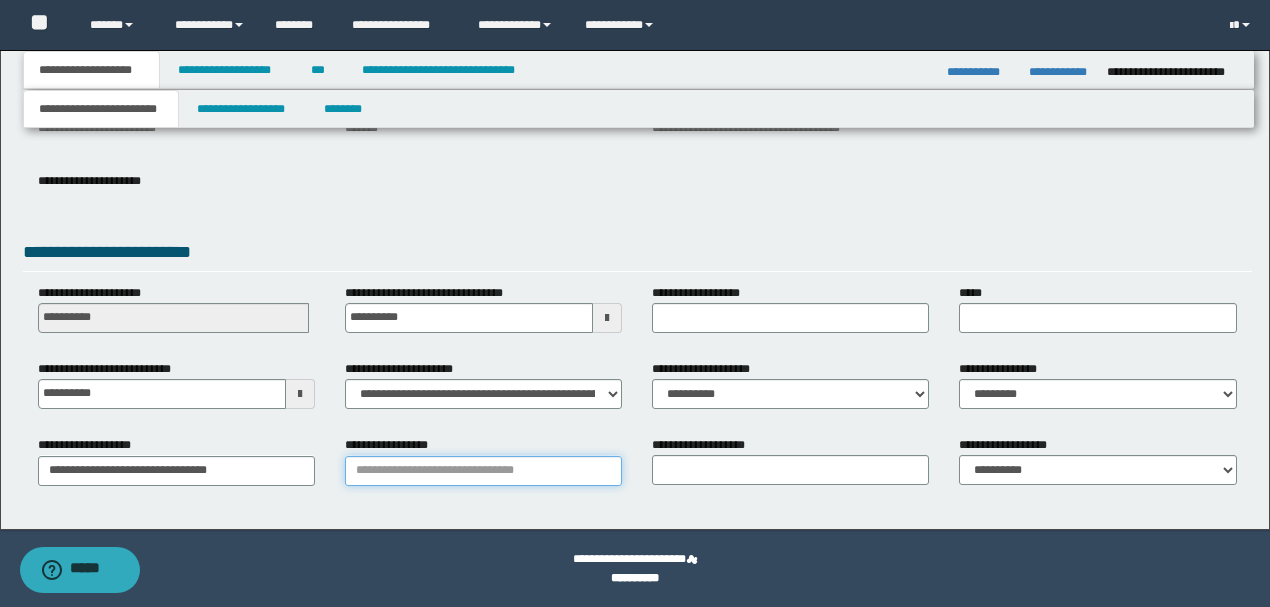 click on "**********" at bounding box center (483, 471) 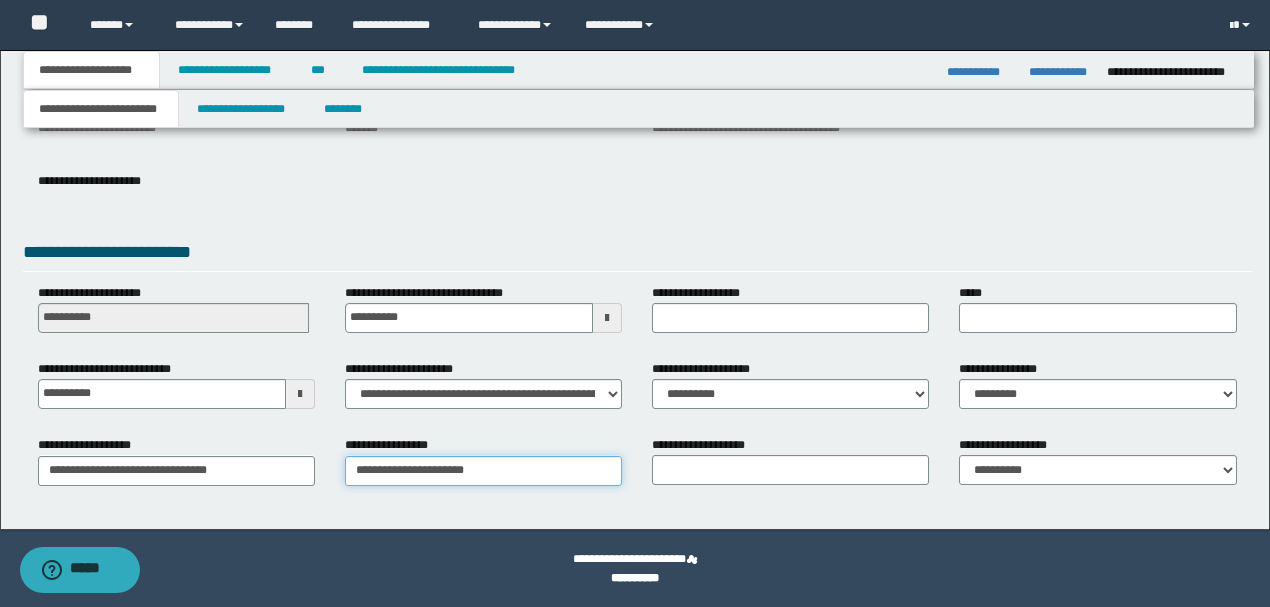 type on "**********" 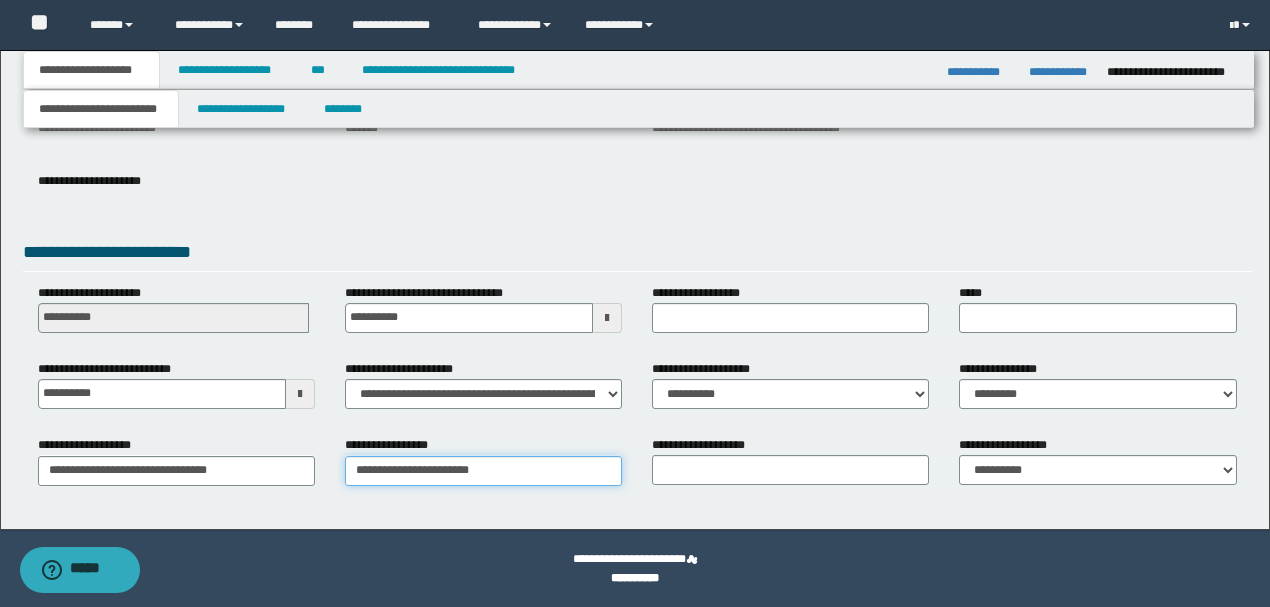 type on "**********" 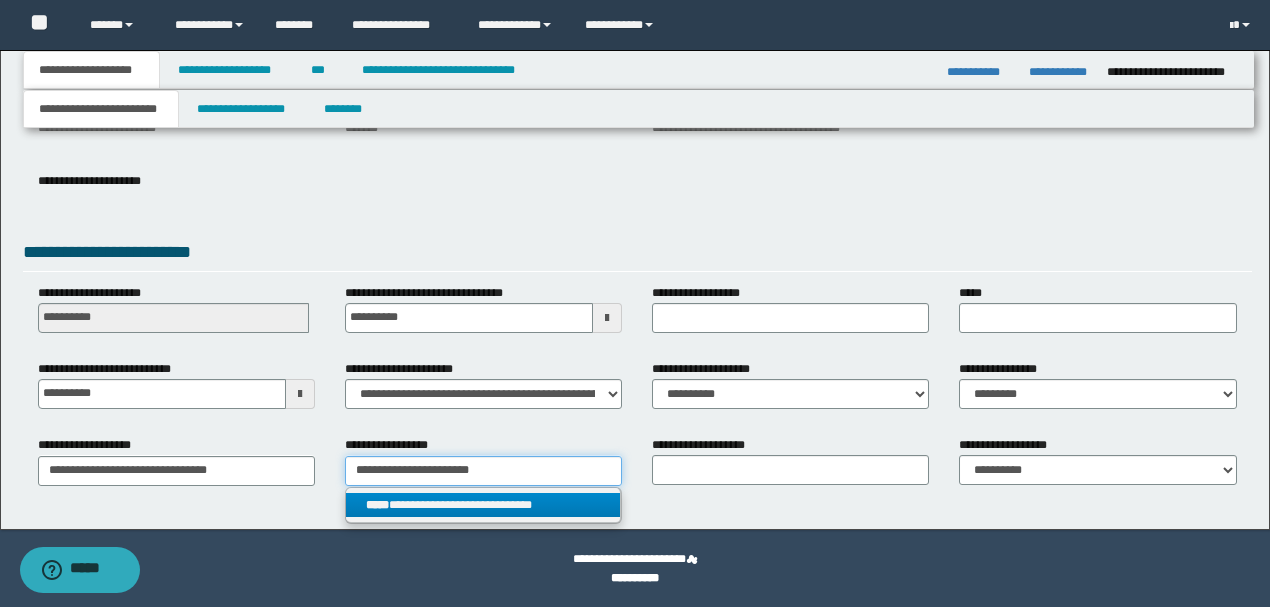 type on "**********" 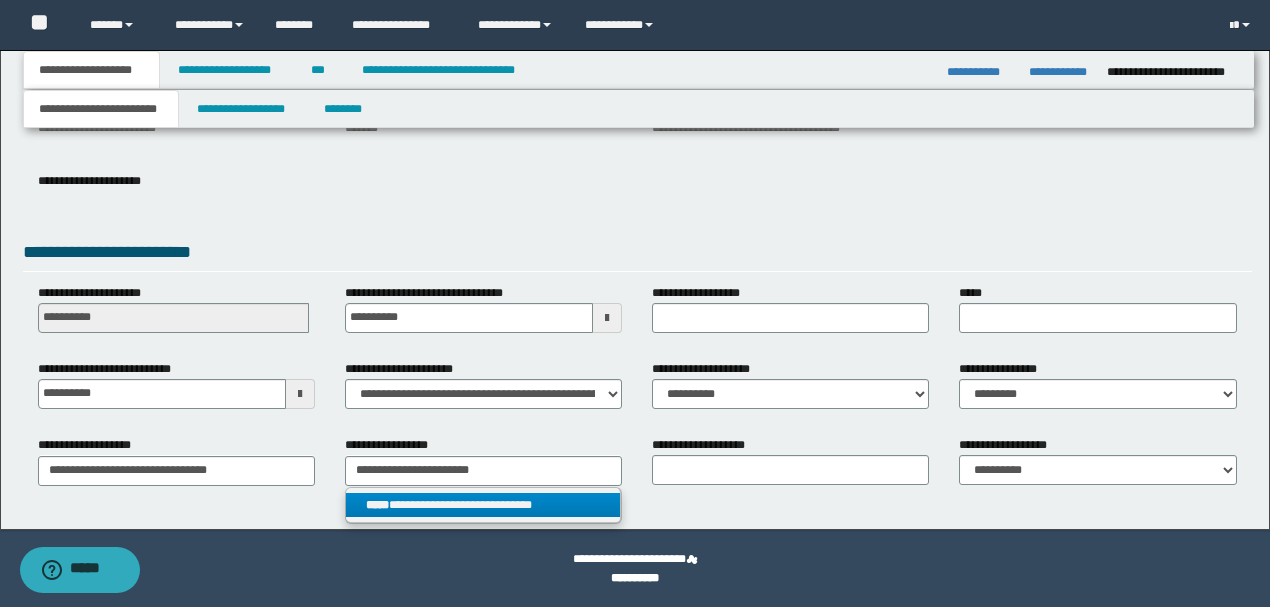 click on "**********" at bounding box center [483, 506] 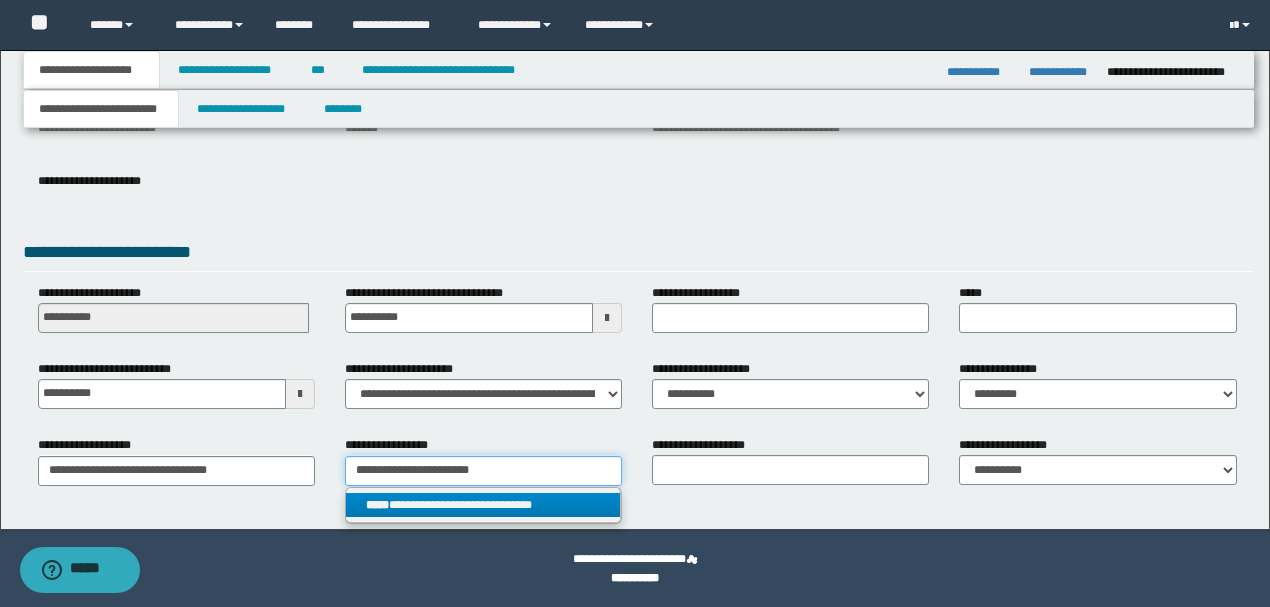 type 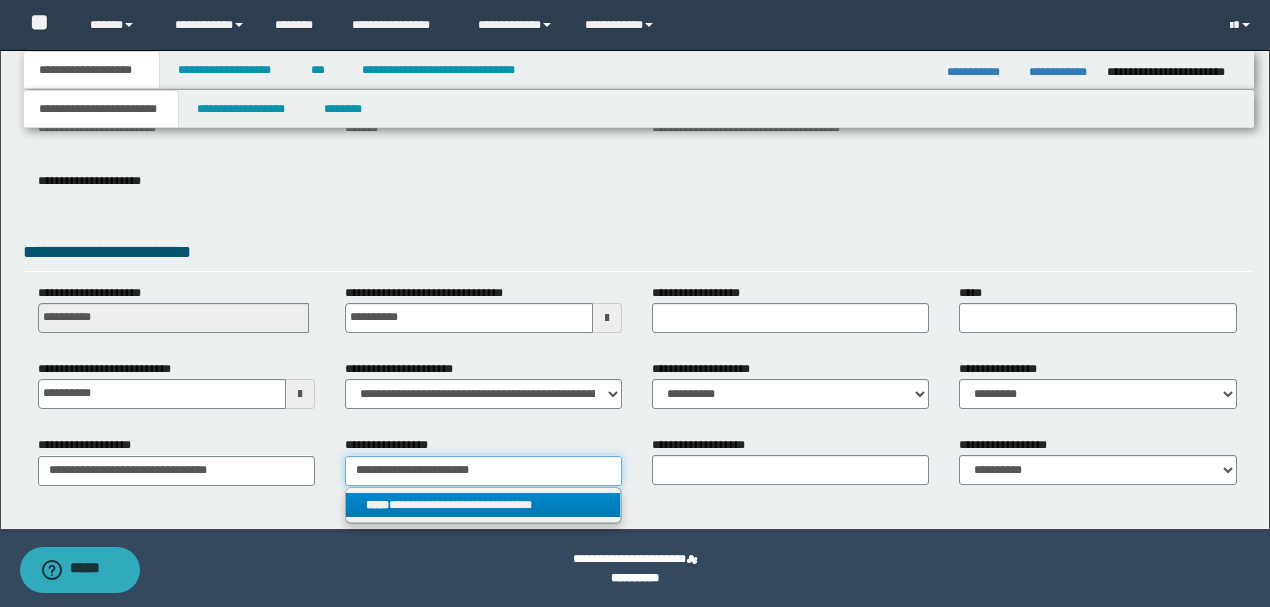 type on "**********" 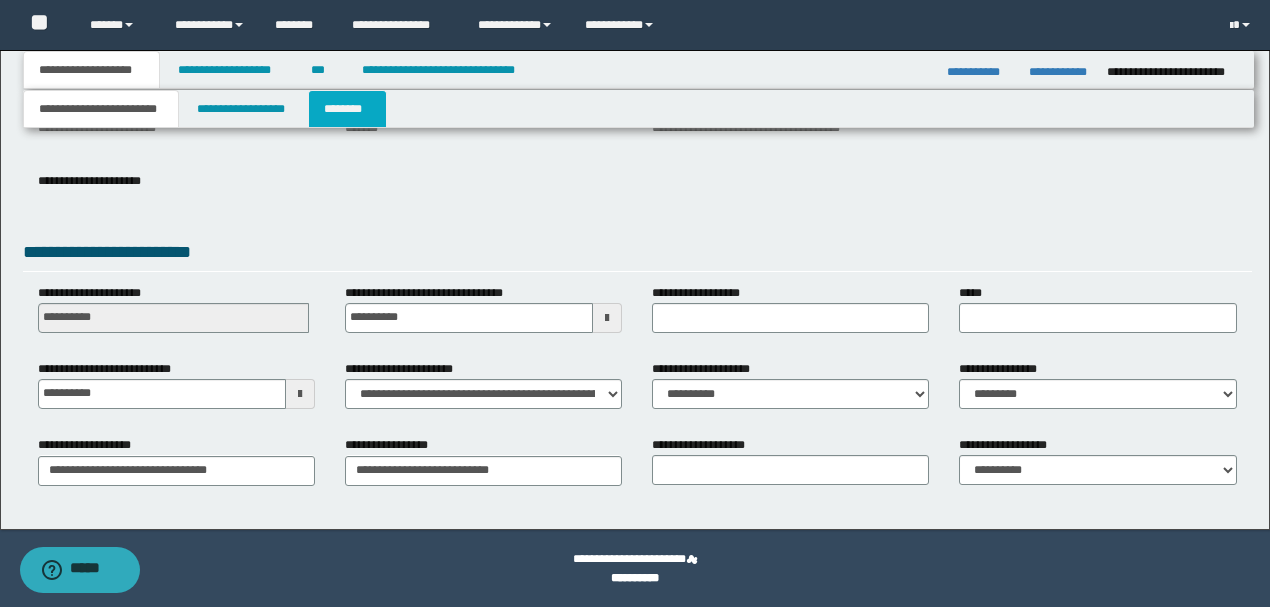 click on "********" at bounding box center [347, 109] 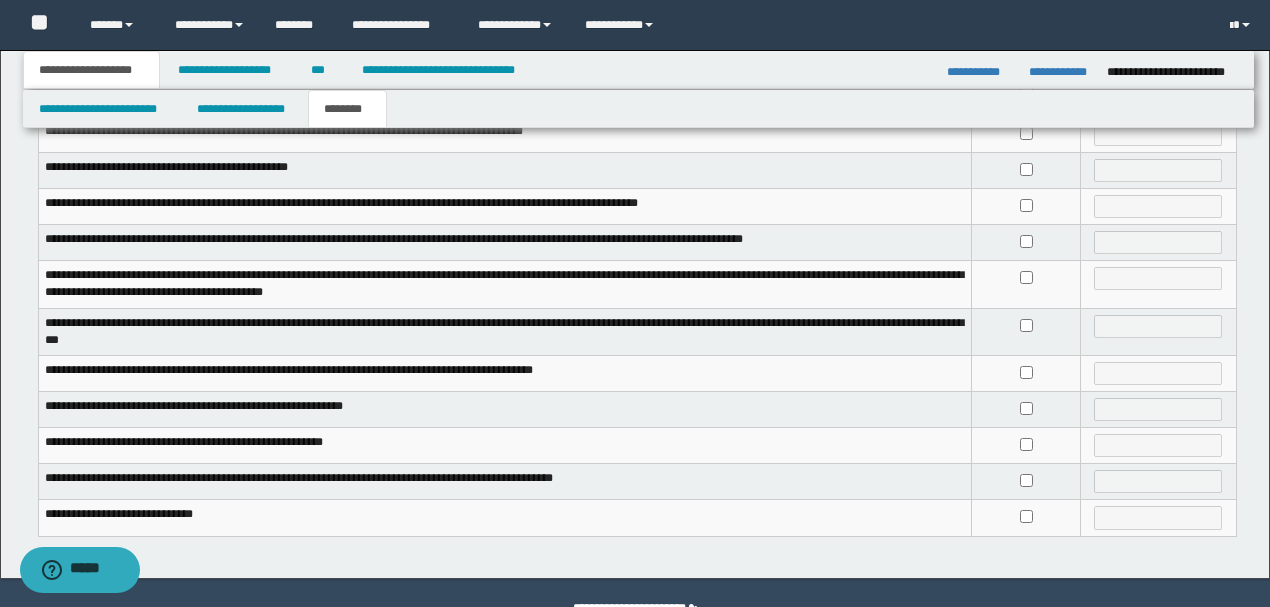 scroll, scrollTop: 537, scrollLeft: 0, axis: vertical 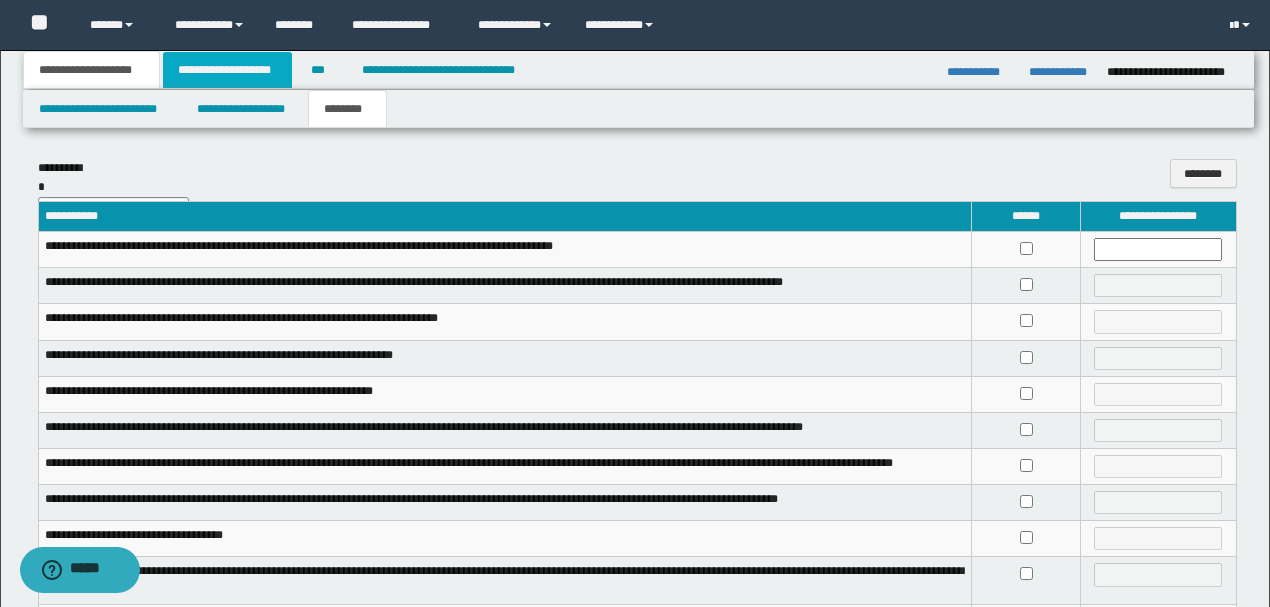 click on "**********" at bounding box center (227, 70) 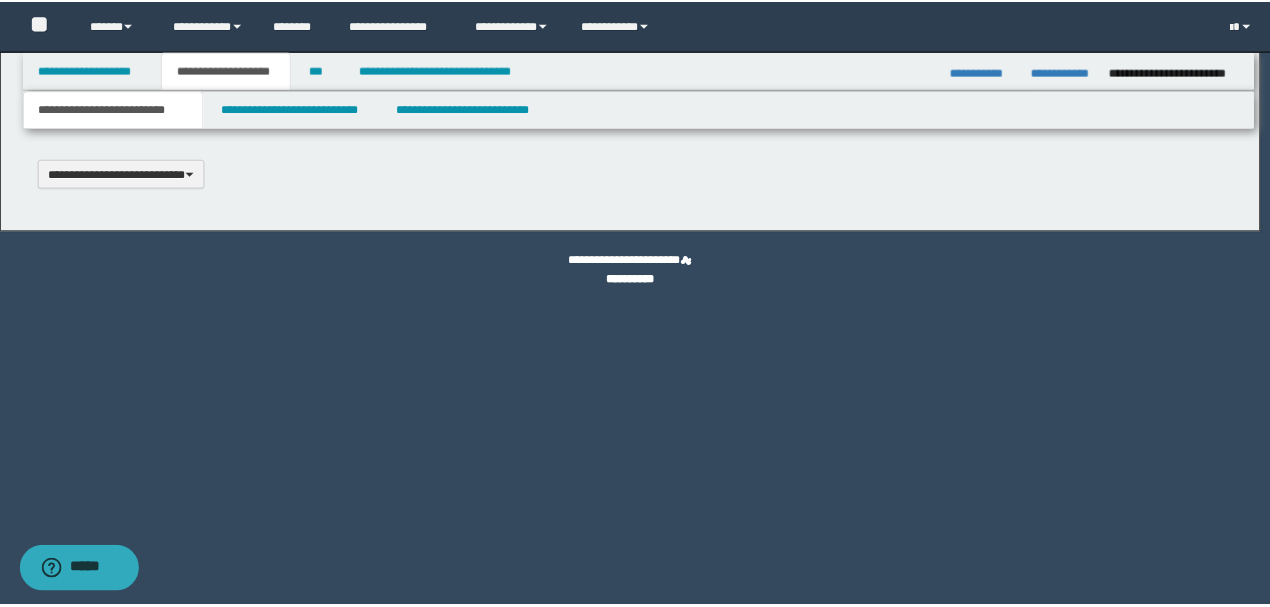 scroll, scrollTop: 0, scrollLeft: 0, axis: both 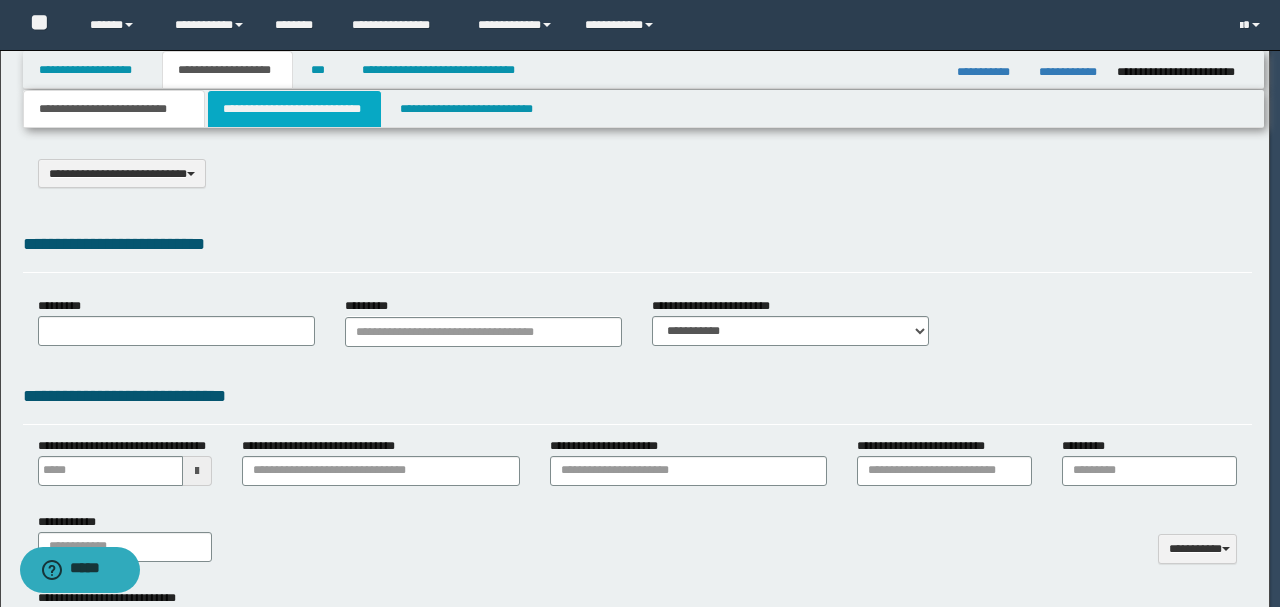select on "*" 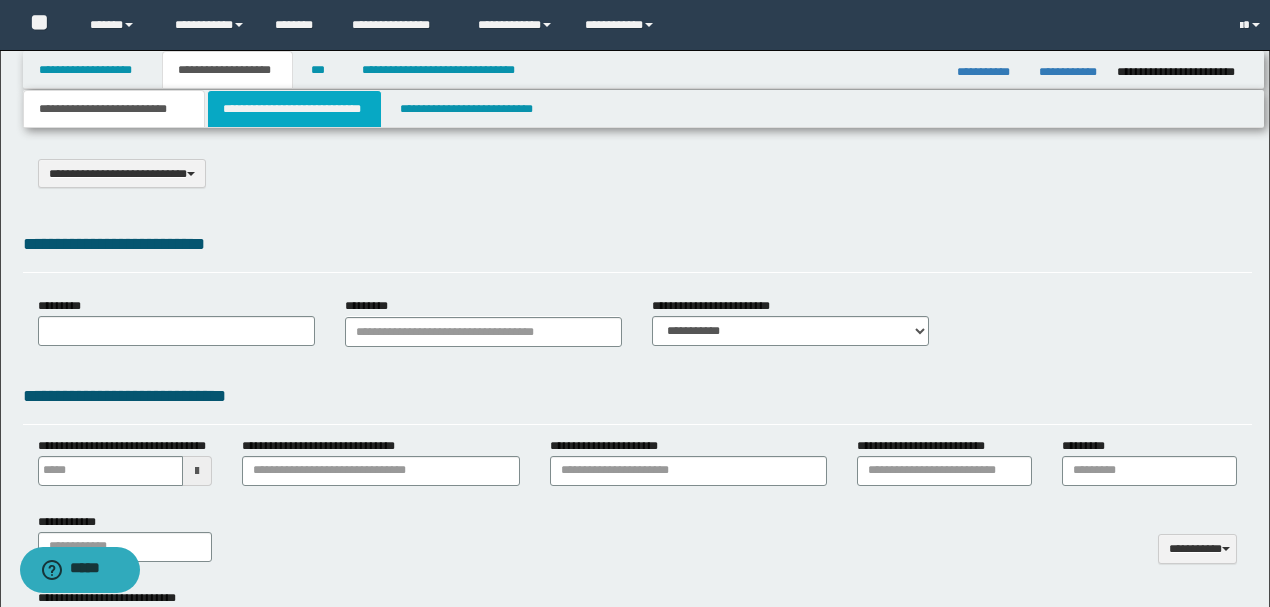 click on "**********" at bounding box center (294, 109) 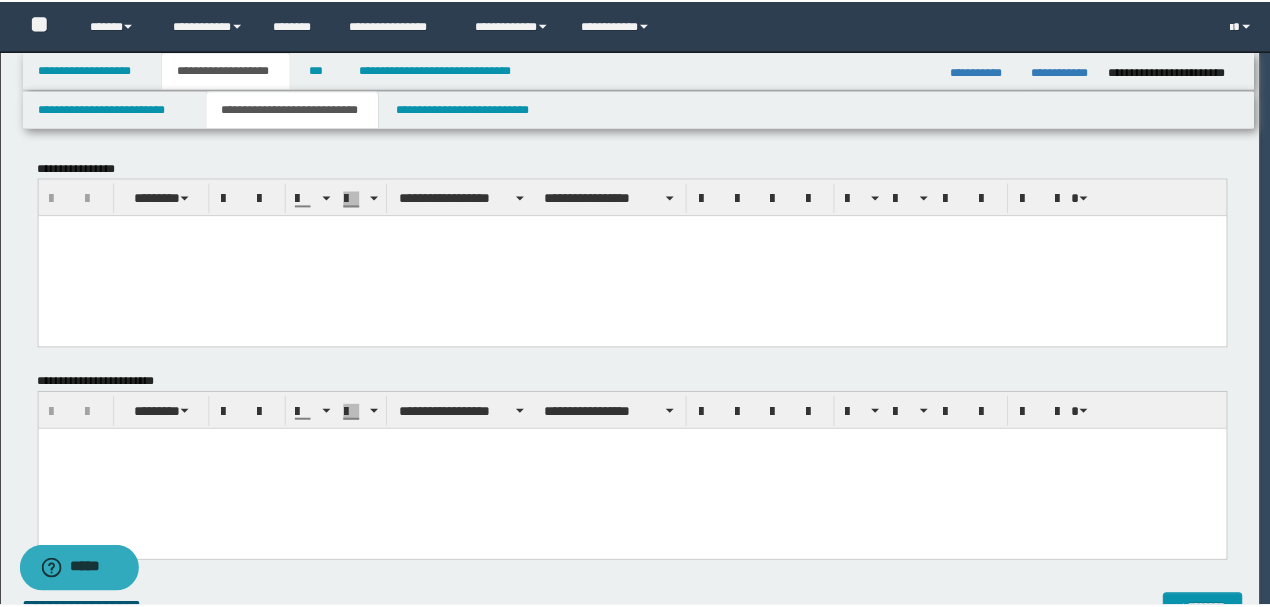 scroll, scrollTop: 0, scrollLeft: 0, axis: both 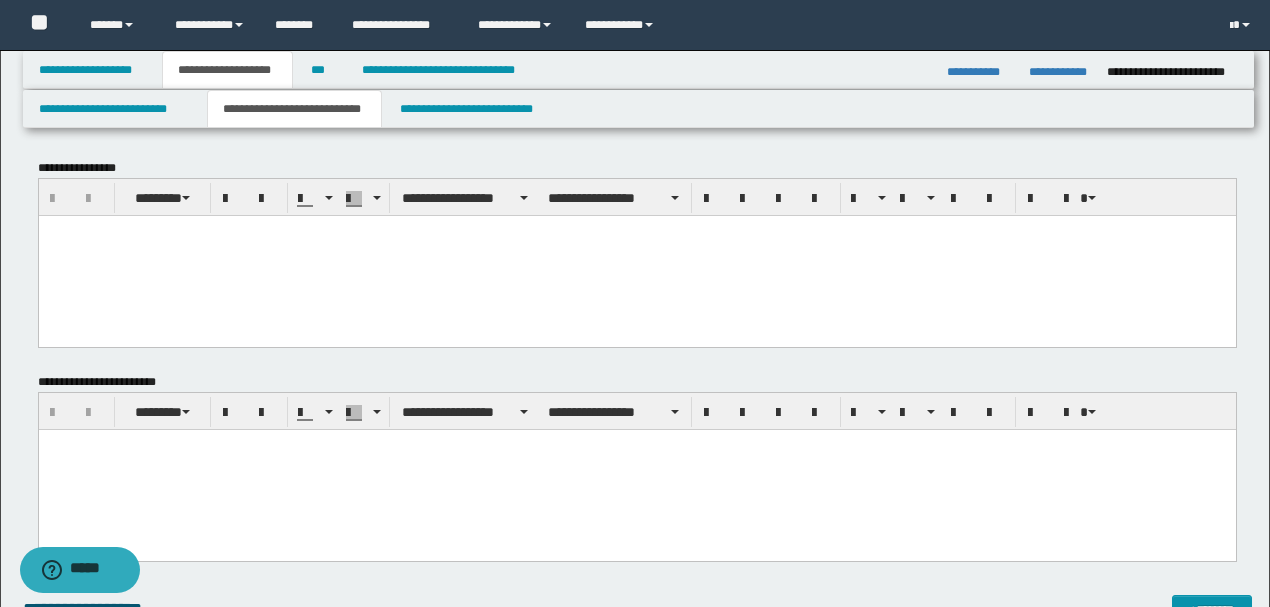 click at bounding box center [636, 255] 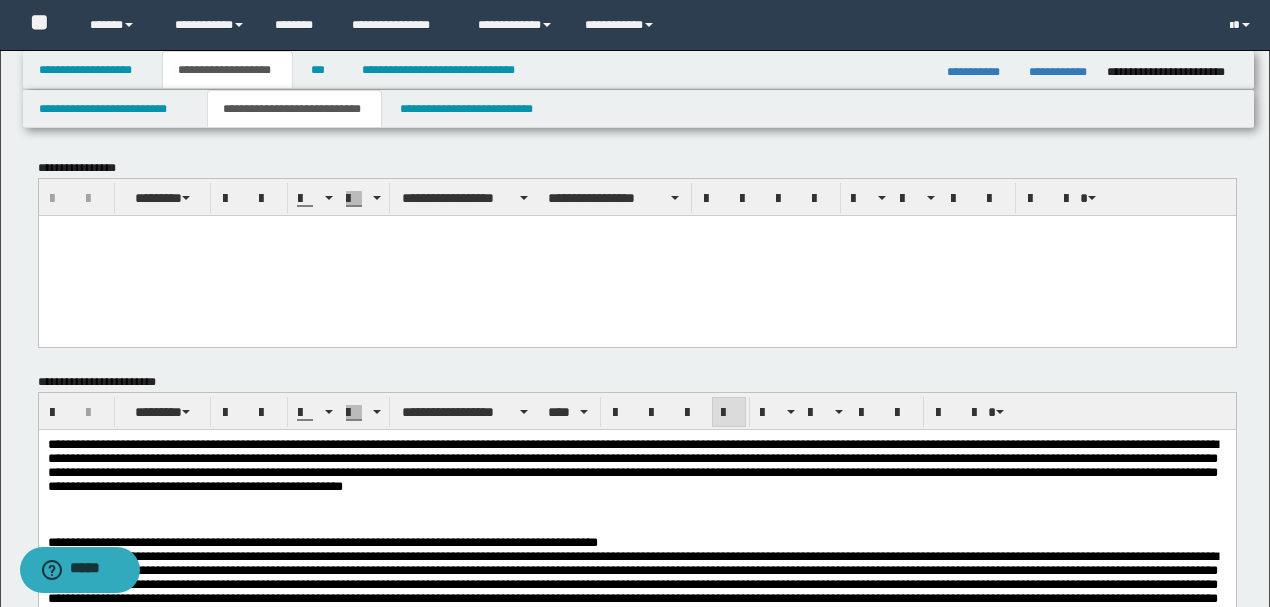 click at bounding box center (636, 255) 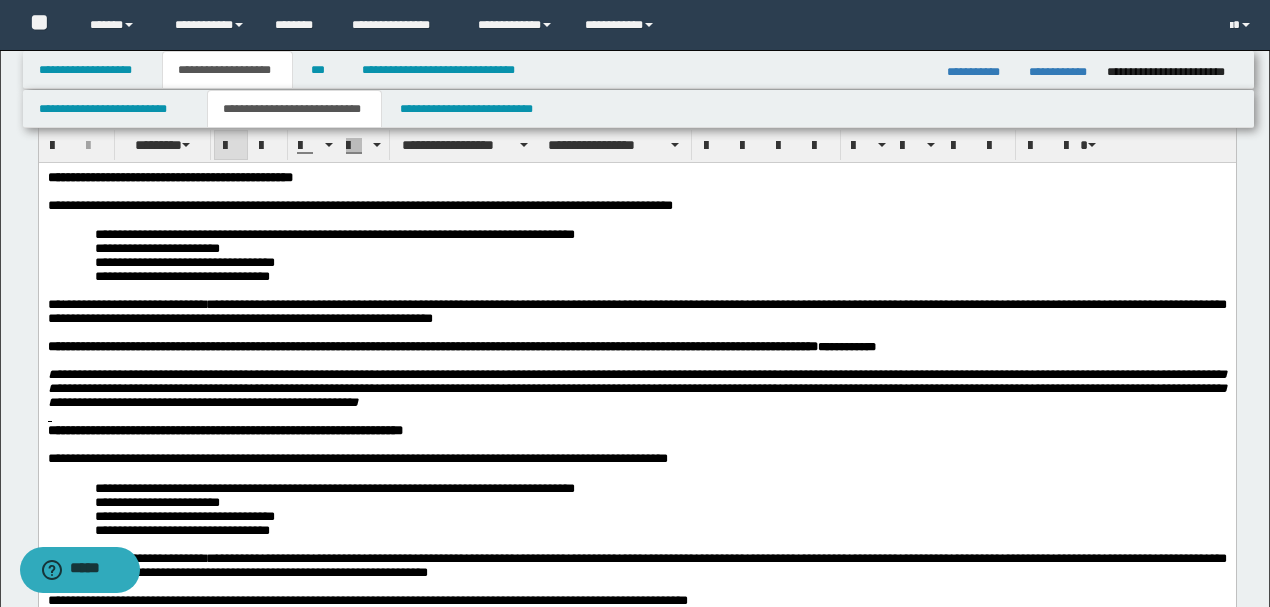 scroll, scrollTop: 400, scrollLeft: 0, axis: vertical 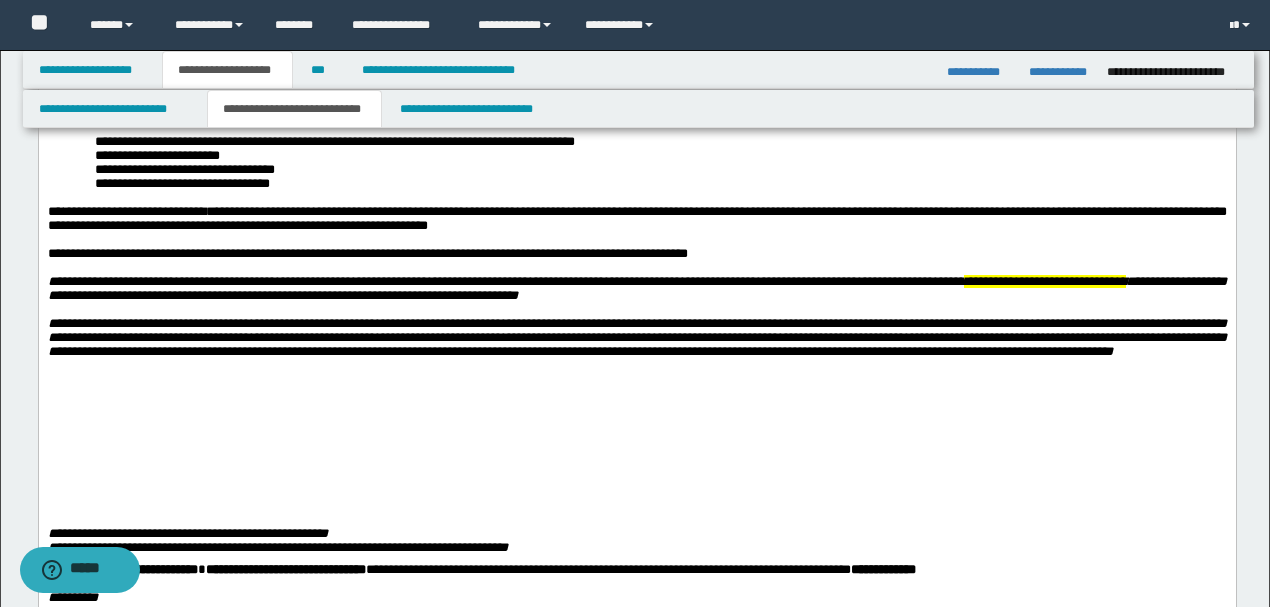 click at bounding box center [636, 366] 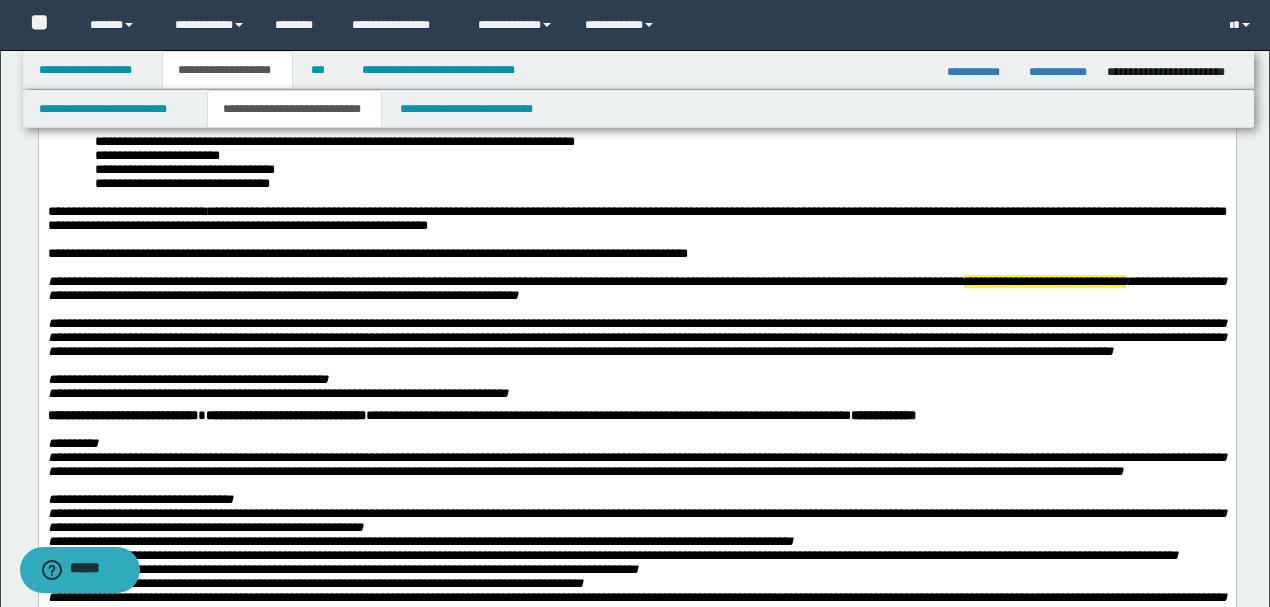 click on "**********" at bounding box center (636, 394) 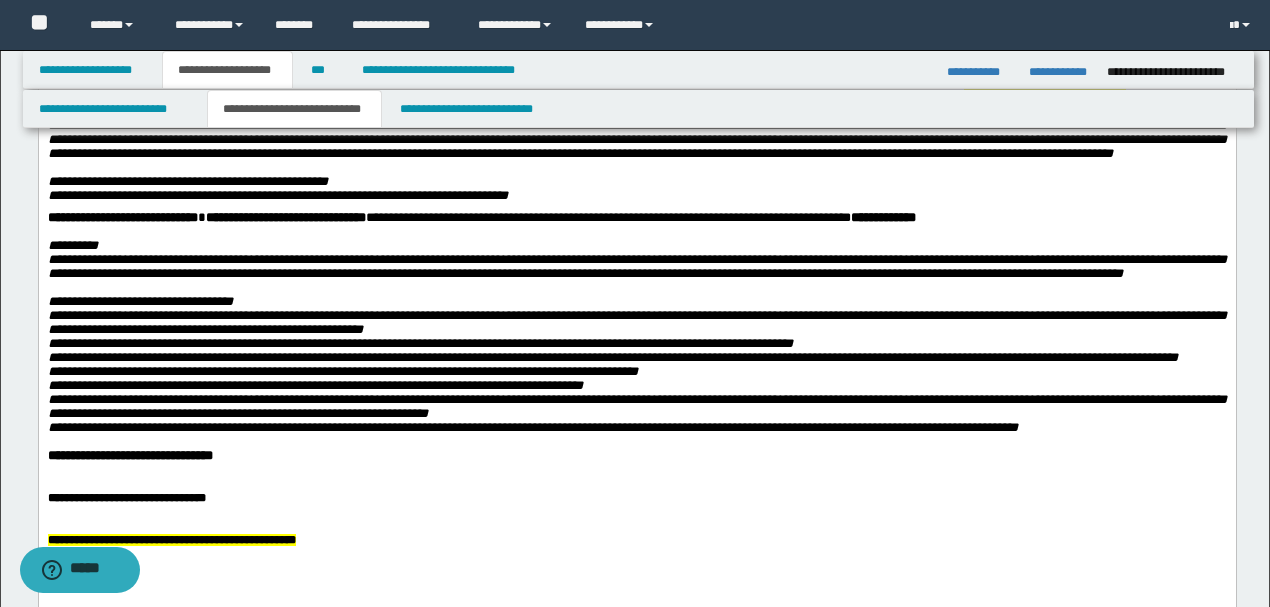 scroll, scrollTop: 600, scrollLeft: 0, axis: vertical 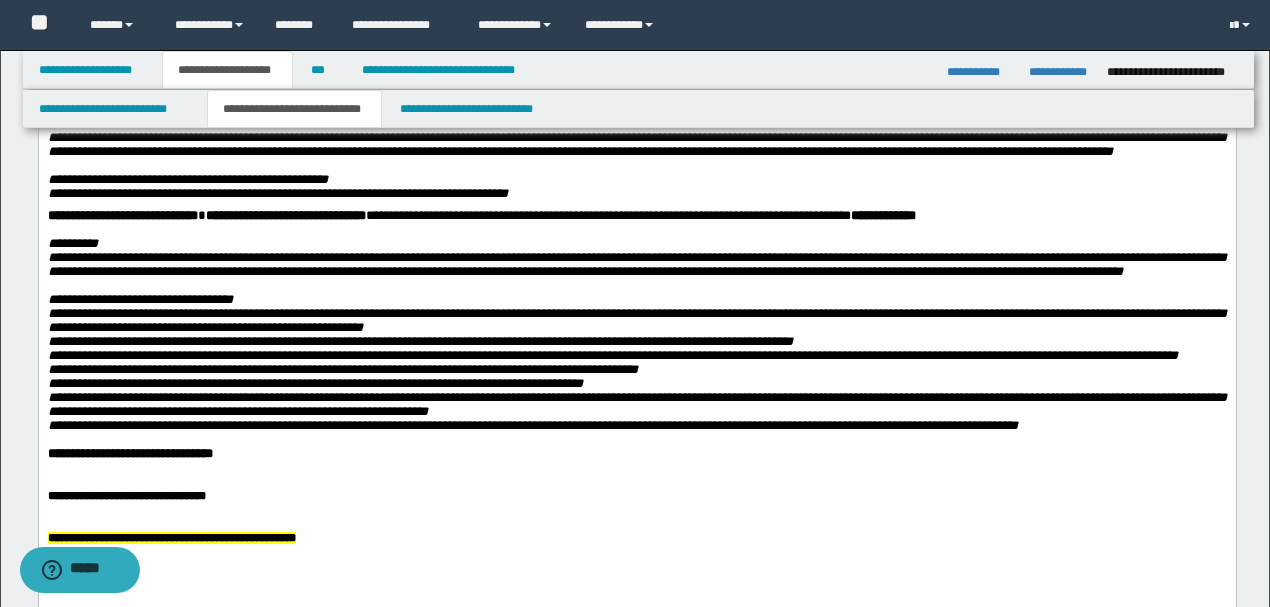 click on "**********" at bounding box center (277, 193) 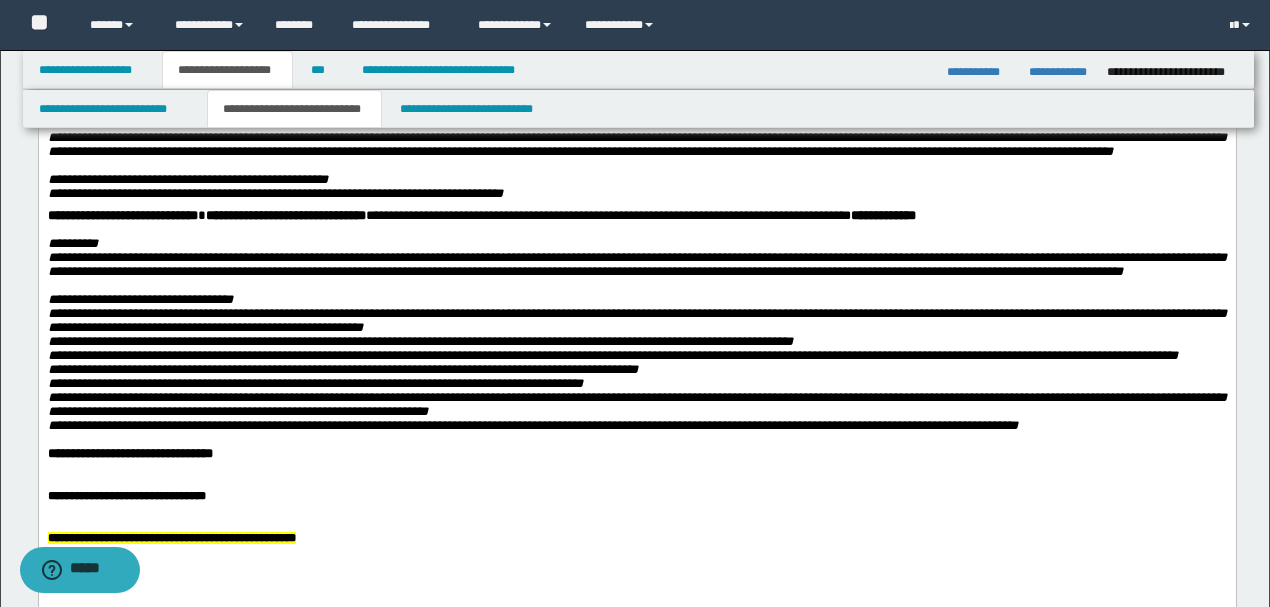 click at bounding box center (648, 230) 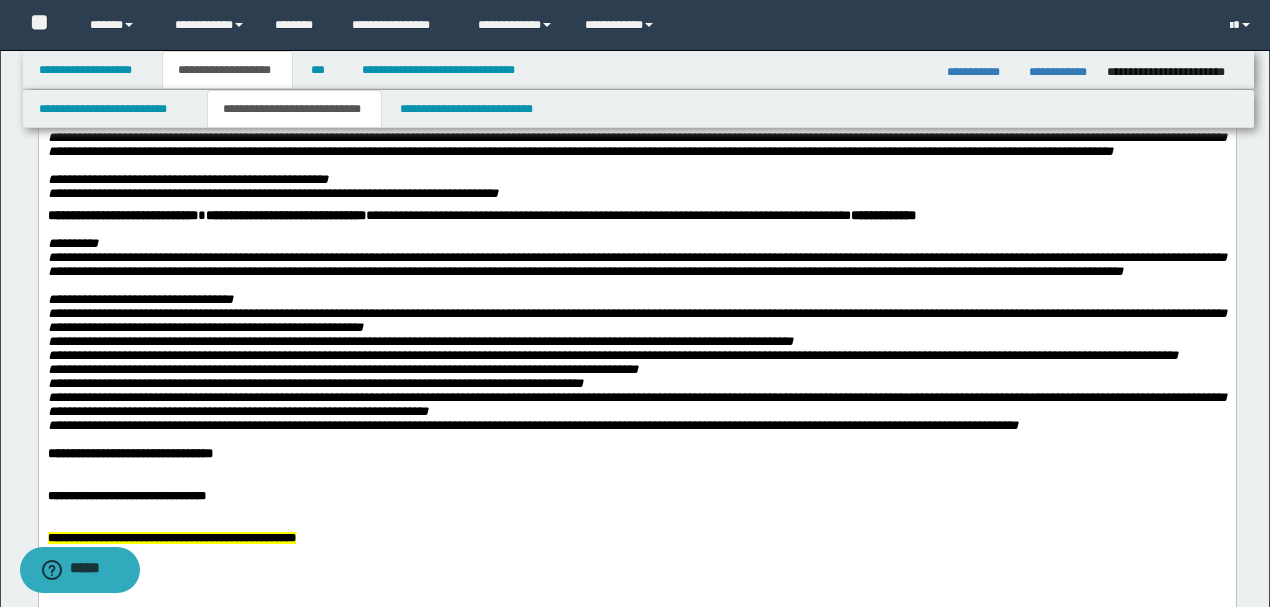 click on "**********" at bounding box center [636, 109] 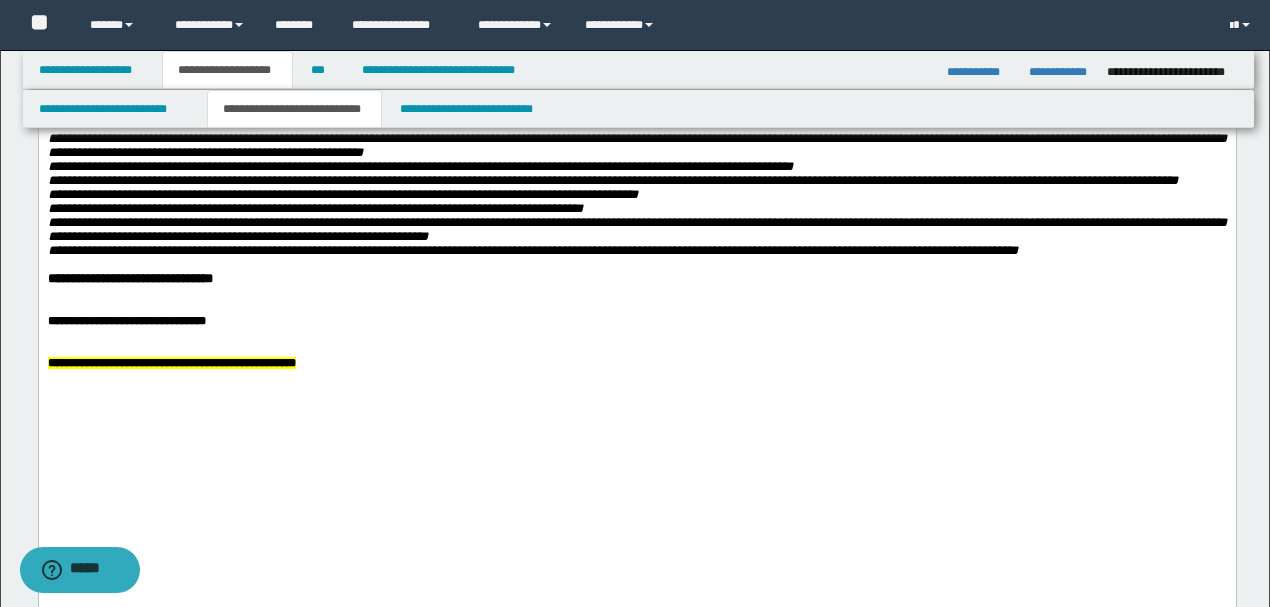 scroll, scrollTop: 800, scrollLeft: 0, axis: vertical 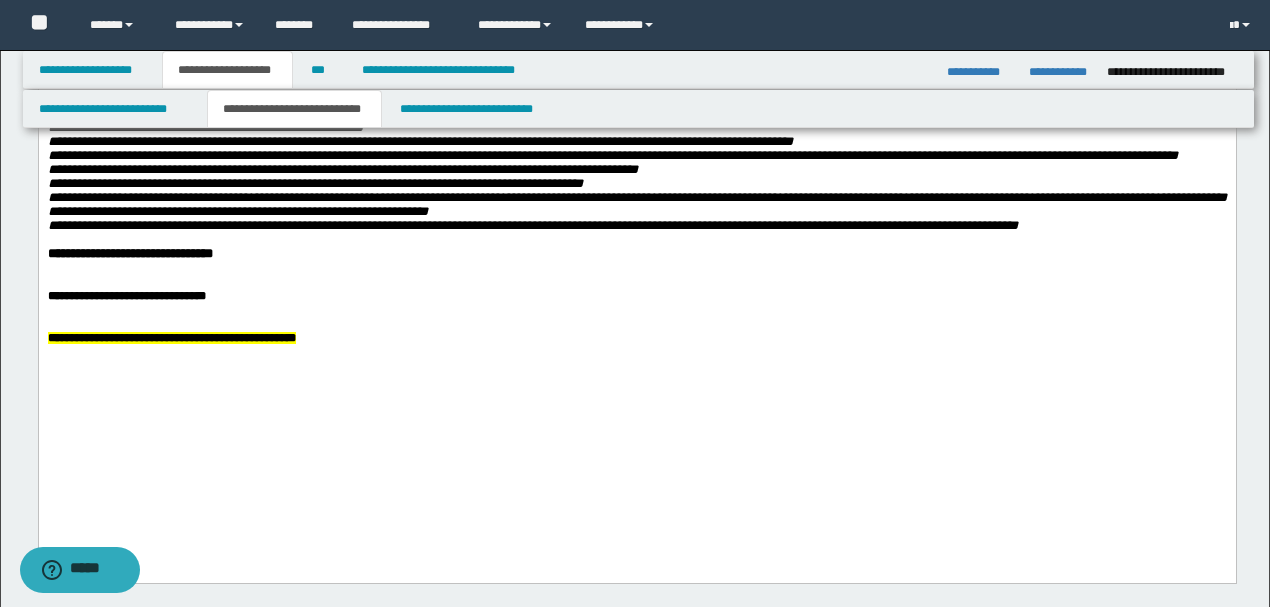 click at bounding box center [636, 310] 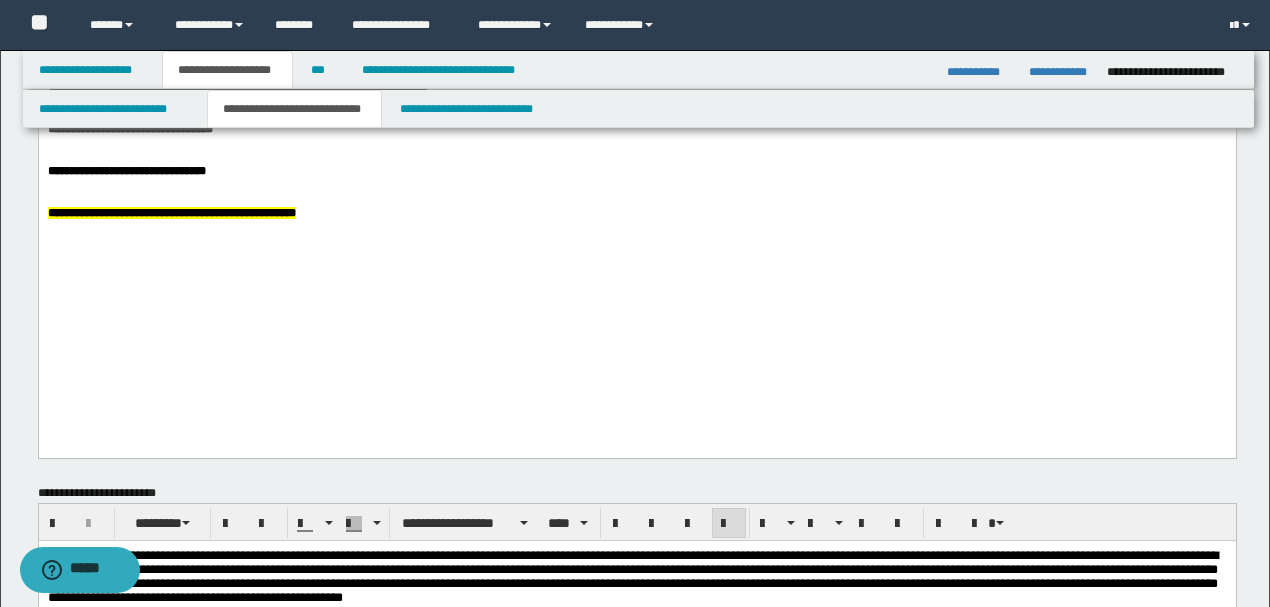 scroll, scrollTop: 933, scrollLeft: 0, axis: vertical 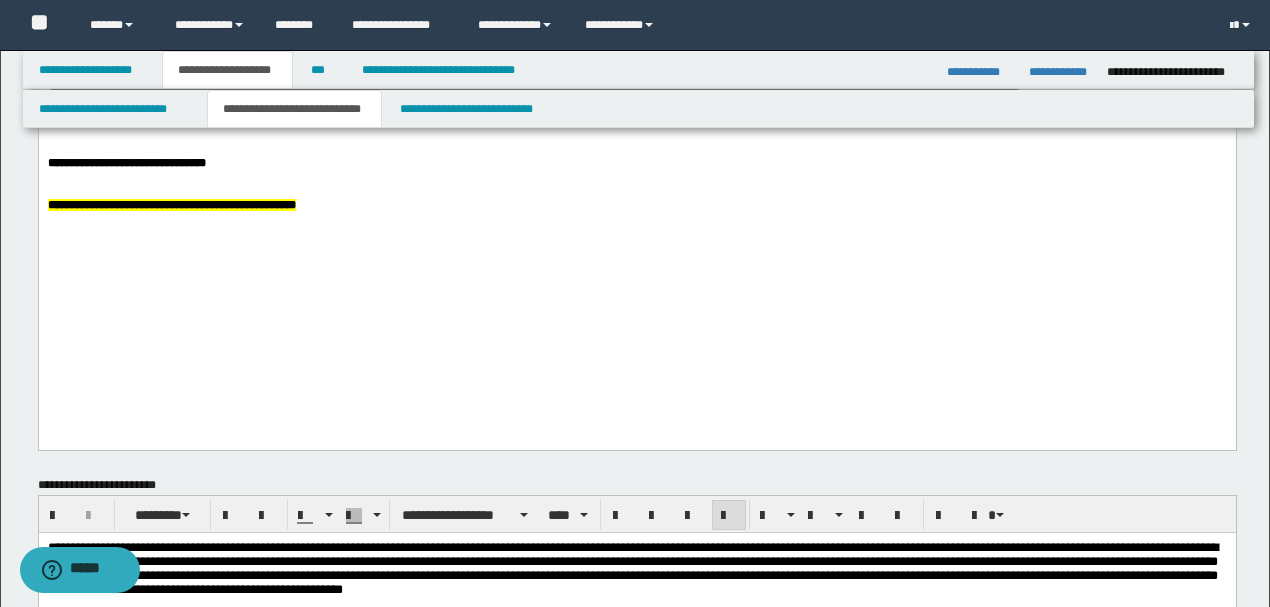 click on "**********" at bounding box center (171, 205) 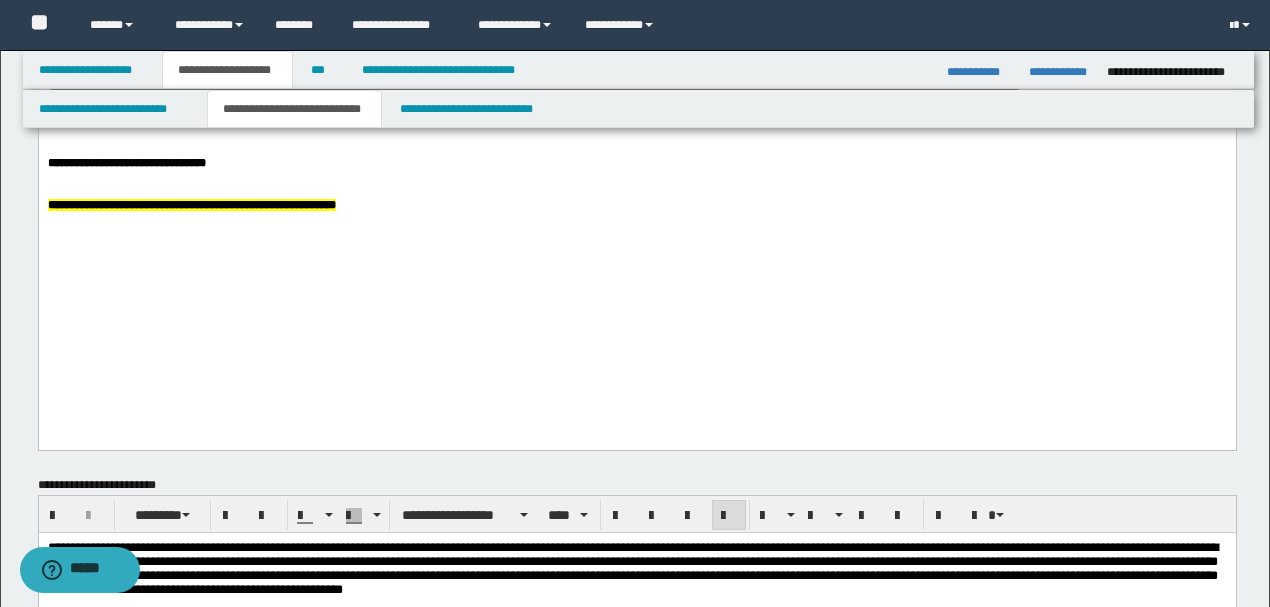drag, startPoint x: 365, startPoint y: 322, endPoint x: 571, endPoint y: 306, distance: 206.62042 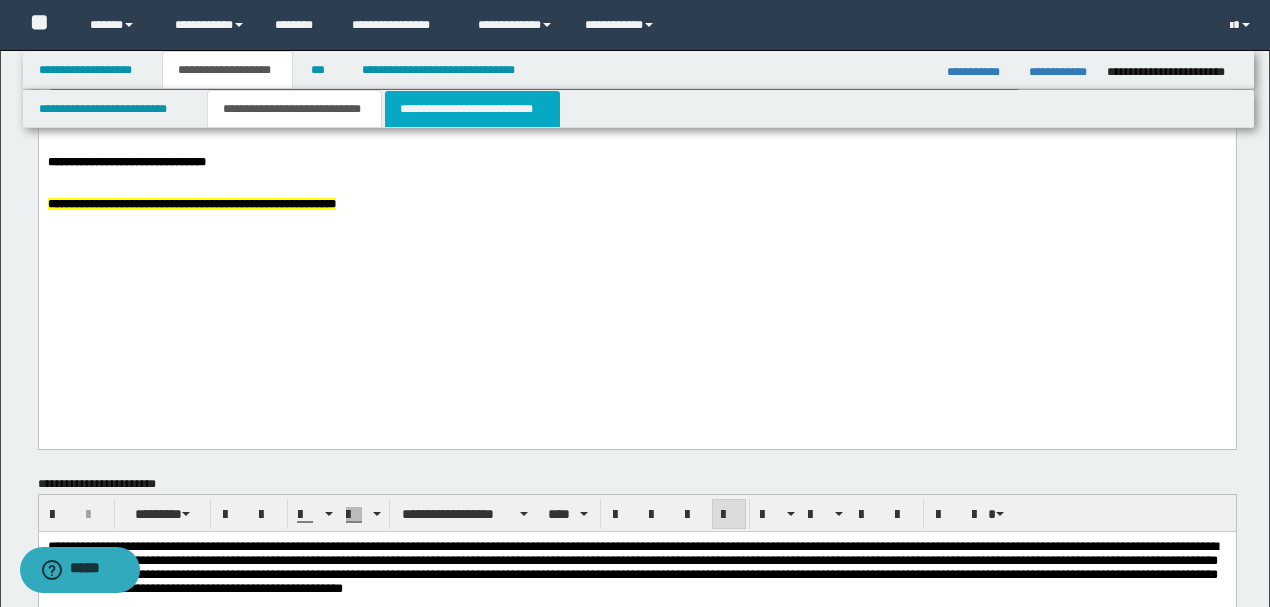 scroll, scrollTop: 933, scrollLeft: 0, axis: vertical 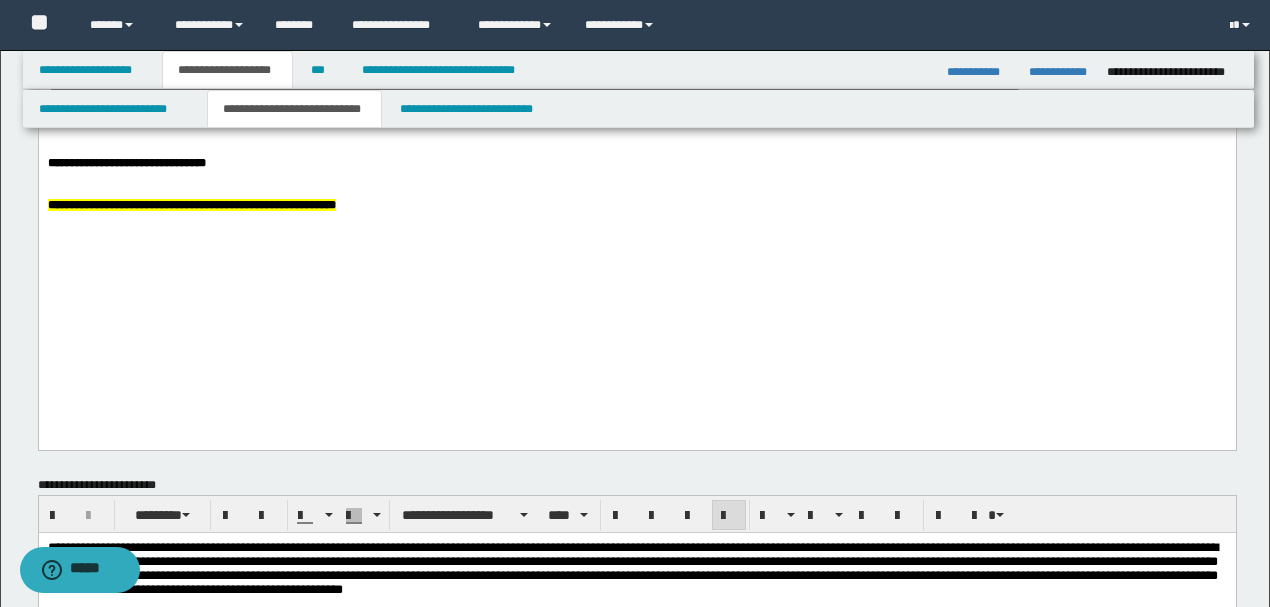 drag, startPoint x: 139, startPoint y: 188, endPoint x: 428, endPoint y: 131, distance: 294.56747 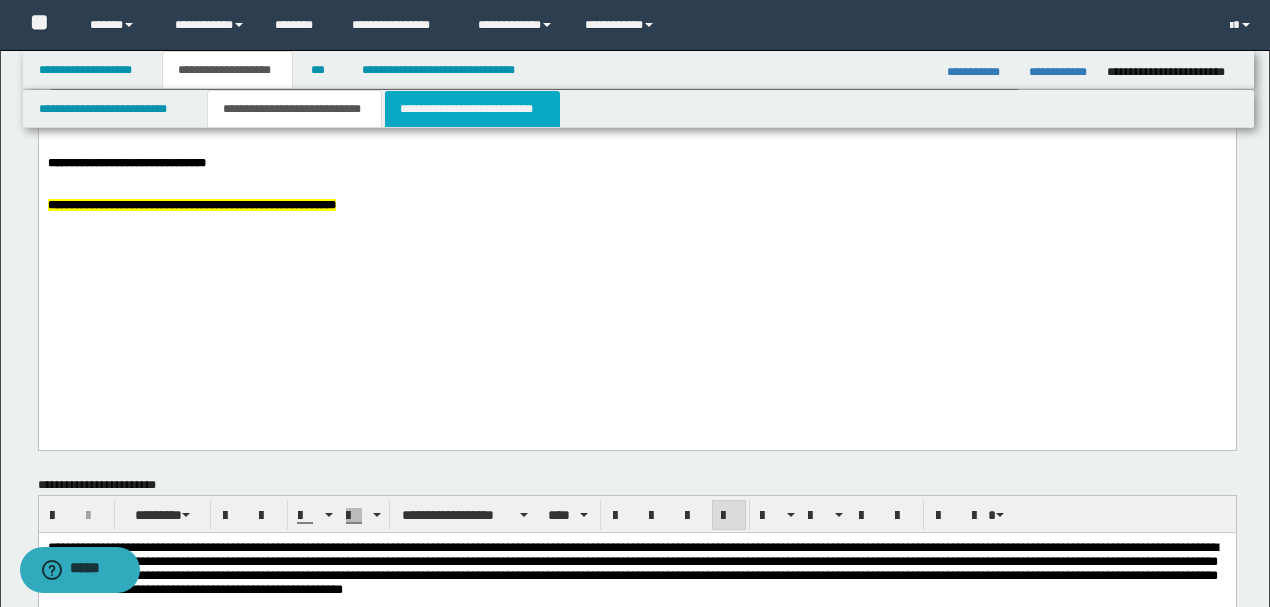 click on "**********" at bounding box center (472, 109) 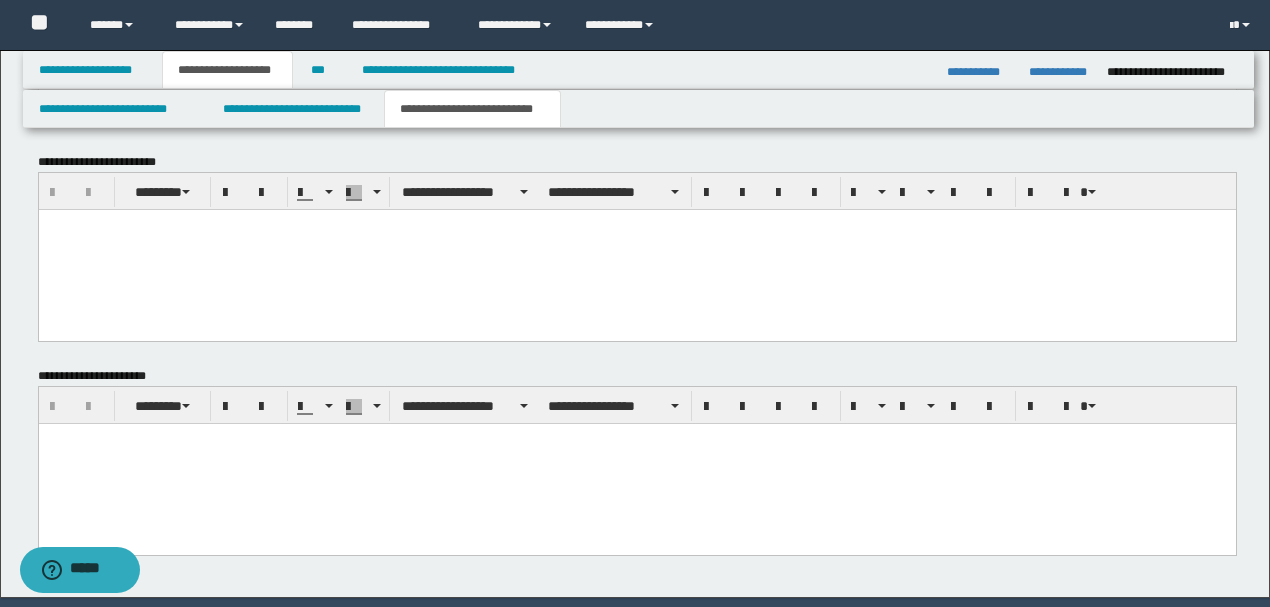 scroll, scrollTop: 896, scrollLeft: 0, axis: vertical 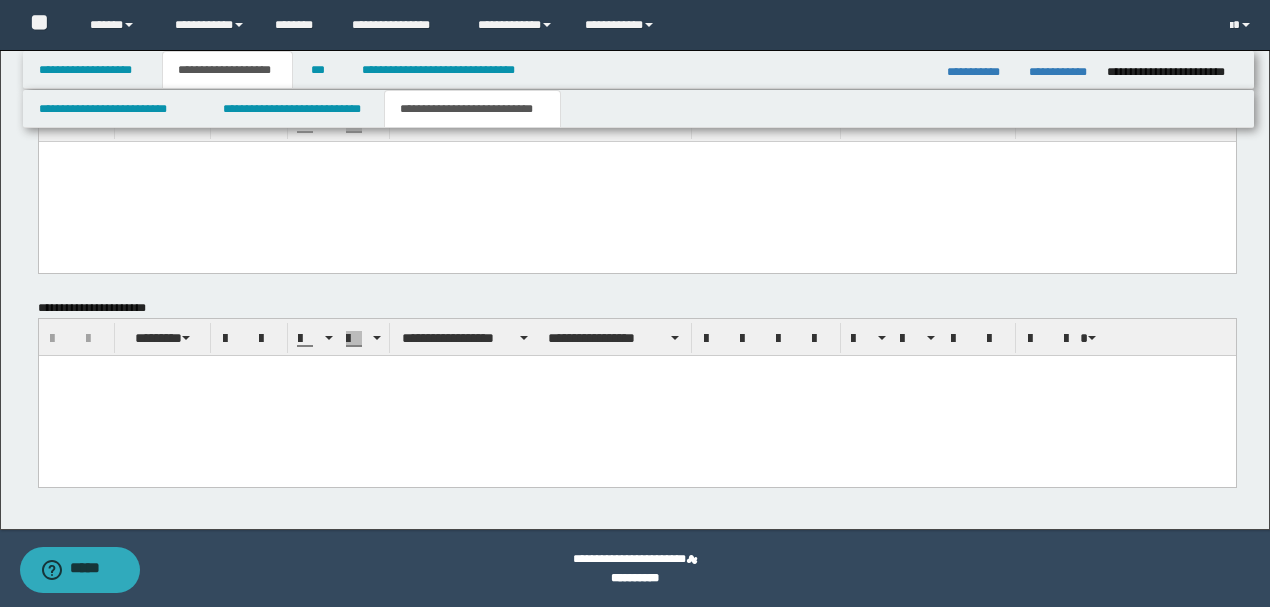 click at bounding box center [636, 395] 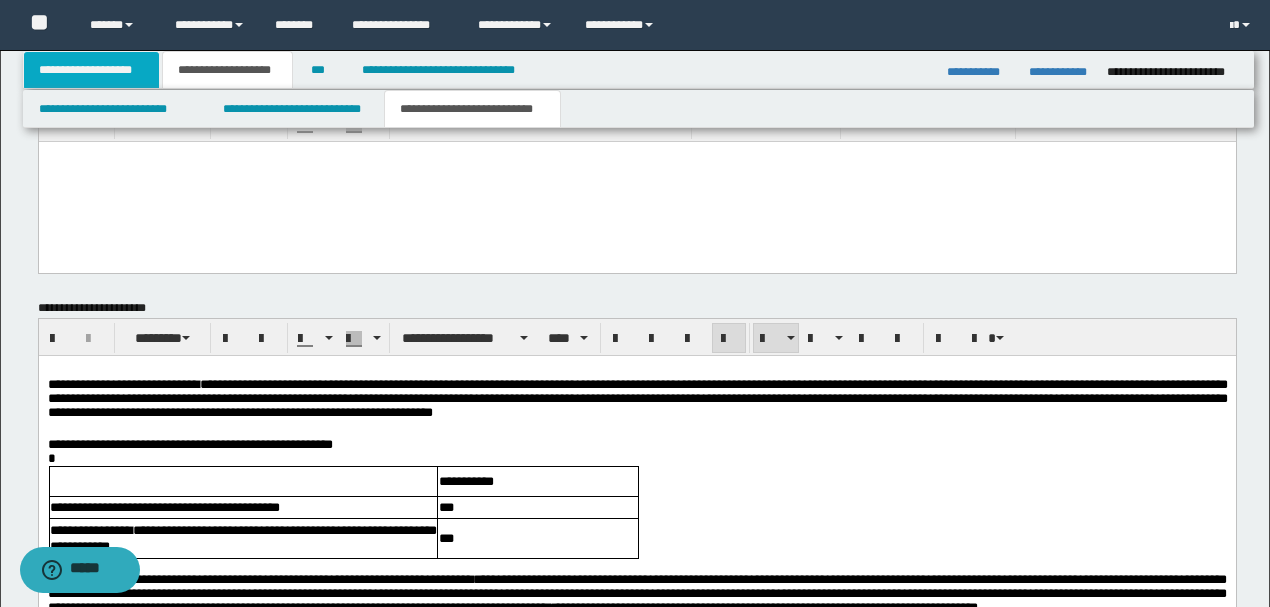 click on "**********" at bounding box center [92, 70] 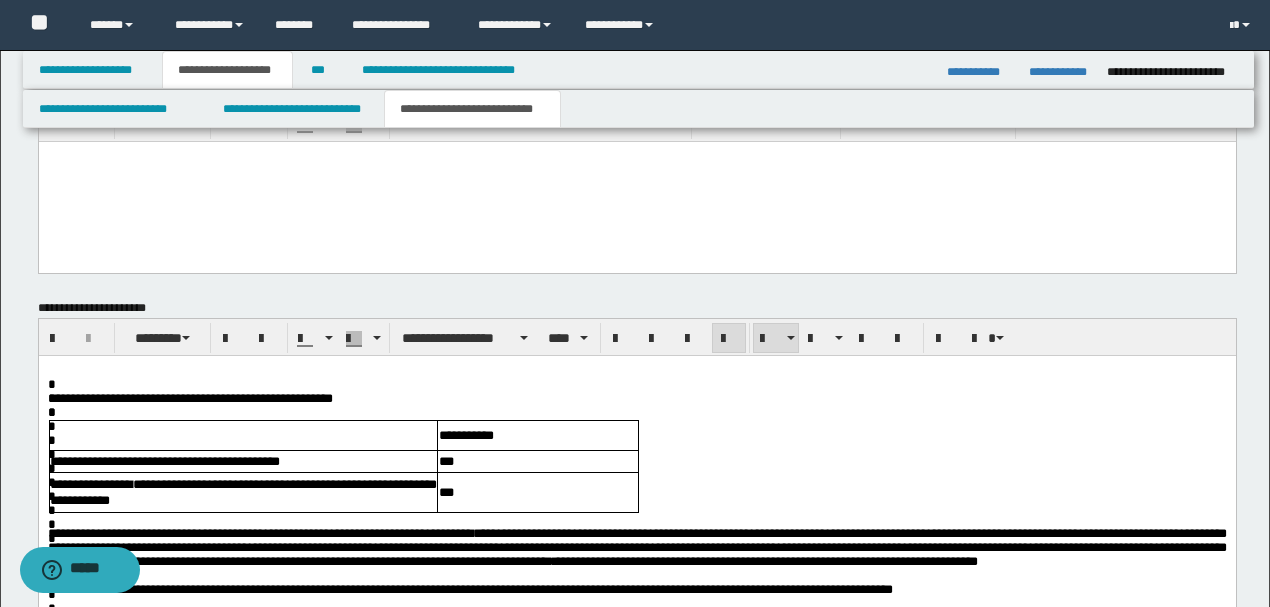 scroll, scrollTop: 537, scrollLeft: 0, axis: vertical 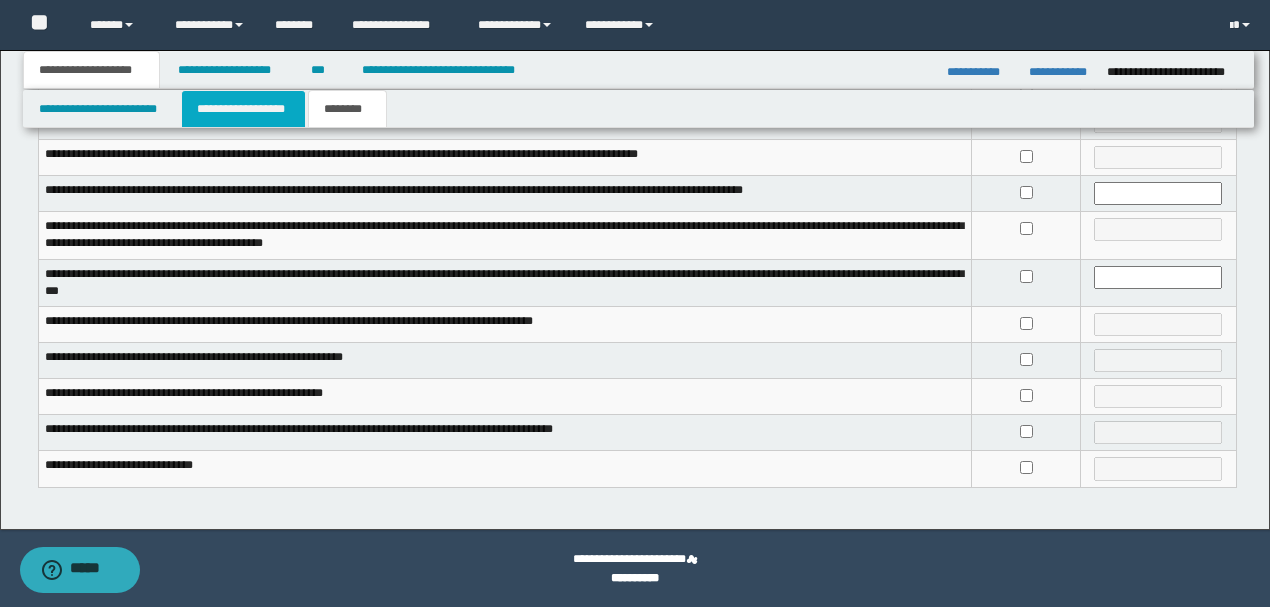 click on "**********" at bounding box center [243, 109] 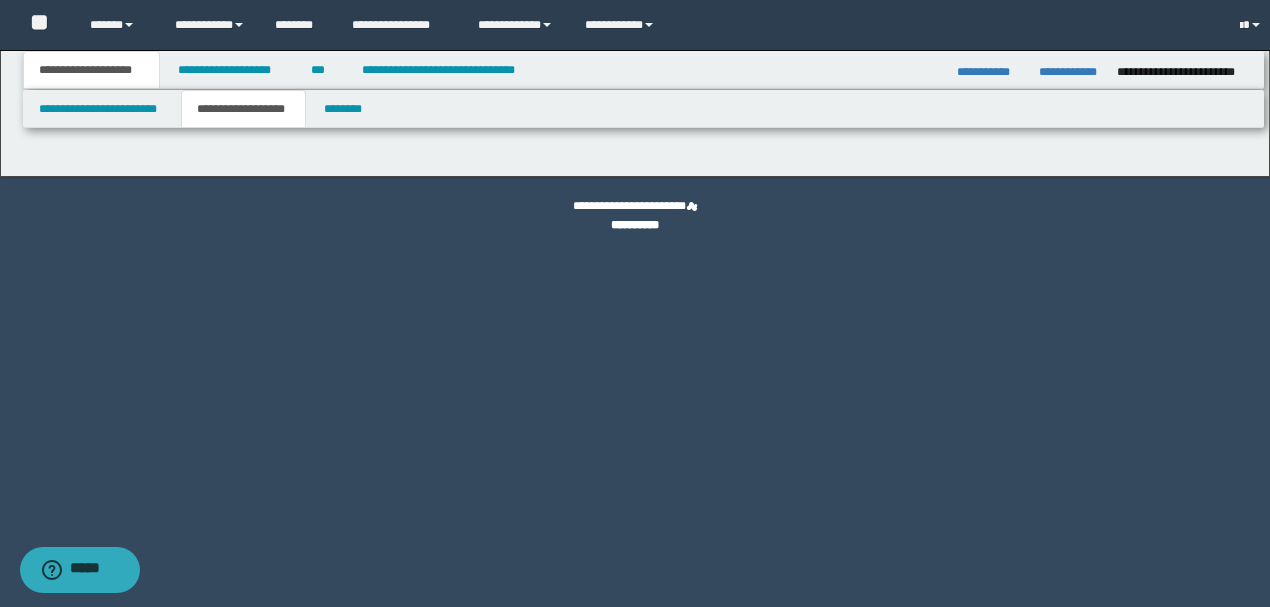 scroll, scrollTop: 0, scrollLeft: 0, axis: both 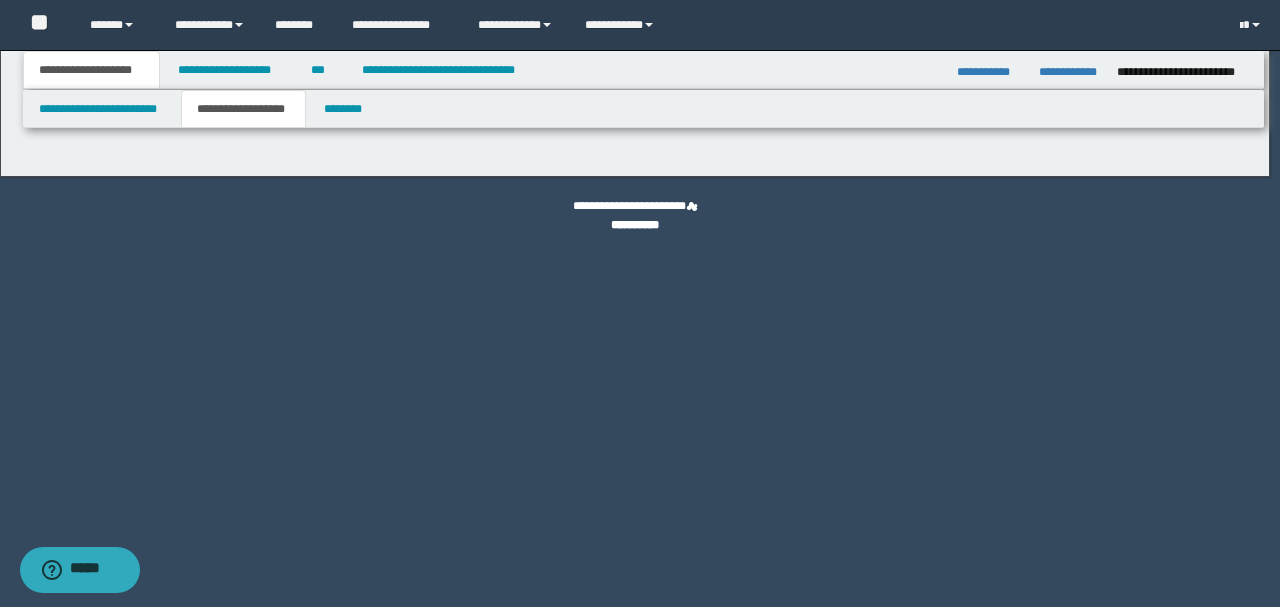 type on "**********" 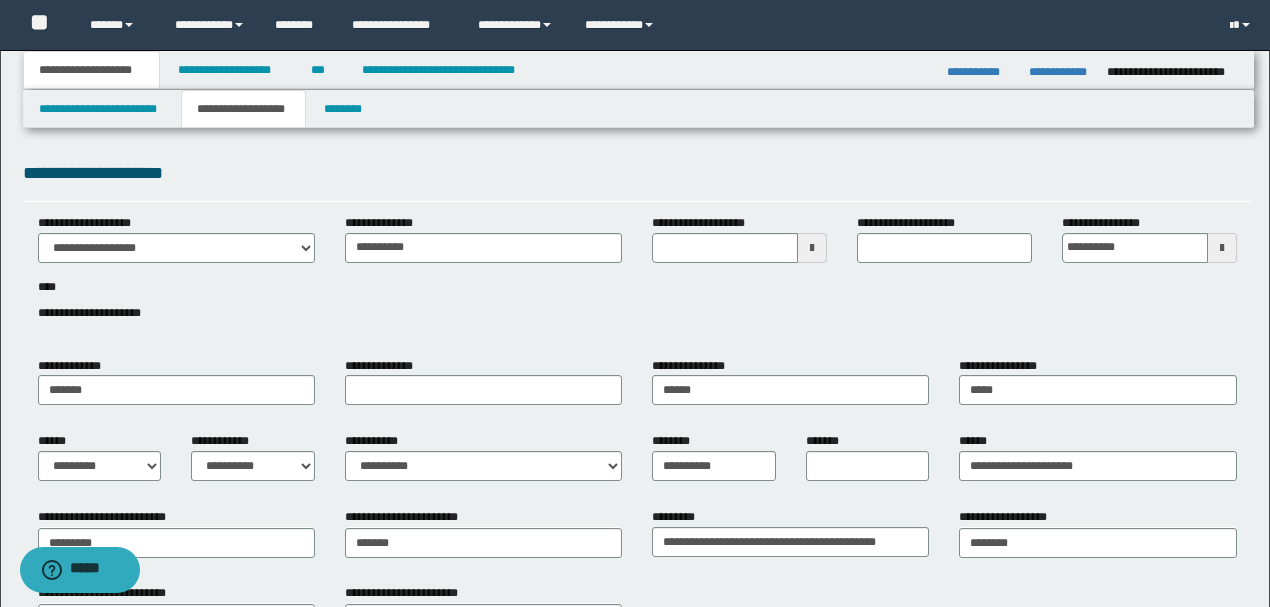 click on "**********" at bounding box center [637, 173] 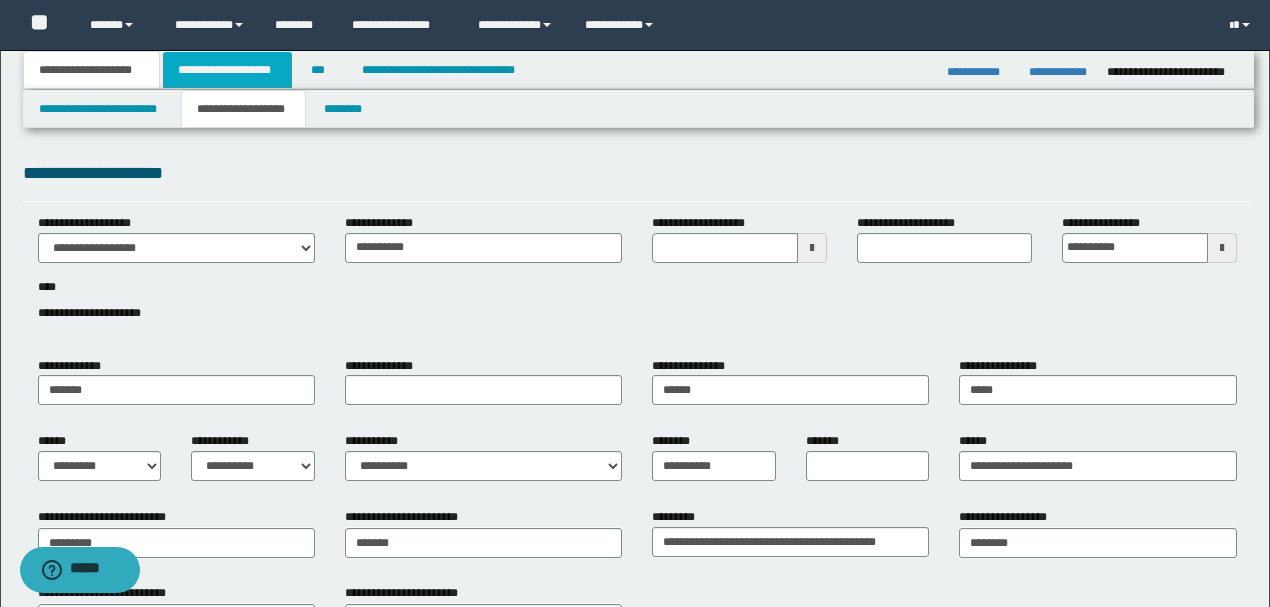 click on "**********" at bounding box center [227, 70] 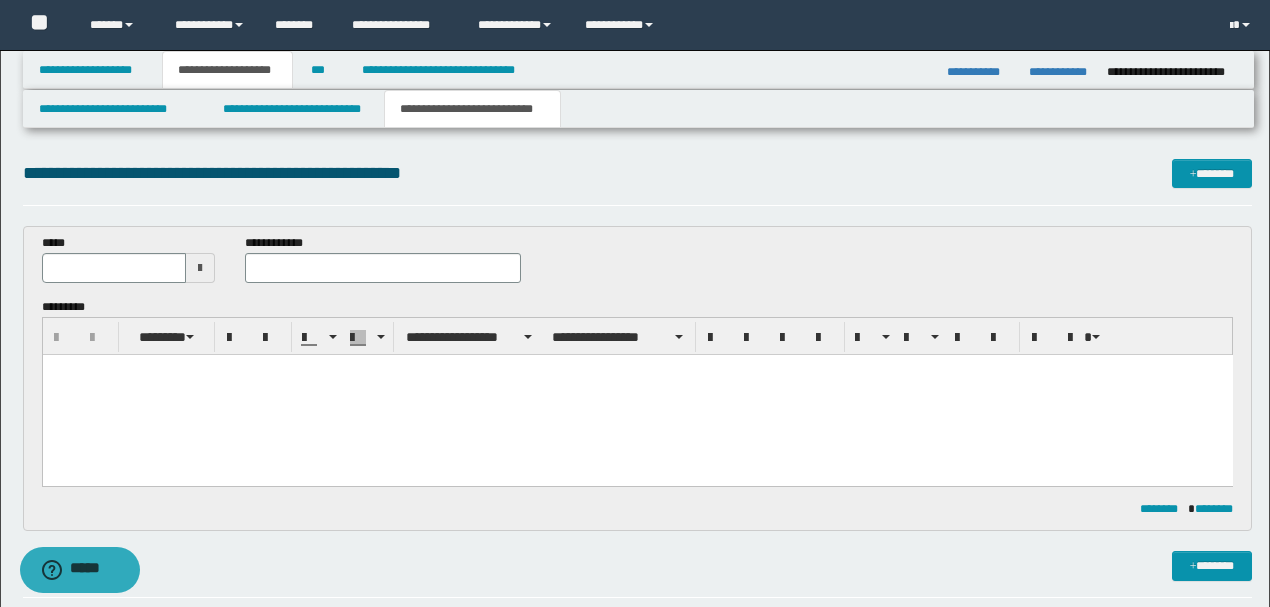 click on "**********" at bounding box center (637, 565) 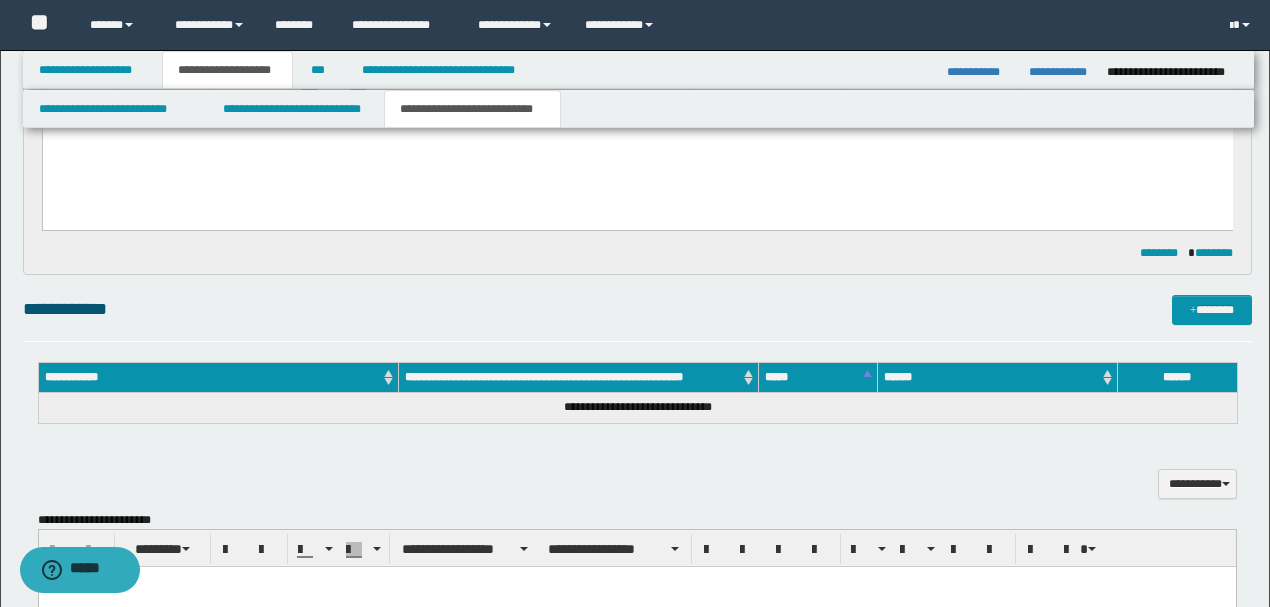 scroll, scrollTop: 266, scrollLeft: 0, axis: vertical 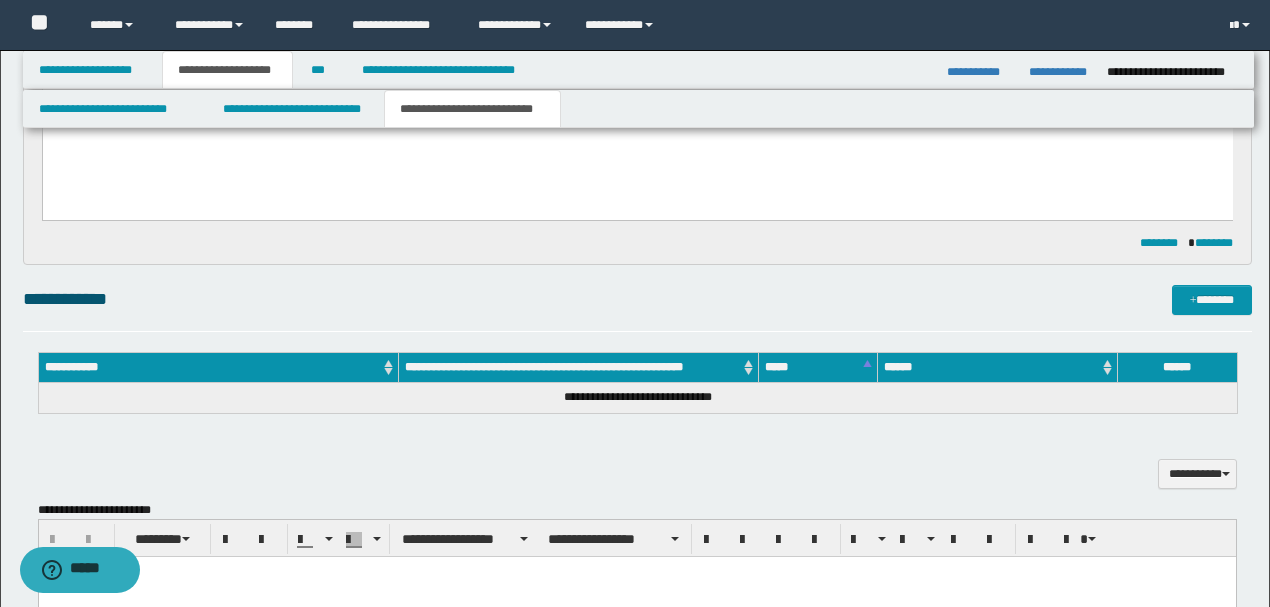 click at bounding box center (636, 572) 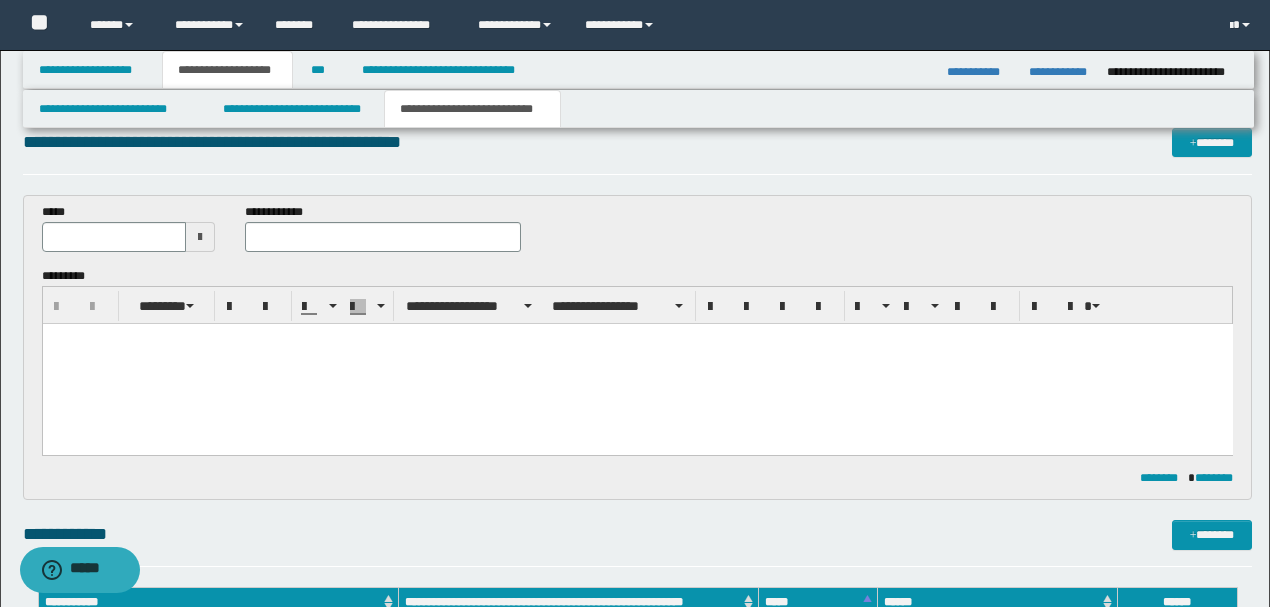 scroll, scrollTop: 0, scrollLeft: 0, axis: both 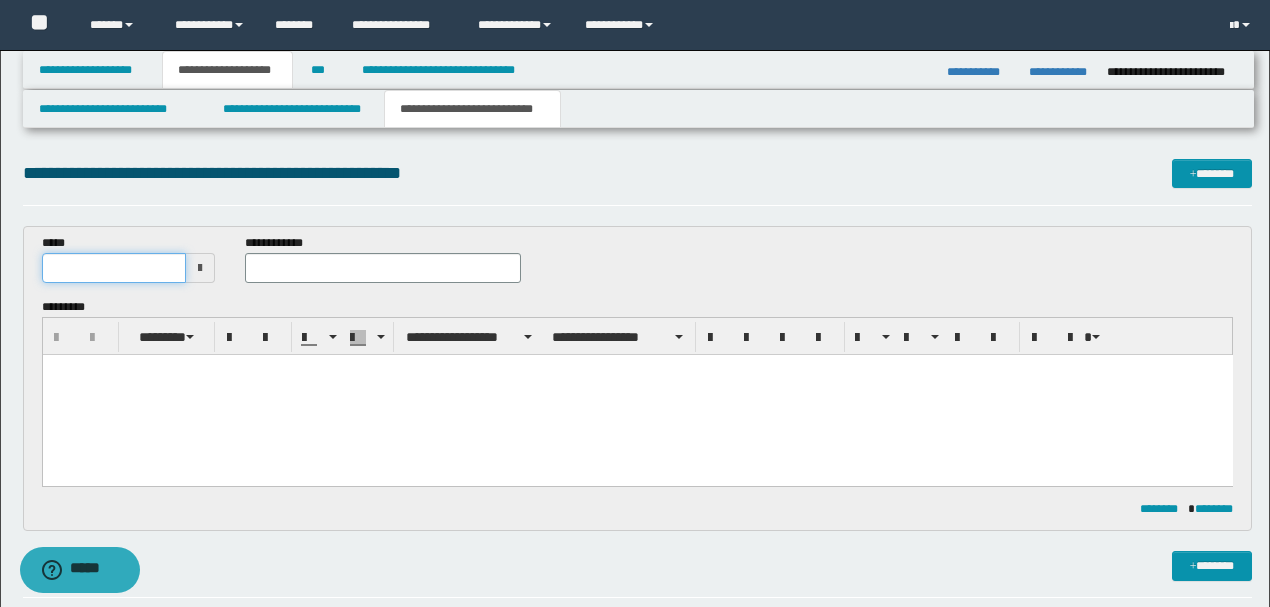 click at bounding box center (114, 268) 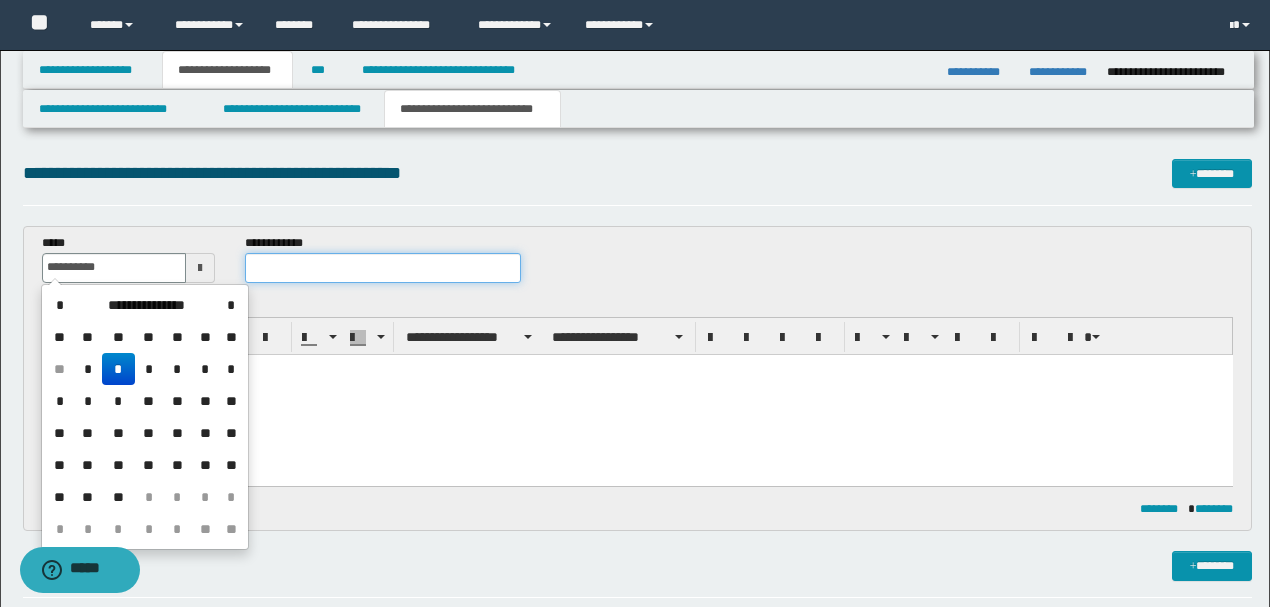 type on "**********" 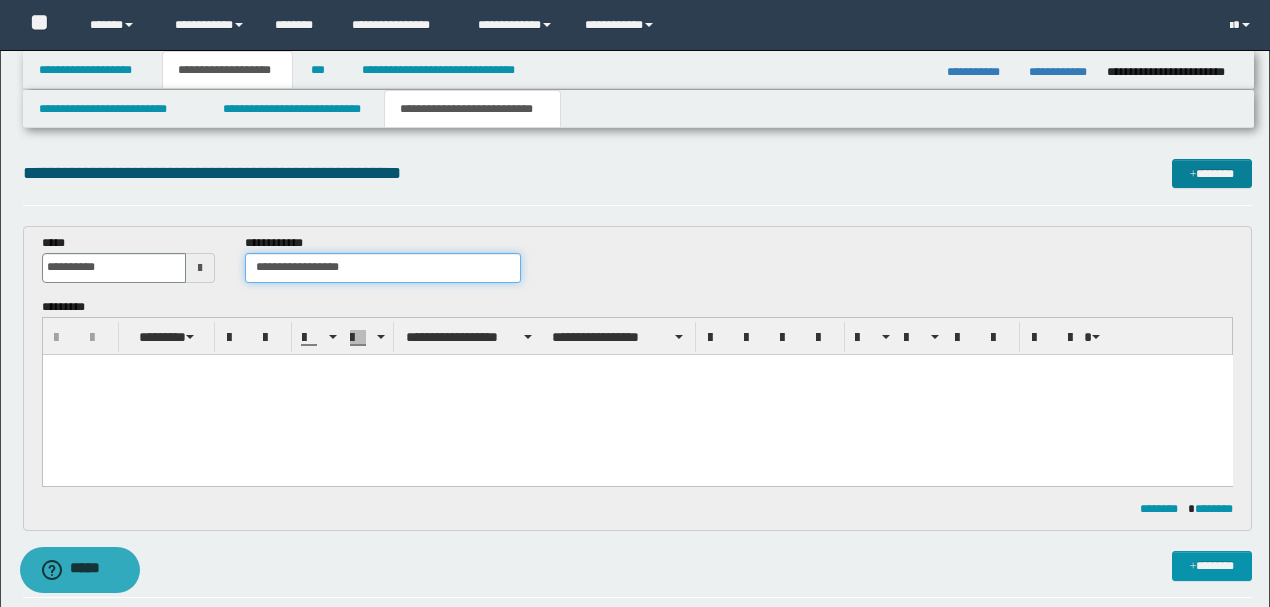 type on "**********" 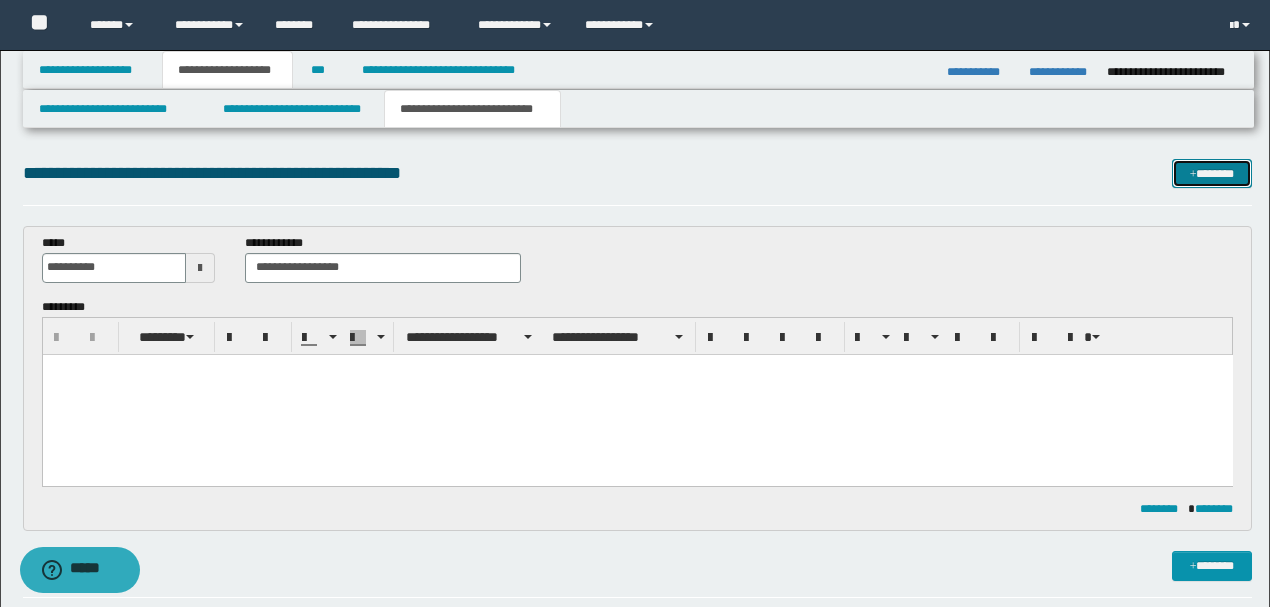 click on "*******" at bounding box center (1211, 173) 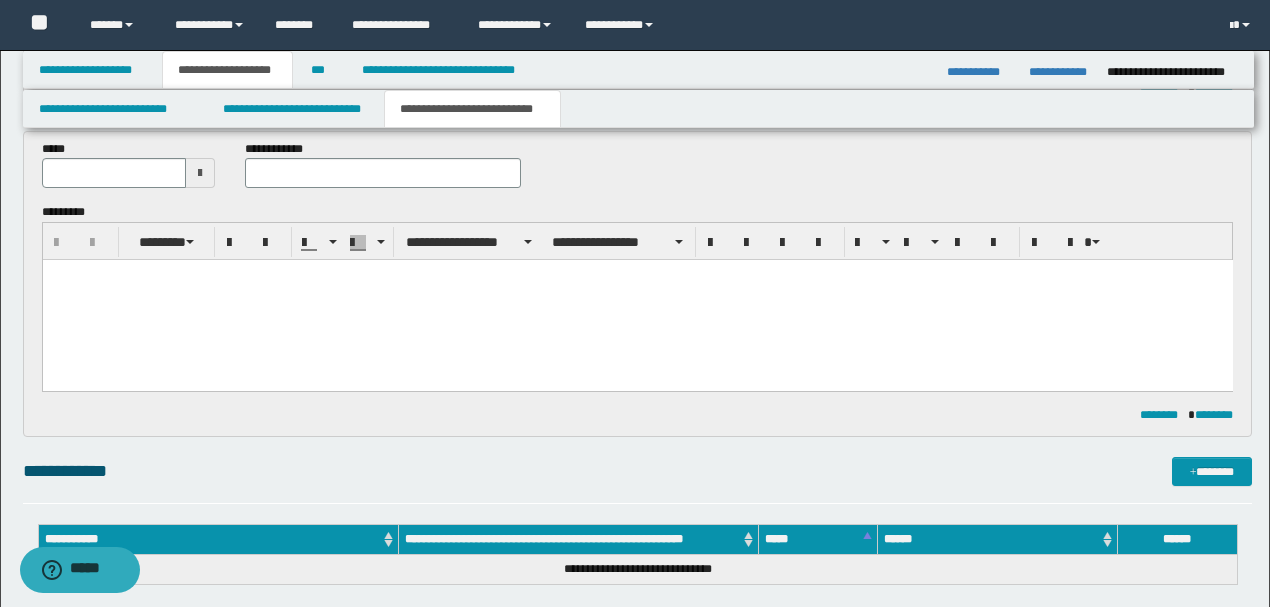 scroll, scrollTop: 344, scrollLeft: 0, axis: vertical 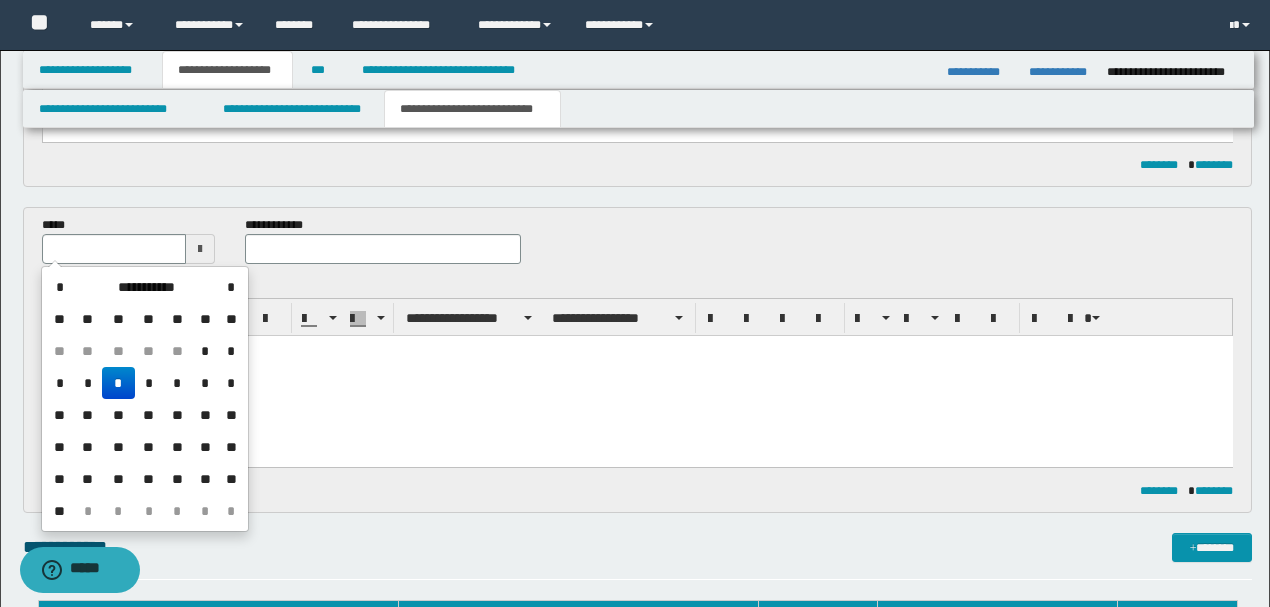 click at bounding box center (114, 249) 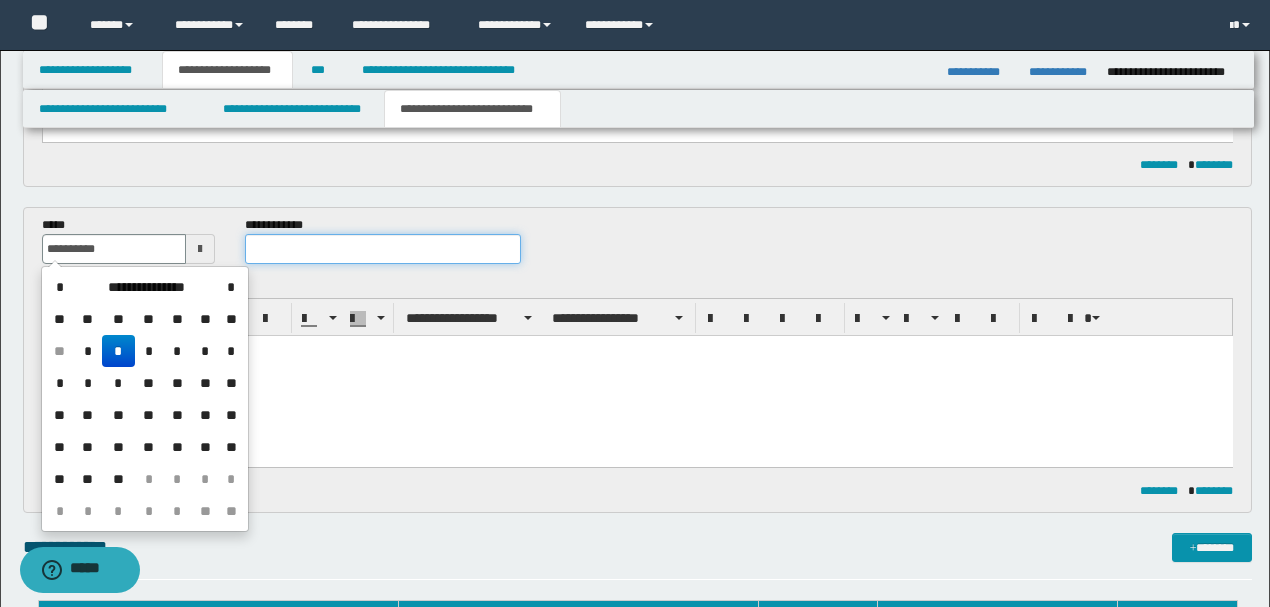 type on "**********" 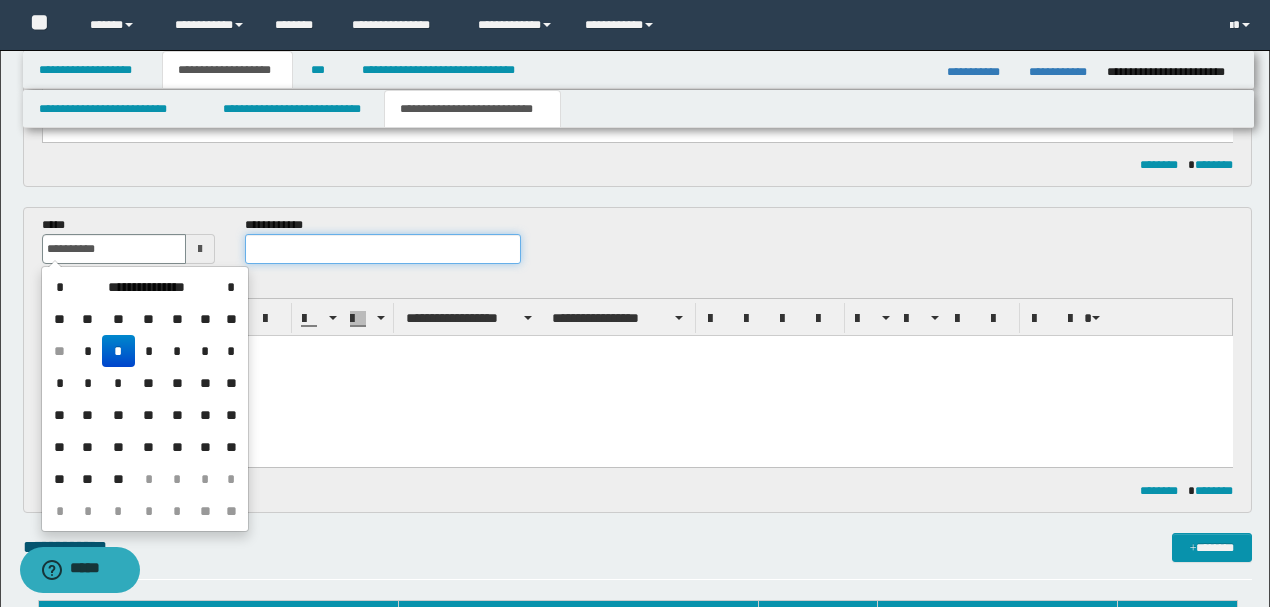click at bounding box center (382, 249) 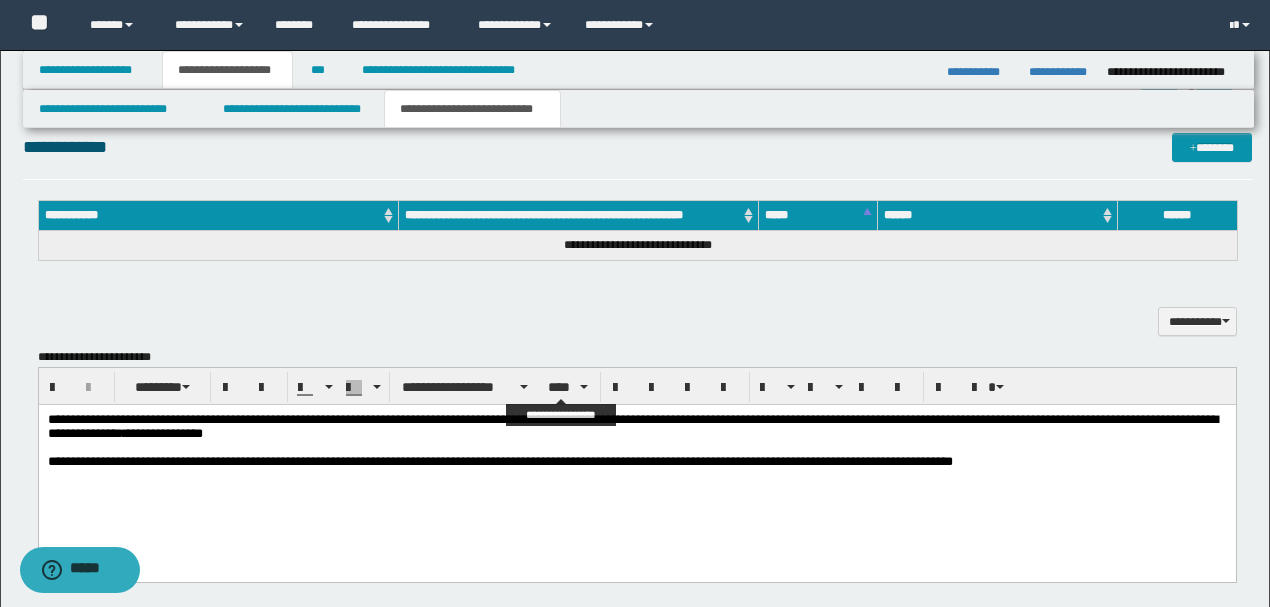 scroll, scrollTop: 1078, scrollLeft: 0, axis: vertical 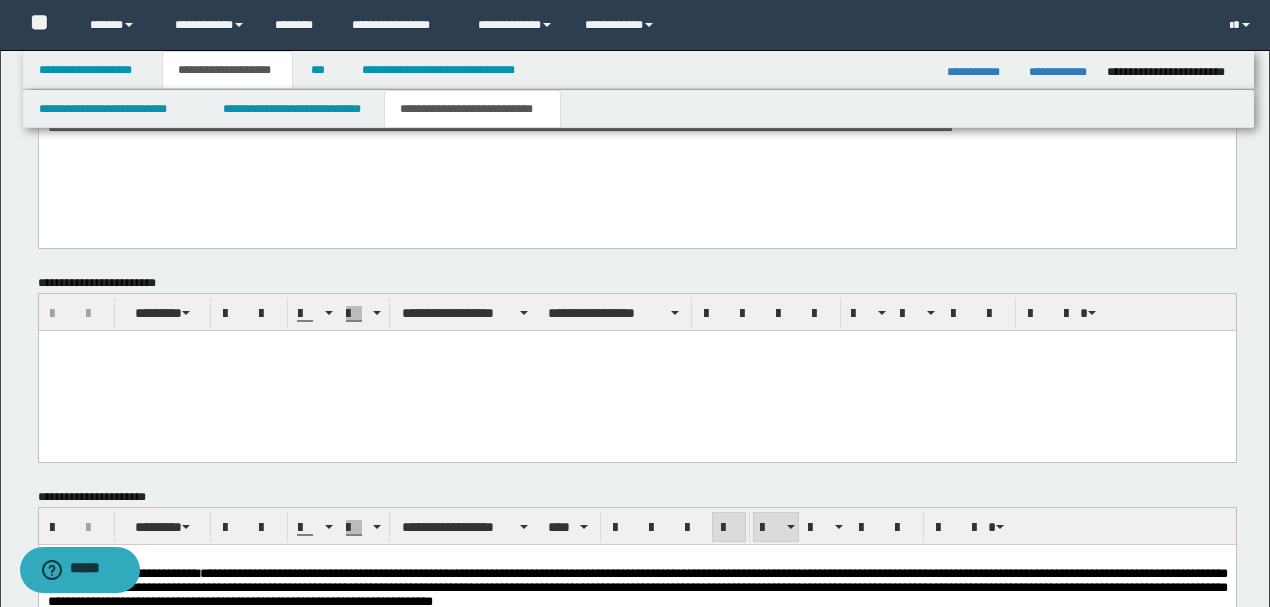 type on "**********" 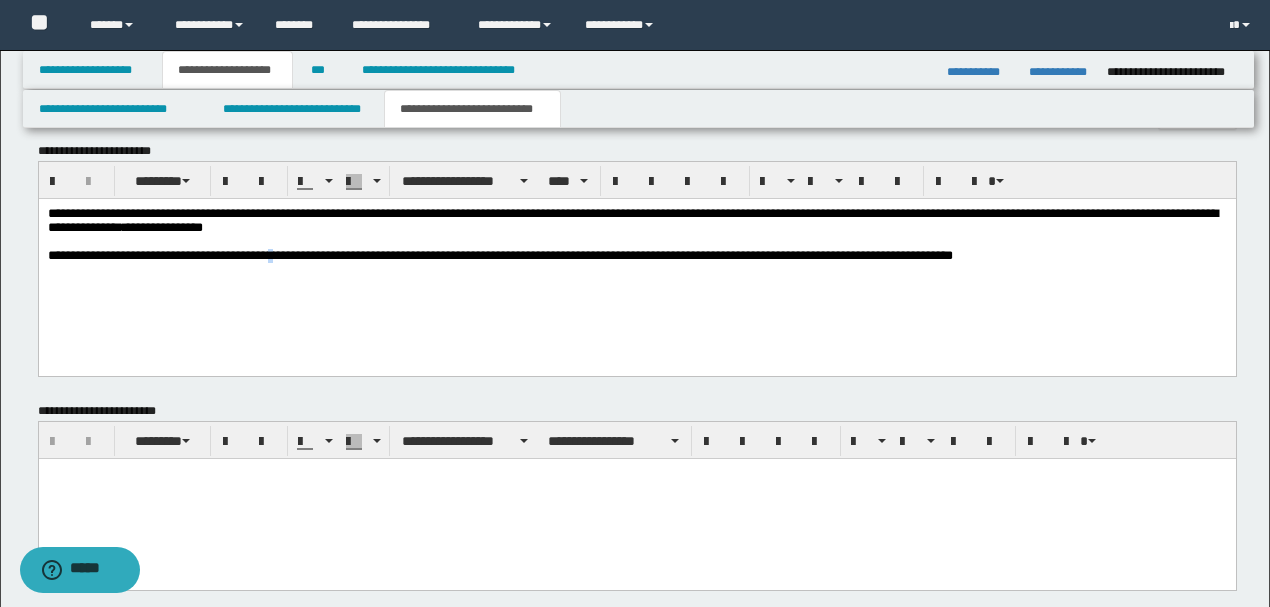 scroll, scrollTop: 944, scrollLeft: 0, axis: vertical 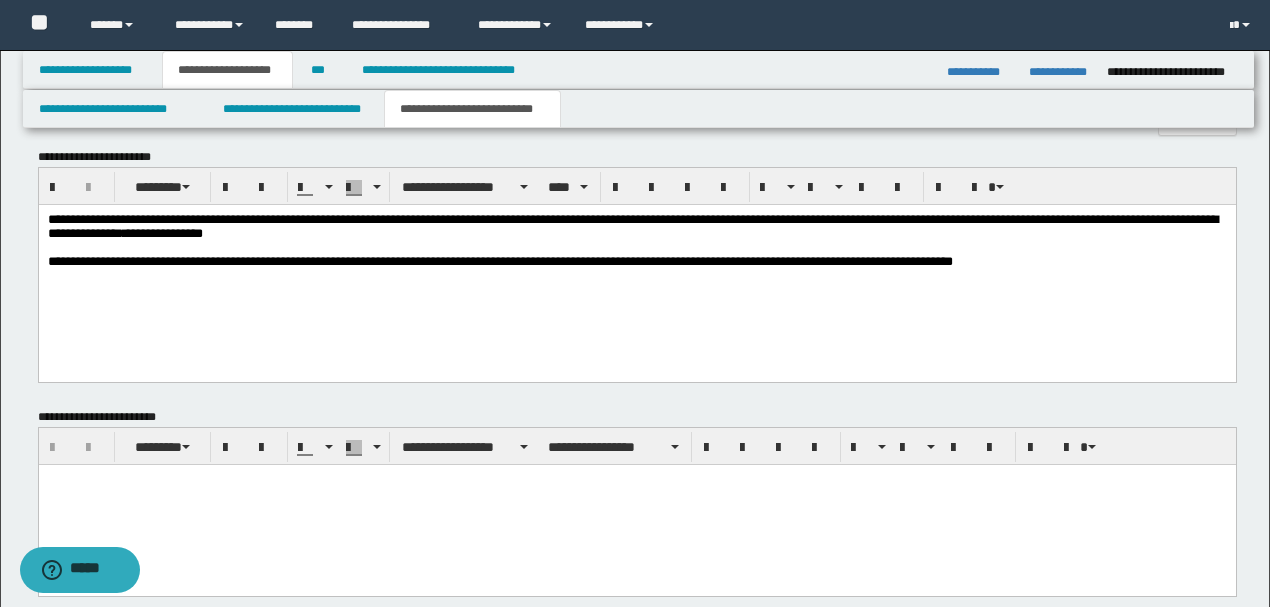 click on "**********" at bounding box center (637, 261) 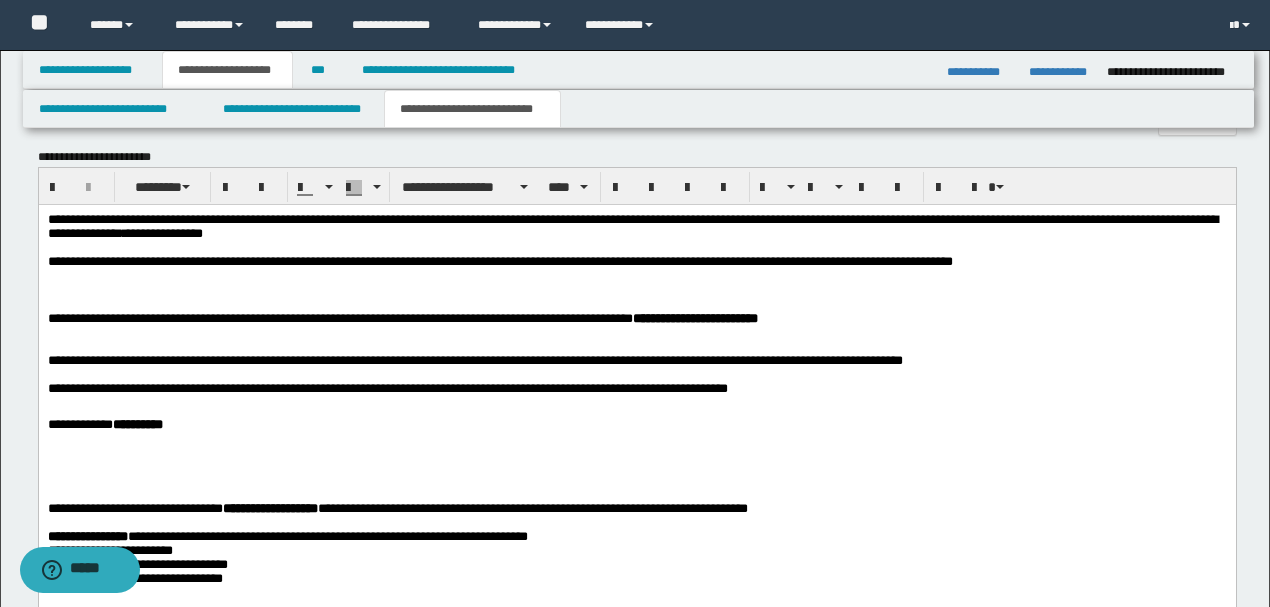 click at bounding box center (636, 290) 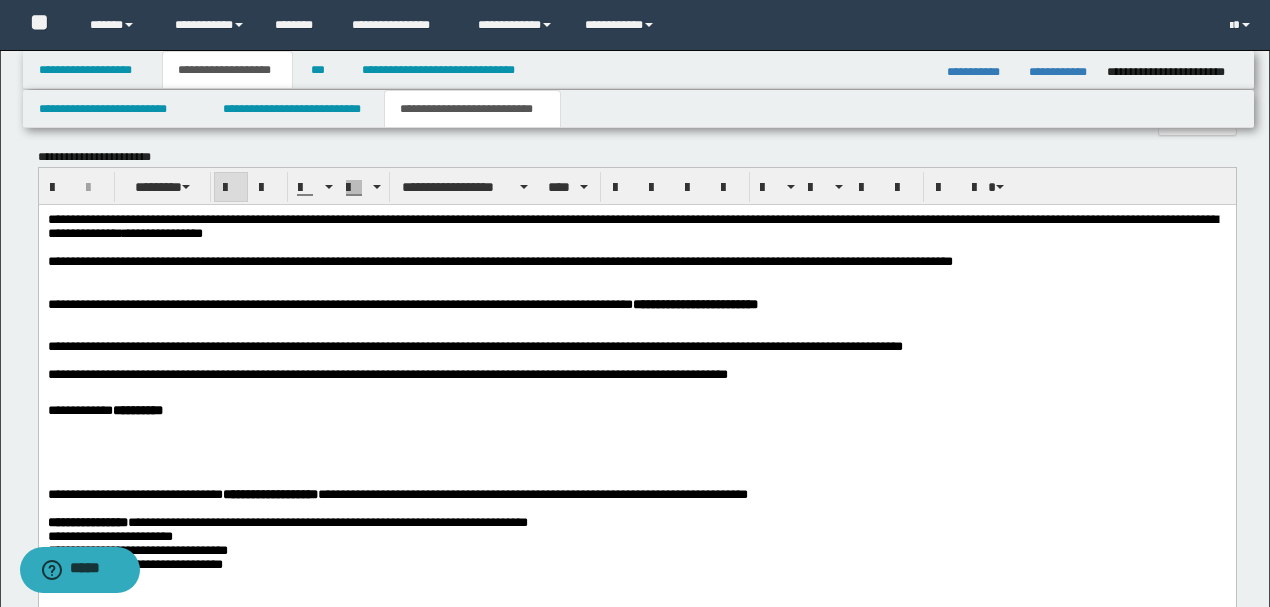 click on "**********" at bounding box center (636, 410) 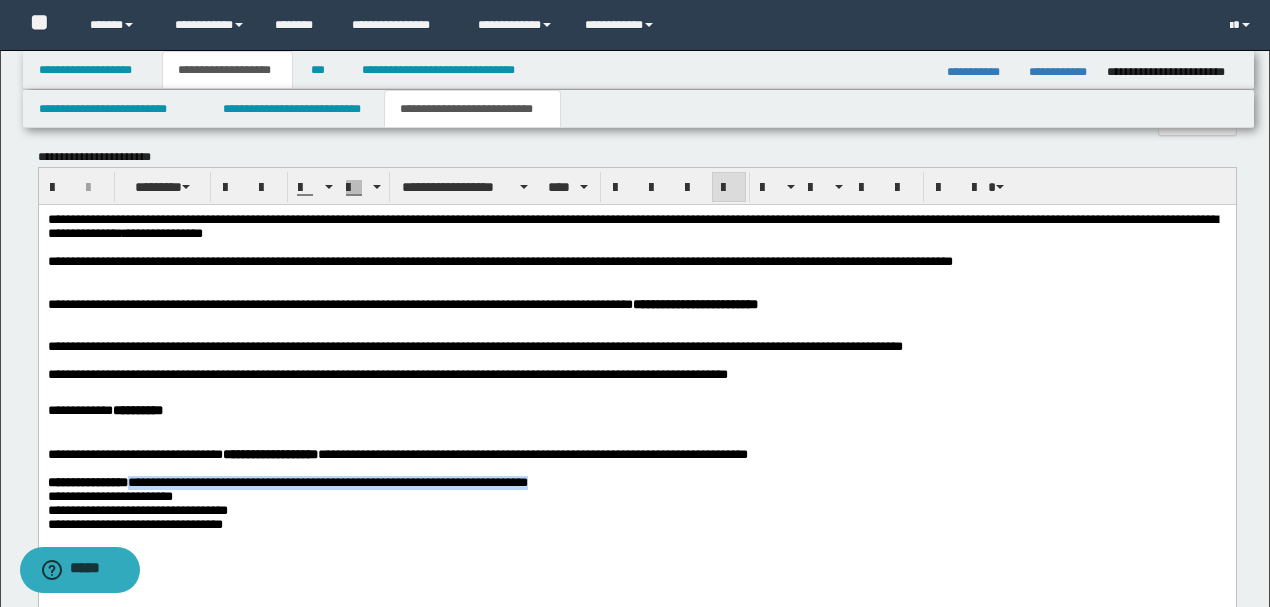drag, startPoint x: 626, startPoint y: 503, endPoint x: 136, endPoint y: 502, distance: 490.001 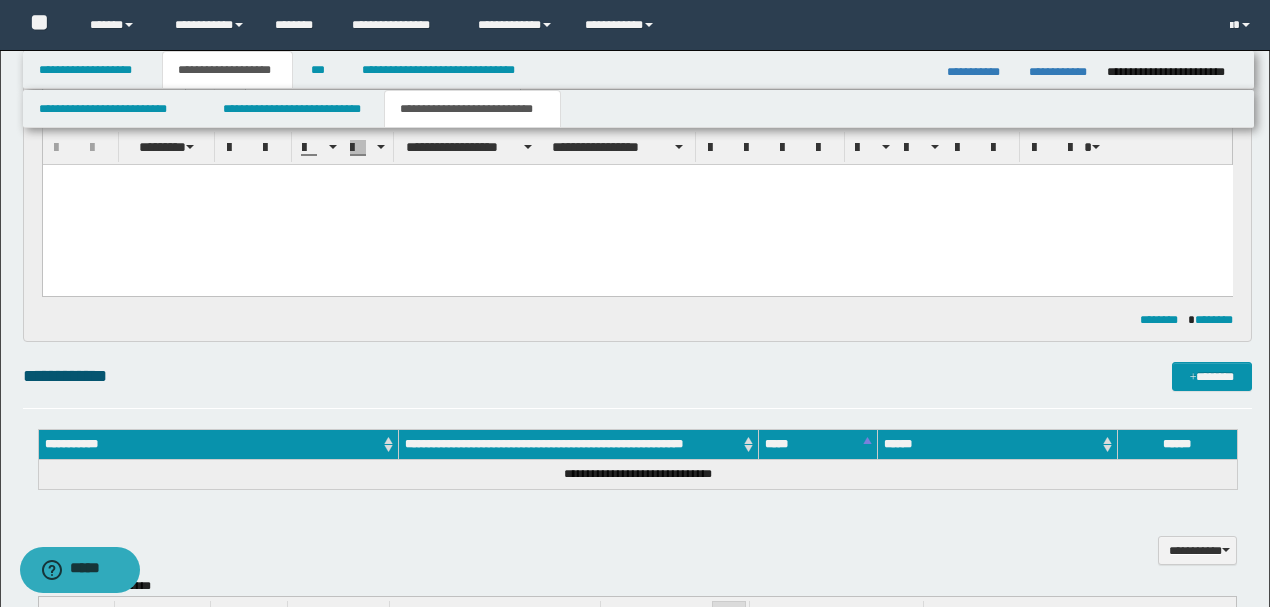scroll, scrollTop: 478, scrollLeft: 0, axis: vertical 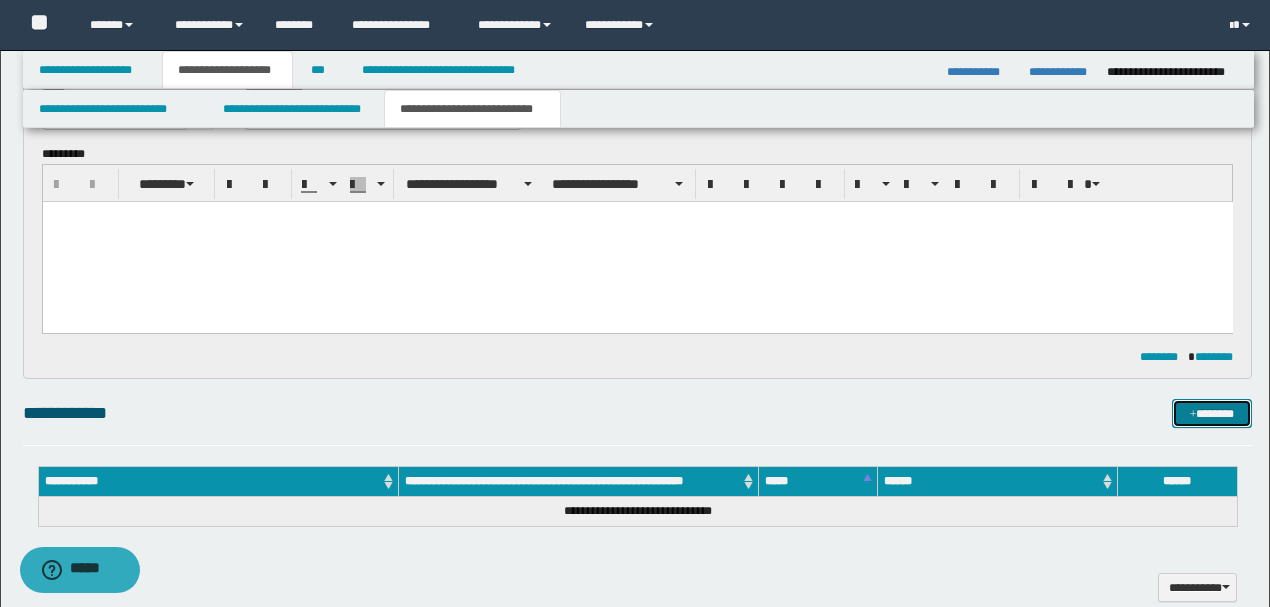 click on "*******" at bounding box center (1211, 413) 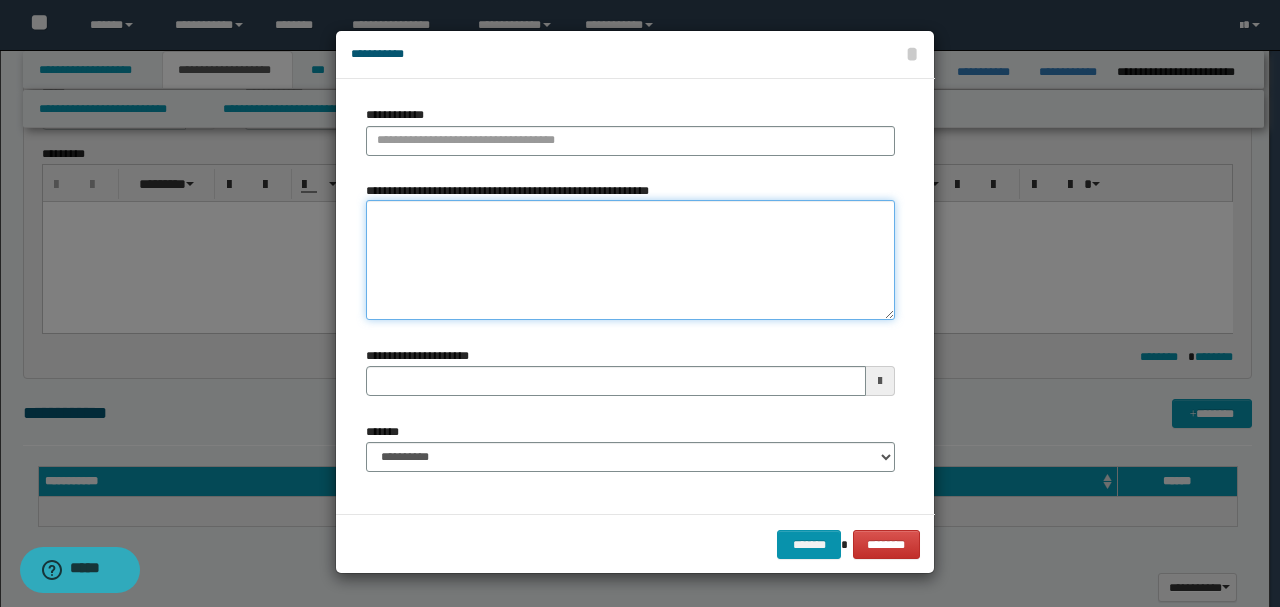 click on "**********" at bounding box center [630, 260] 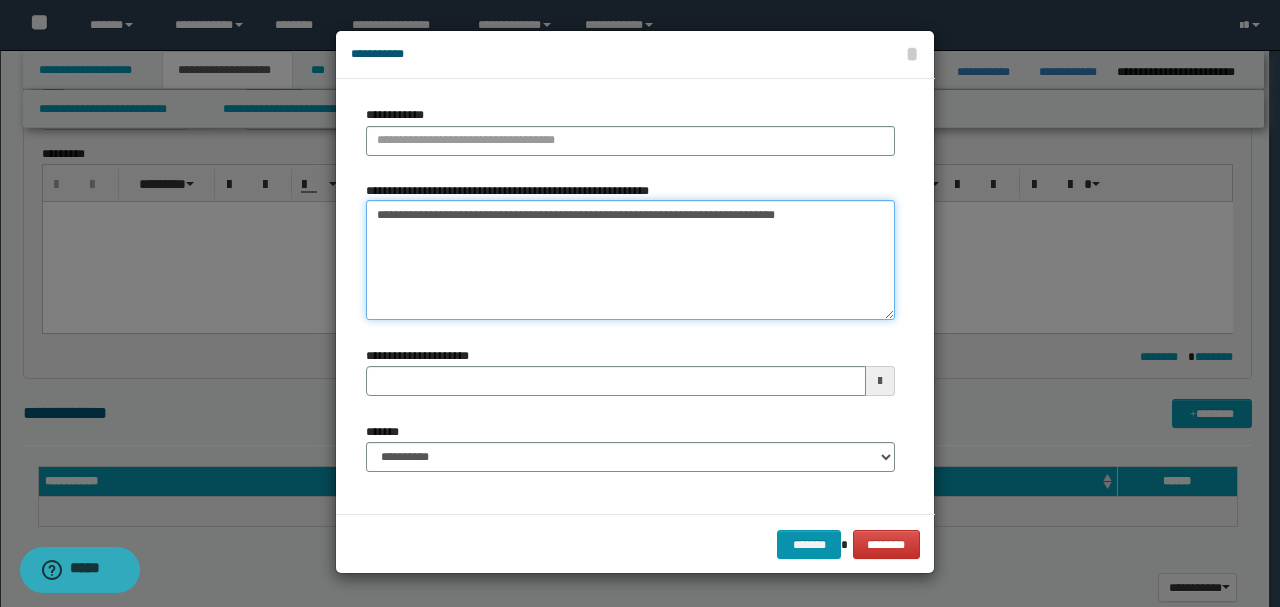 drag, startPoint x: 693, startPoint y: 210, endPoint x: 252, endPoint y: 203, distance: 441.05554 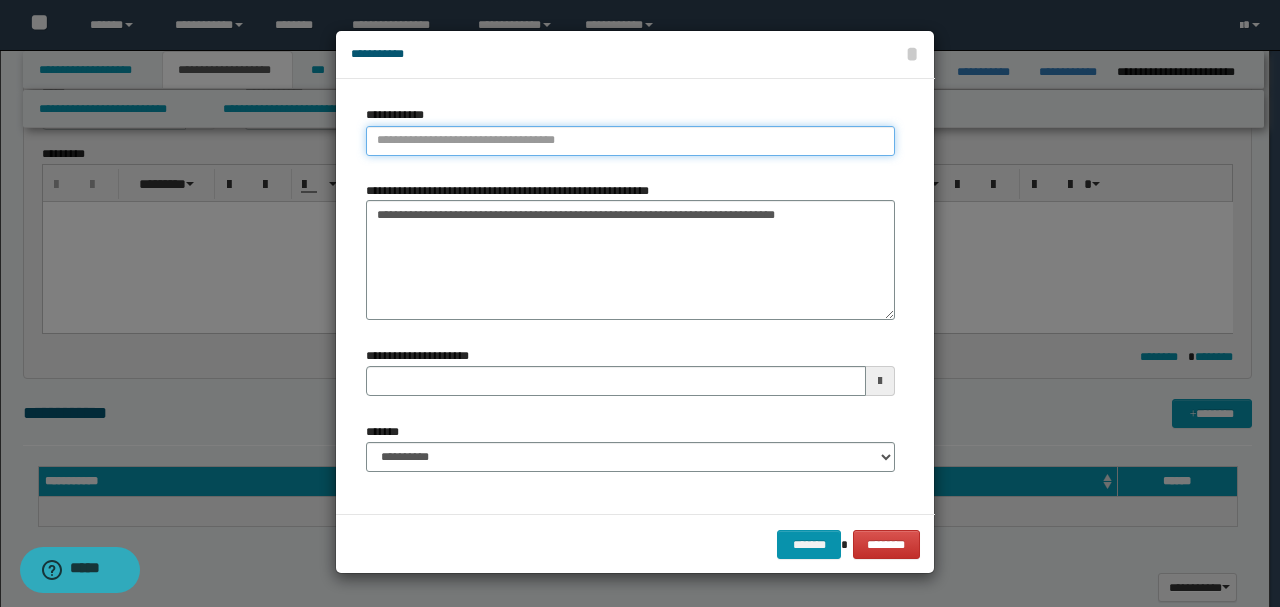 click on "**********" at bounding box center (630, 141) 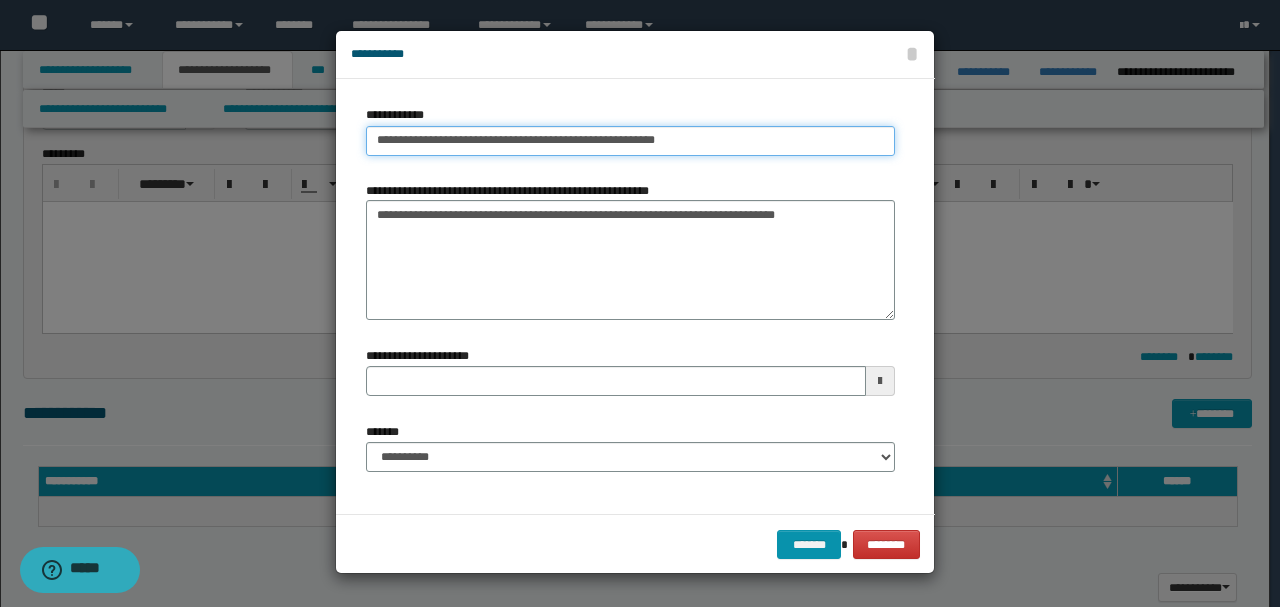 type on "**********" 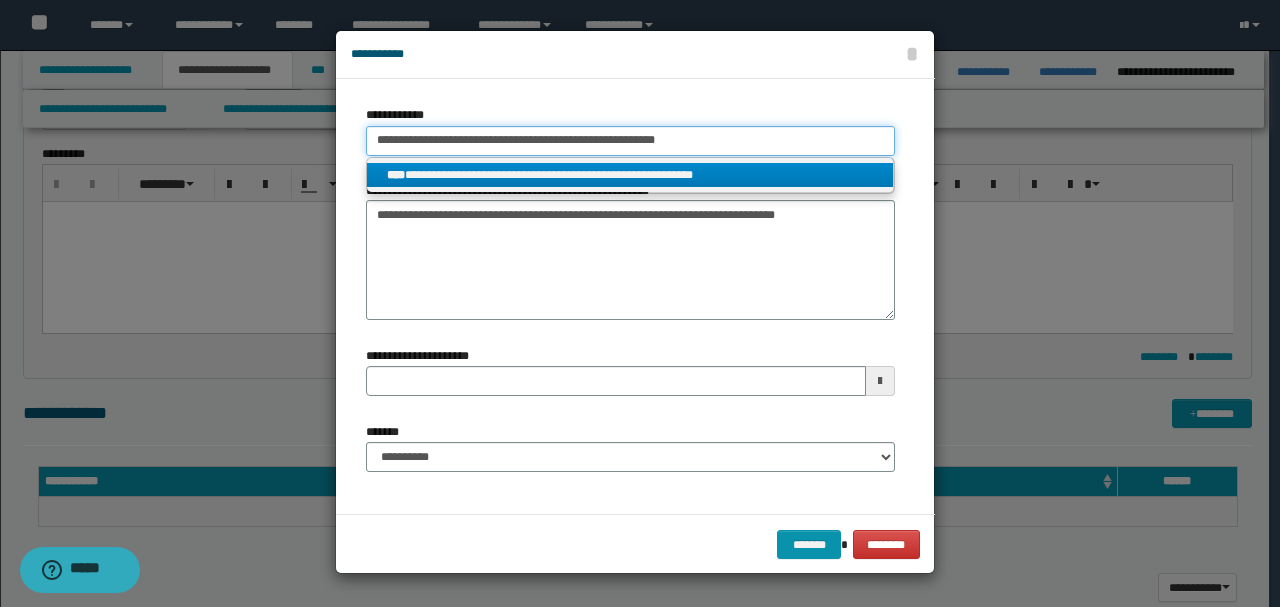 type on "**********" 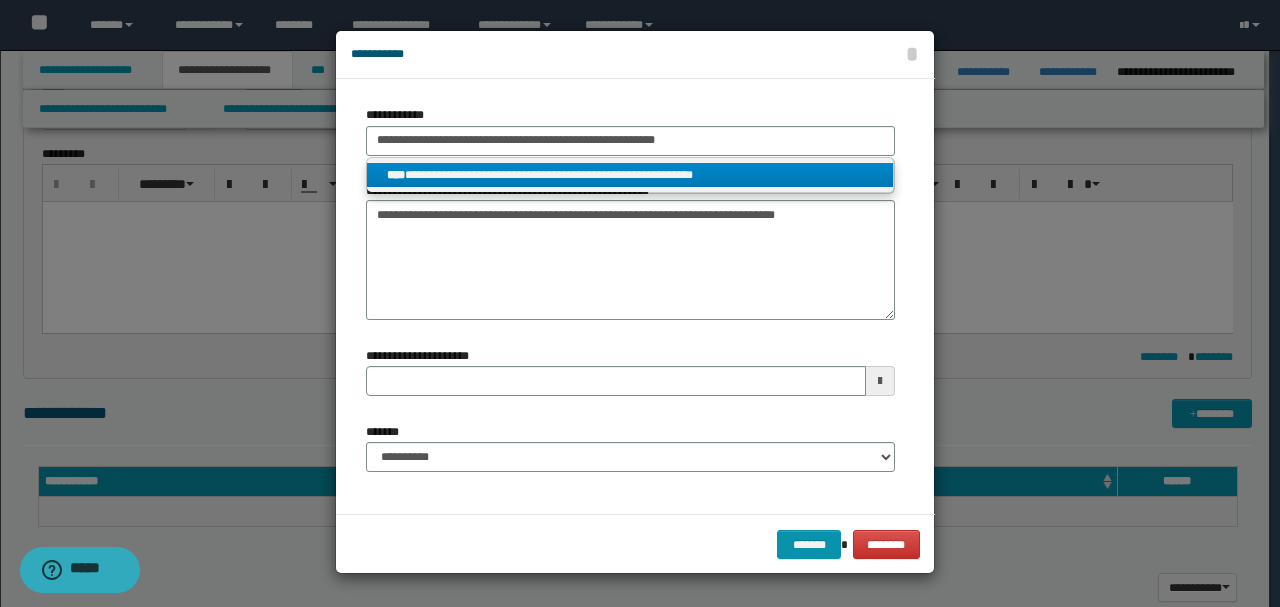 click on "**********" at bounding box center (630, 175) 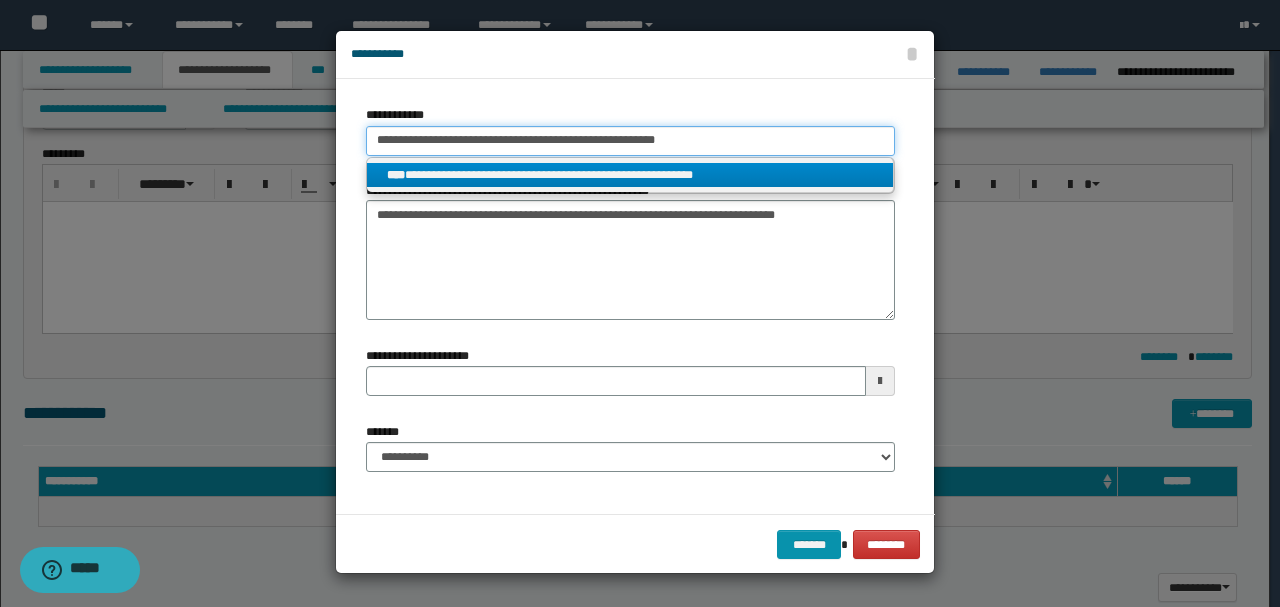 type 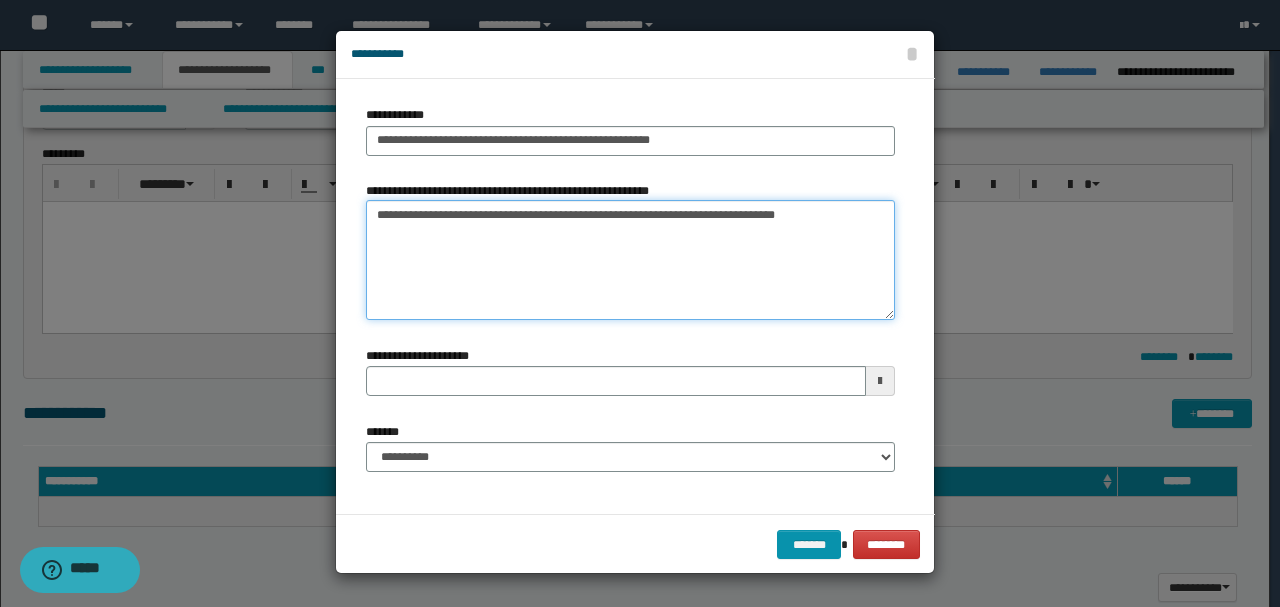 drag, startPoint x: 716, startPoint y: 278, endPoint x: 714, endPoint y: 353, distance: 75.026665 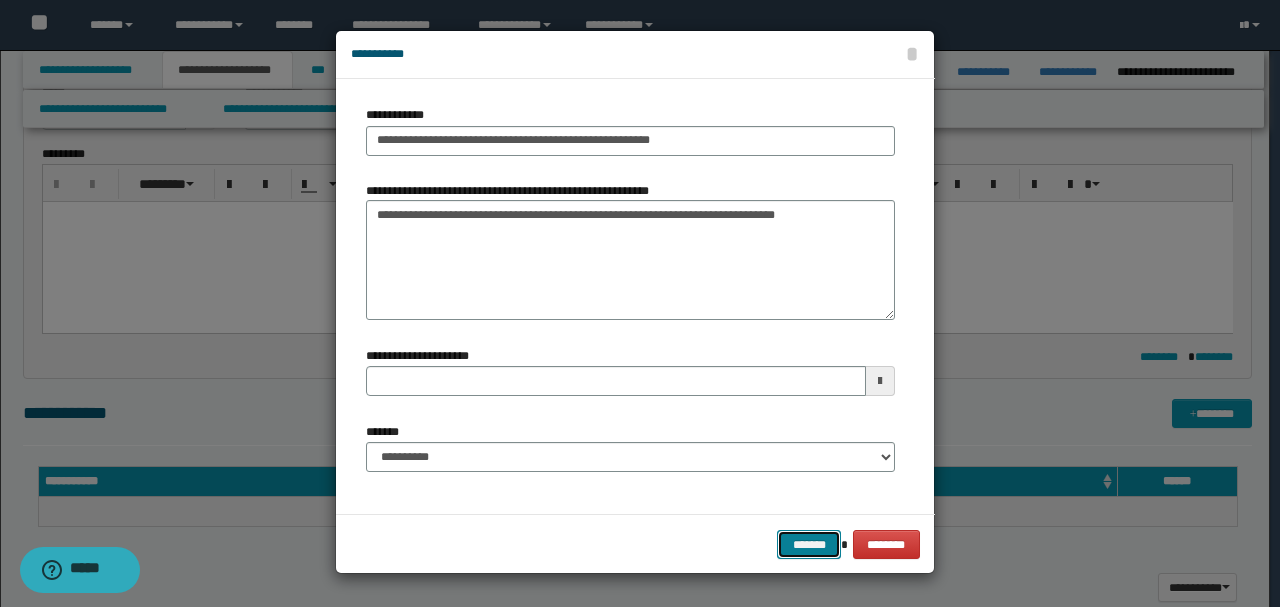 drag, startPoint x: 808, startPoint y: 538, endPoint x: 614, endPoint y: 446, distance: 214.7091 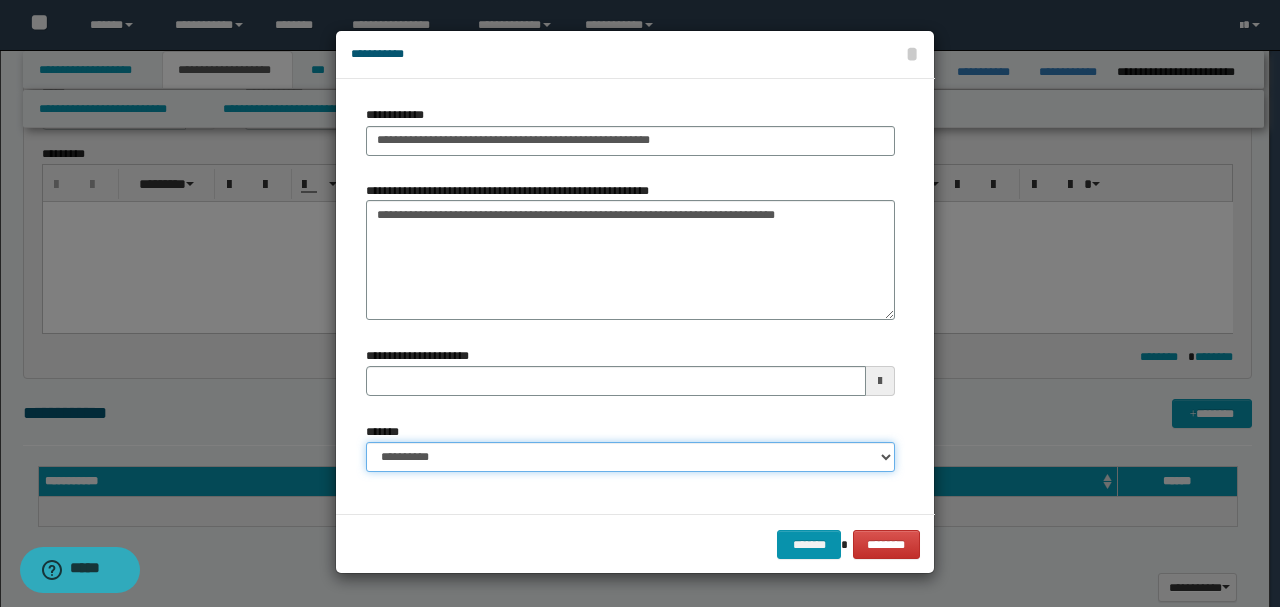 click on "**********" at bounding box center (630, 457) 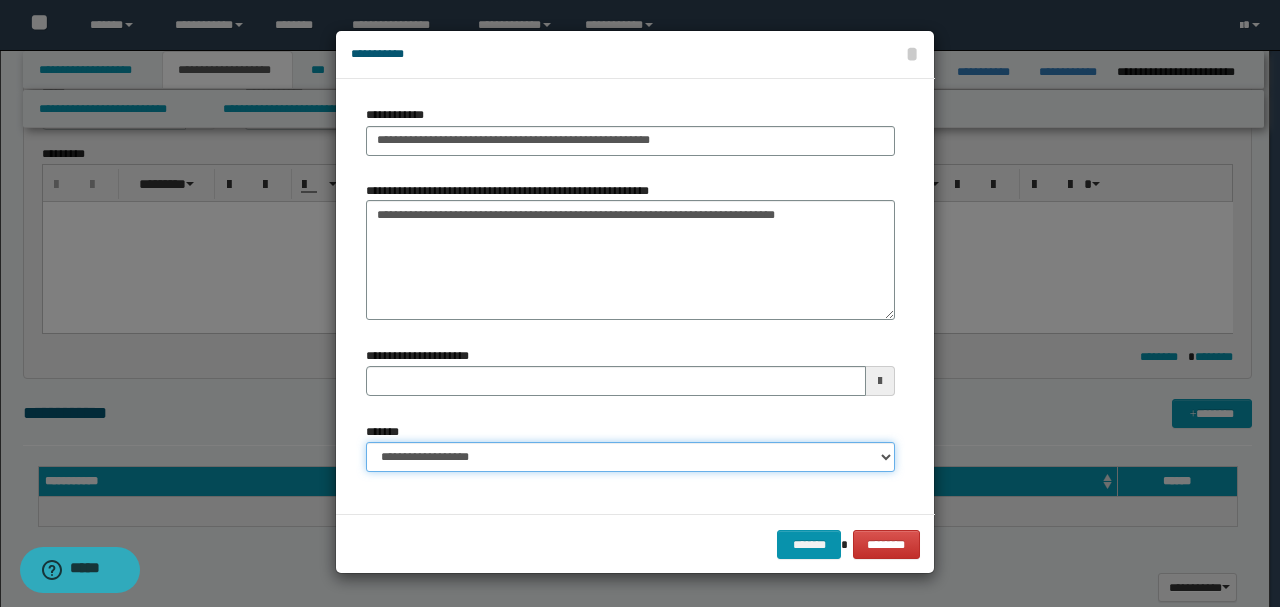 type 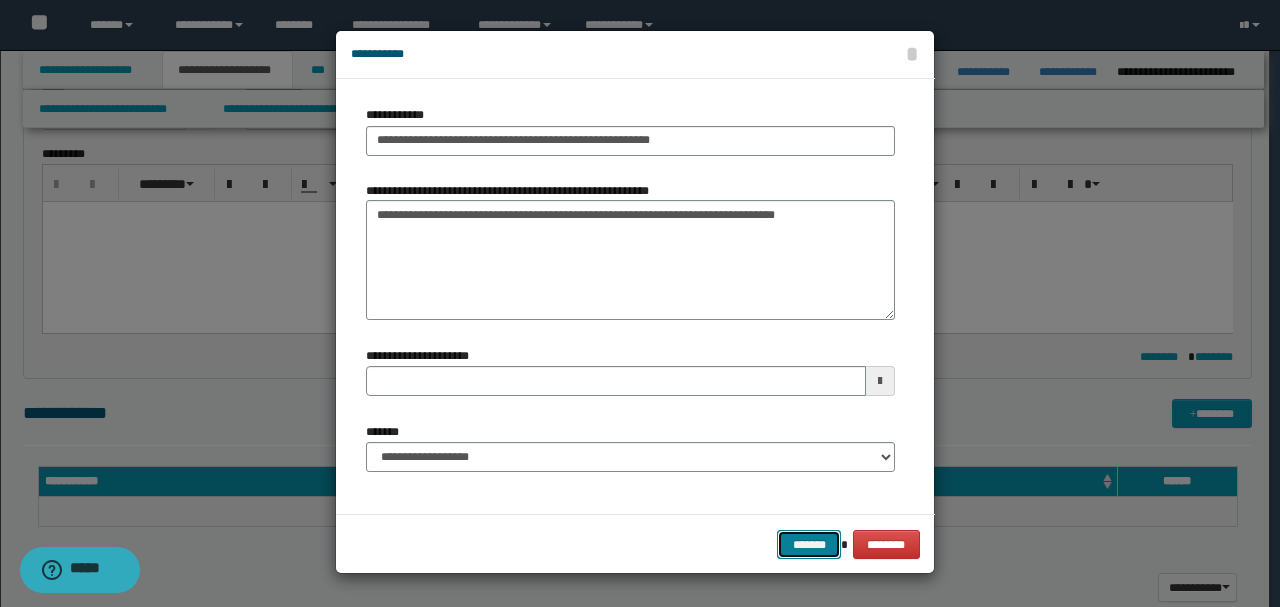 click on "*******" at bounding box center [809, 544] 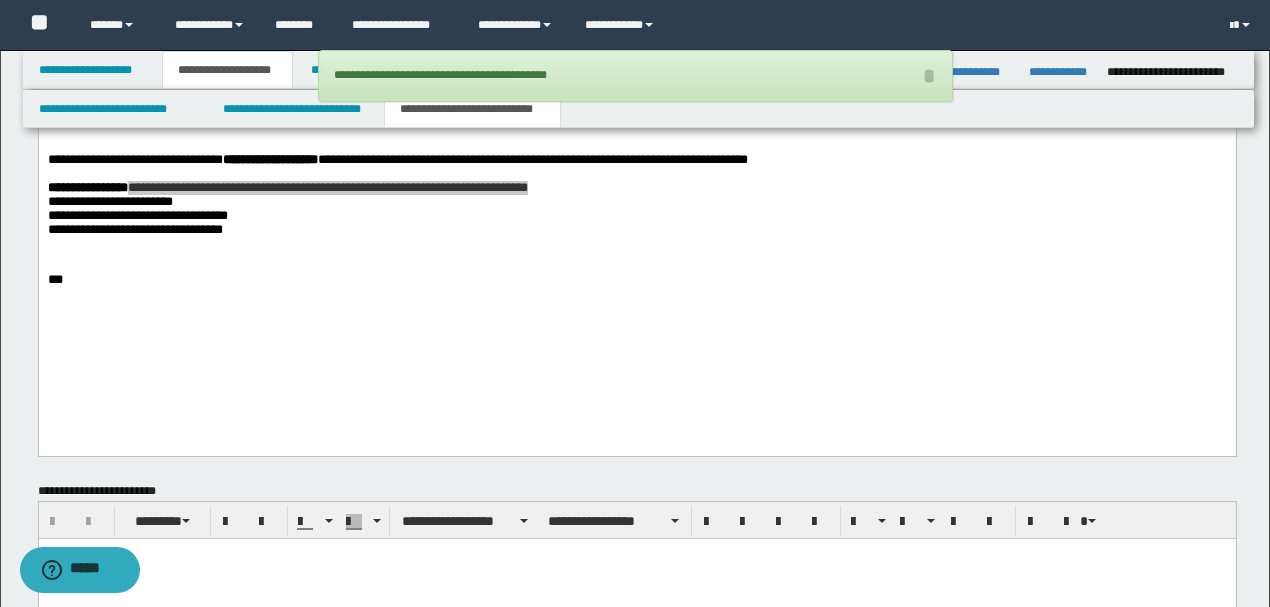 scroll, scrollTop: 1078, scrollLeft: 0, axis: vertical 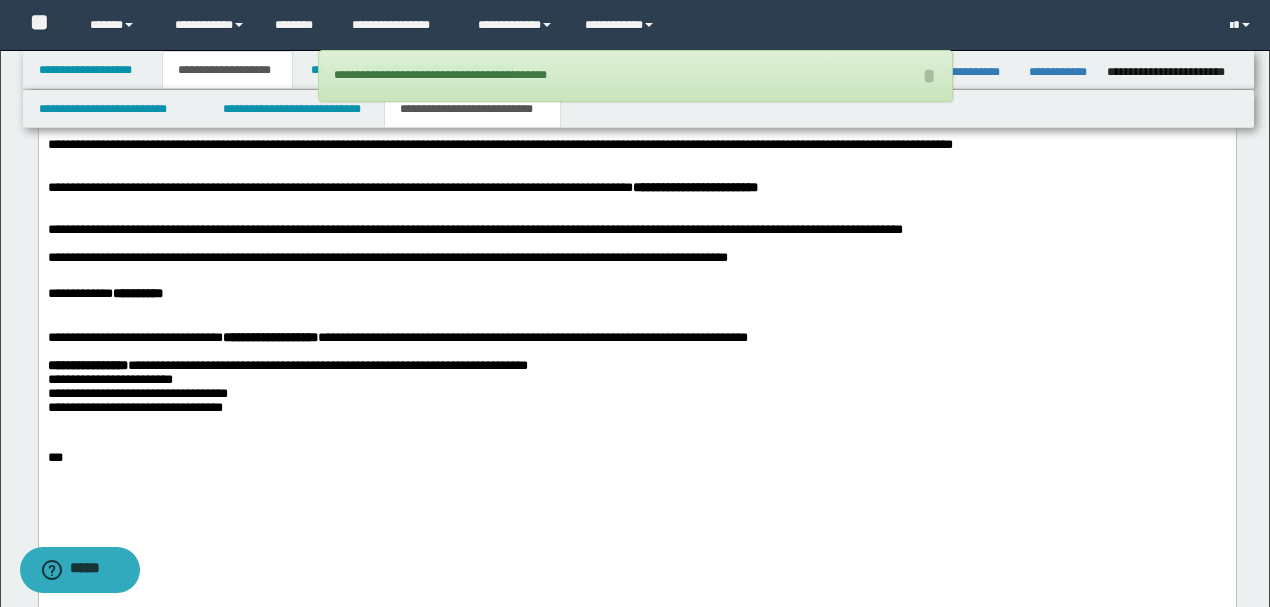 click on "**********" at bounding box center (636, 318) 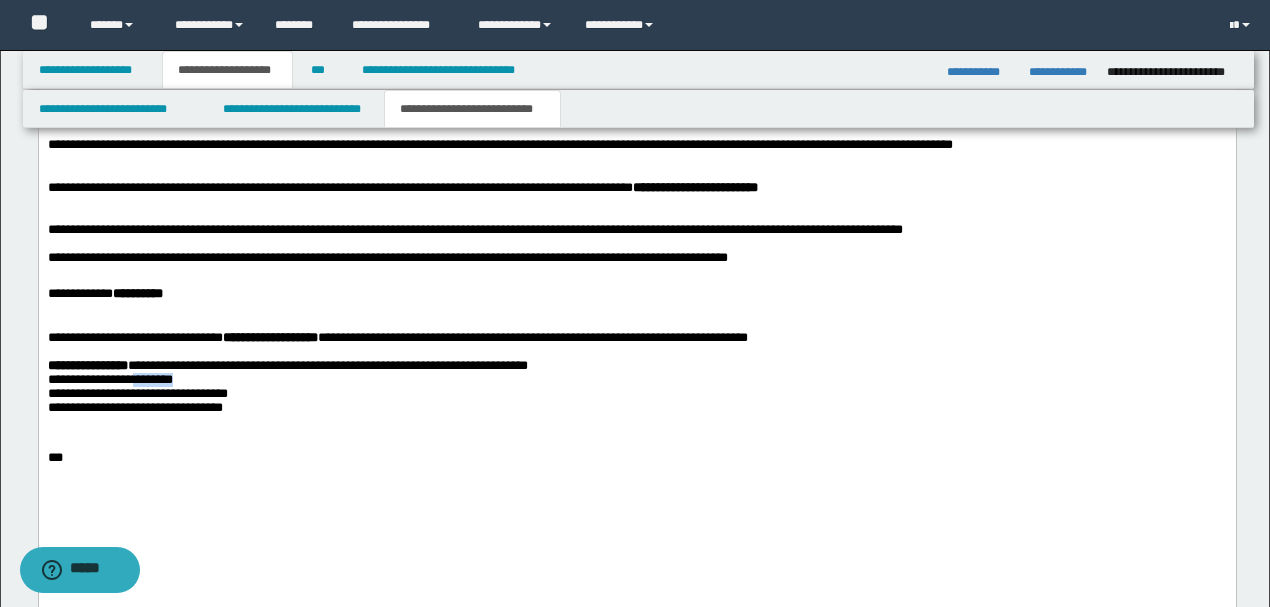 drag, startPoint x: 183, startPoint y: 401, endPoint x: 134, endPoint y: 414, distance: 50.695168 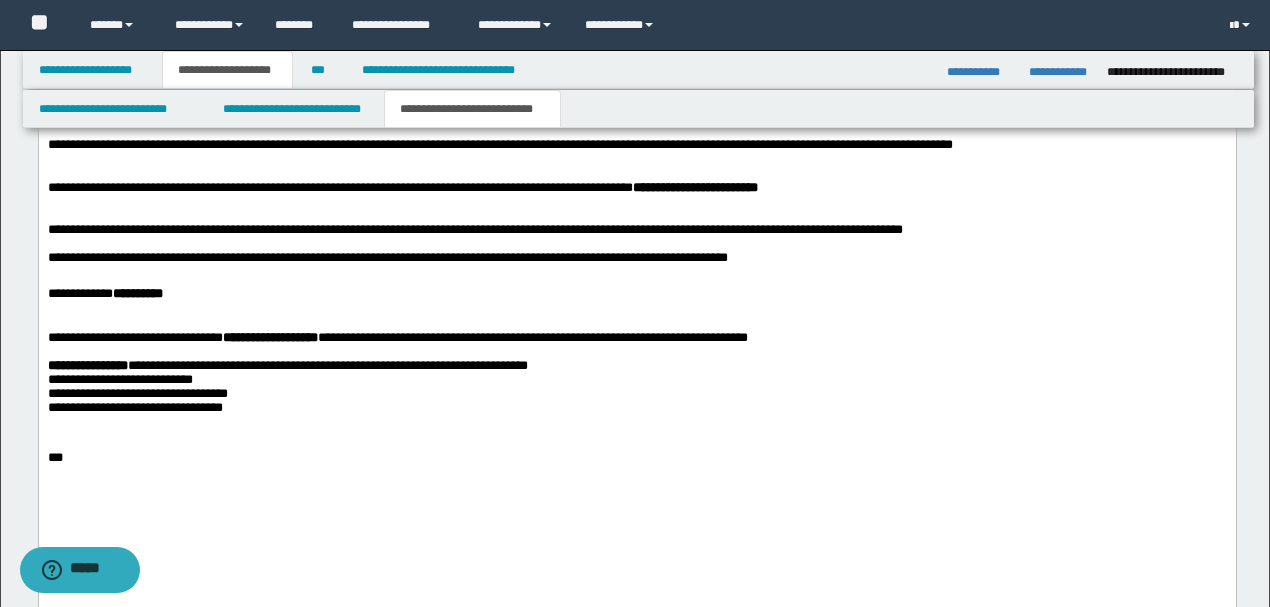 click on "**********" at bounding box center [119, 378] 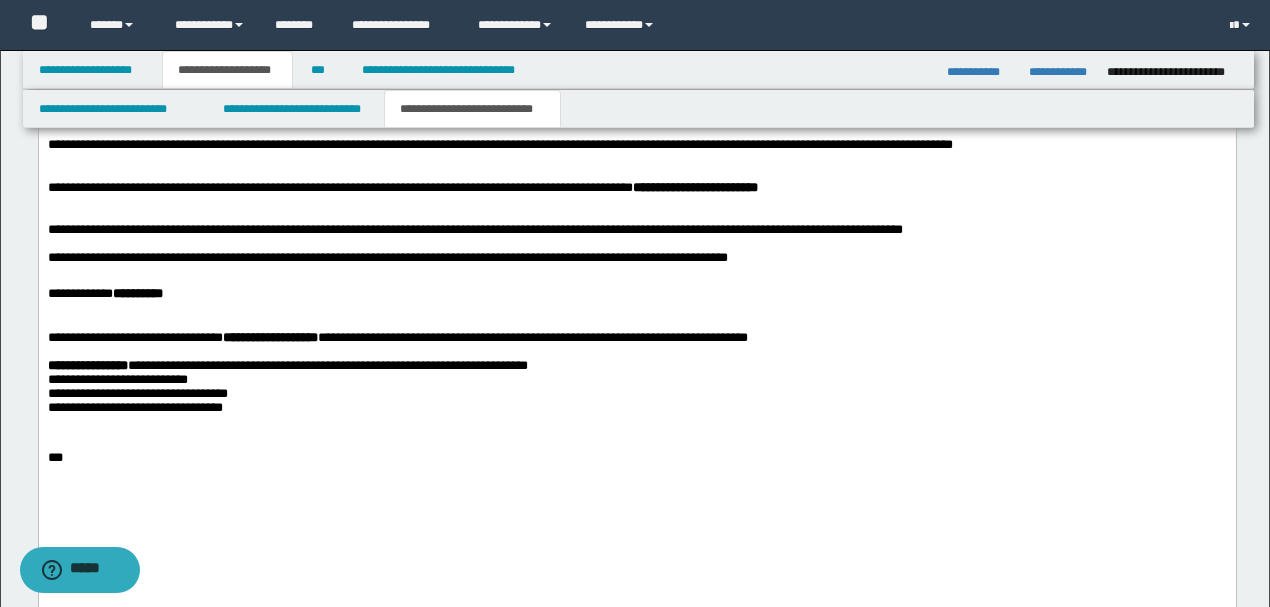 drag, startPoint x: 380, startPoint y: 412, endPoint x: 406, endPoint y: 587, distance: 176.92088 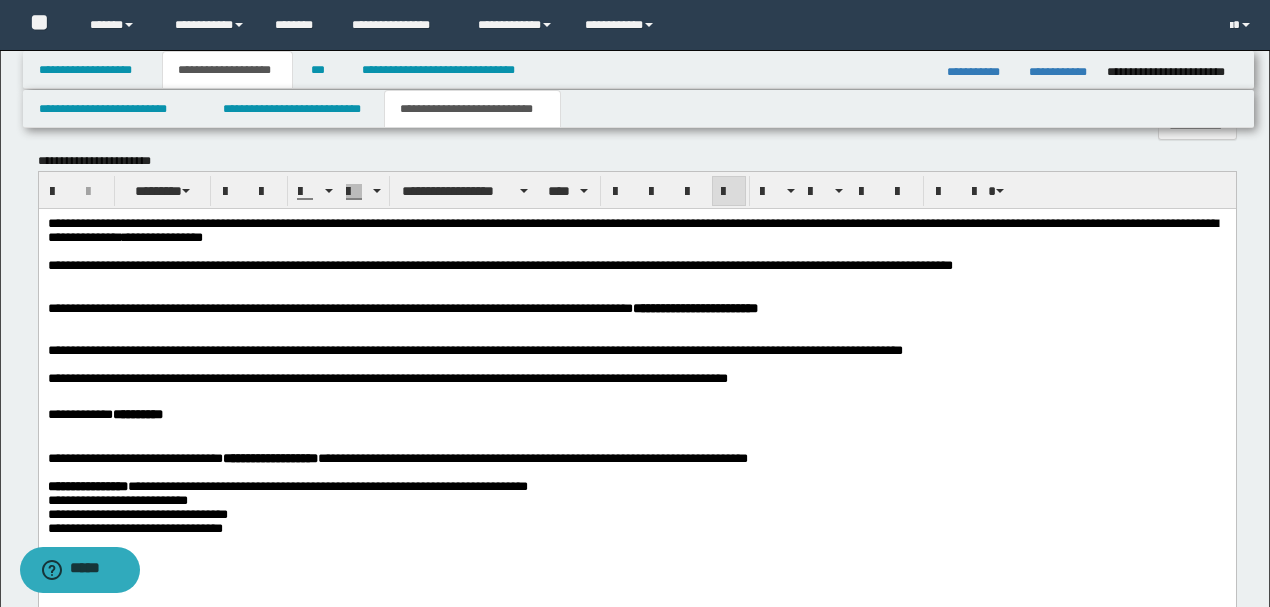 scroll, scrollTop: 944, scrollLeft: 0, axis: vertical 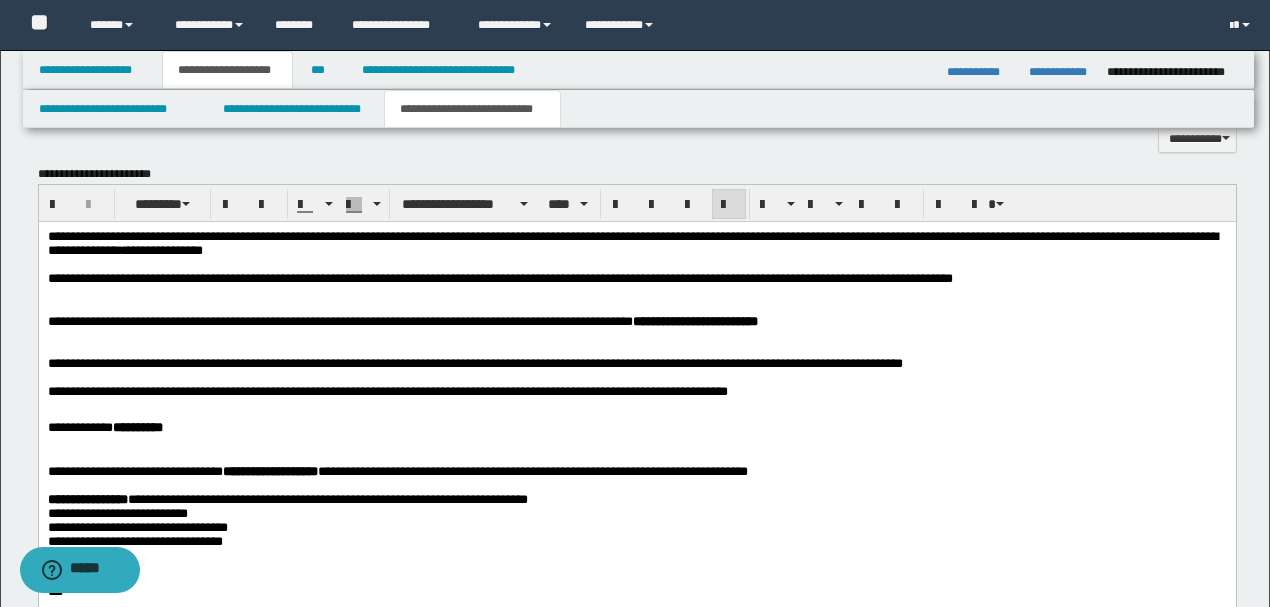 click at bounding box center [636, 307] 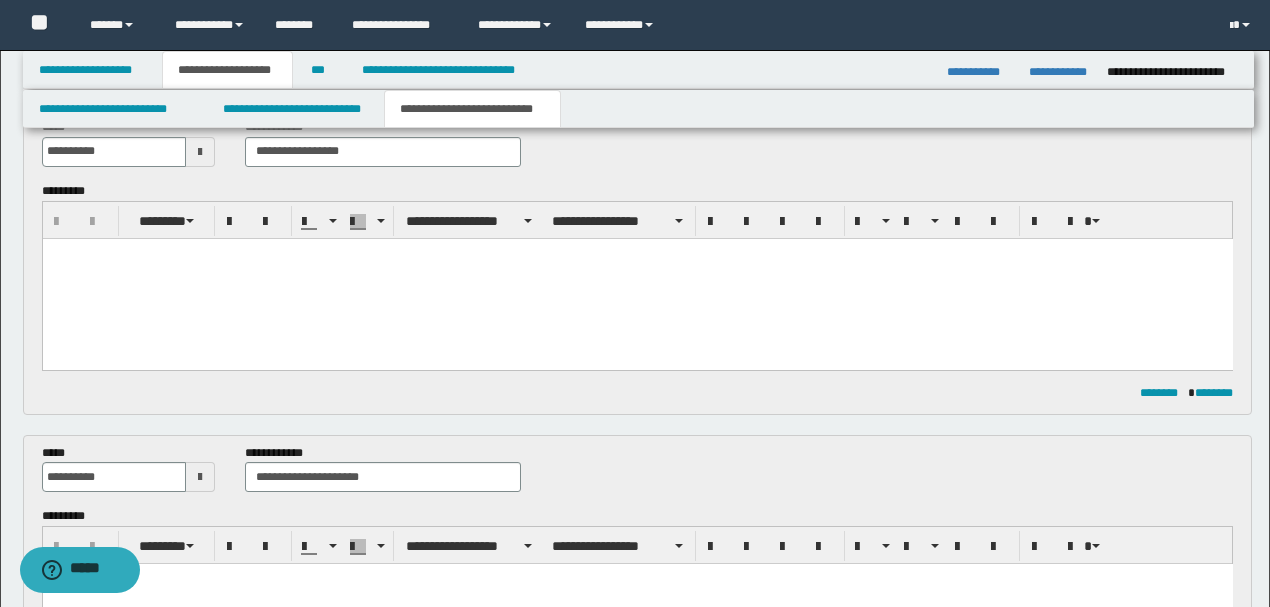 scroll, scrollTop: 0, scrollLeft: 0, axis: both 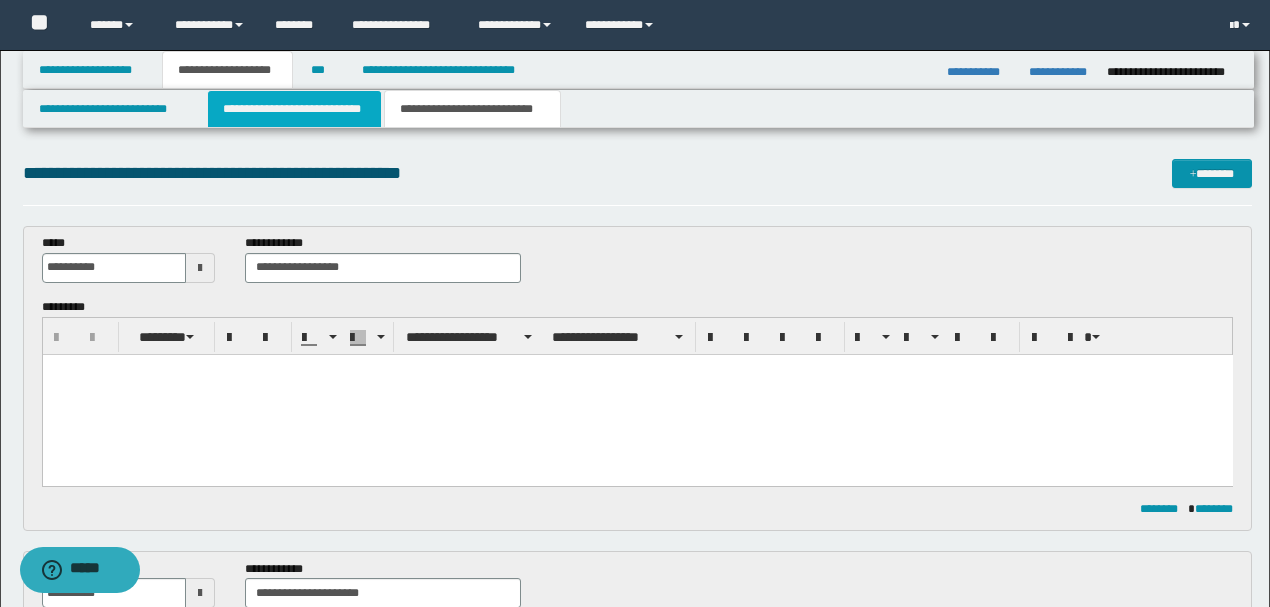 click on "**********" at bounding box center (294, 109) 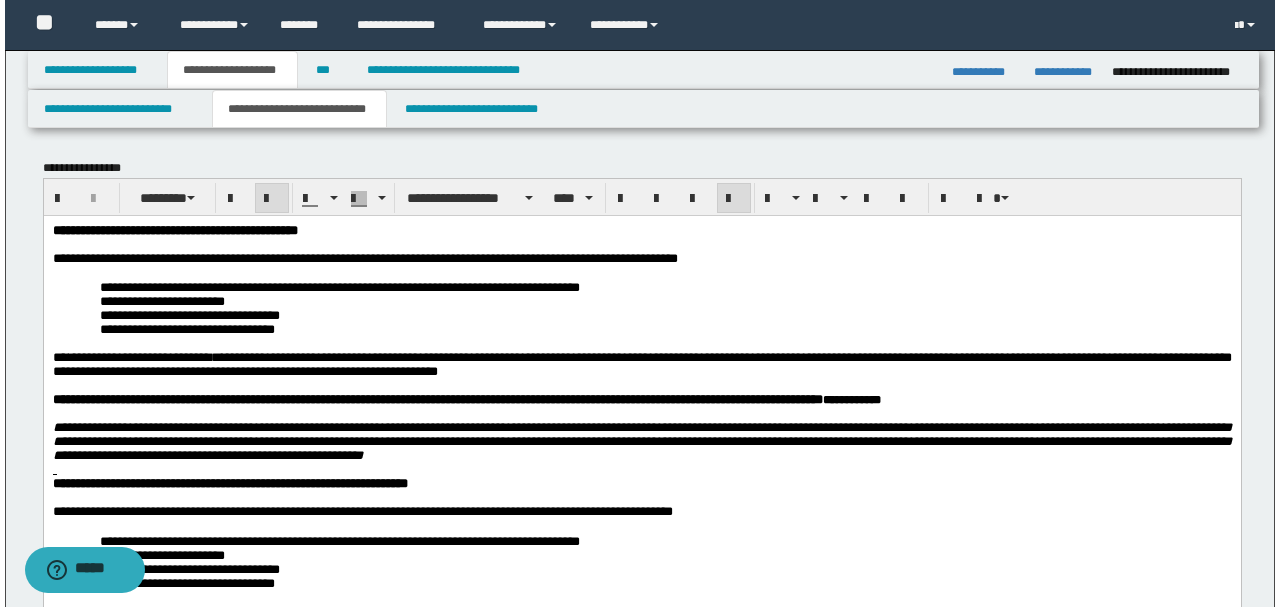 click at bounding box center [641, 413] 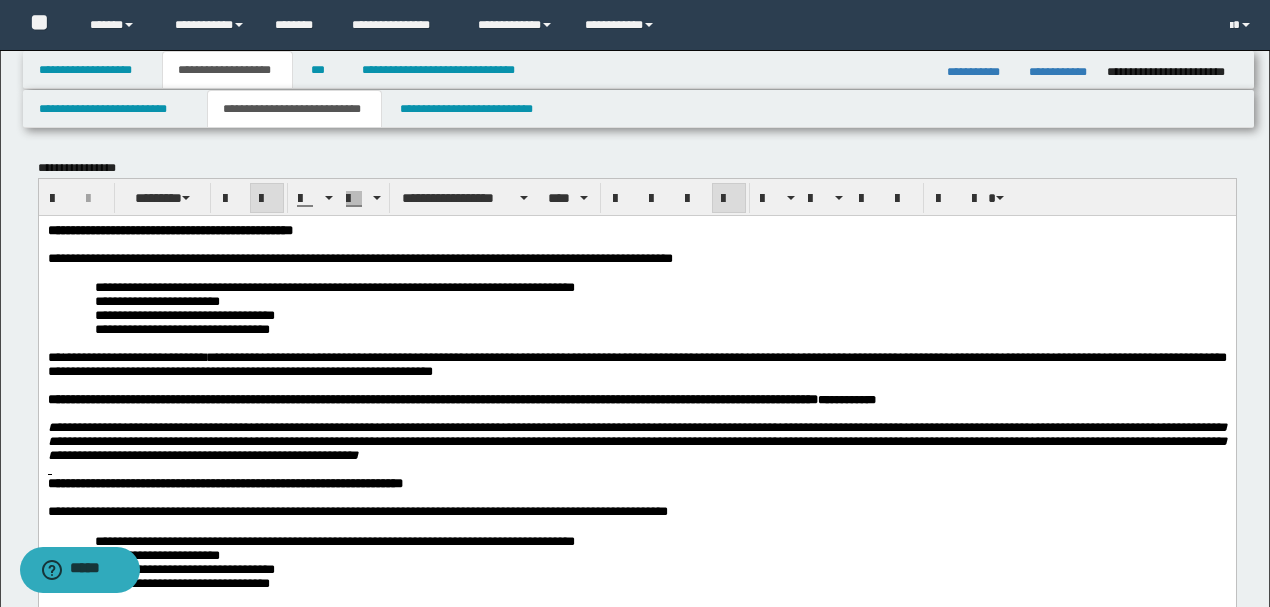 click on "**********" at bounding box center [636, 440] 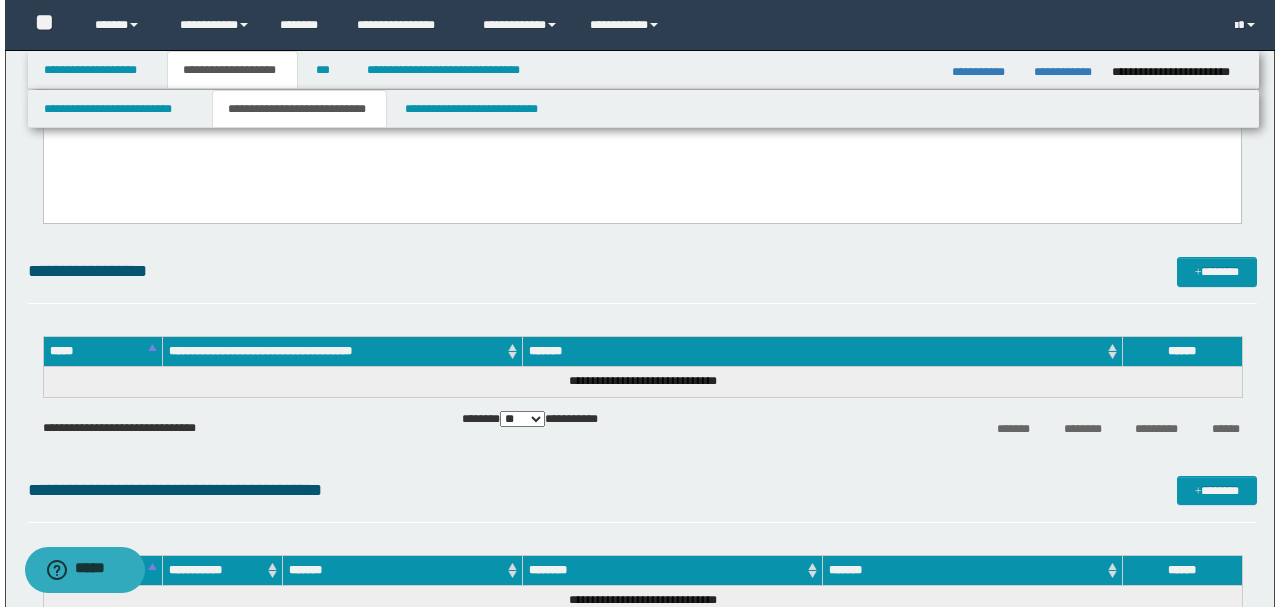 scroll, scrollTop: 1733, scrollLeft: 0, axis: vertical 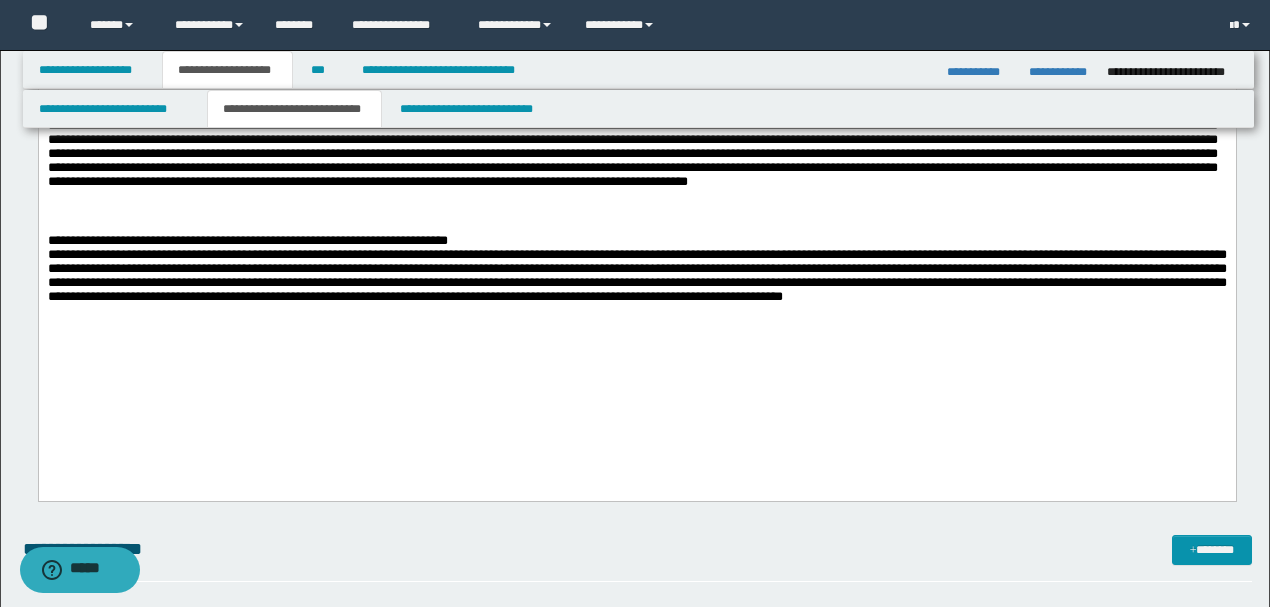 click on "**********" at bounding box center (636, 242) 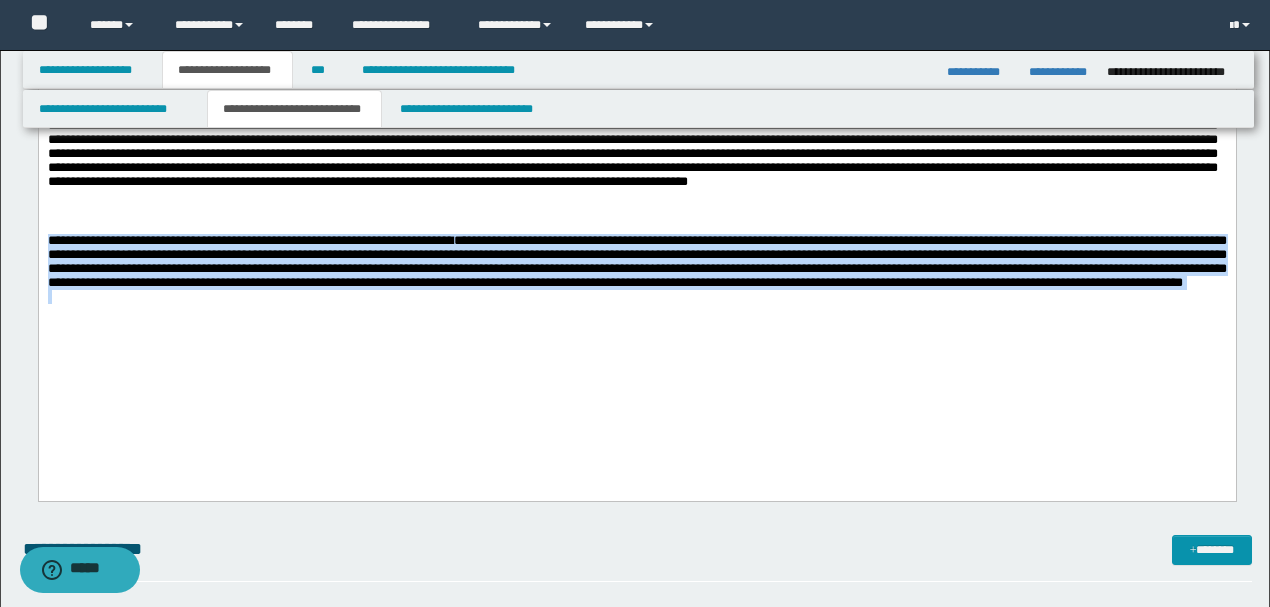 drag, startPoint x: 745, startPoint y: 380, endPoint x: 0, endPoint y: 294, distance: 749.9473 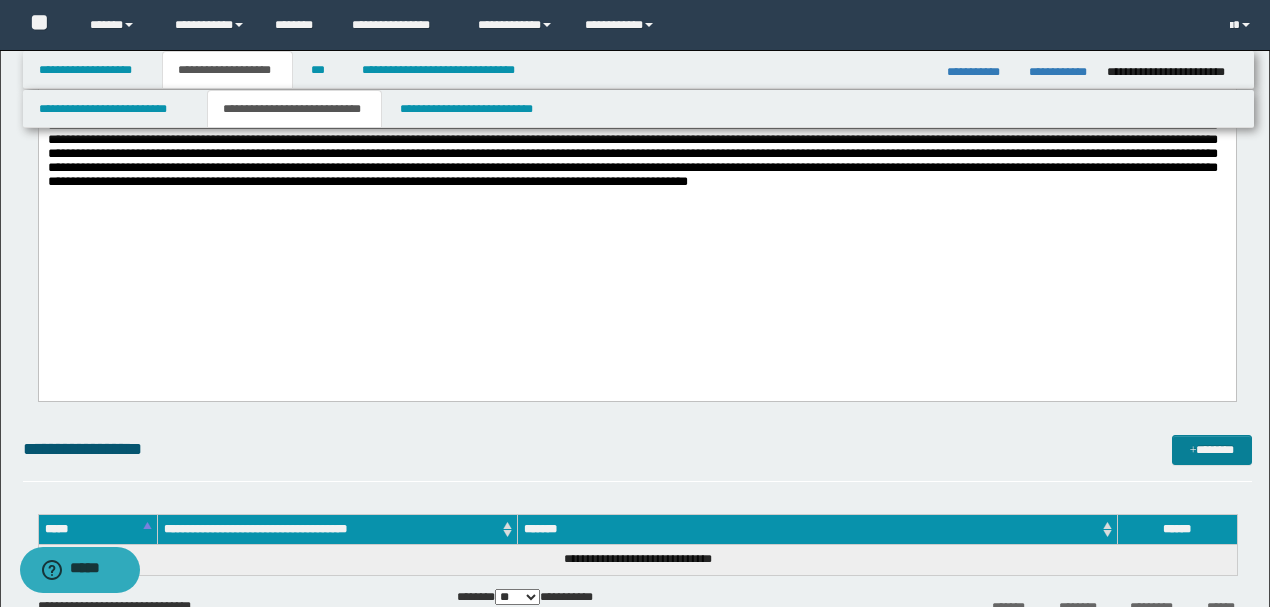 click on "*******" at bounding box center (1211, 449) 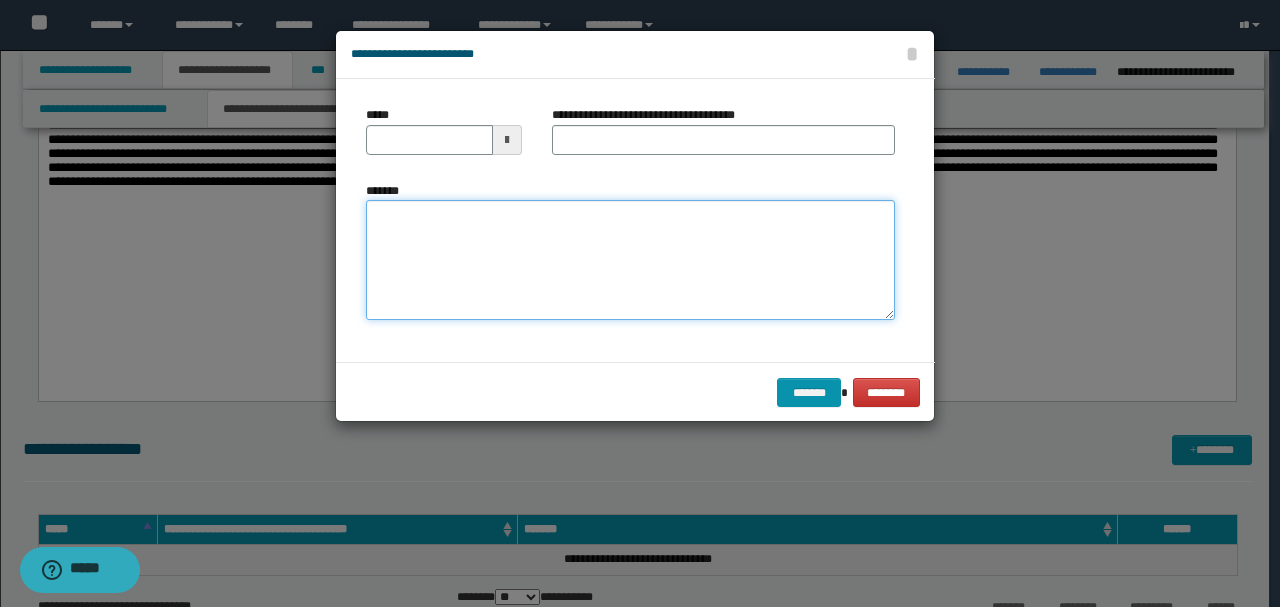 paste on "**********" 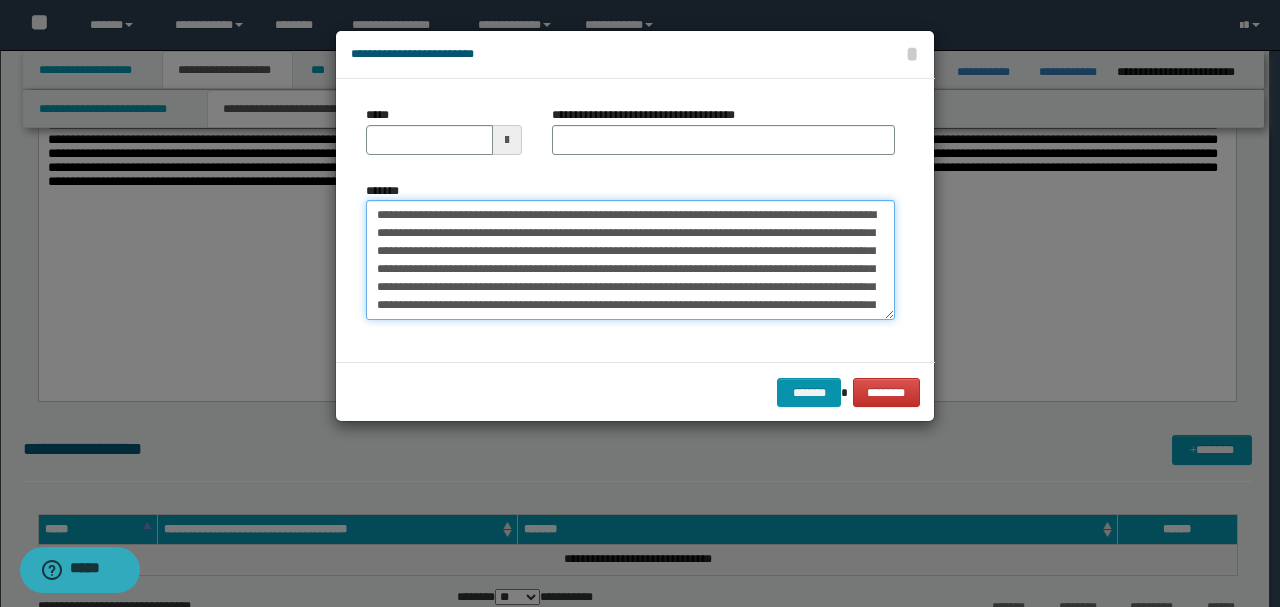 click on "**********" at bounding box center (630, 260) 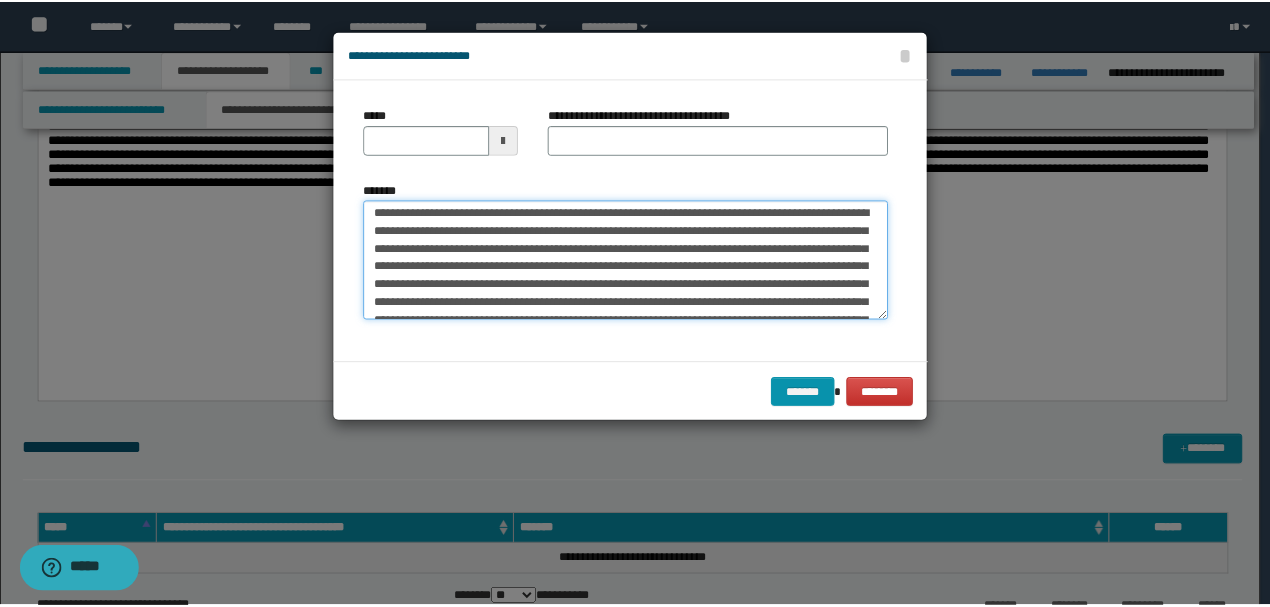 scroll, scrollTop: 0, scrollLeft: 0, axis: both 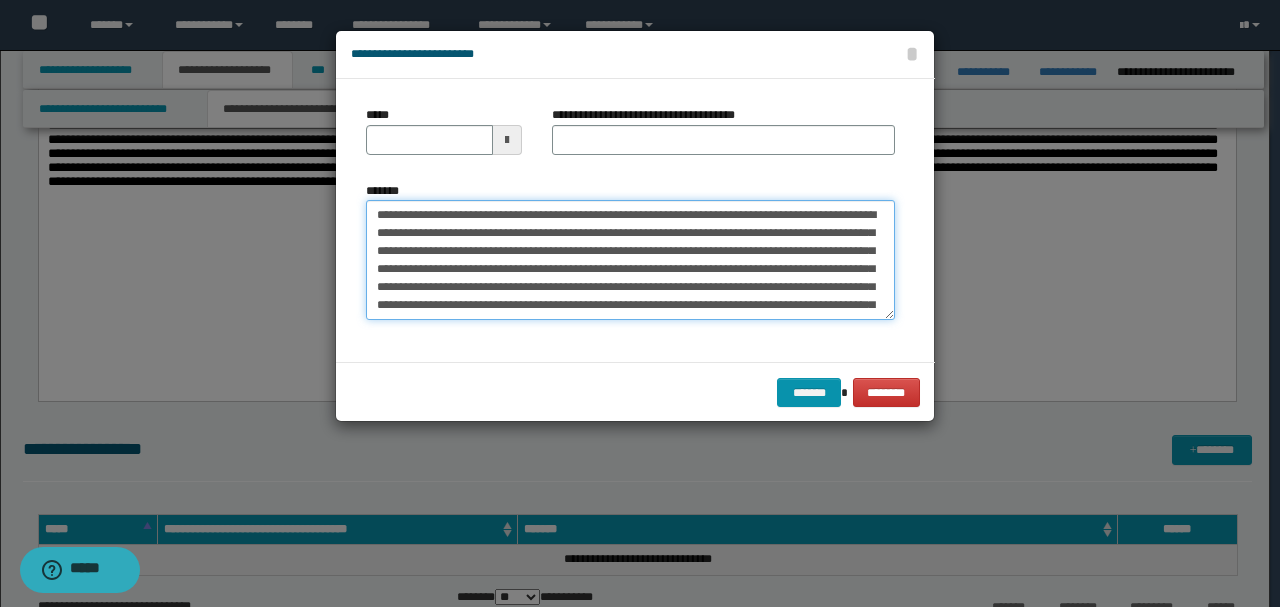 drag, startPoint x: 447, startPoint y: 208, endPoint x: 318, endPoint y: 186, distance: 130.86252 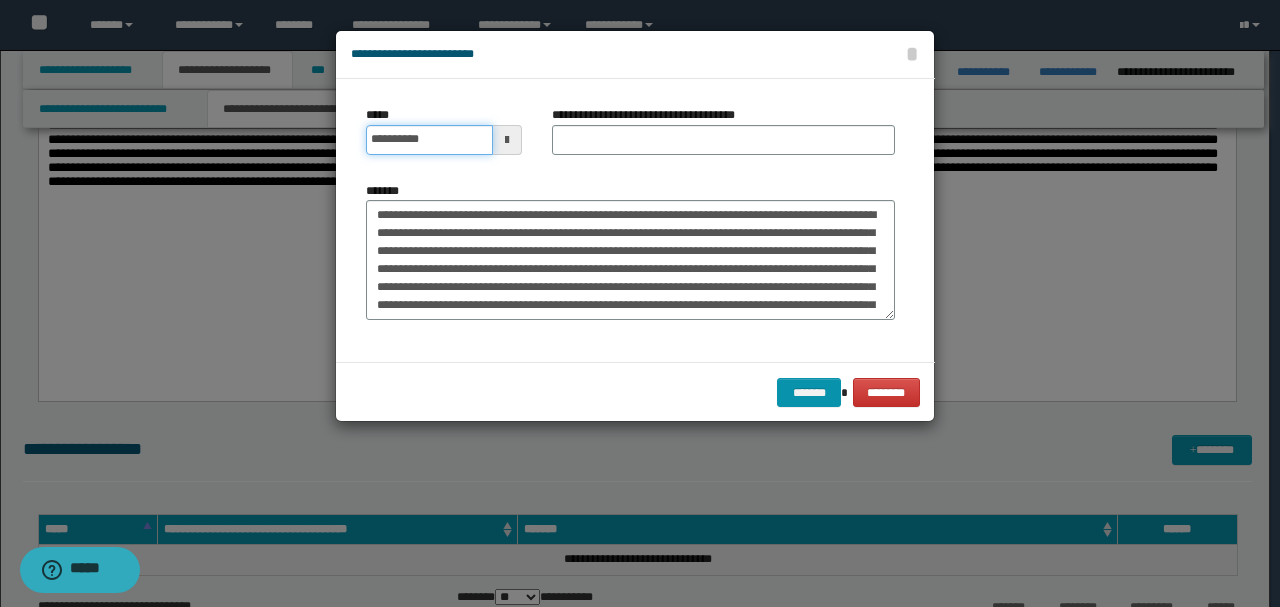 click on "**********" at bounding box center (429, 140) 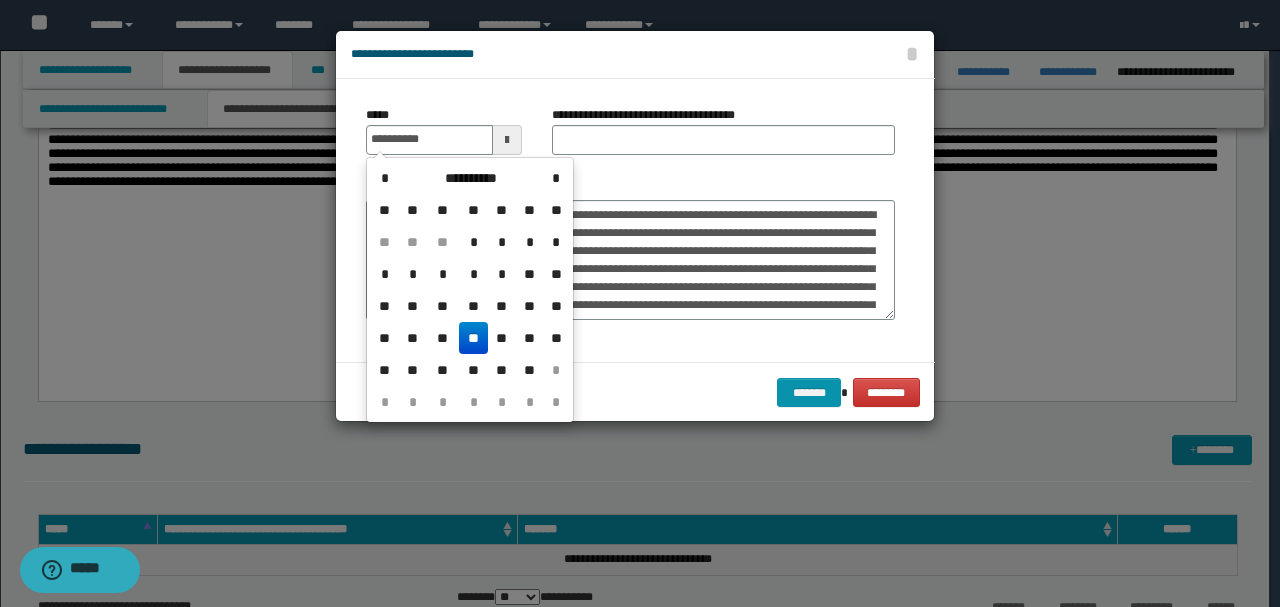 type on "**********" 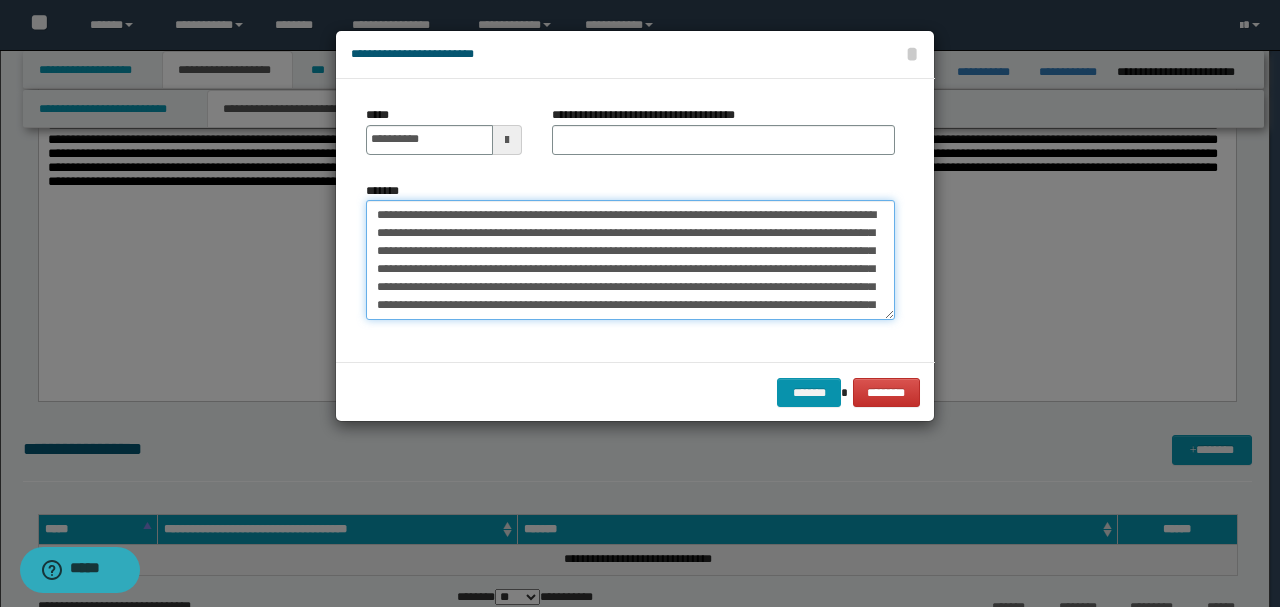 drag, startPoint x: 538, startPoint y: 208, endPoint x: 268, endPoint y: 190, distance: 270.59933 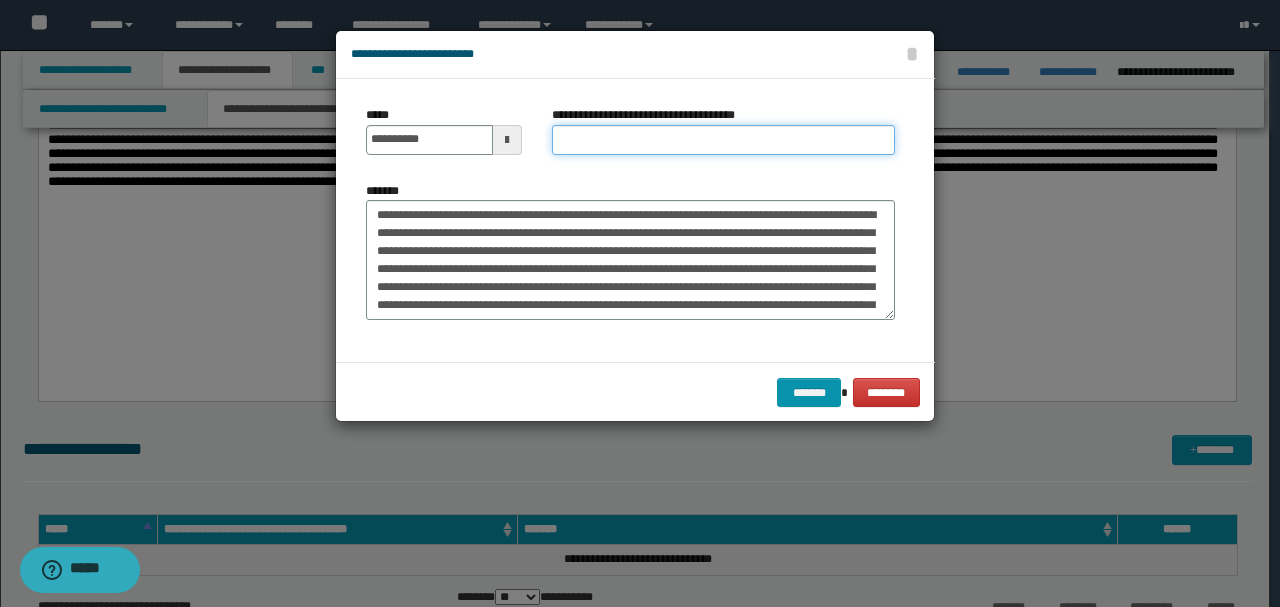 paste on "**********" 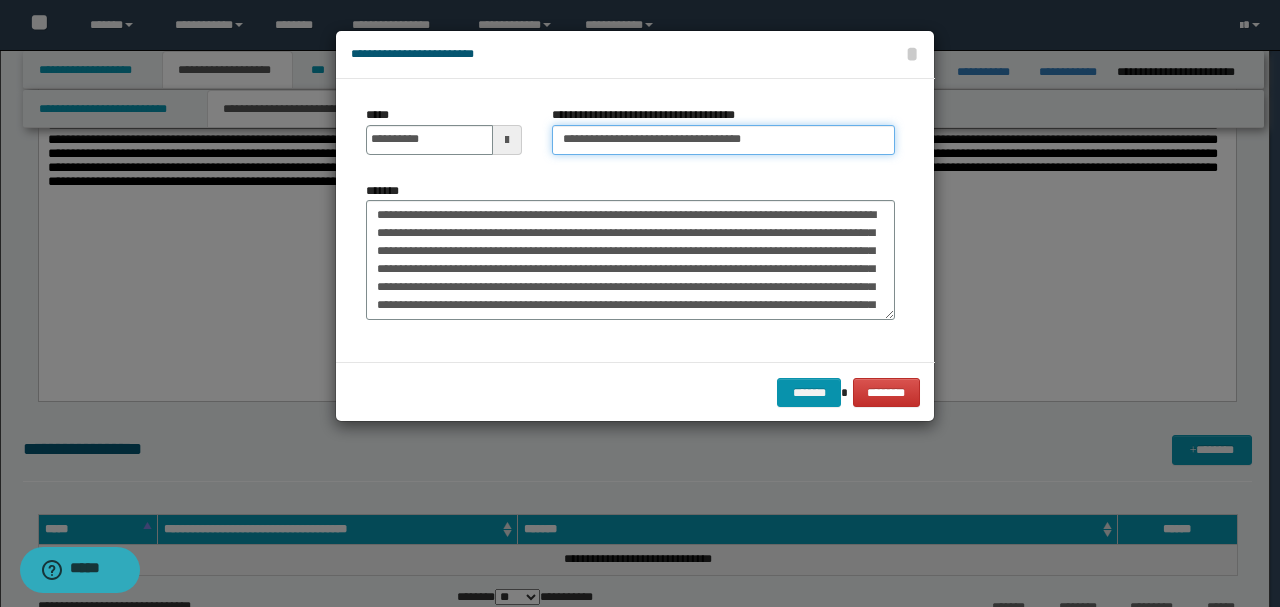 click on "**********" at bounding box center [723, 140] 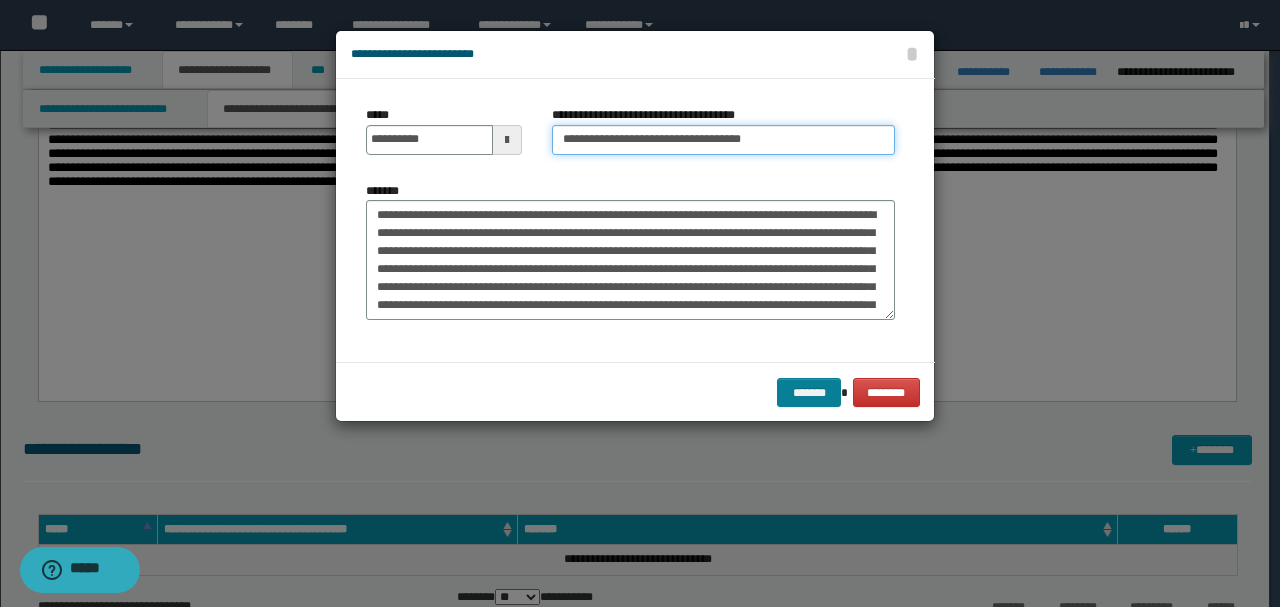 type on "**********" 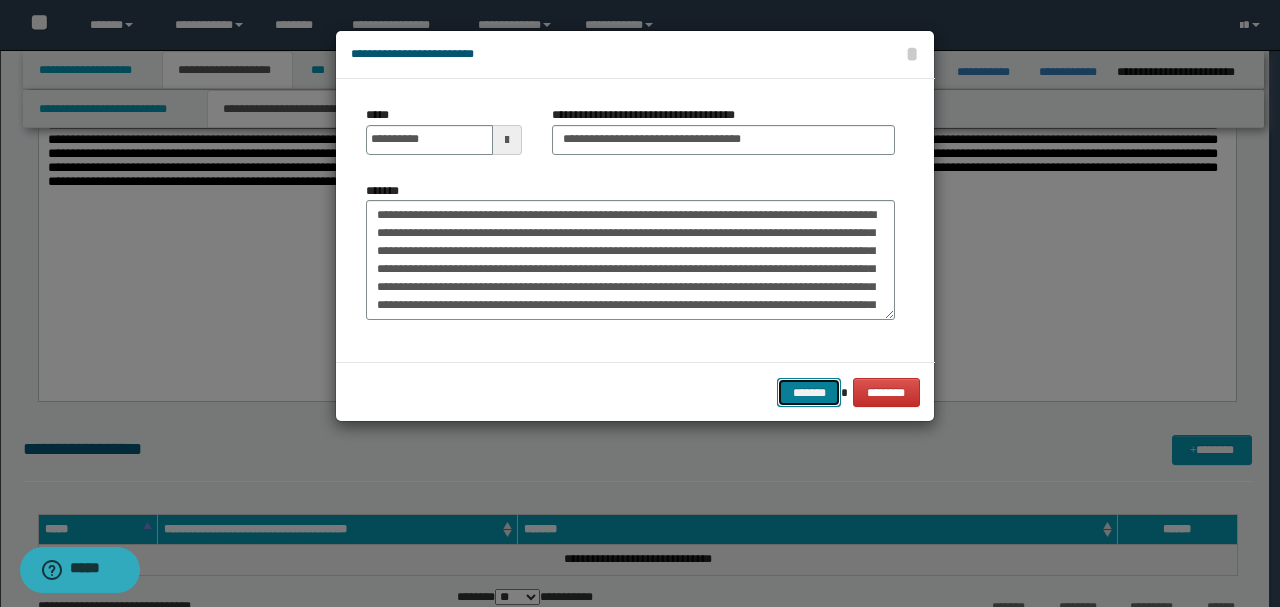 click on "*******" at bounding box center (809, 392) 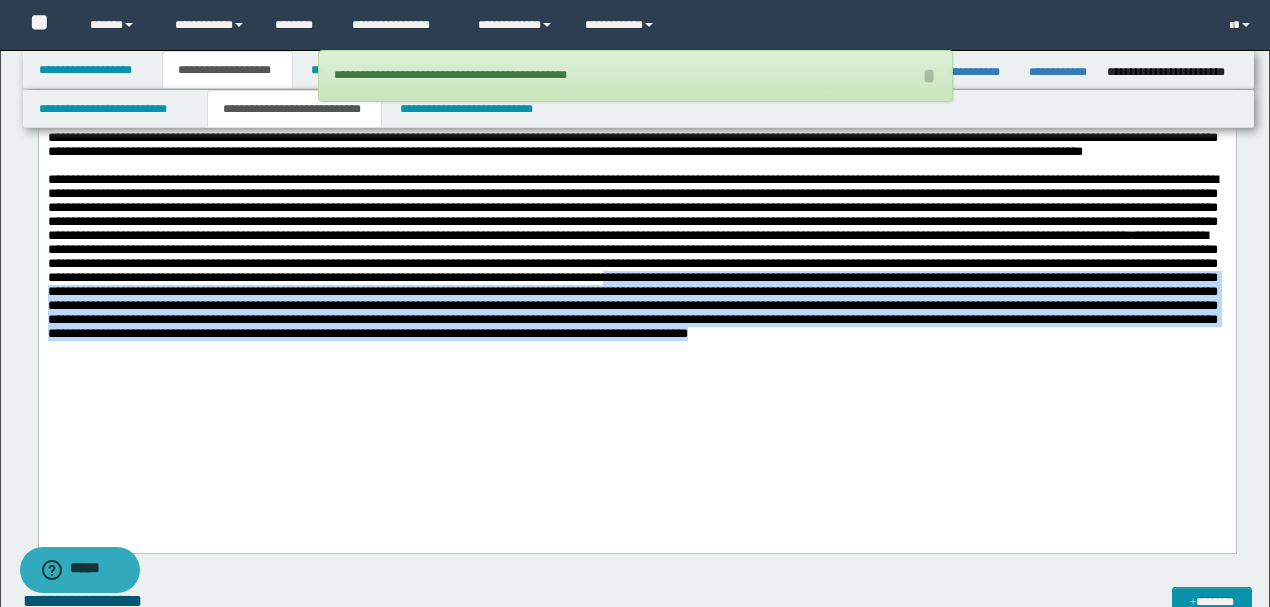 scroll, scrollTop: 1533, scrollLeft: 0, axis: vertical 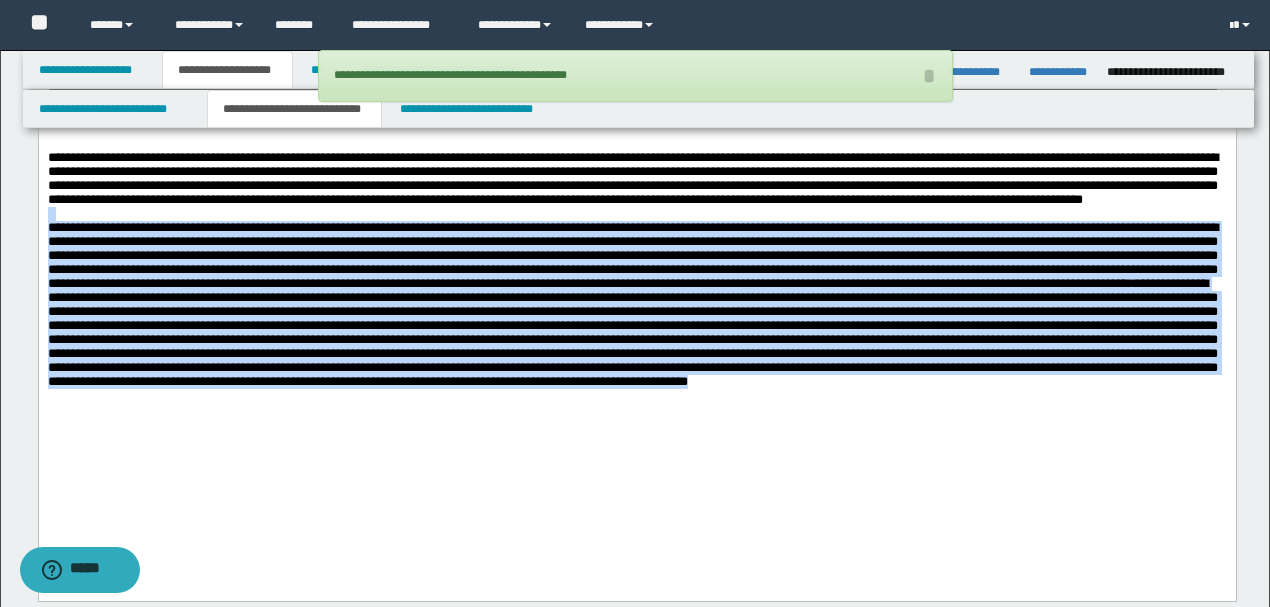 drag, startPoint x: 838, startPoint y: 473, endPoint x: 16, endPoint y: 275, distance: 845.5105 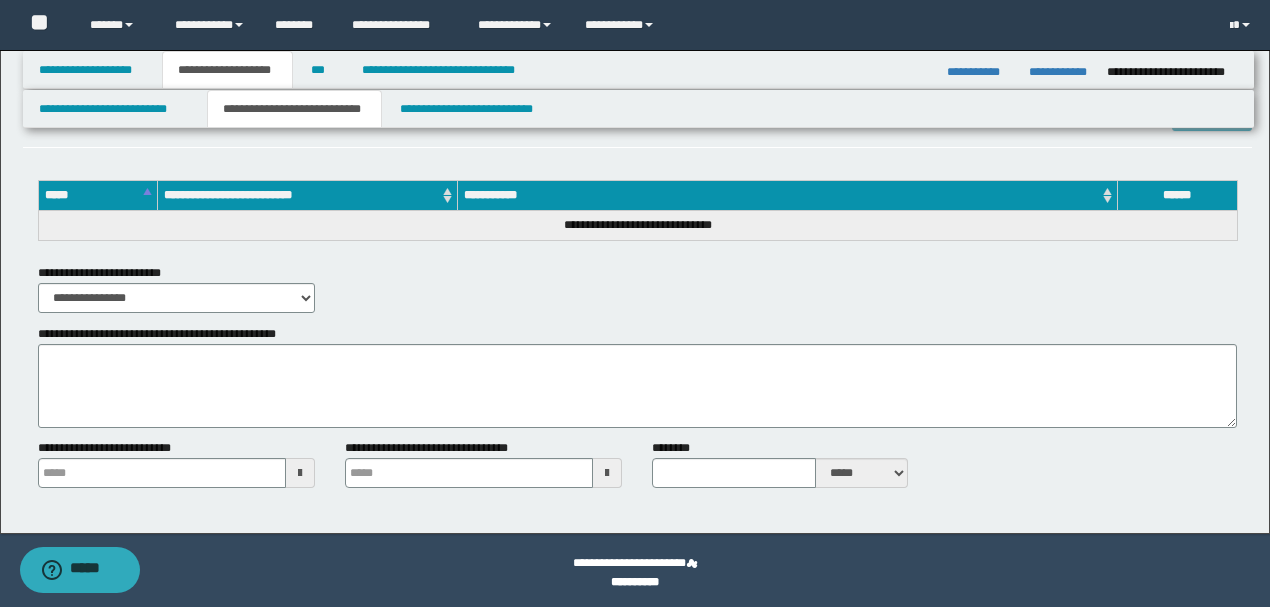 scroll, scrollTop: 2554, scrollLeft: 0, axis: vertical 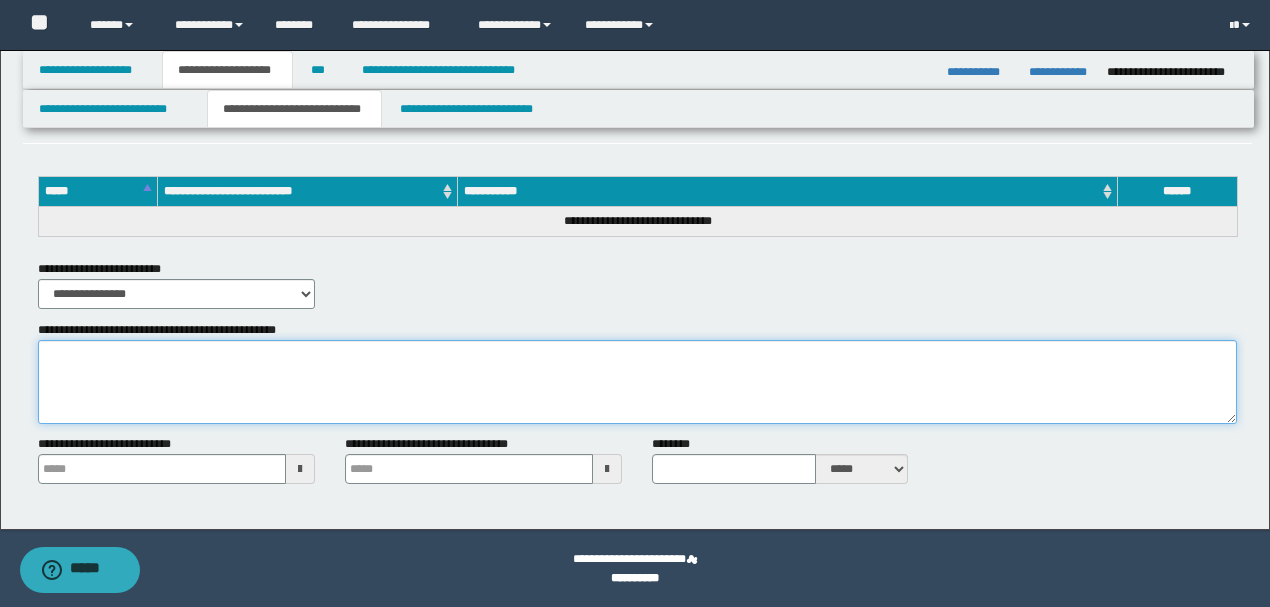 click on "**********" at bounding box center (637, 382) 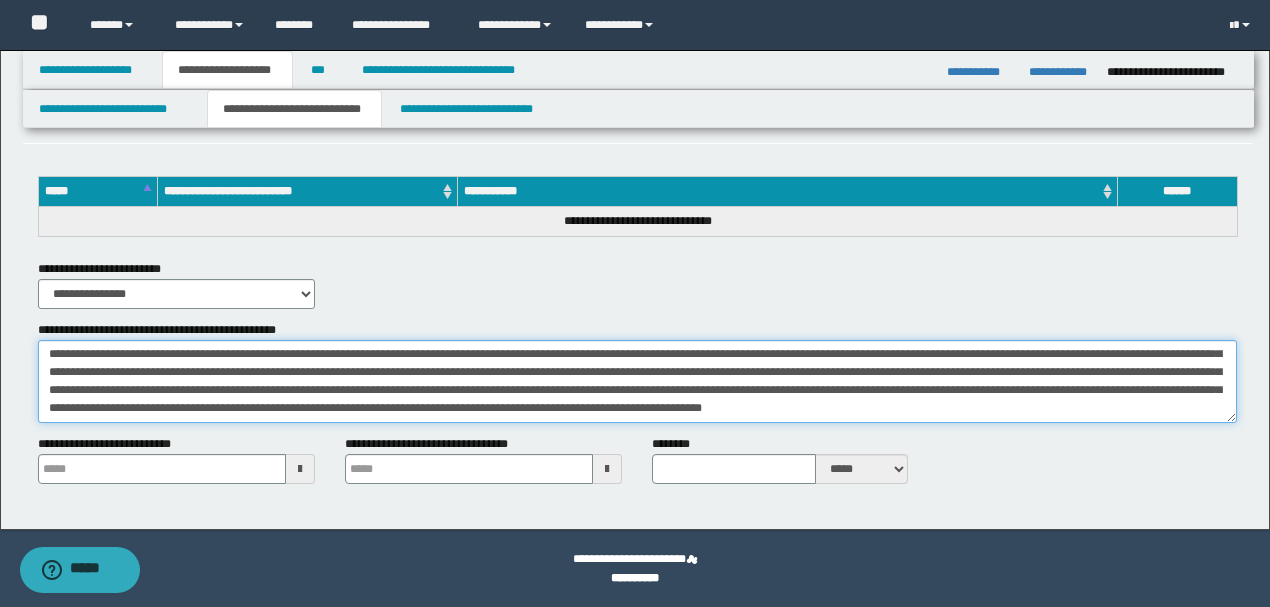 scroll, scrollTop: 0, scrollLeft: 0, axis: both 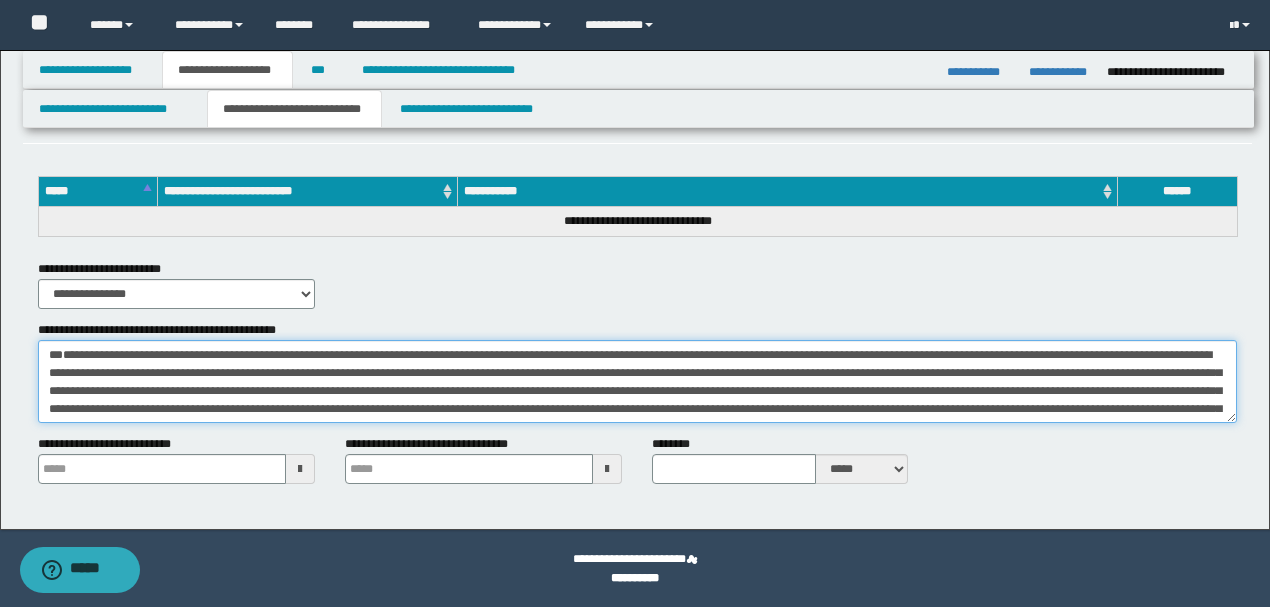 click on "**********" at bounding box center (637, 381) 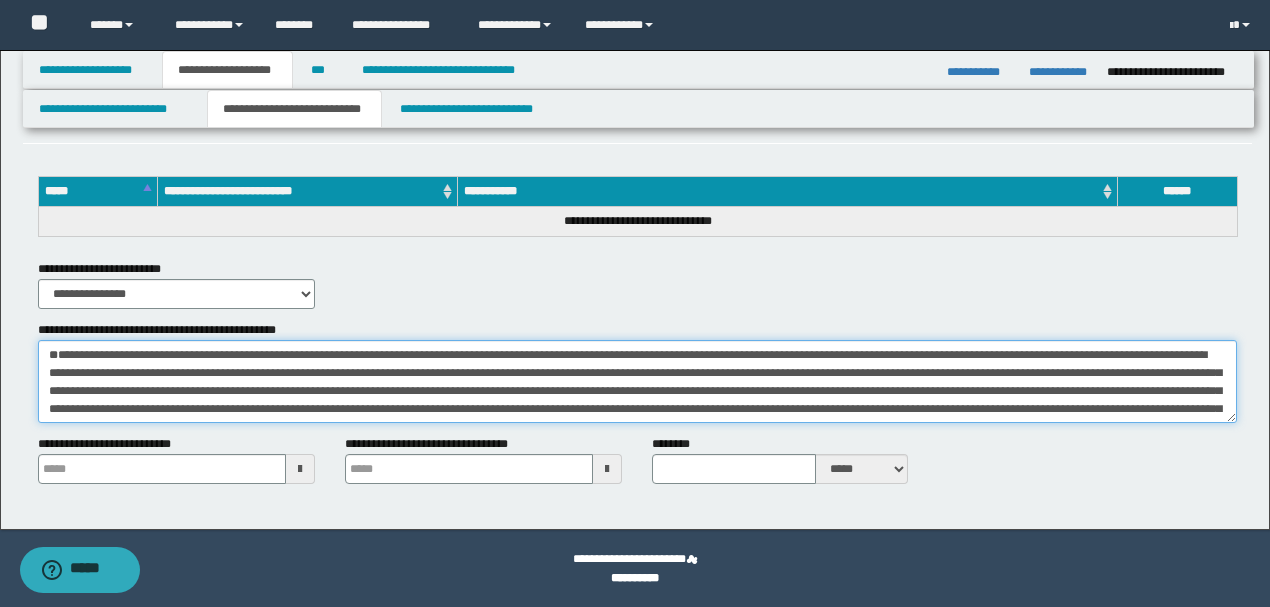 click on "**********" at bounding box center (637, 381) 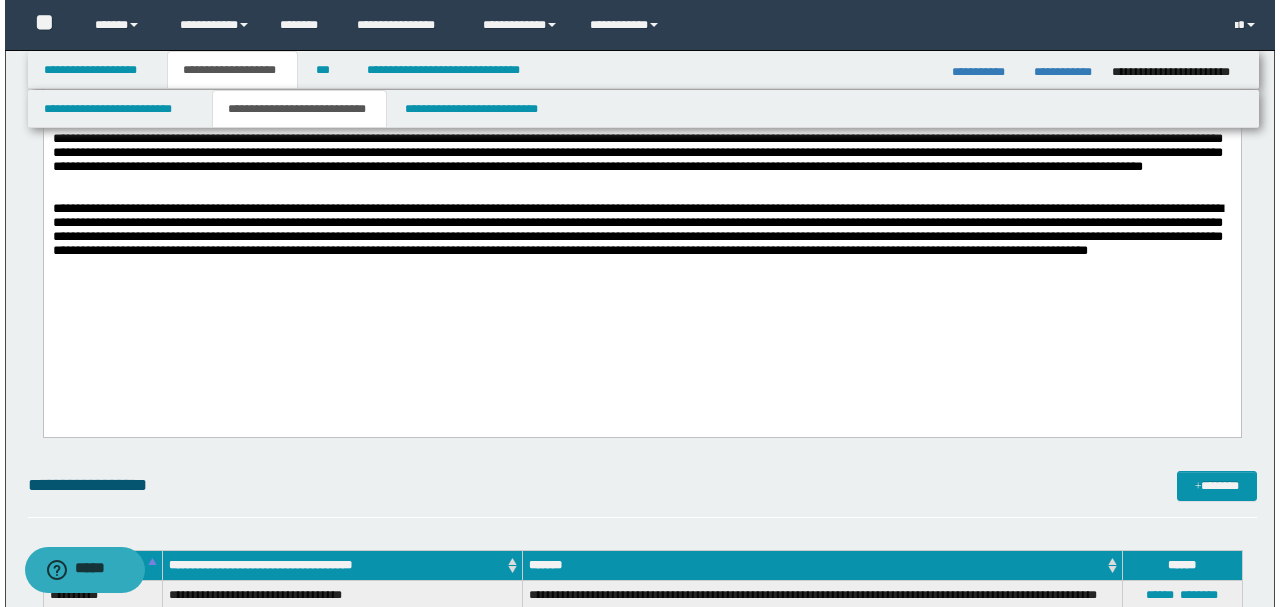 scroll, scrollTop: 1487, scrollLeft: 0, axis: vertical 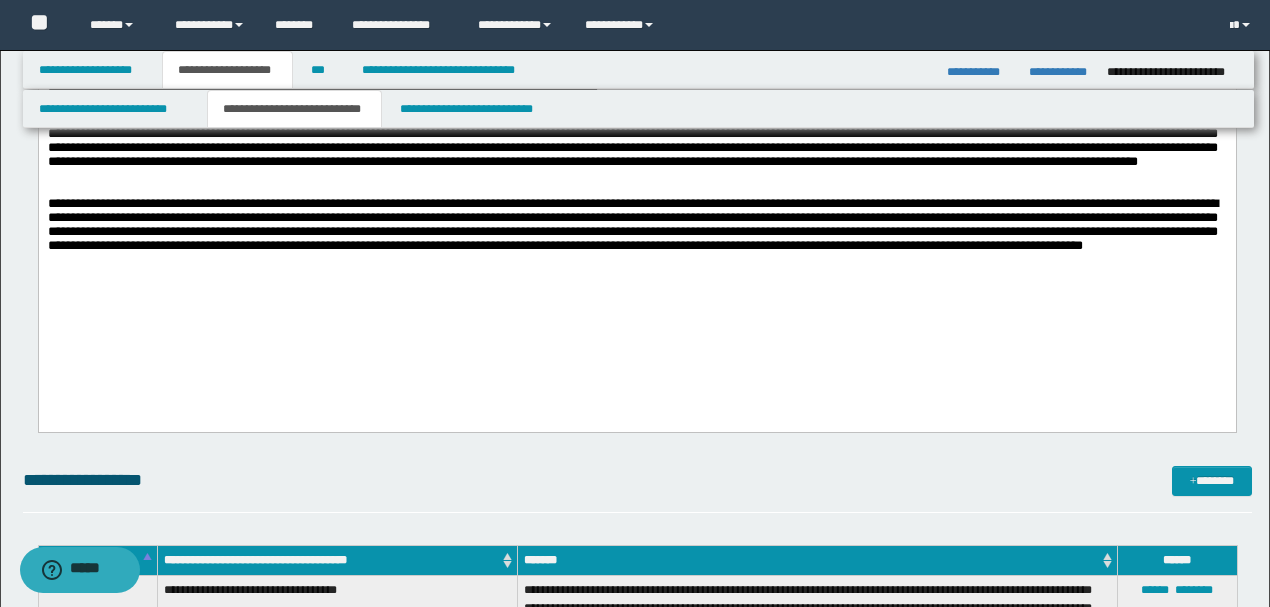 type on "**********" 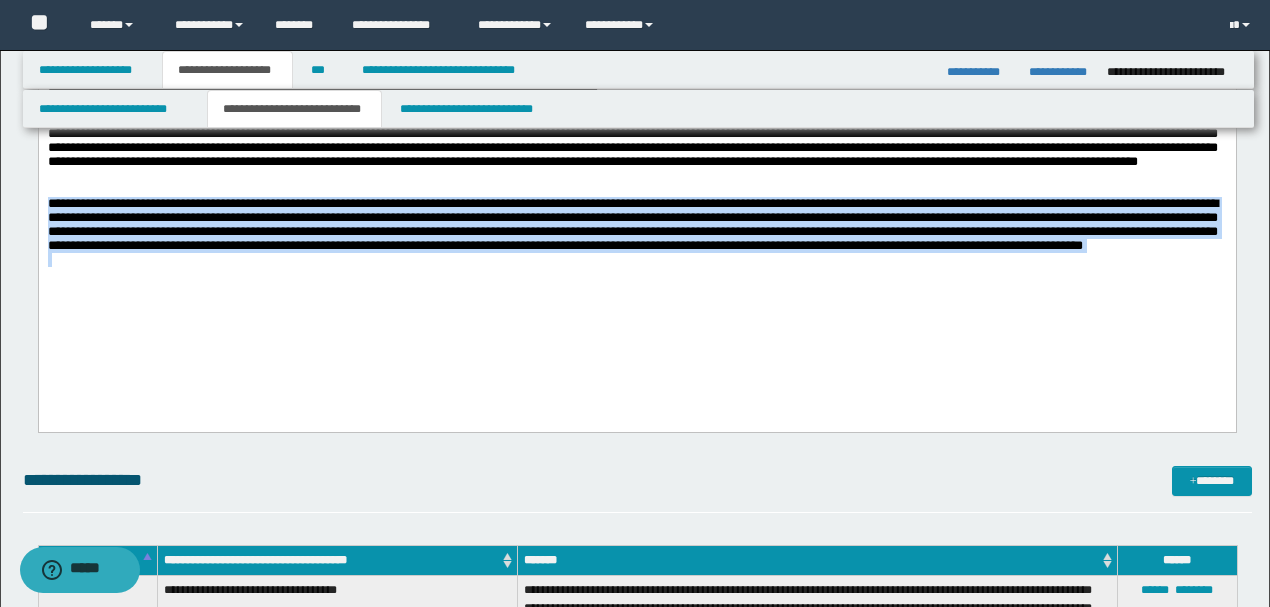 drag, startPoint x: 812, startPoint y: 326, endPoint x: 0, endPoint y: 247, distance: 815.8339 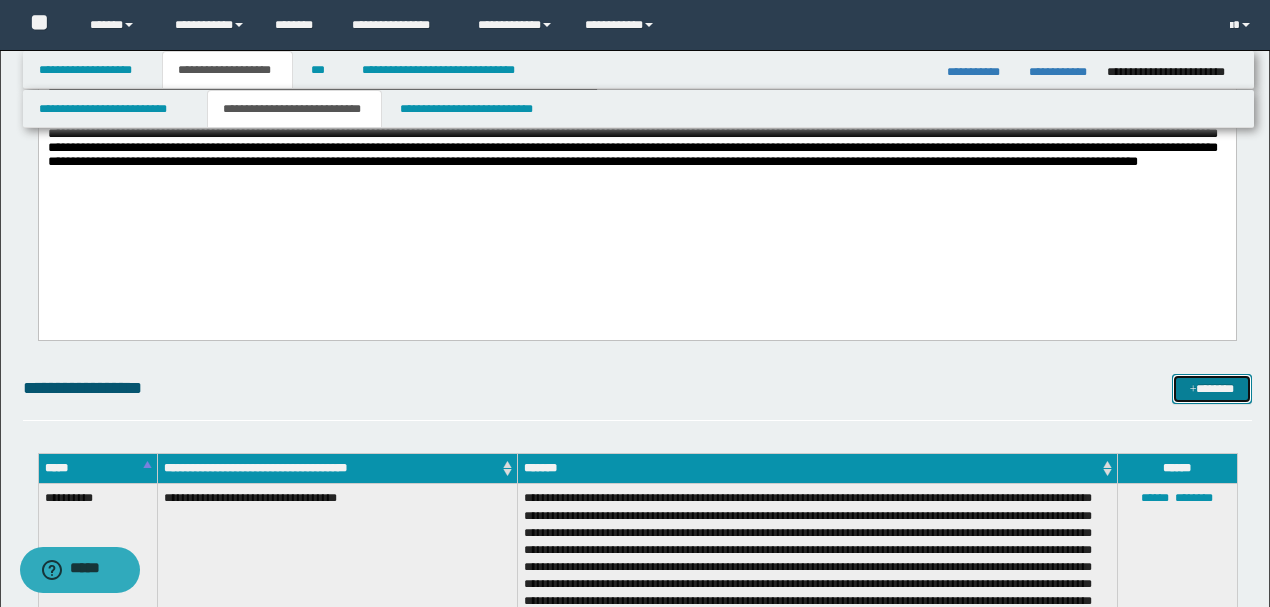 click on "*******" at bounding box center [1211, 388] 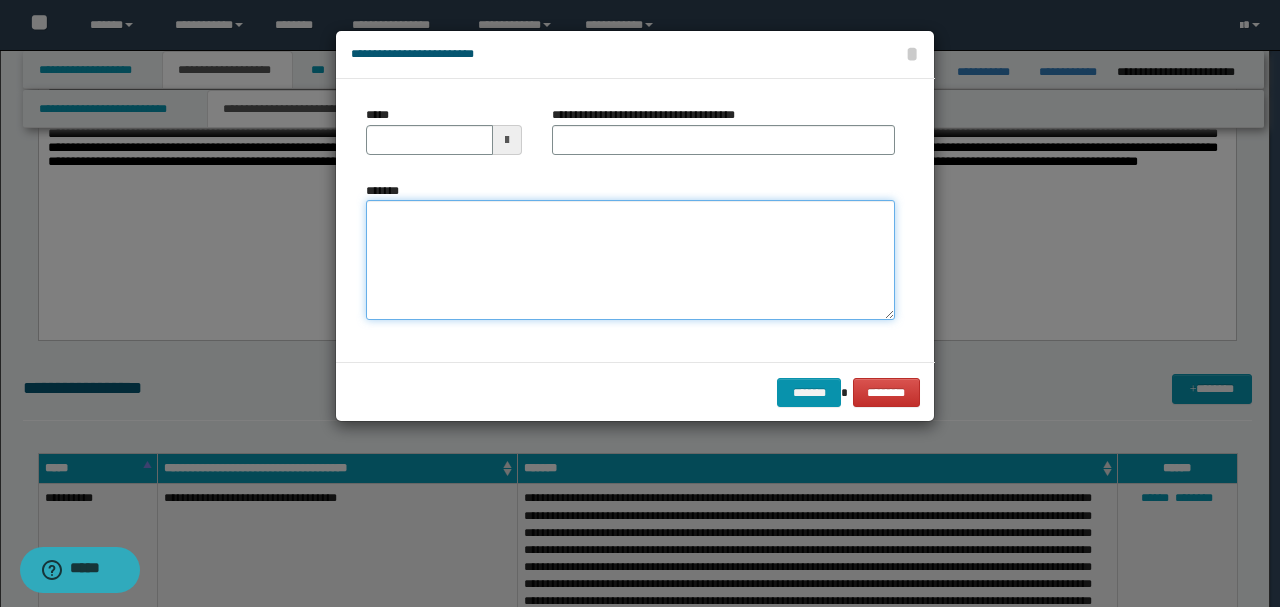 paste on "**********" 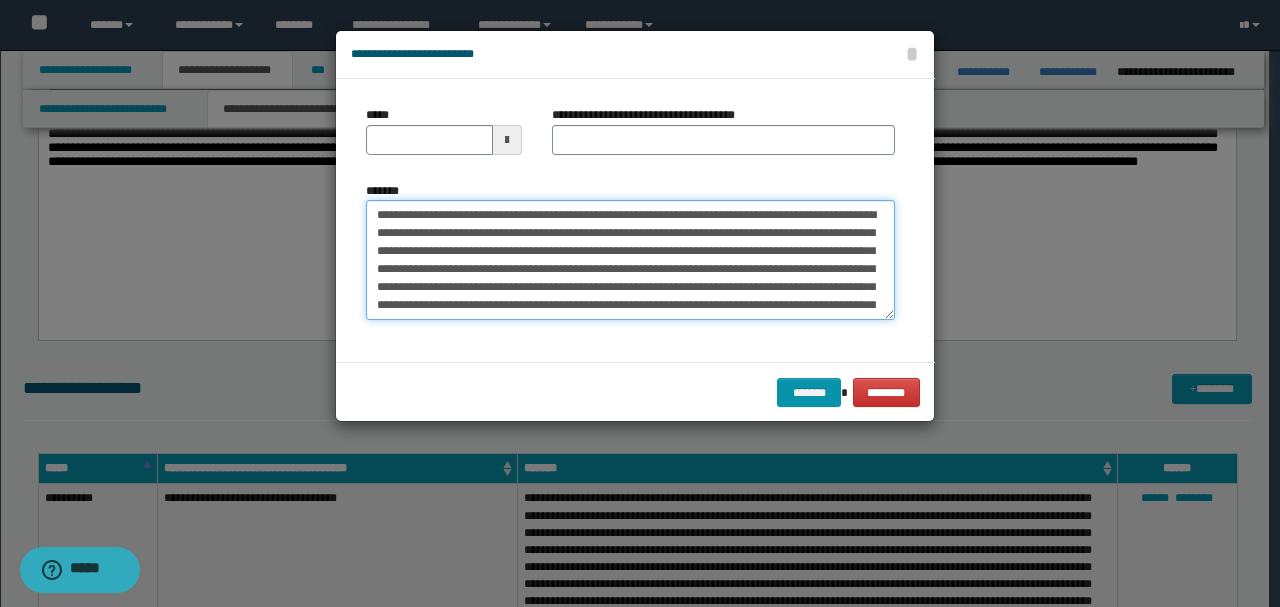 drag, startPoint x: 502, startPoint y: 257, endPoint x: 485, endPoint y: 246, distance: 20.248457 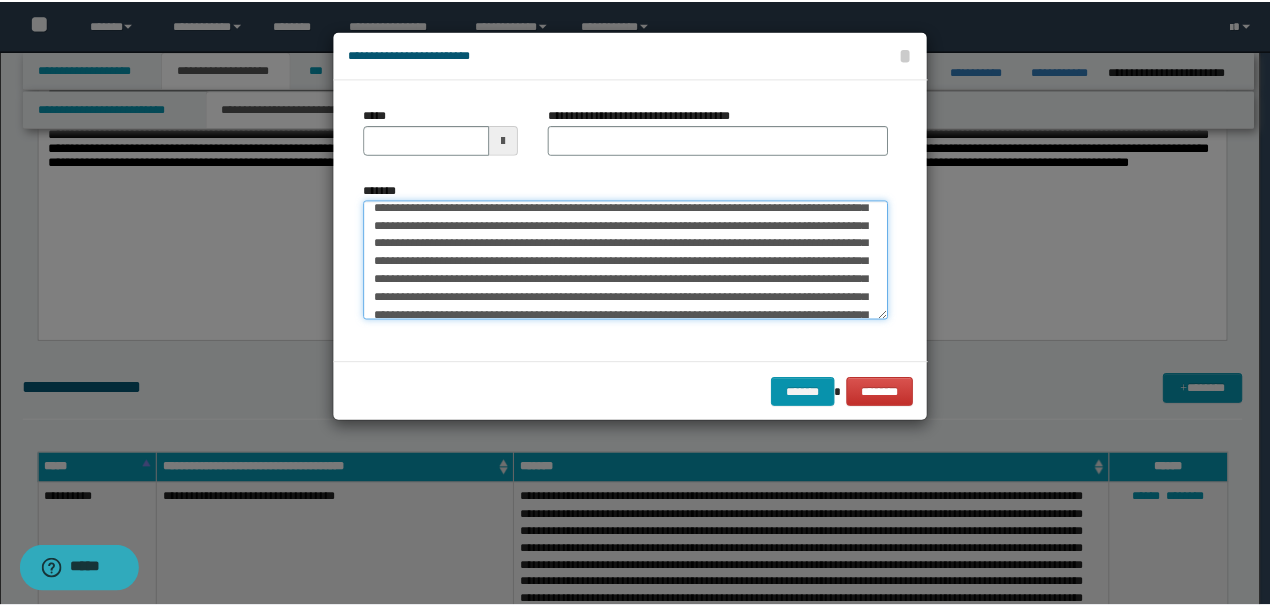 scroll, scrollTop: 0, scrollLeft: 0, axis: both 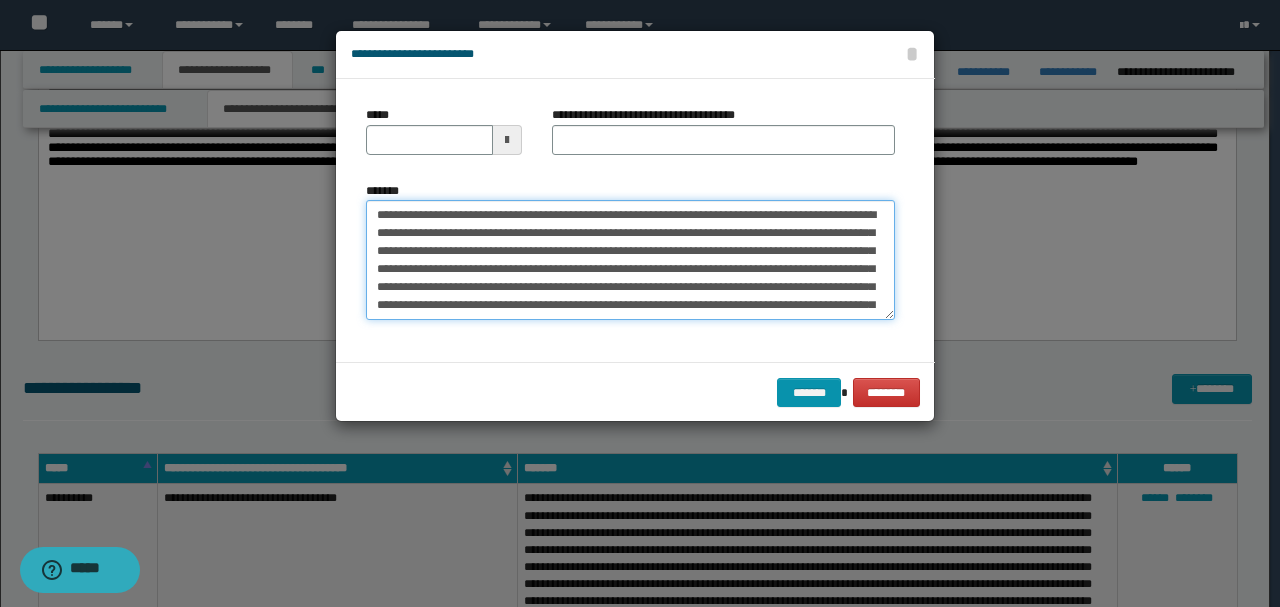 click on "**********" at bounding box center (630, 259) 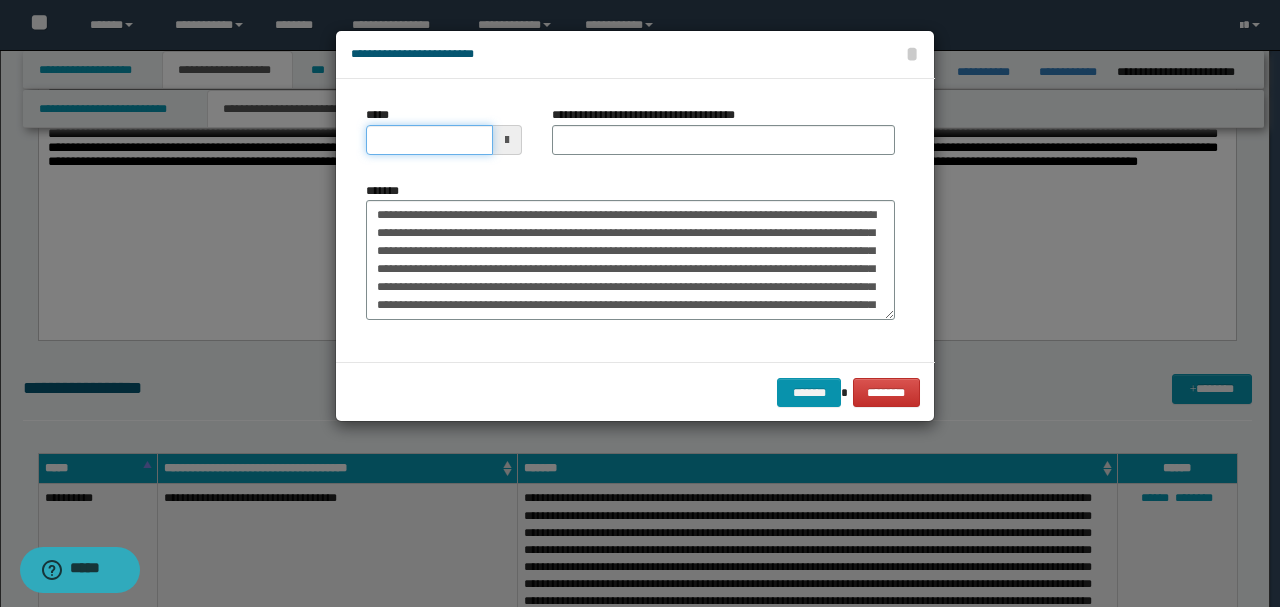 click on "*****" at bounding box center [429, 140] 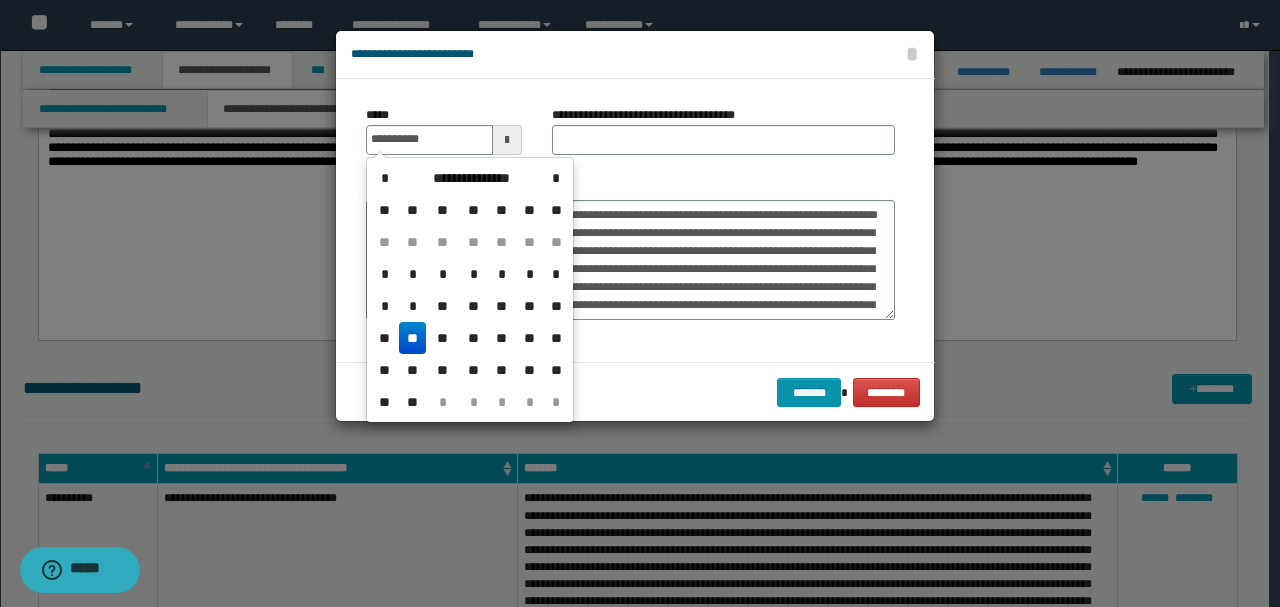 type on "**********" 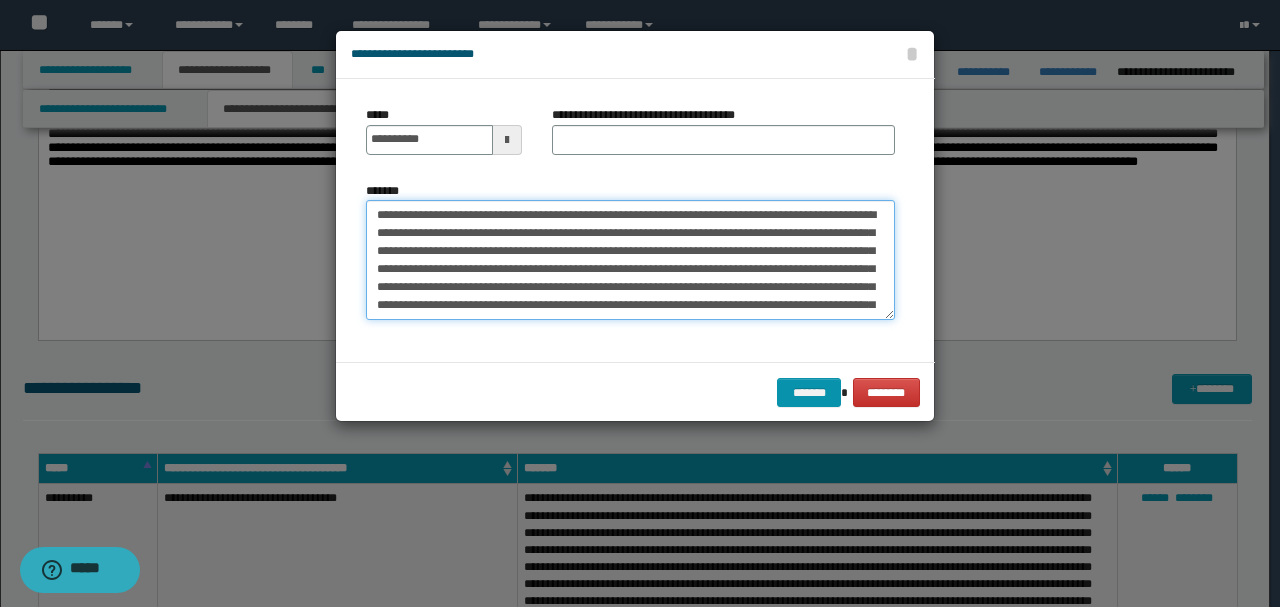 drag, startPoint x: 541, startPoint y: 209, endPoint x: 185, endPoint y: 204, distance: 356.03513 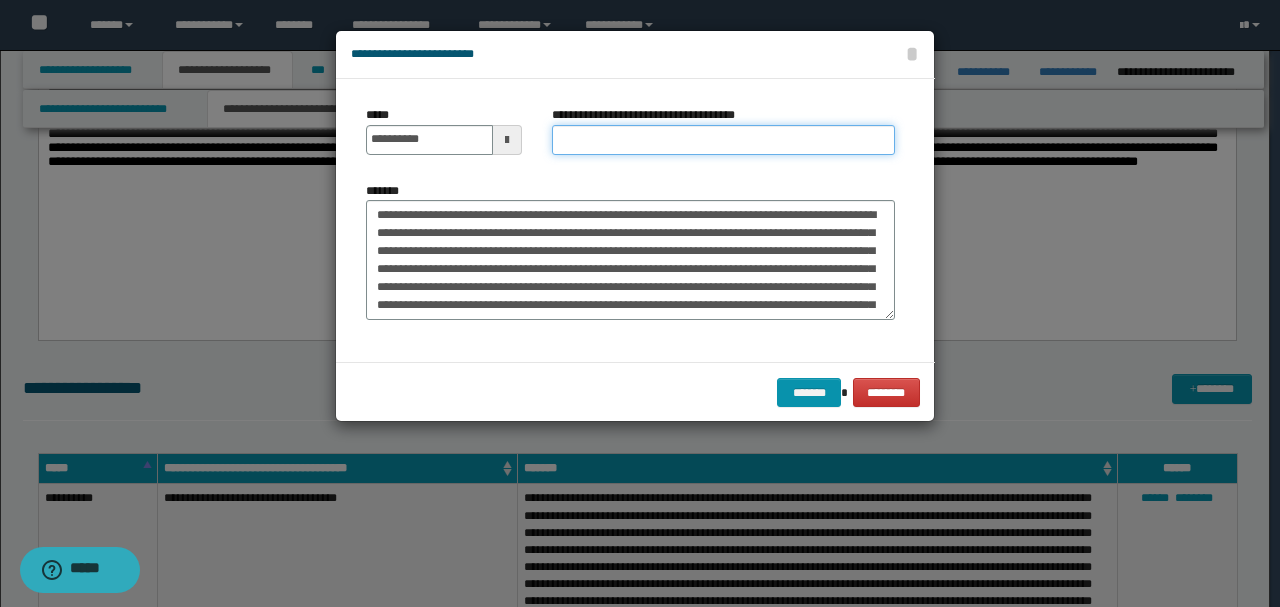 paste on "**********" 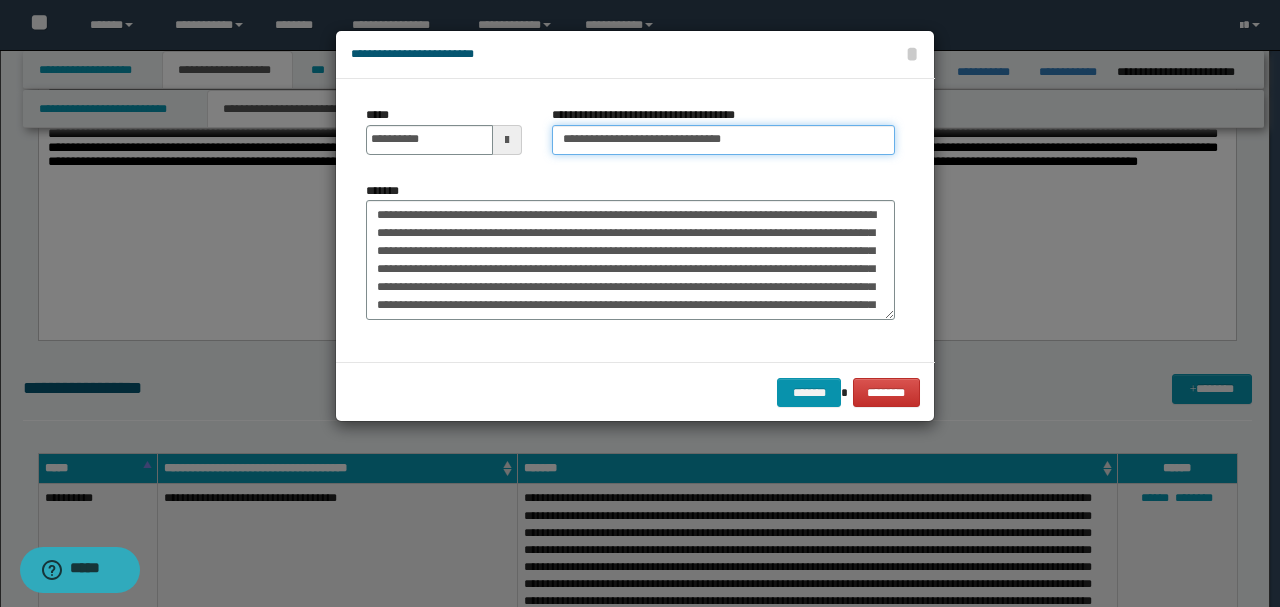 drag, startPoint x: 578, startPoint y: 136, endPoint x: 600, endPoint y: 137, distance: 22.022715 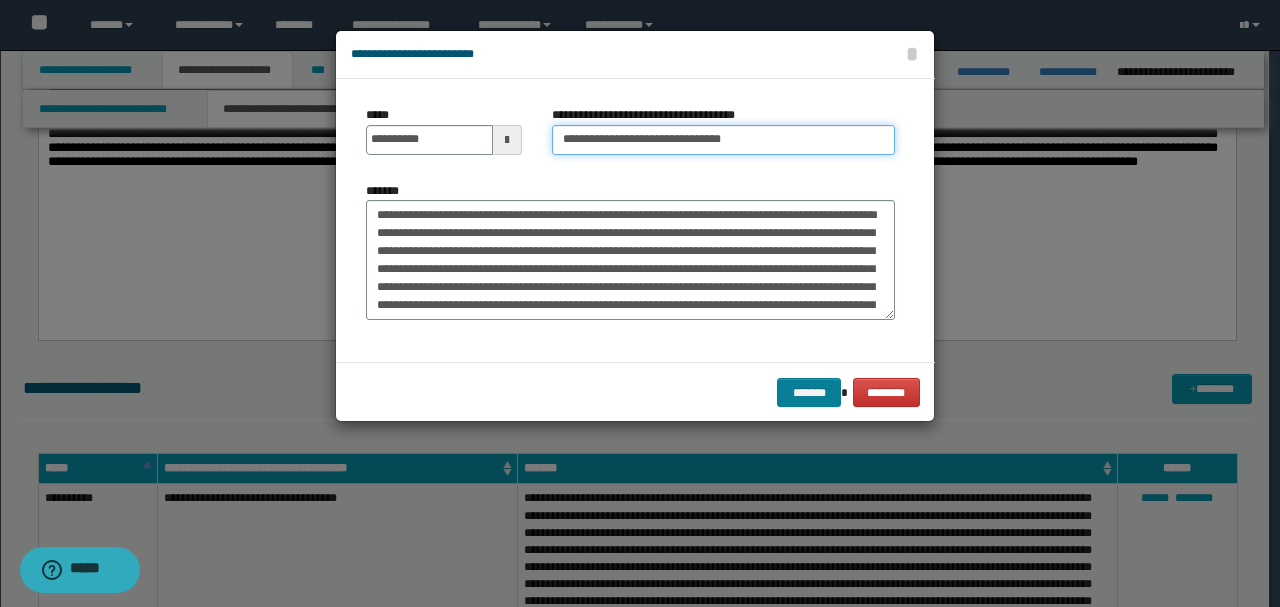 type on "**********" 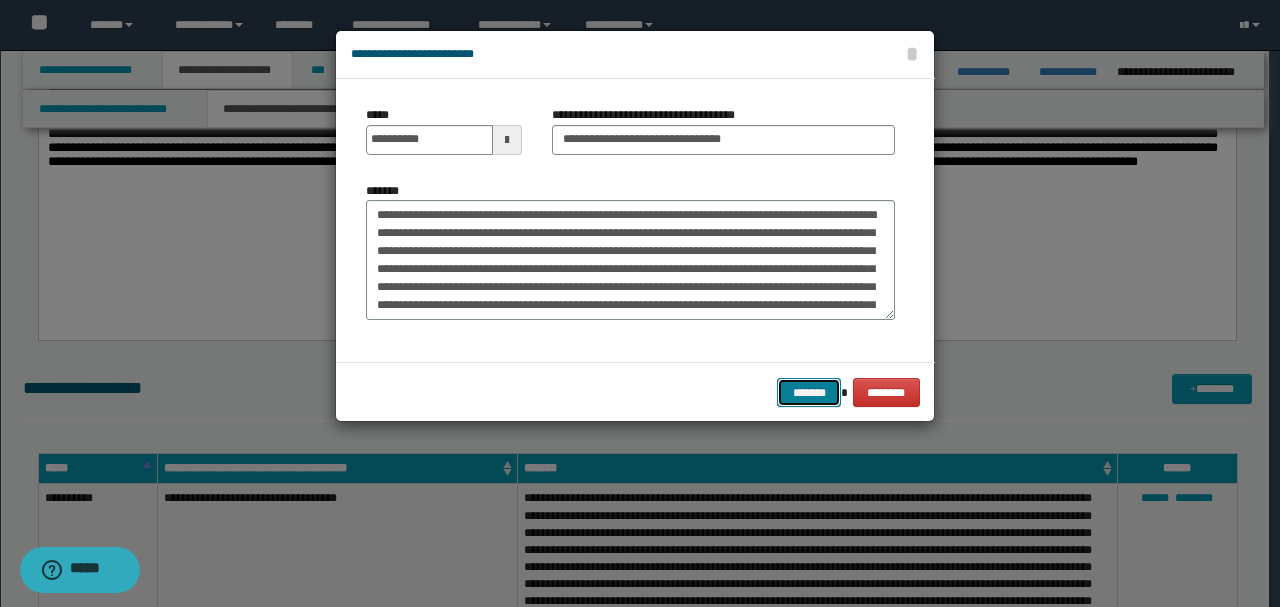click on "*******" at bounding box center [809, 392] 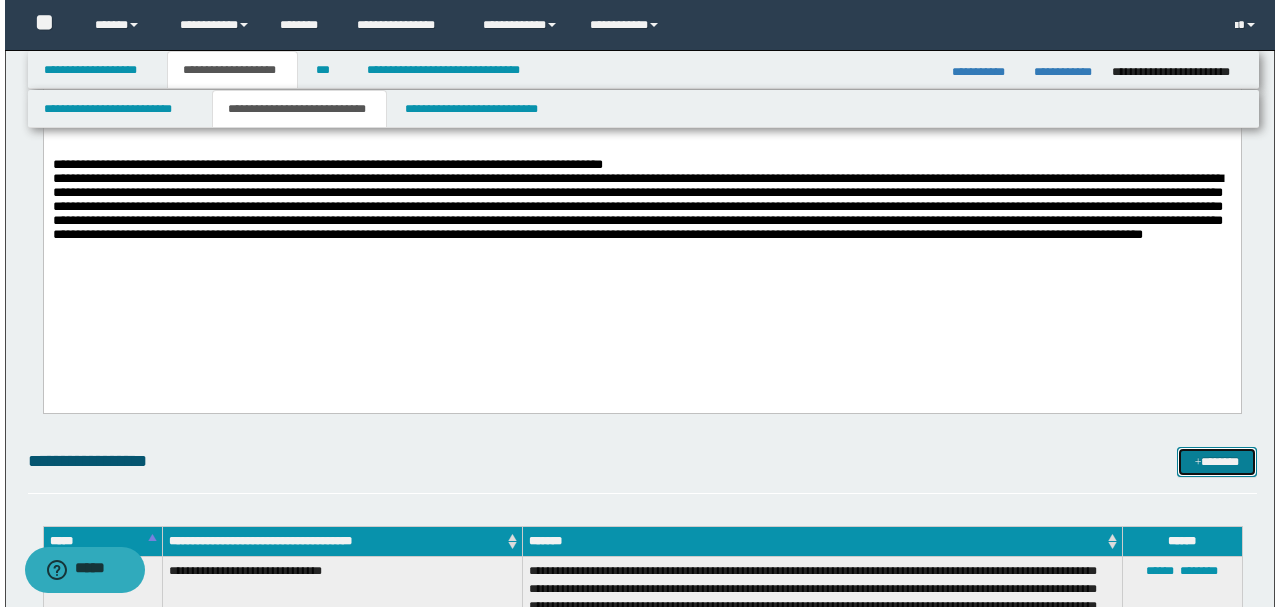 scroll, scrollTop: 1287, scrollLeft: 0, axis: vertical 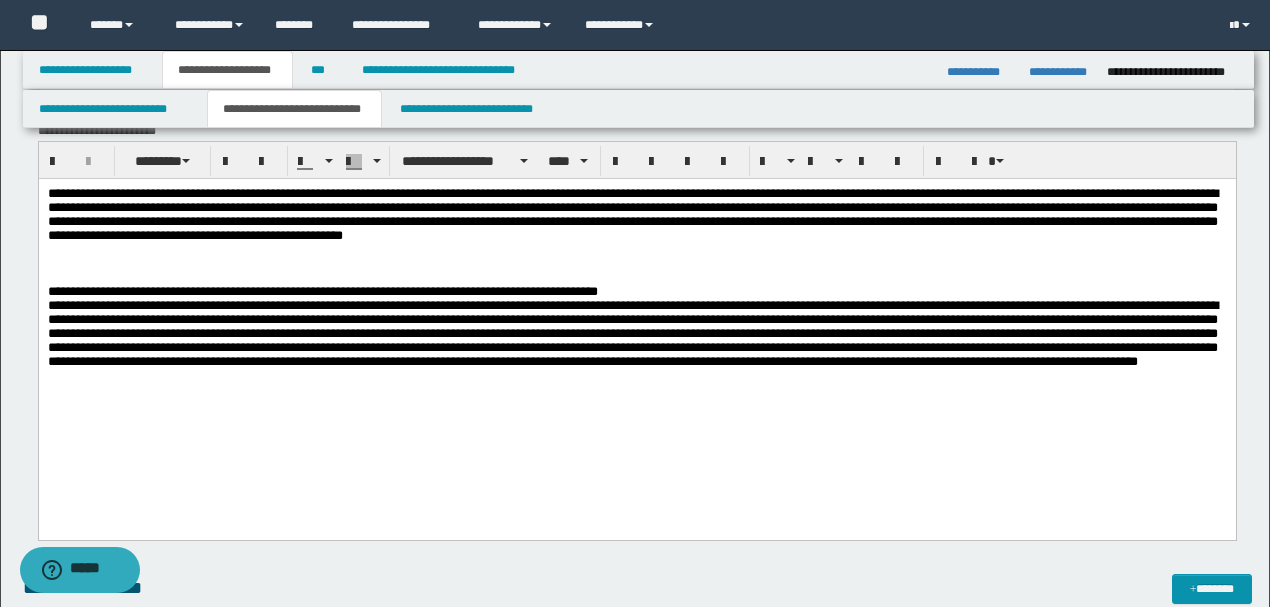 click at bounding box center (632, 333) 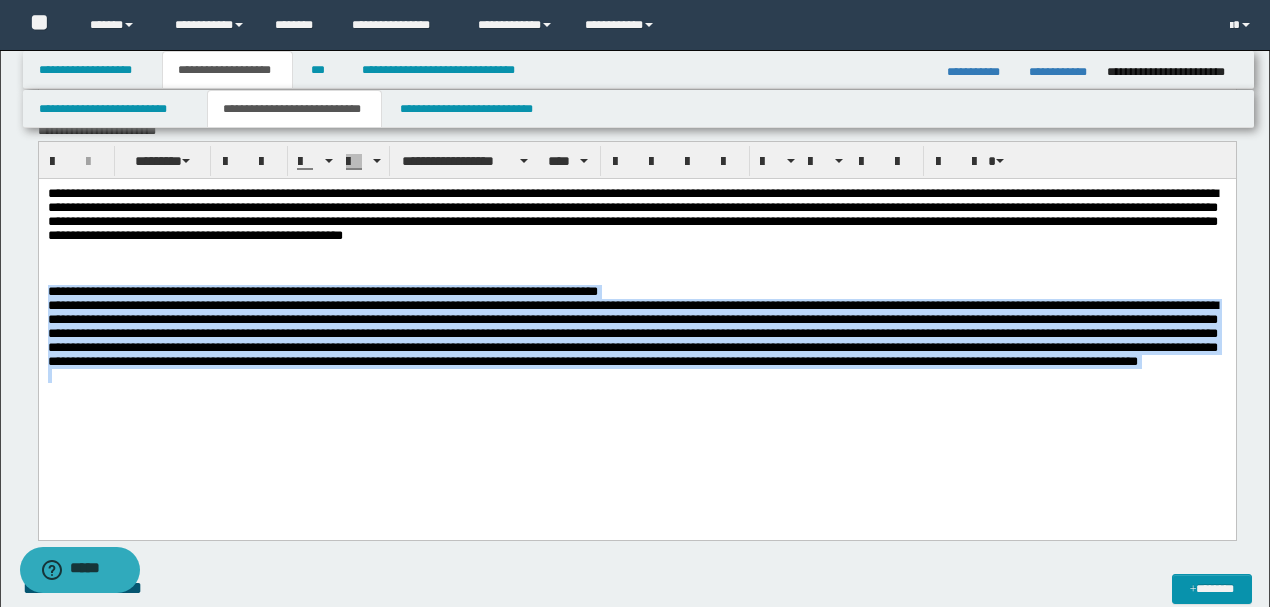 drag, startPoint x: 612, startPoint y: 405, endPoint x: 38, endPoint y: 473, distance: 578.01385 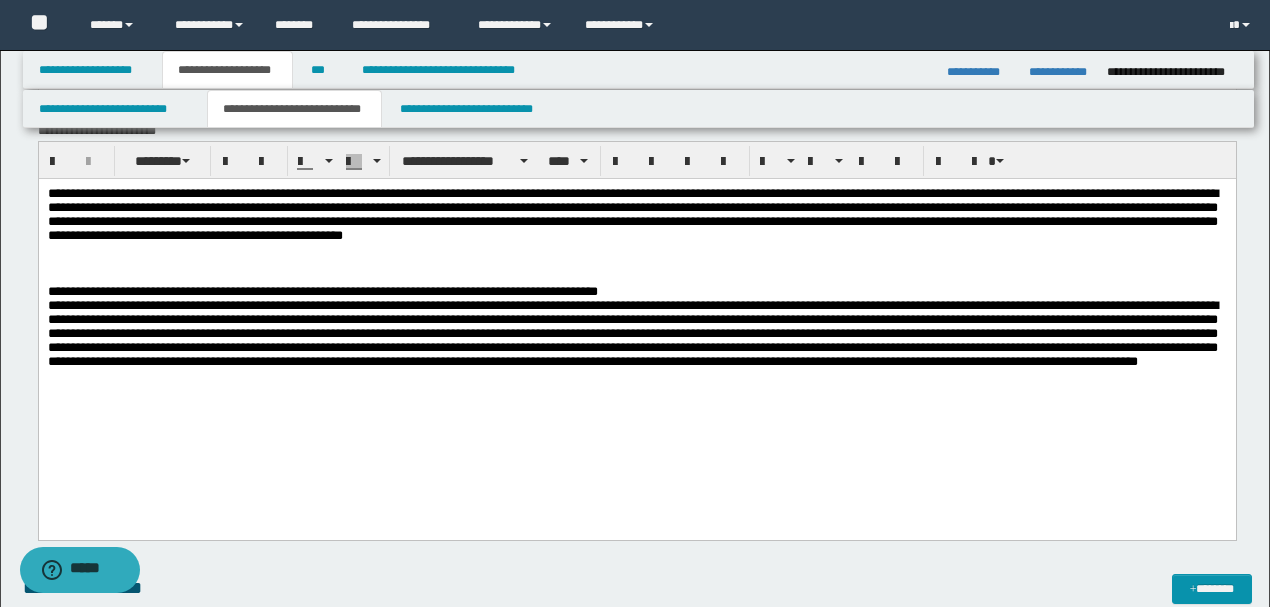 click at bounding box center [636, 278] 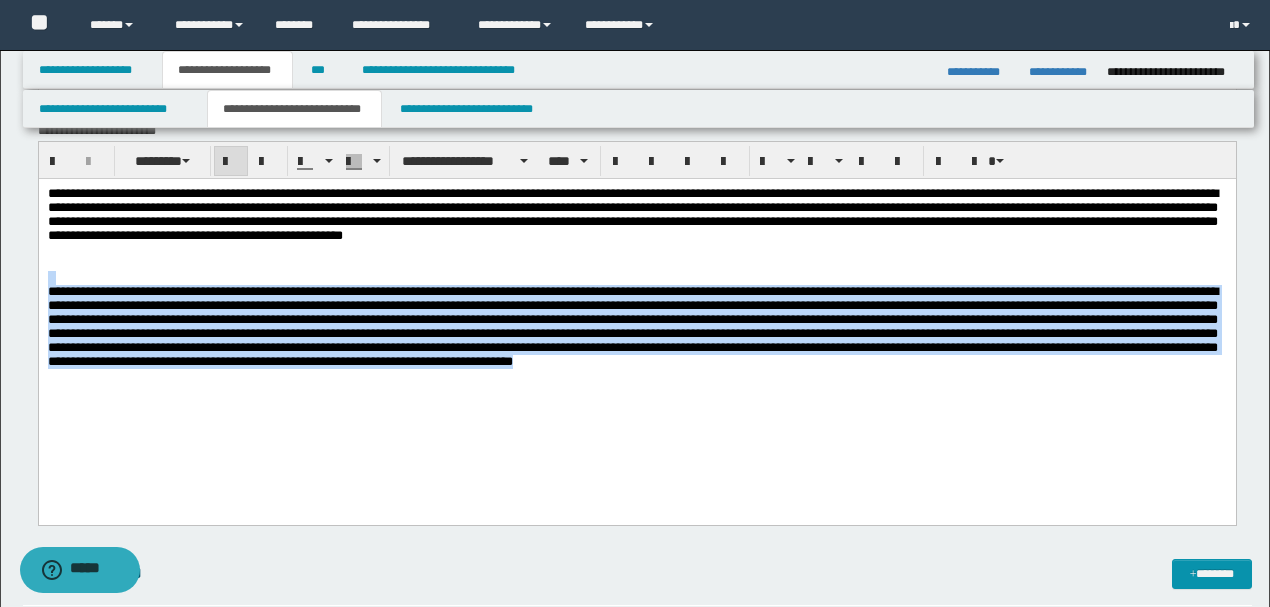 drag, startPoint x: 1167, startPoint y: 381, endPoint x: 40, endPoint y: 461, distance: 1129.8358 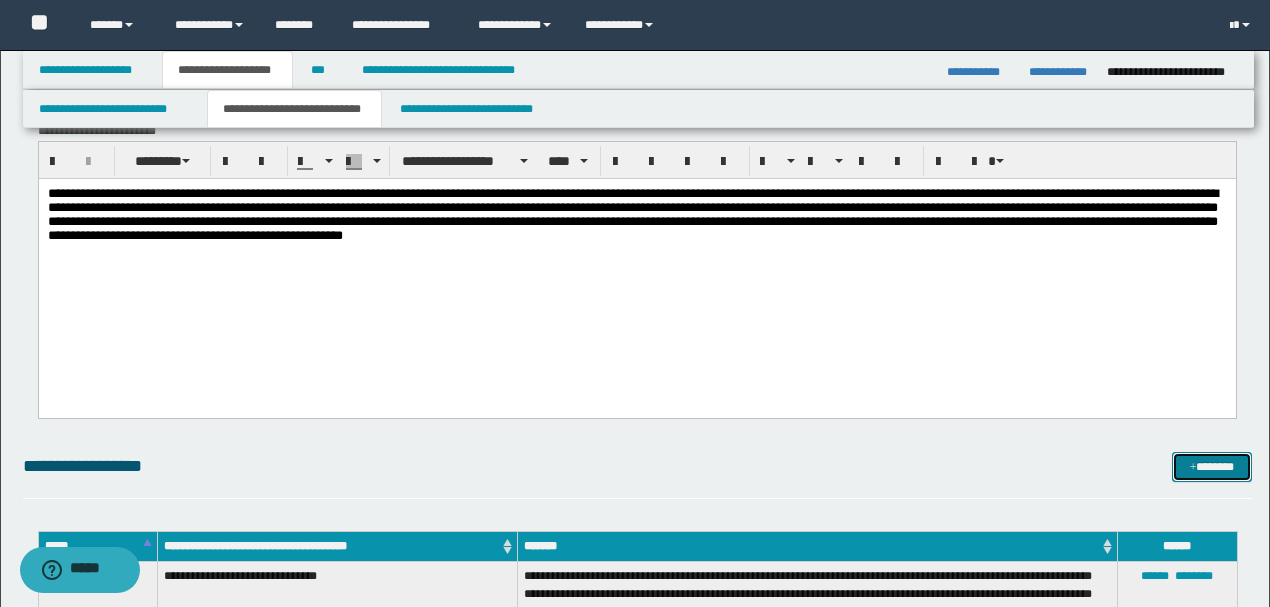 click on "*******" at bounding box center (1211, 466) 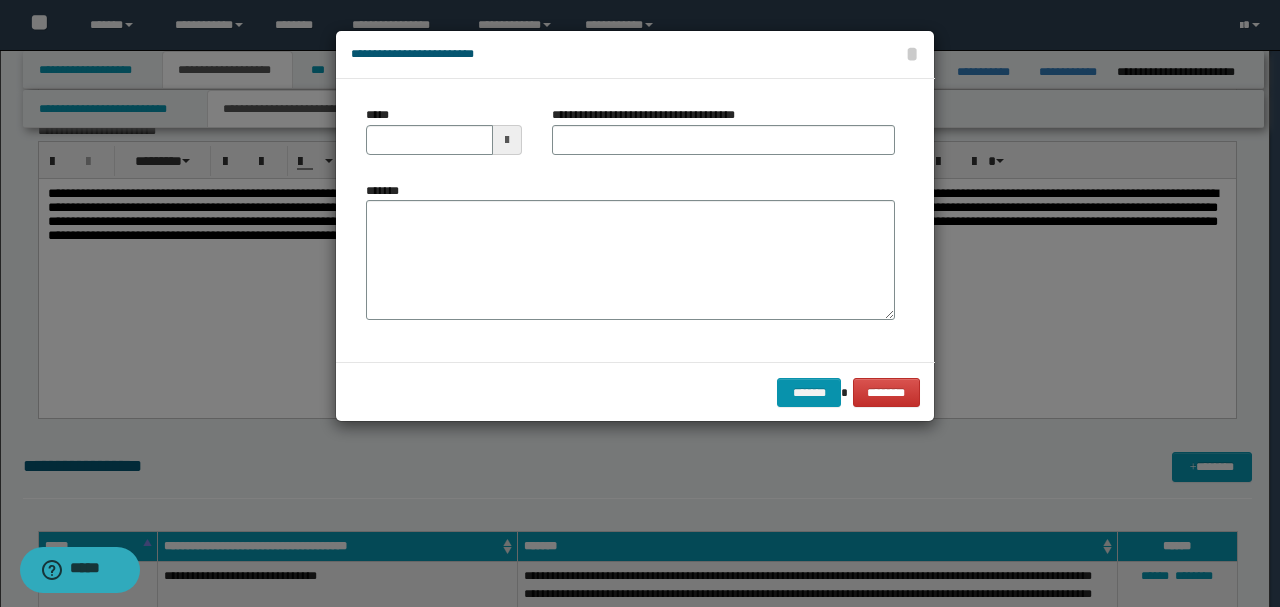 drag, startPoint x: 320, startPoint y: 226, endPoint x: 338, endPoint y: 220, distance: 18.973665 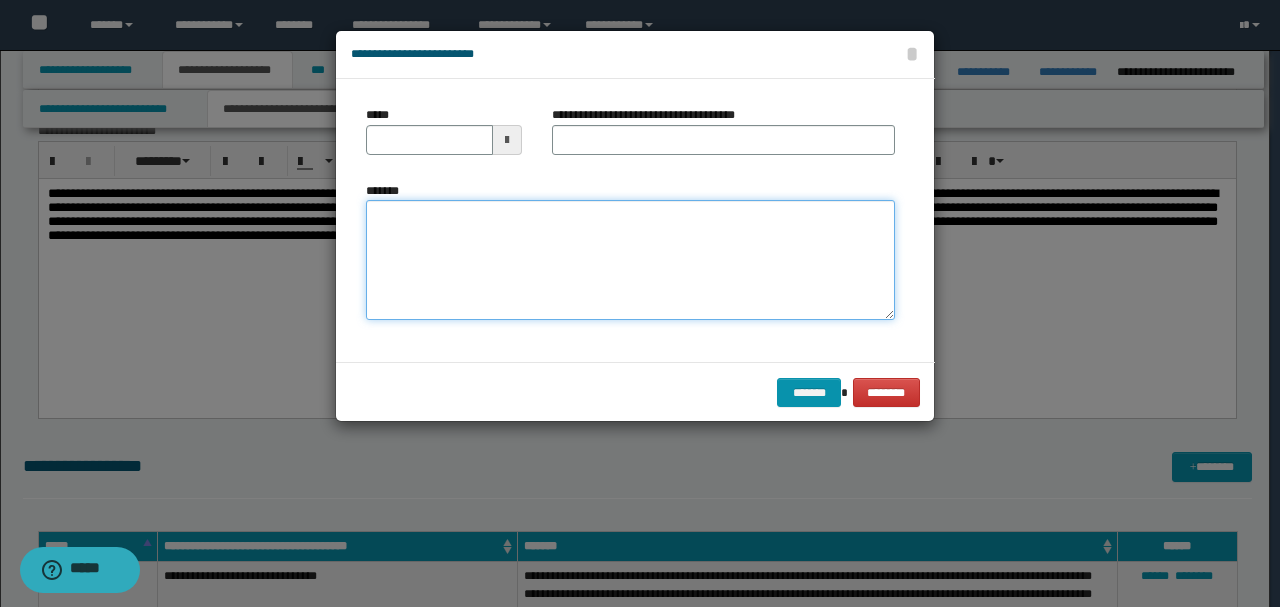 paste on "**********" 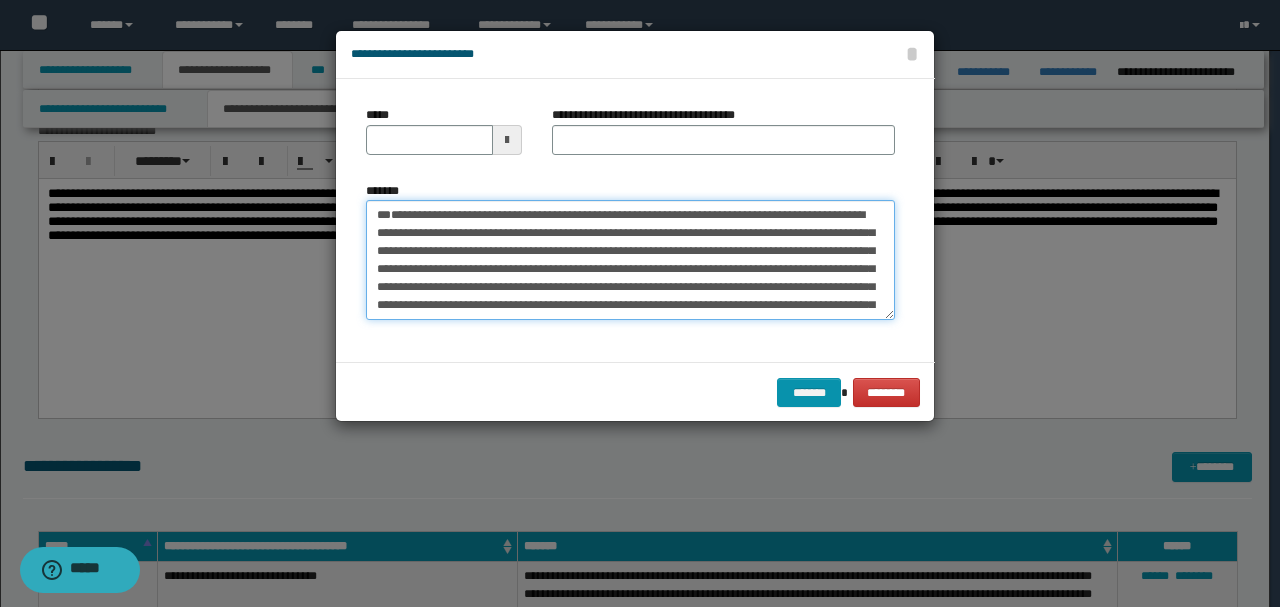 click on "*******" at bounding box center (630, 259) 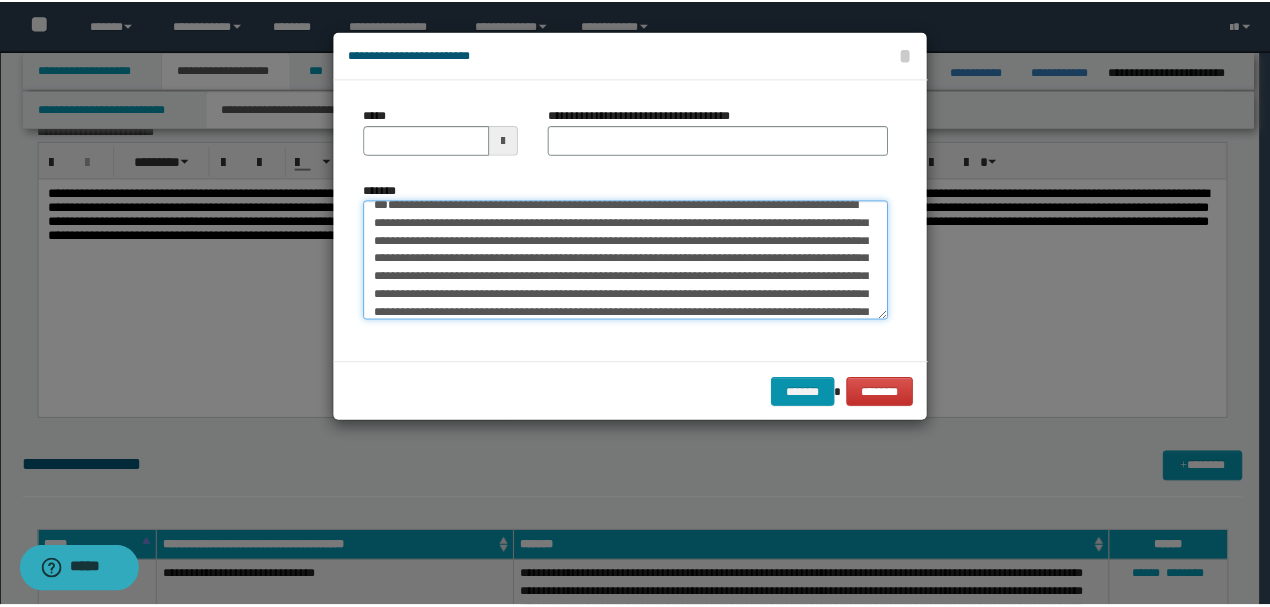 scroll, scrollTop: 0, scrollLeft: 0, axis: both 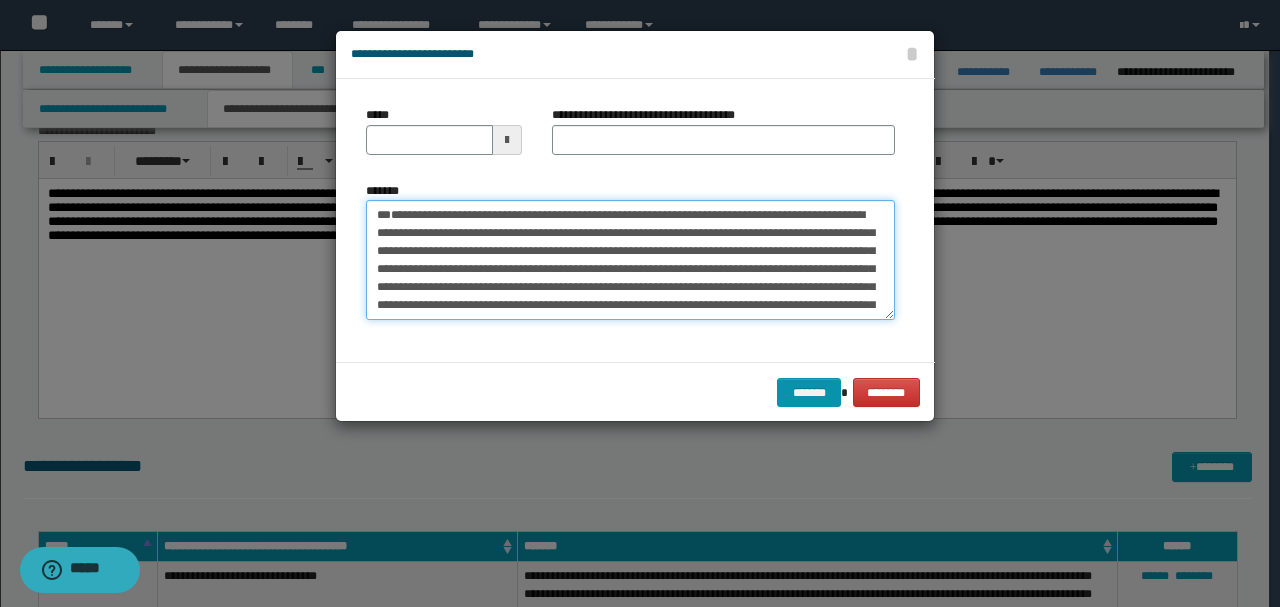 drag, startPoint x: 445, startPoint y: 252, endPoint x: 284, endPoint y: 150, distance: 190.59119 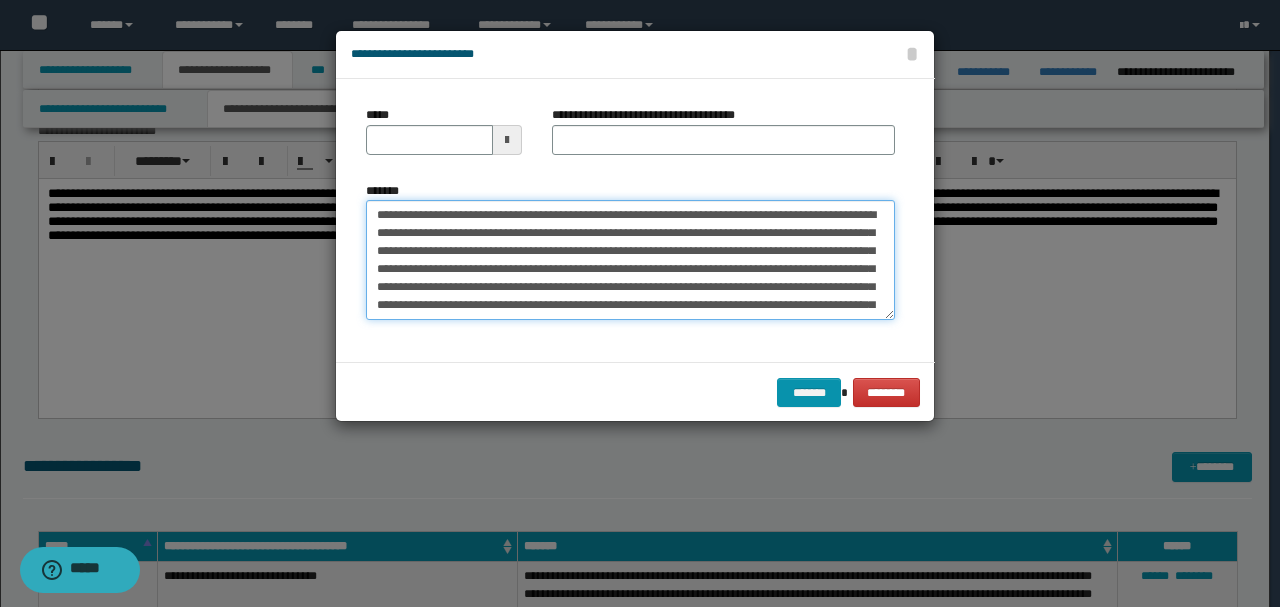 type 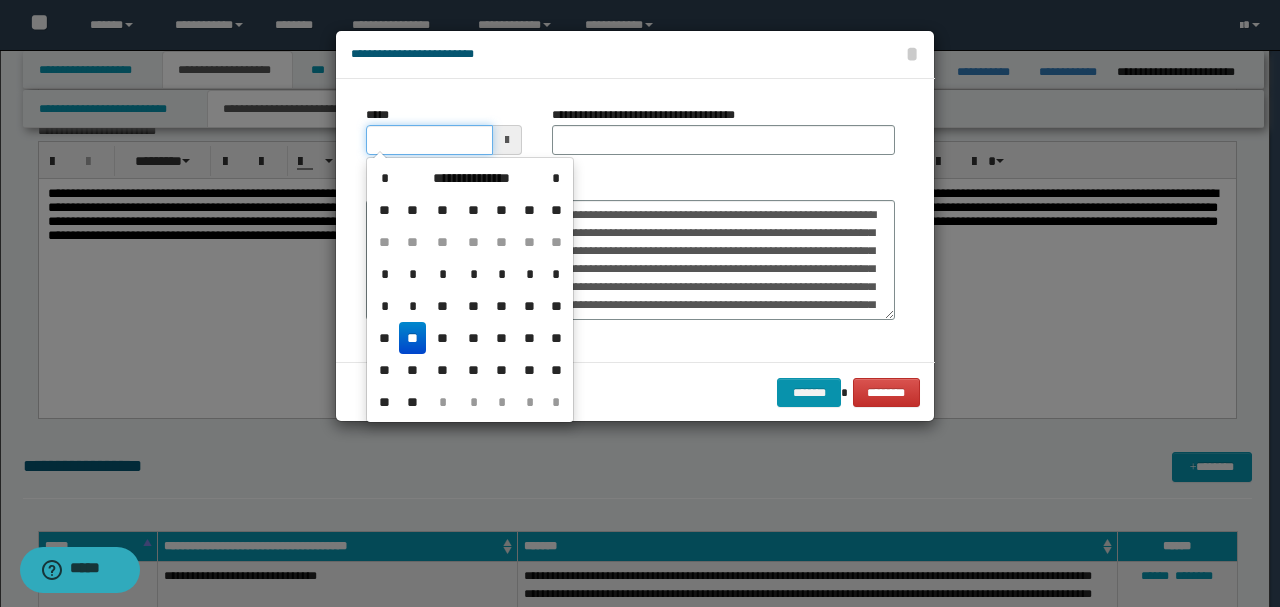 drag, startPoint x: 440, startPoint y: 142, endPoint x: 500, endPoint y: 151, distance: 60.671246 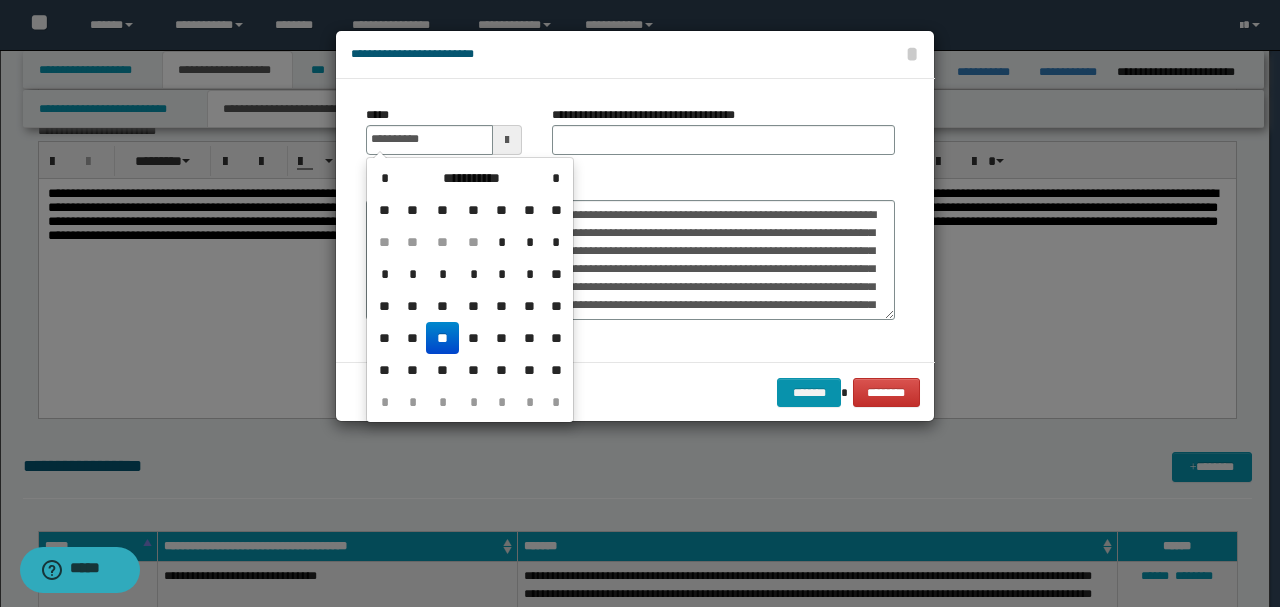 type on "**********" 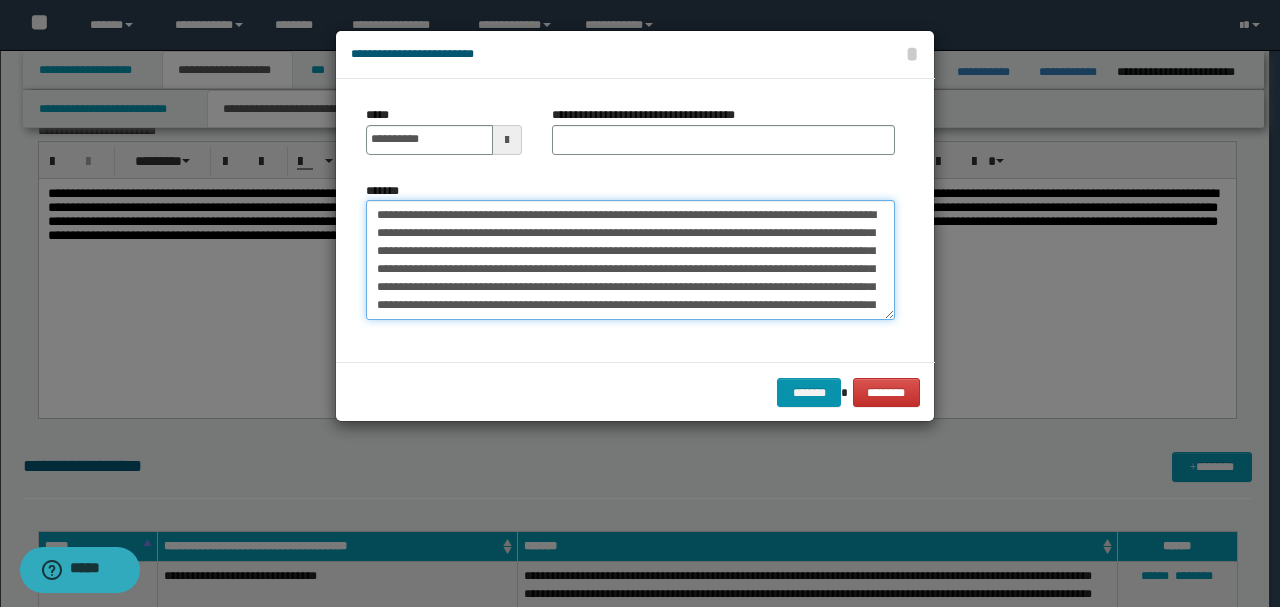 drag, startPoint x: 516, startPoint y: 216, endPoint x: 180, endPoint y: 199, distance: 336.42978 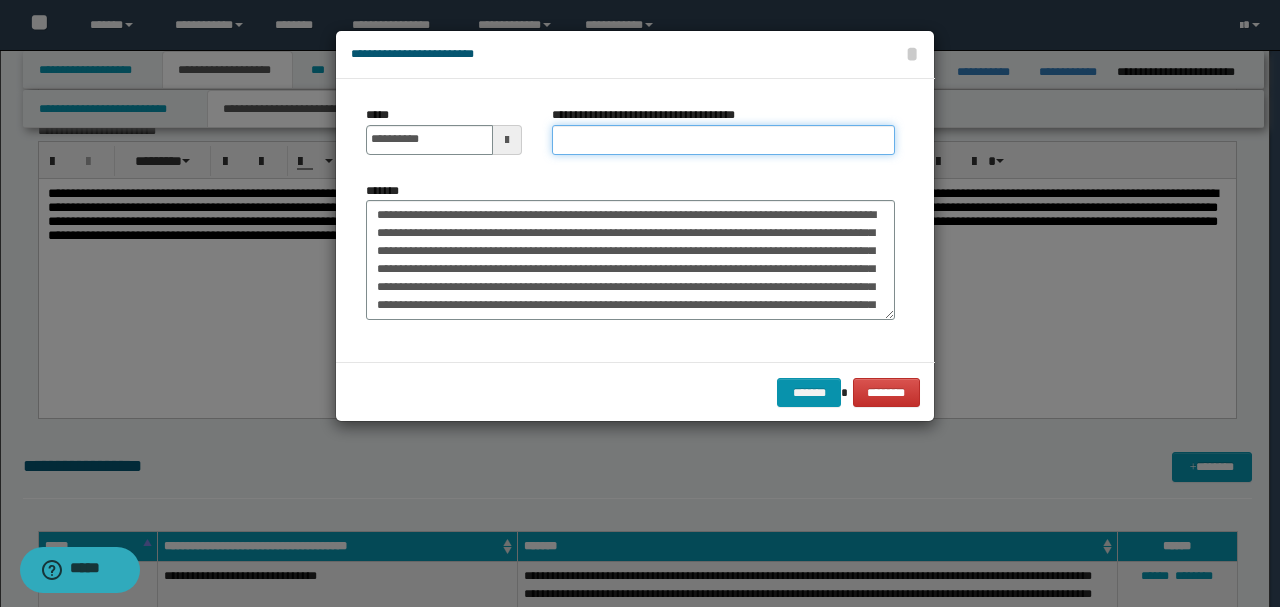paste on "**********" 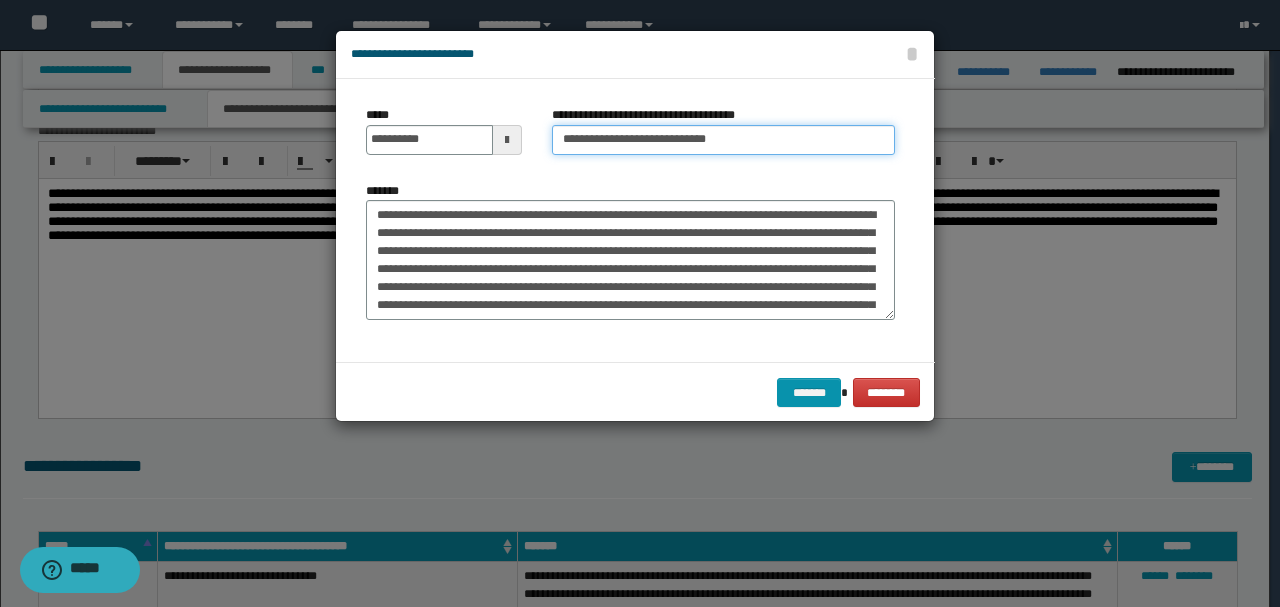 click on "**********" at bounding box center [723, 140] 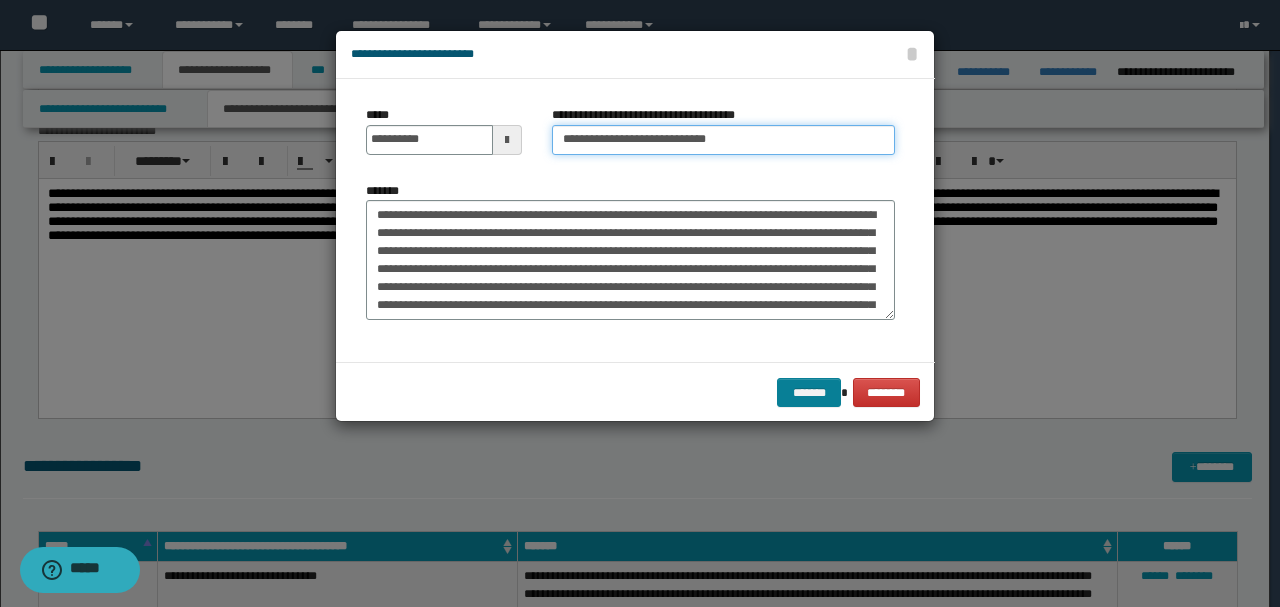 type on "**********" 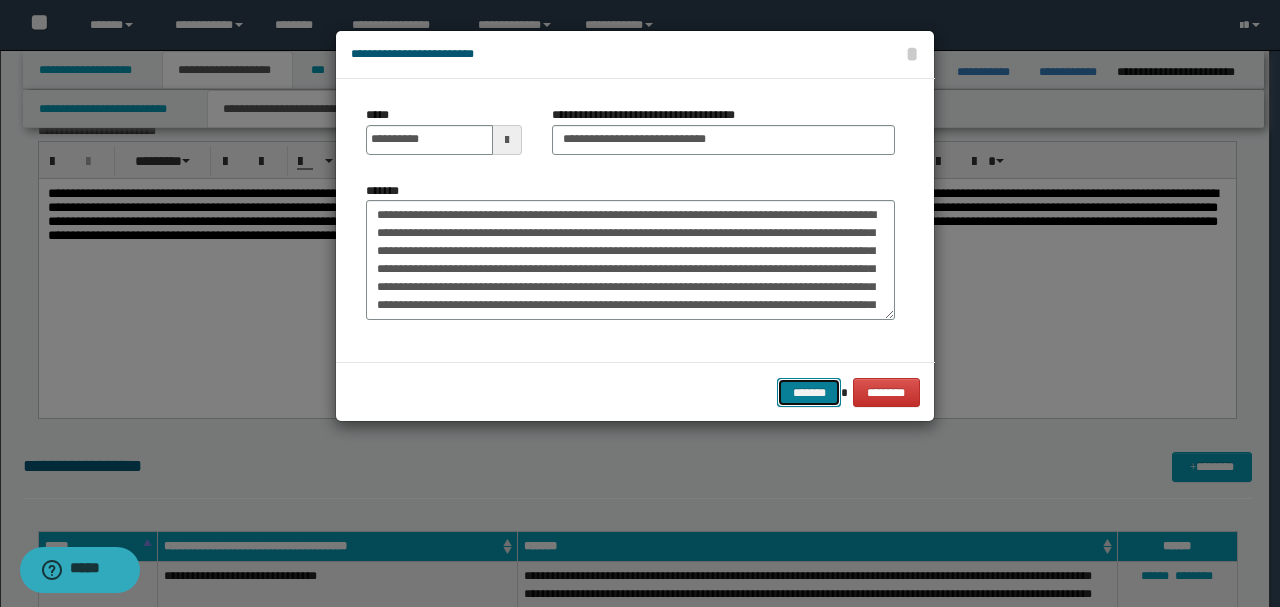 drag, startPoint x: 803, startPoint y: 398, endPoint x: 730, endPoint y: 404, distance: 73.24616 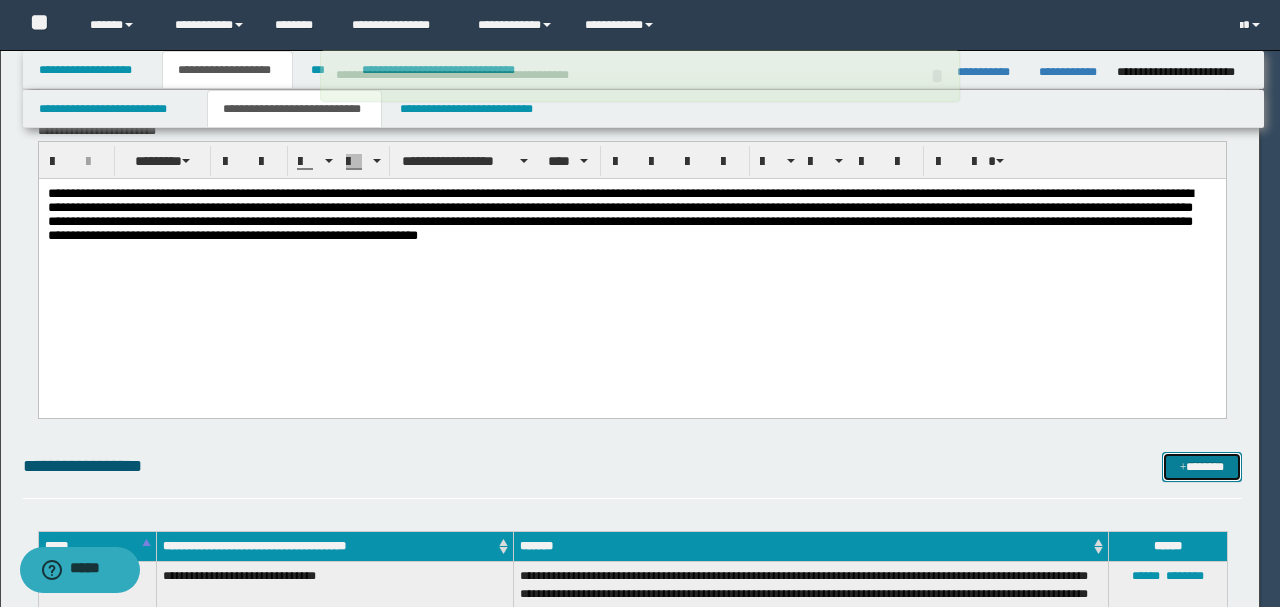 type 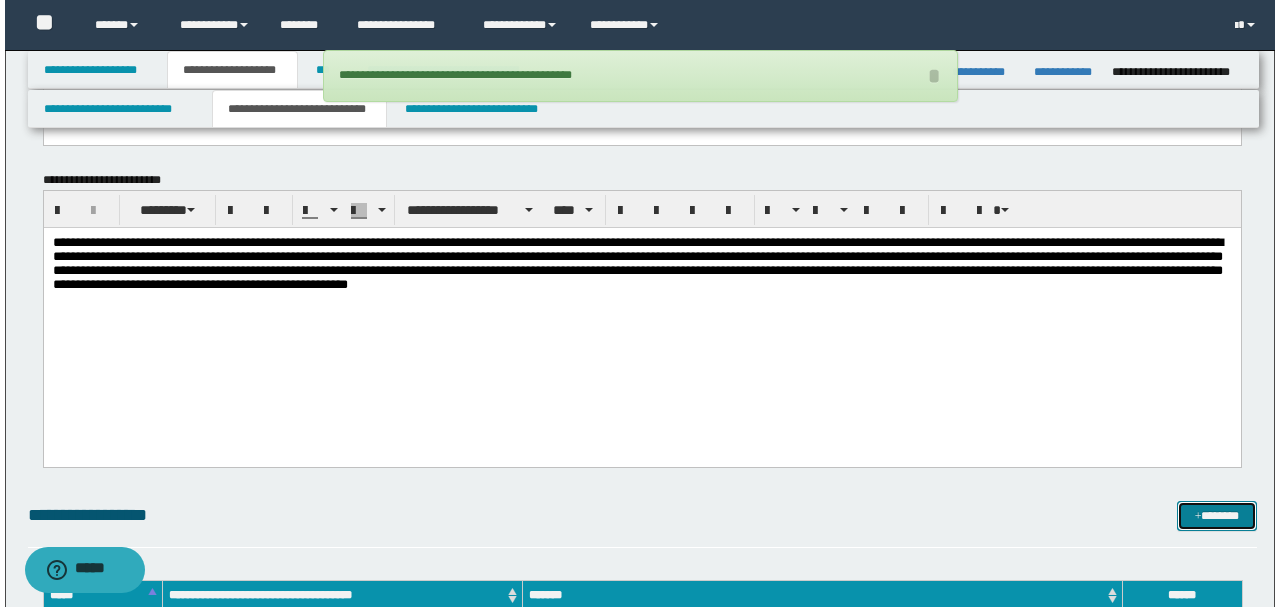 scroll, scrollTop: 1154, scrollLeft: 0, axis: vertical 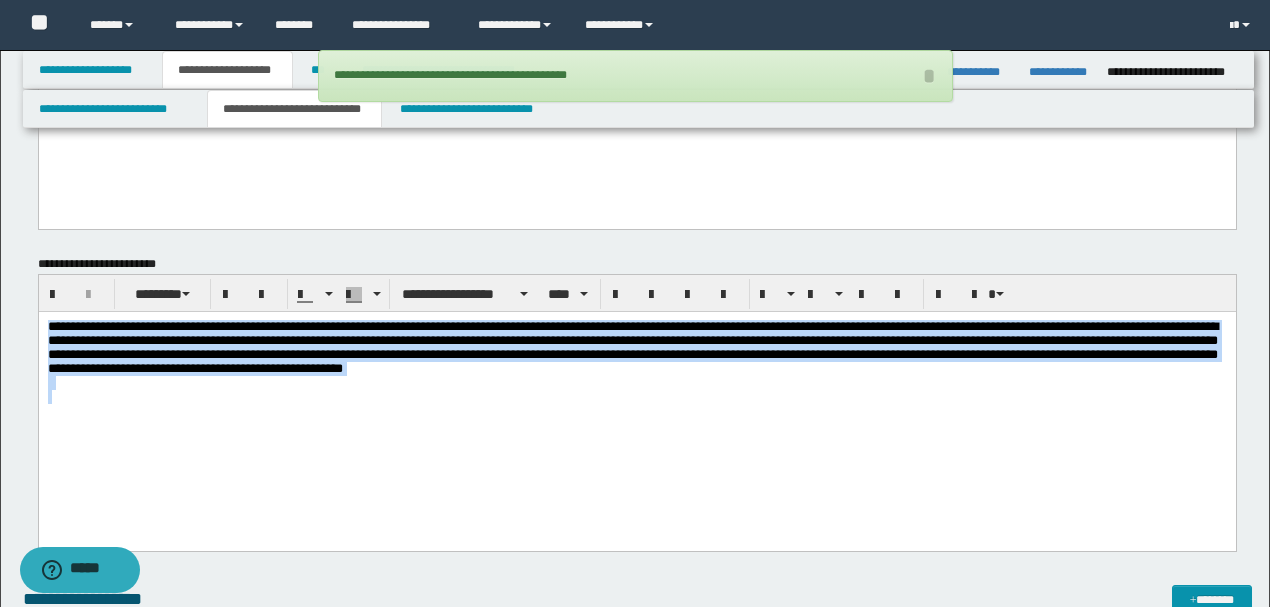 drag, startPoint x: 936, startPoint y: 402, endPoint x: 0, endPoint y: 293, distance: 942.3253 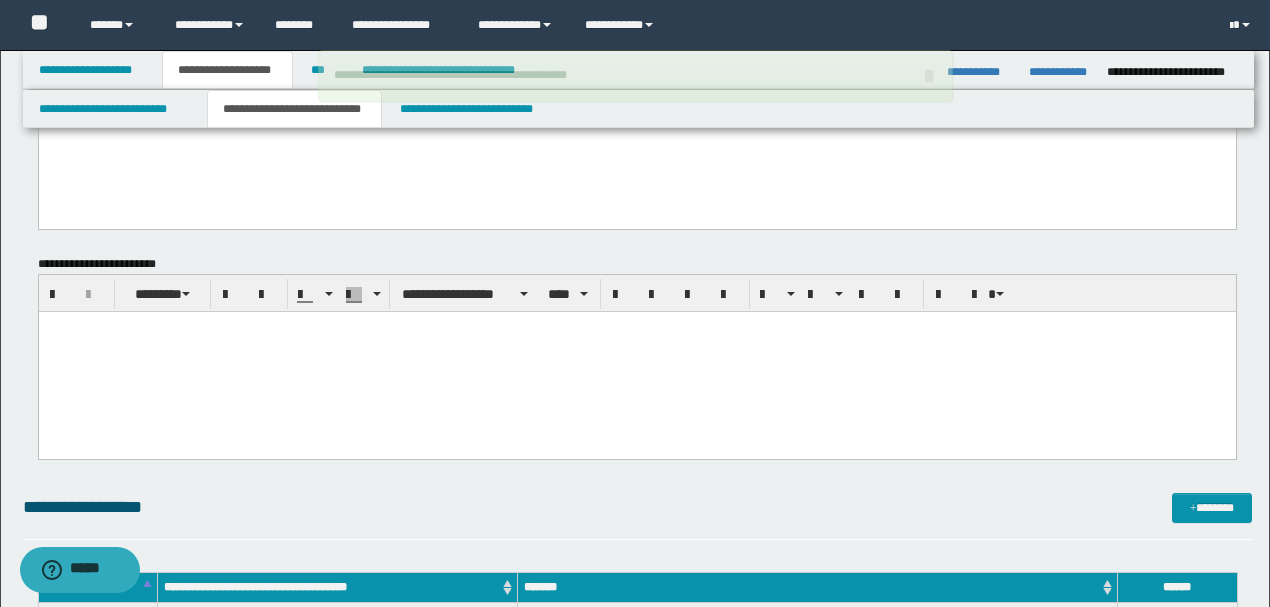 drag, startPoint x: 522, startPoint y: 337, endPoint x: 717, endPoint y: 388, distance: 201.55893 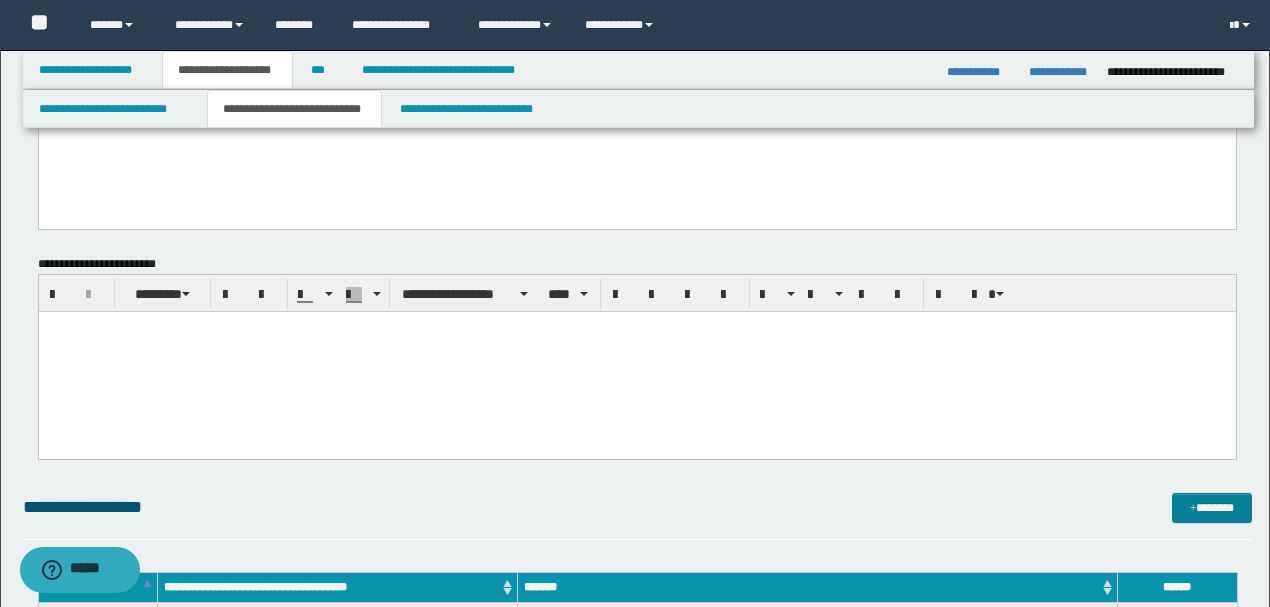 click on "*******" at bounding box center (1211, 507) 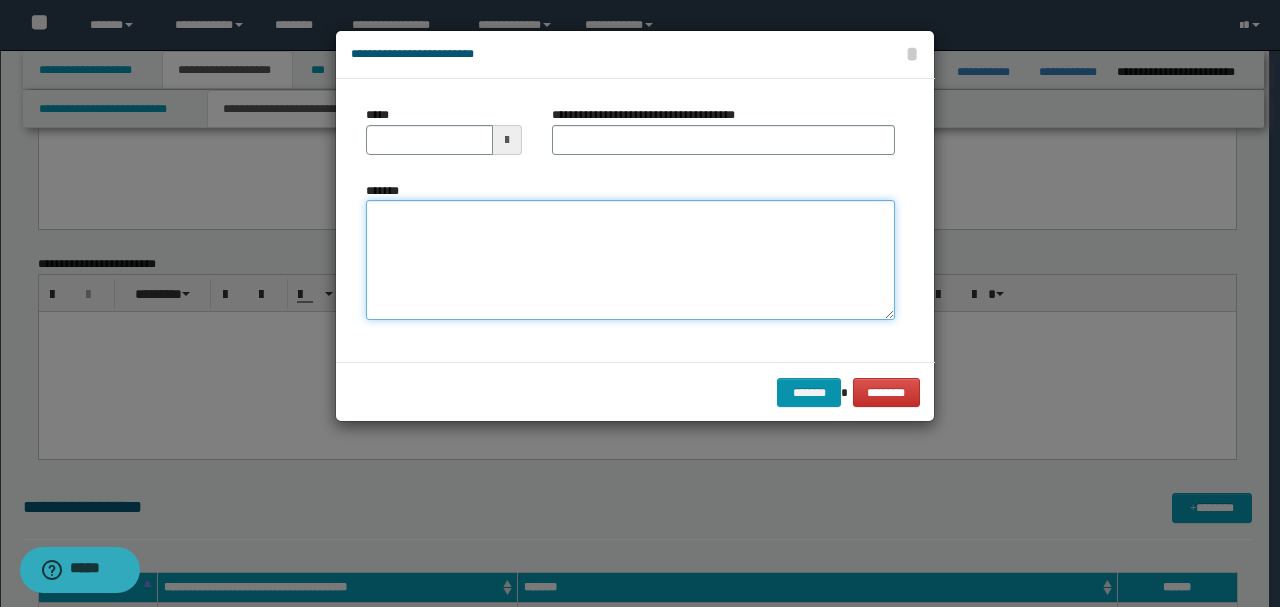 click on "*******" at bounding box center (630, 259) 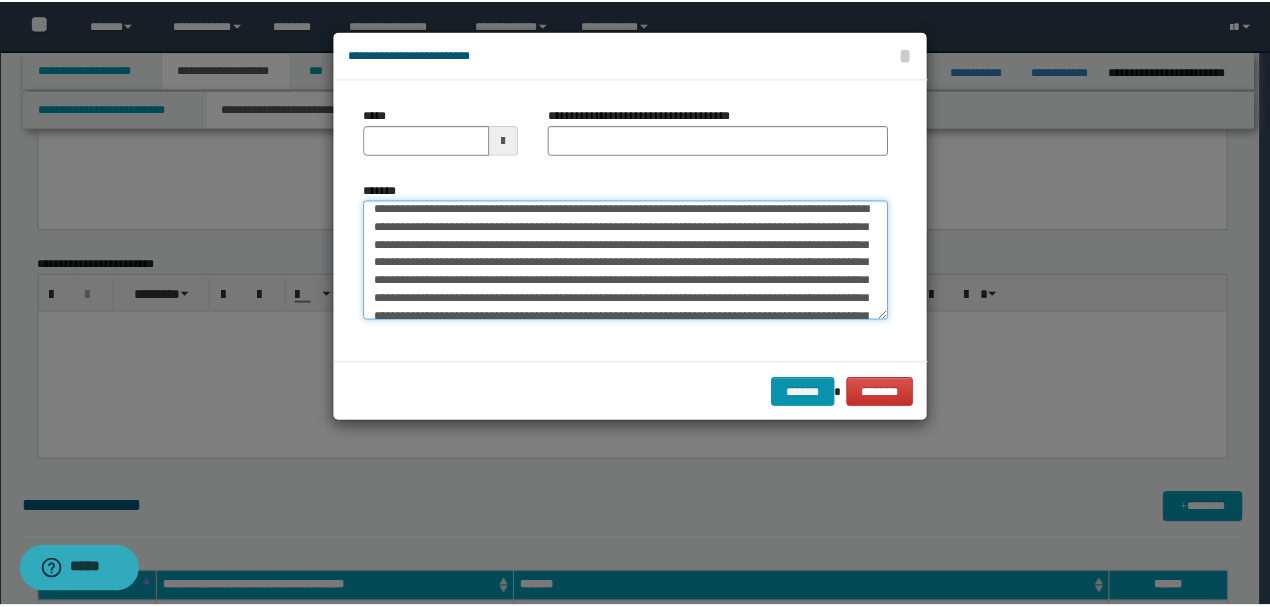scroll, scrollTop: 0, scrollLeft: 0, axis: both 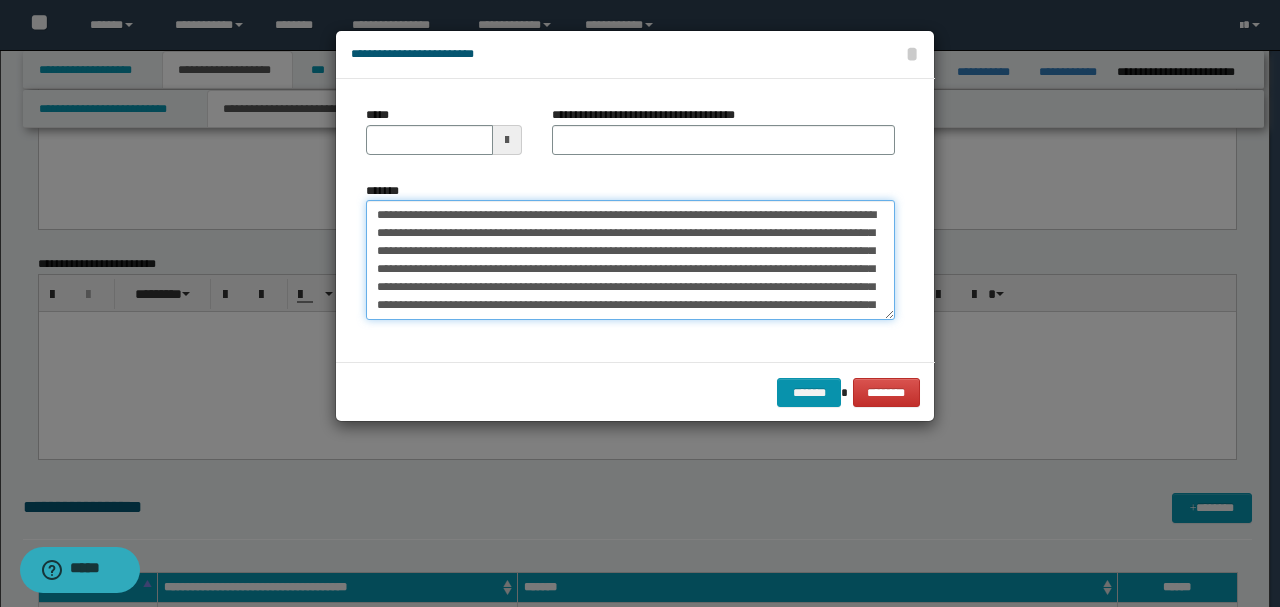 drag, startPoint x: 444, startPoint y: 205, endPoint x: 306, endPoint y: 197, distance: 138.23169 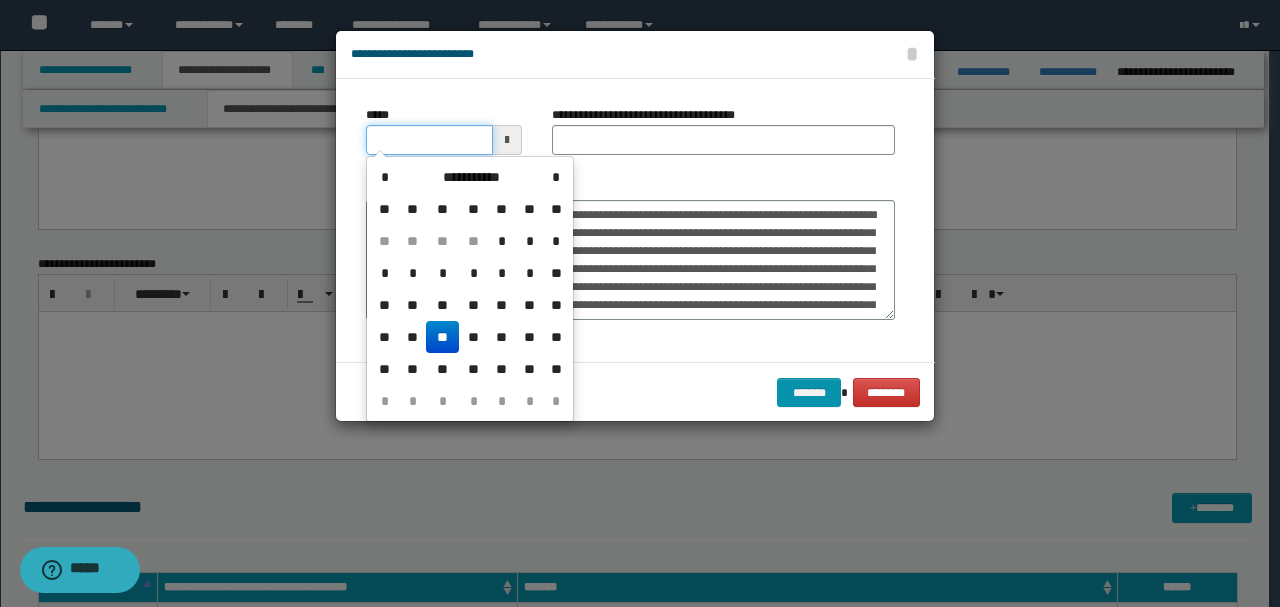 click on "*****" at bounding box center (429, 140) 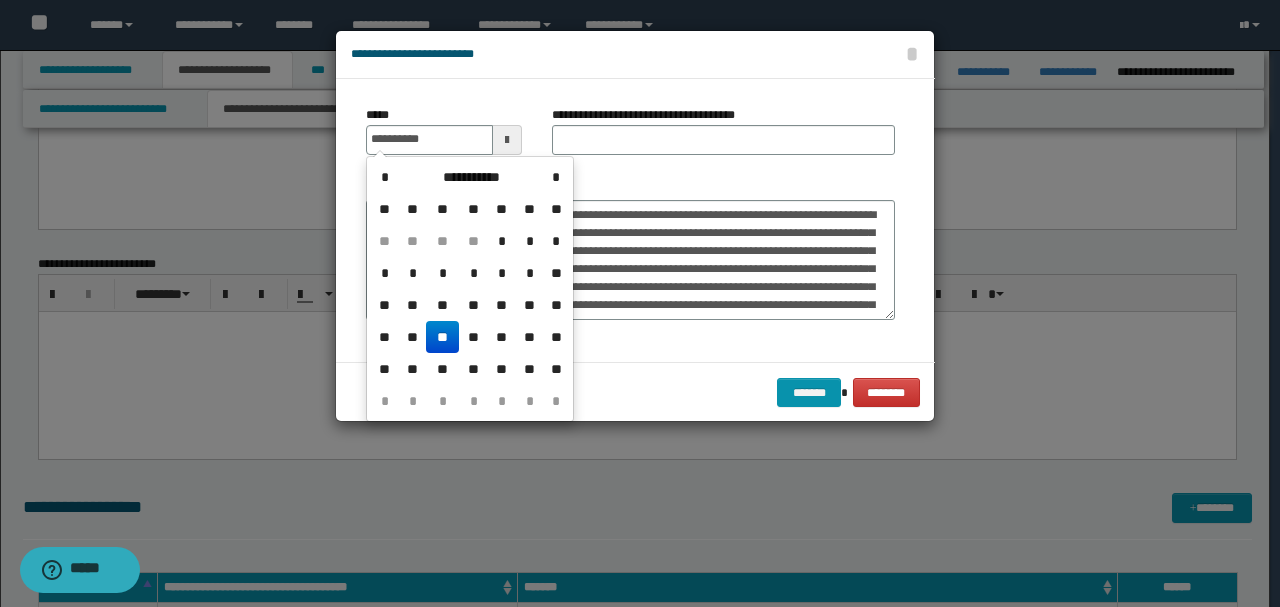 type on "**********" 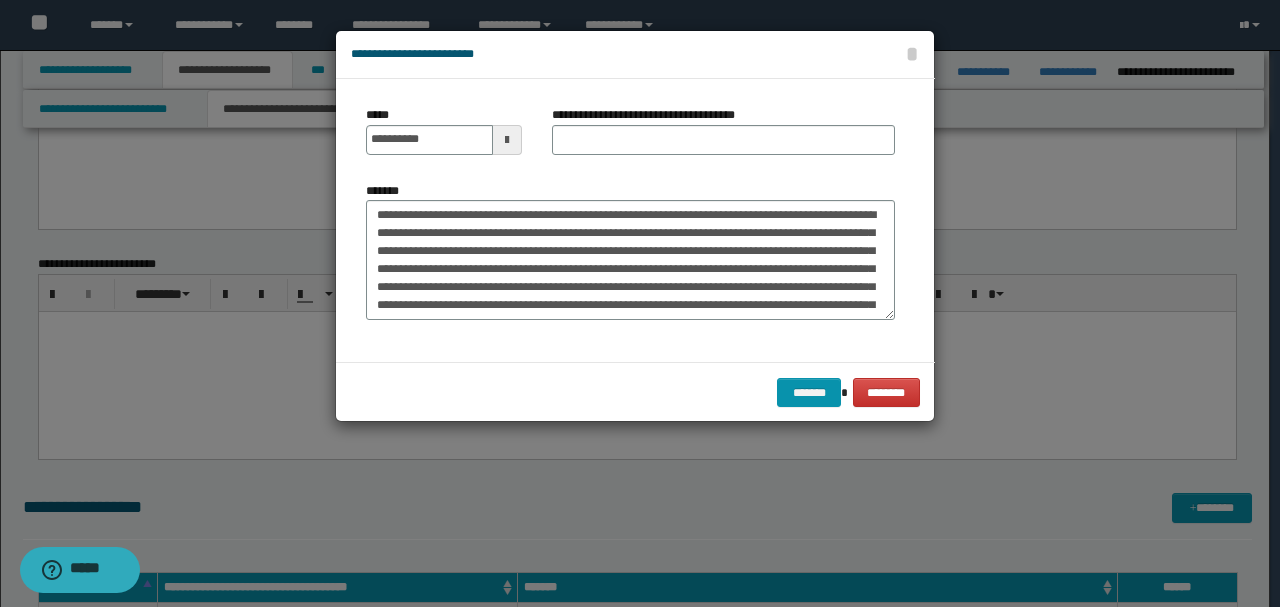 click on "**********" at bounding box center [630, 220] 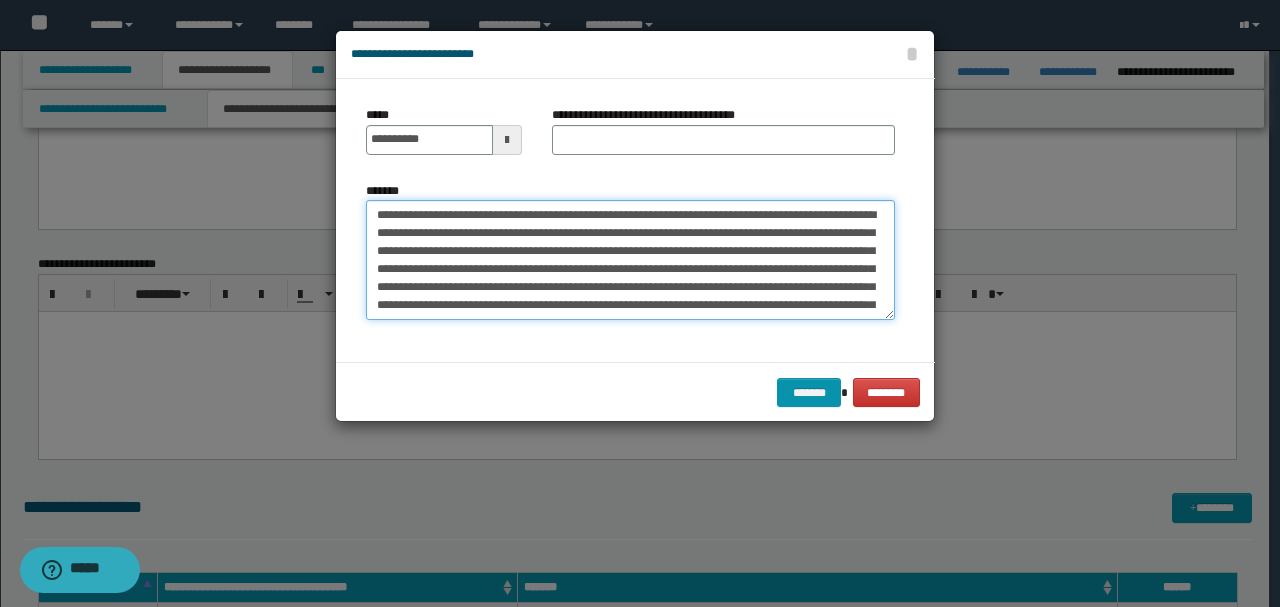 drag, startPoint x: 615, startPoint y: 212, endPoint x: 211, endPoint y: 202, distance: 404.12375 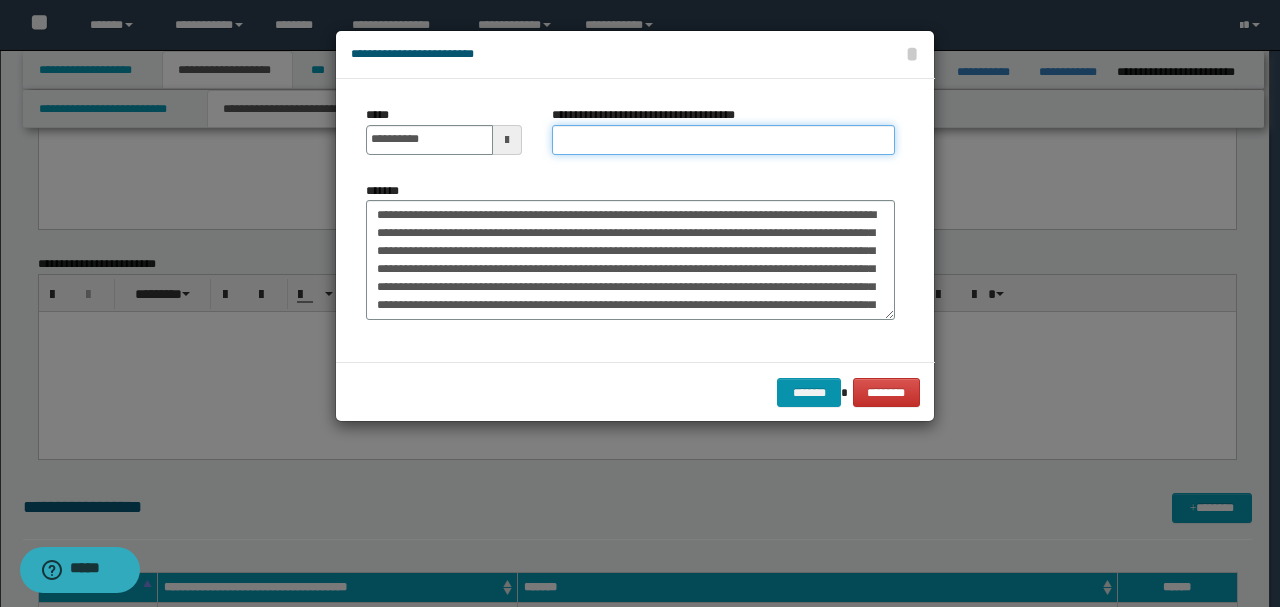 click on "**********" at bounding box center (723, 140) 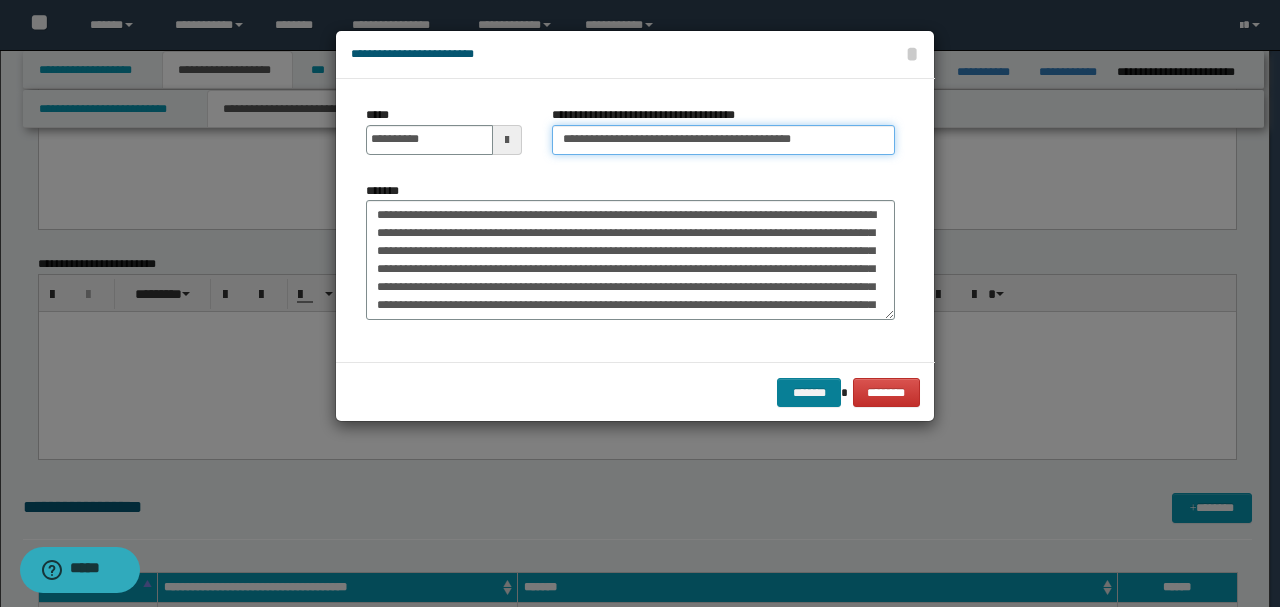 type on "**********" 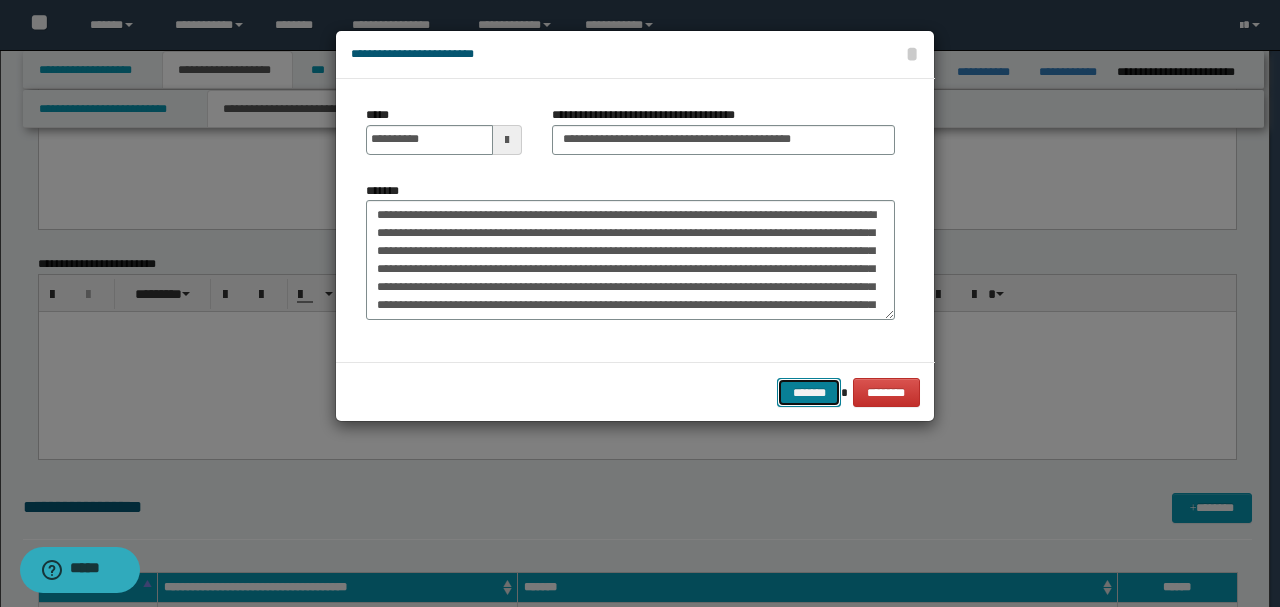 click on "*******" at bounding box center (809, 392) 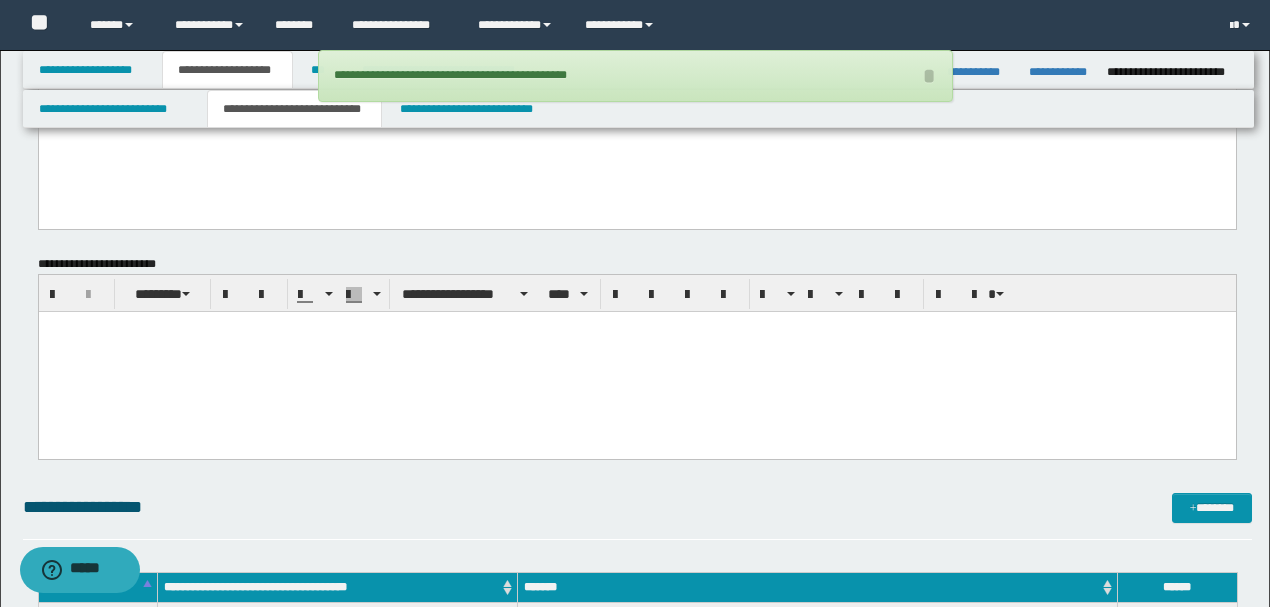 click at bounding box center [636, 359] 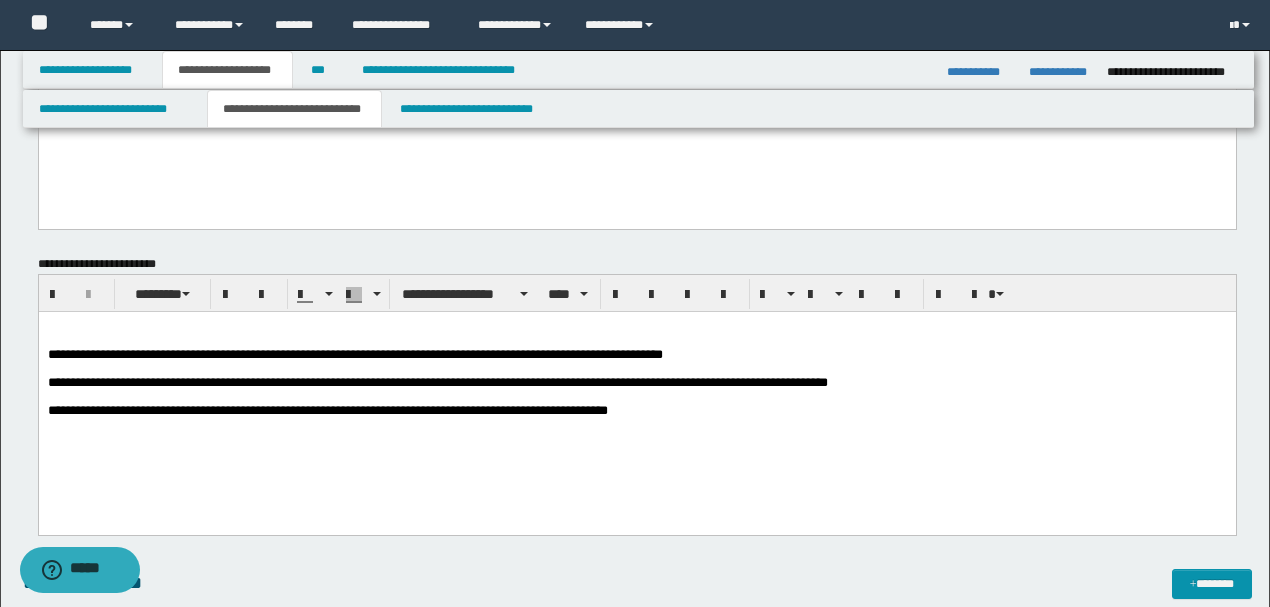 click on "**********" at bounding box center (636, 394) 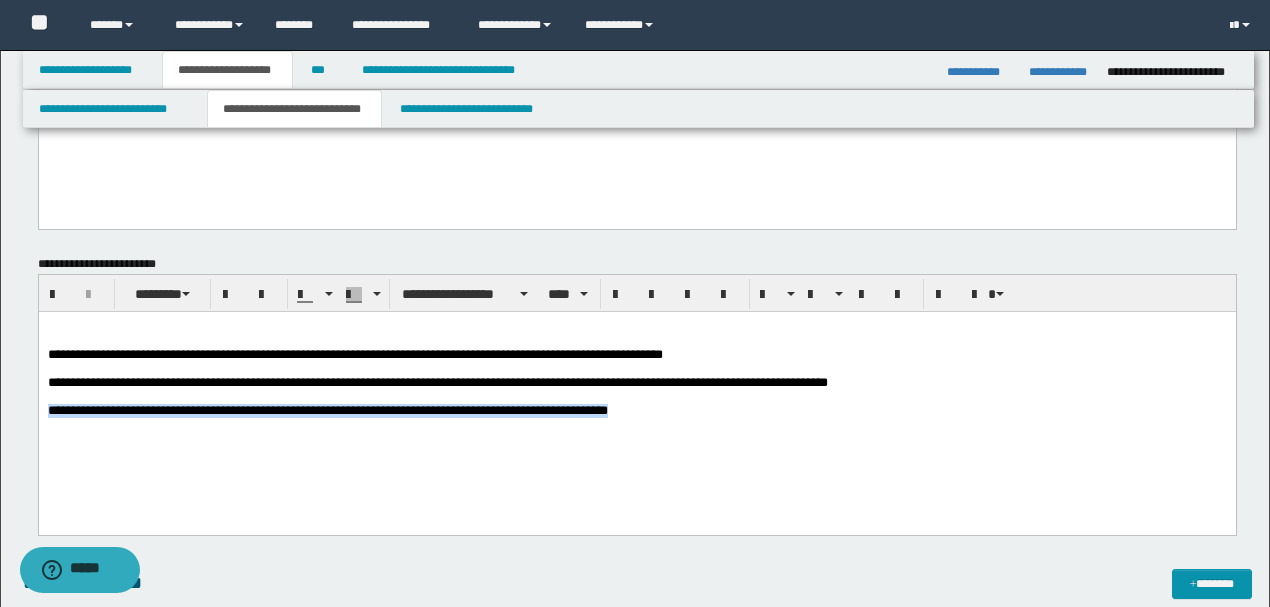 drag, startPoint x: 713, startPoint y: 422, endPoint x: 0, endPoint y: 432, distance: 713.0701 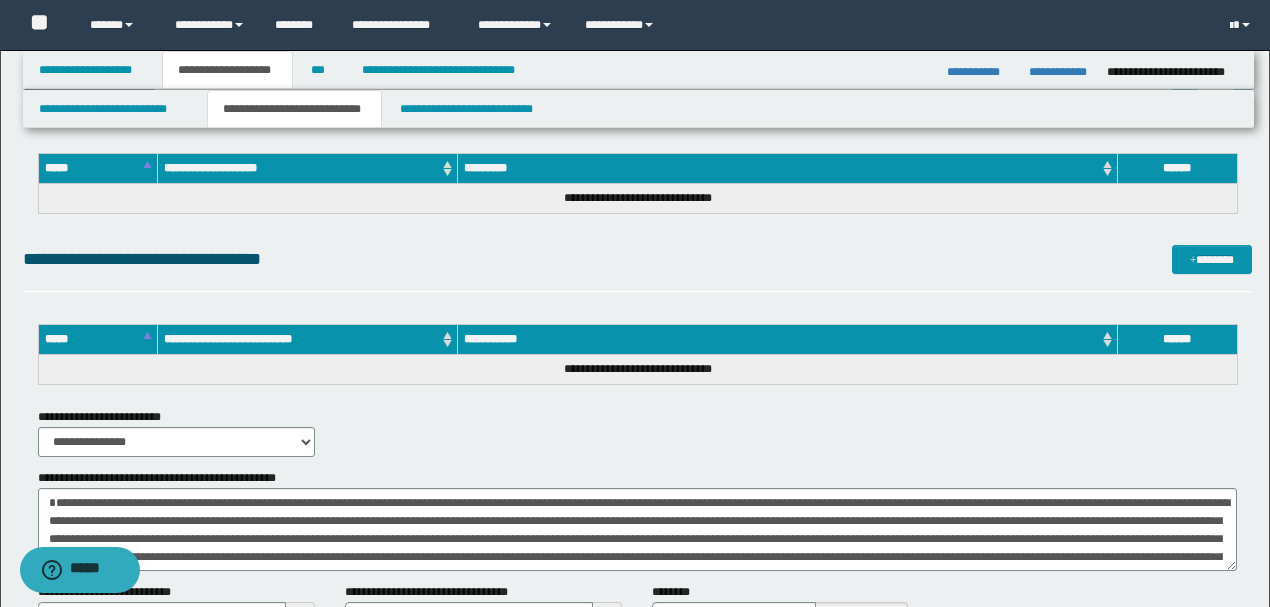 scroll, scrollTop: 2687, scrollLeft: 0, axis: vertical 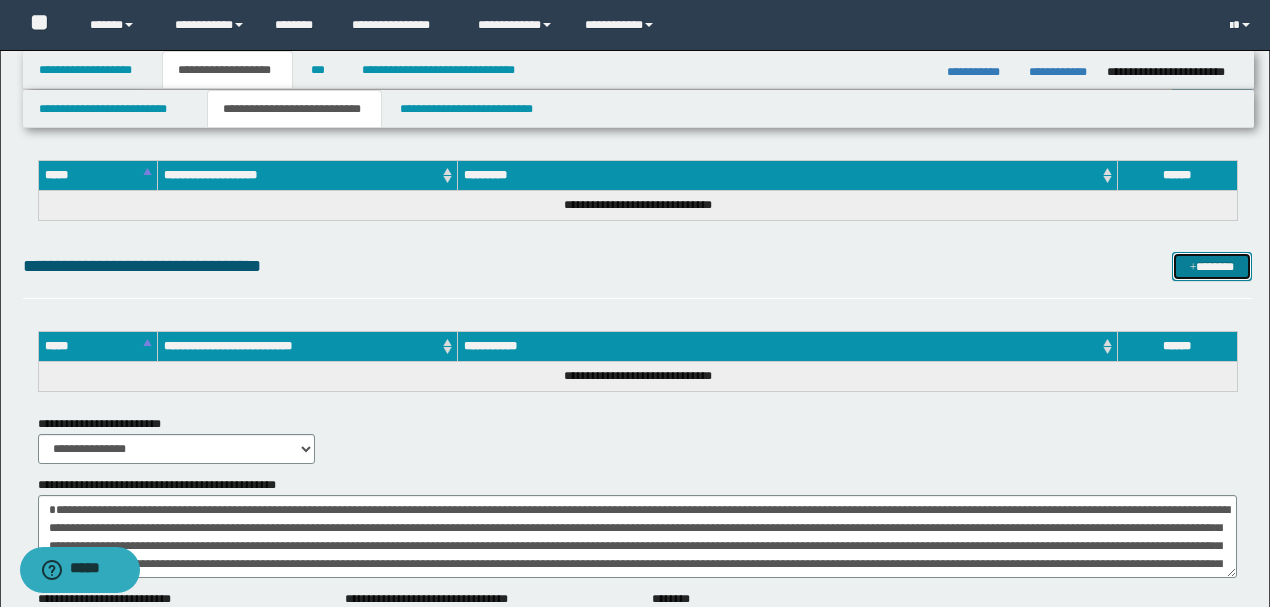 click on "*******" at bounding box center (1211, 266) 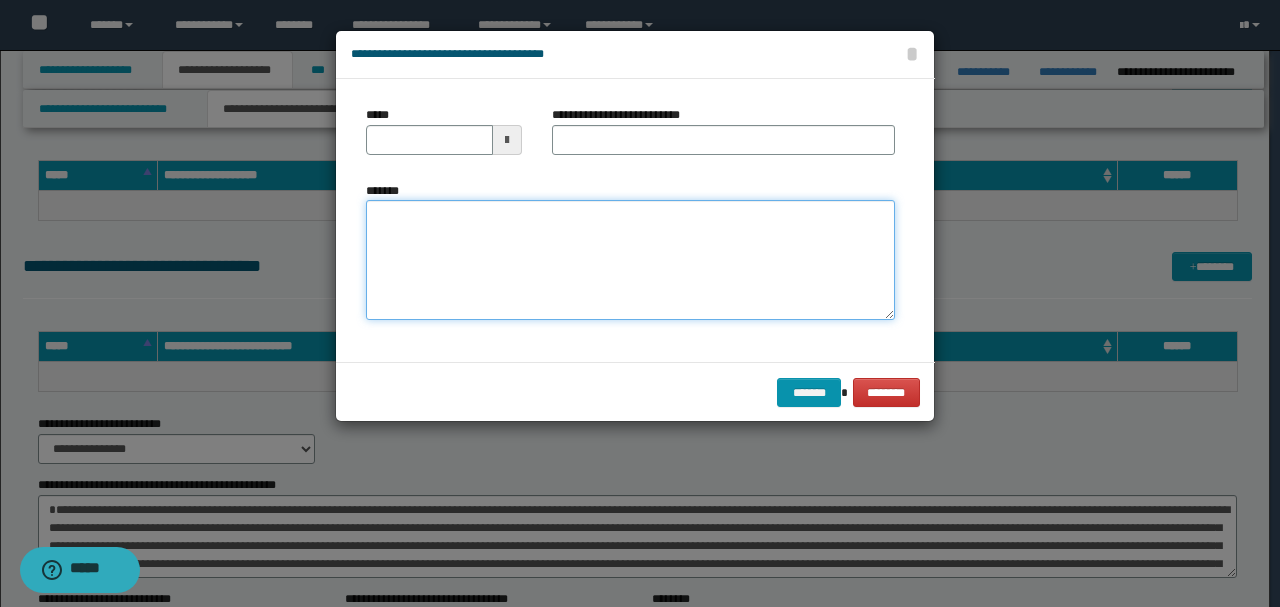 drag, startPoint x: 565, startPoint y: 296, endPoint x: 568, endPoint y: 282, distance: 14.3178215 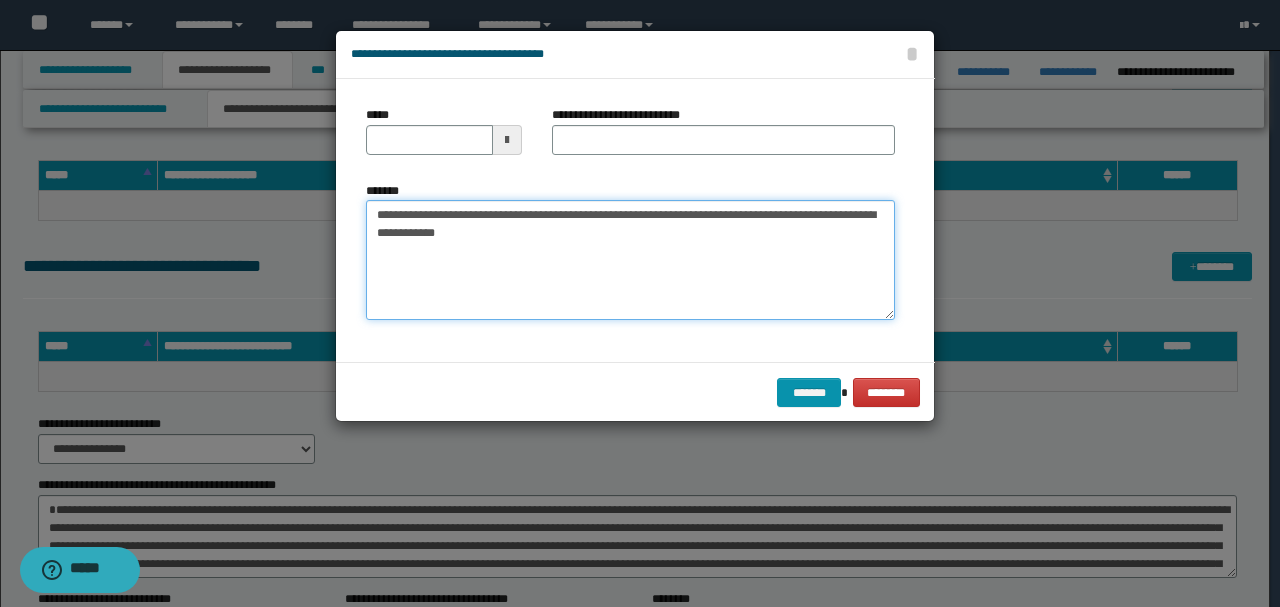 drag, startPoint x: 418, startPoint y: 206, endPoint x: 309, endPoint y: 212, distance: 109.165016 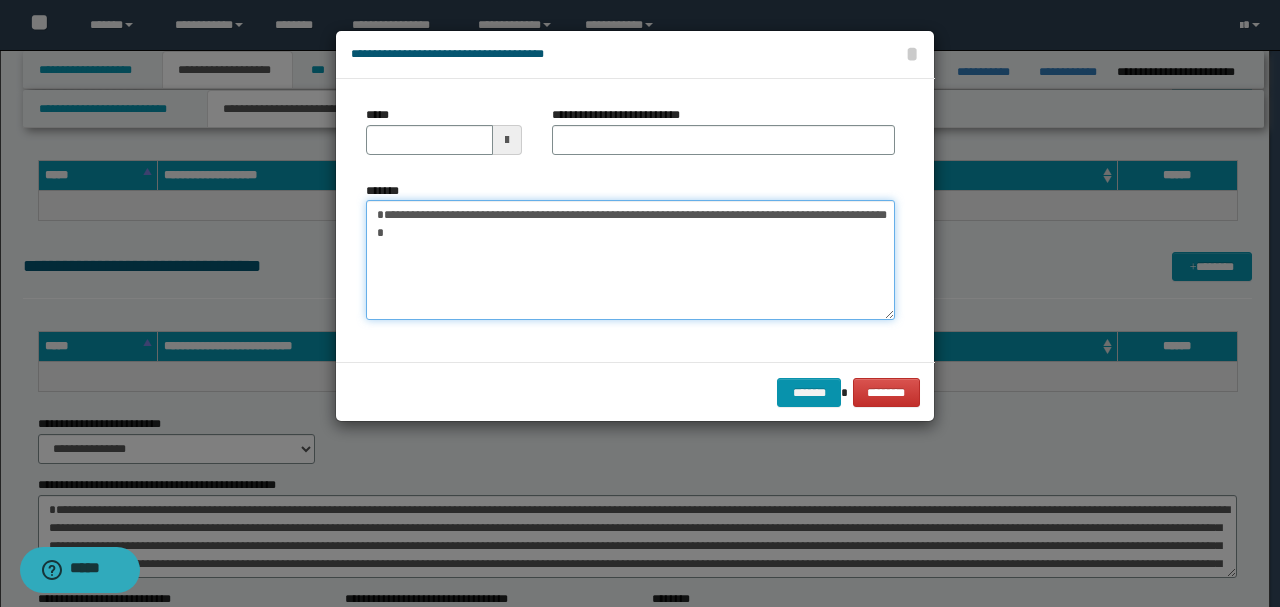 type on "**********" 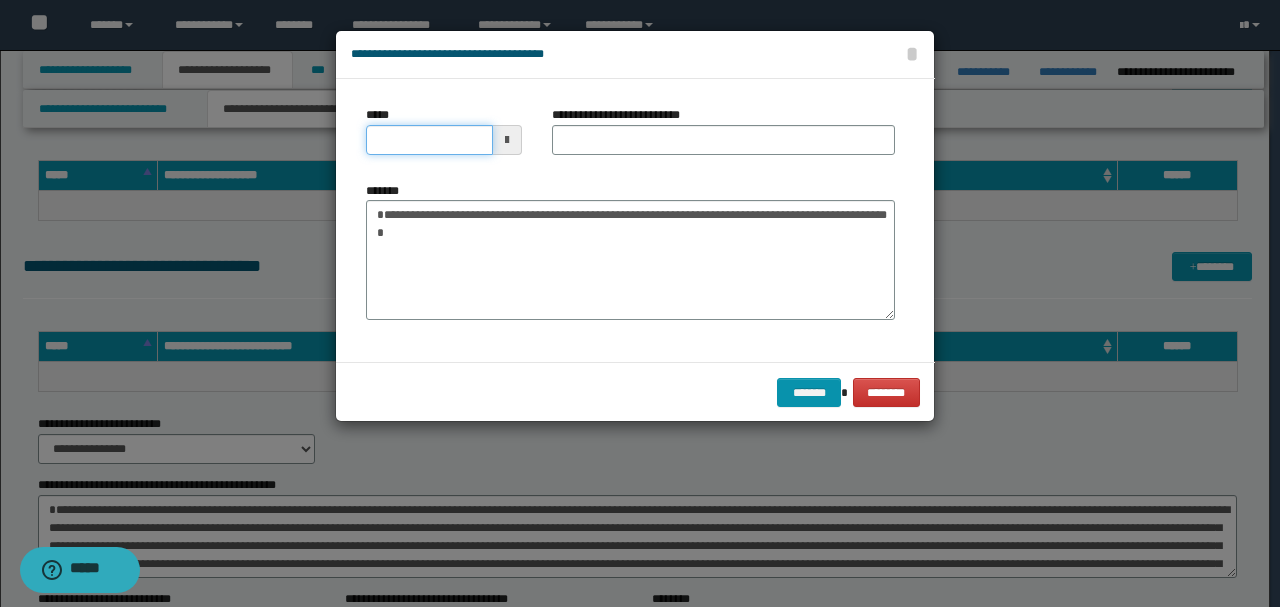 drag, startPoint x: 482, startPoint y: 143, endPoint x: 466, endPoint y: 143, distance: 16 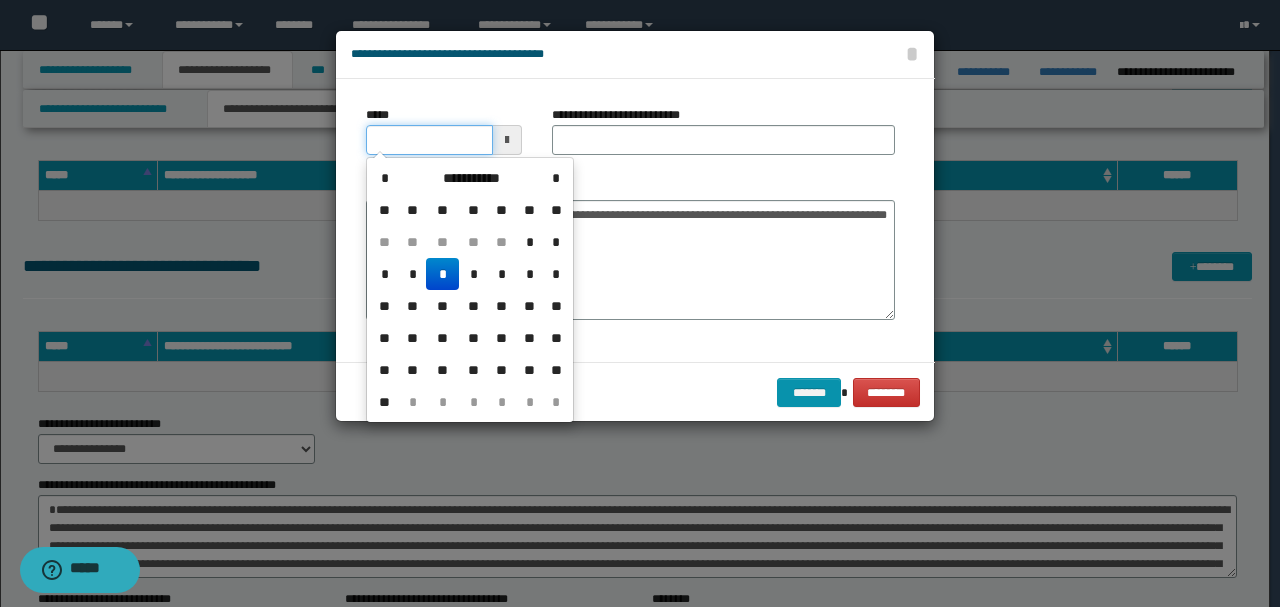 click on "*****" at bounding box center (429, 140) 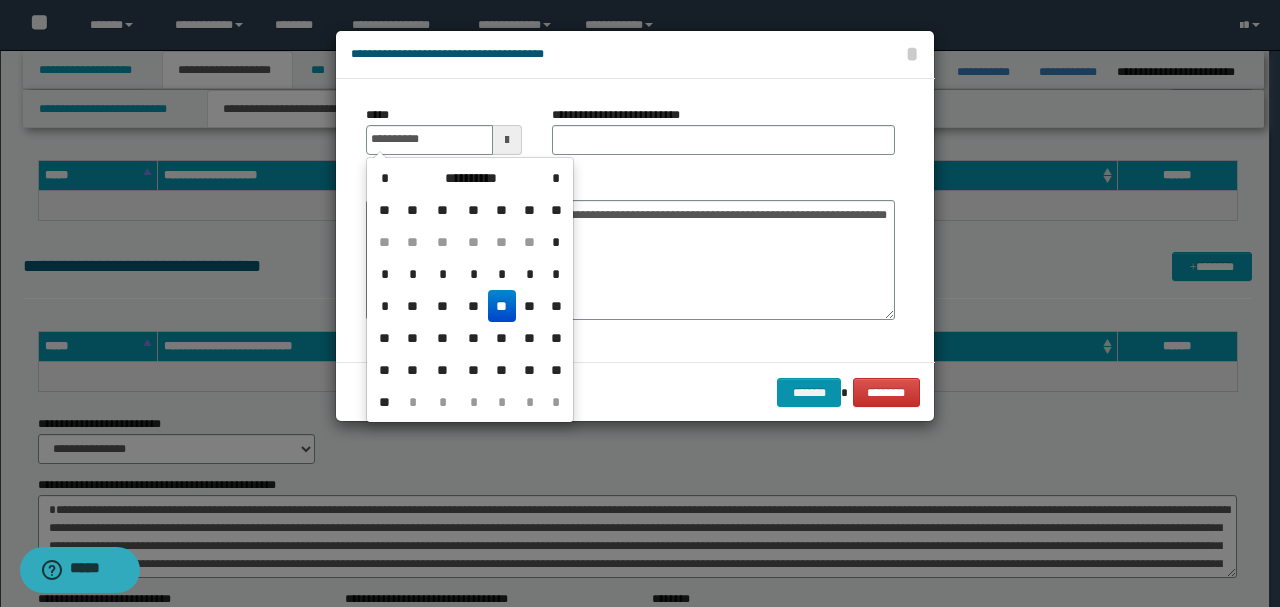 type on "**********" 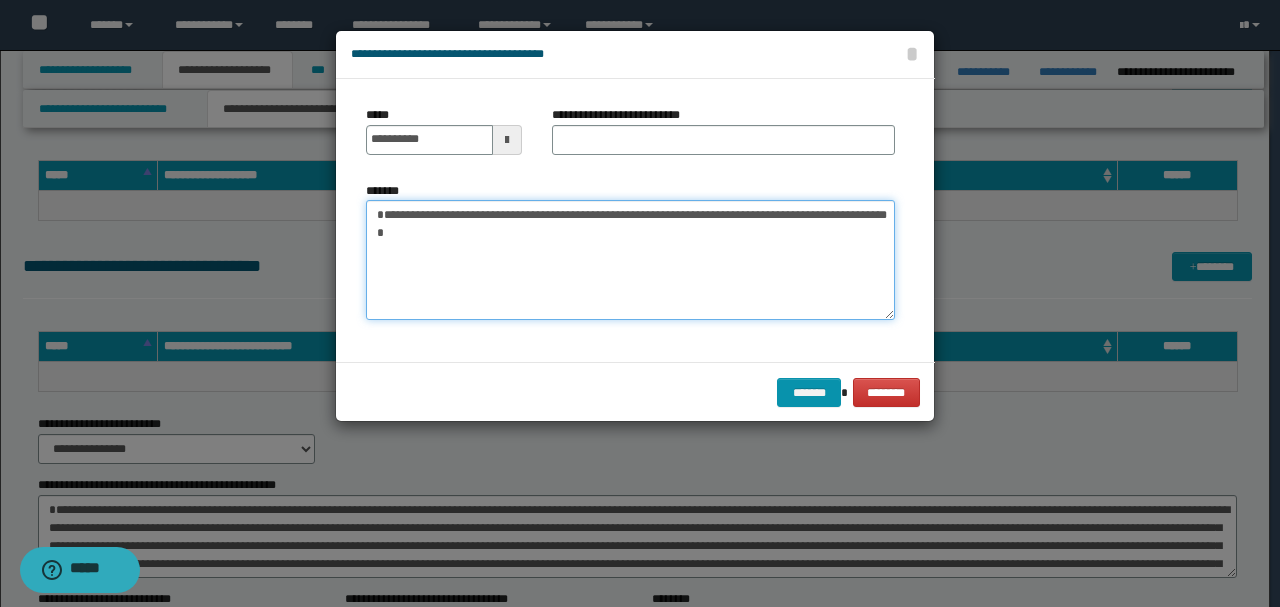 drag, startPoint x: 610, startPoint y: 214, endPoint x: 629, endPoint y: 384, distance: 171.05847 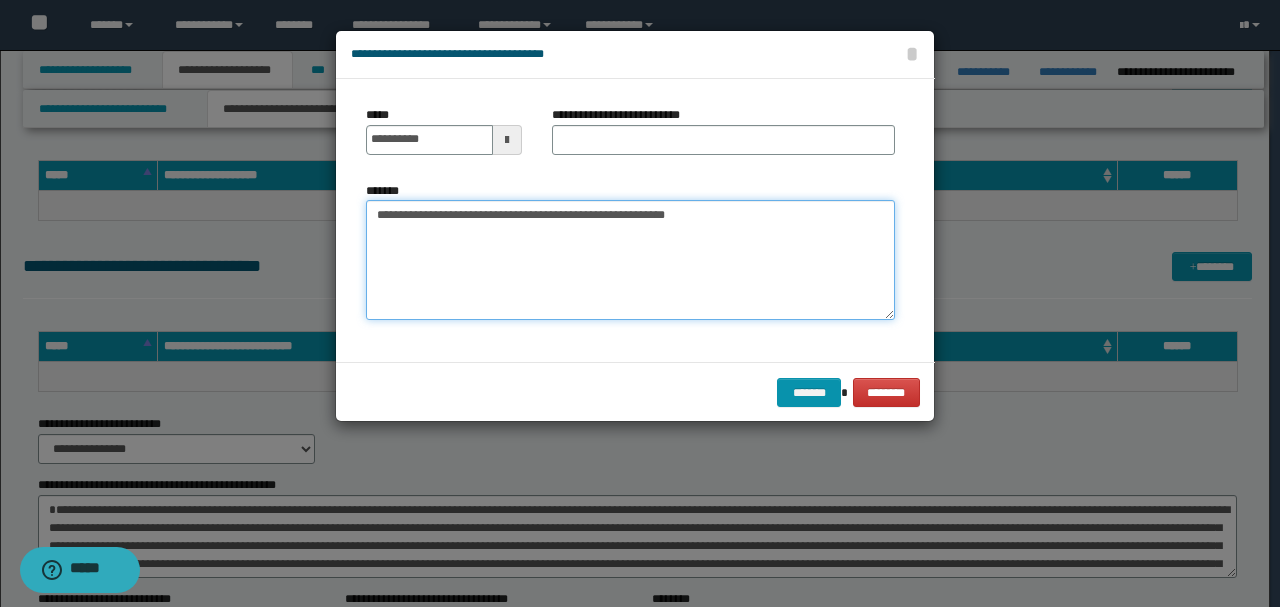 type on "**********" 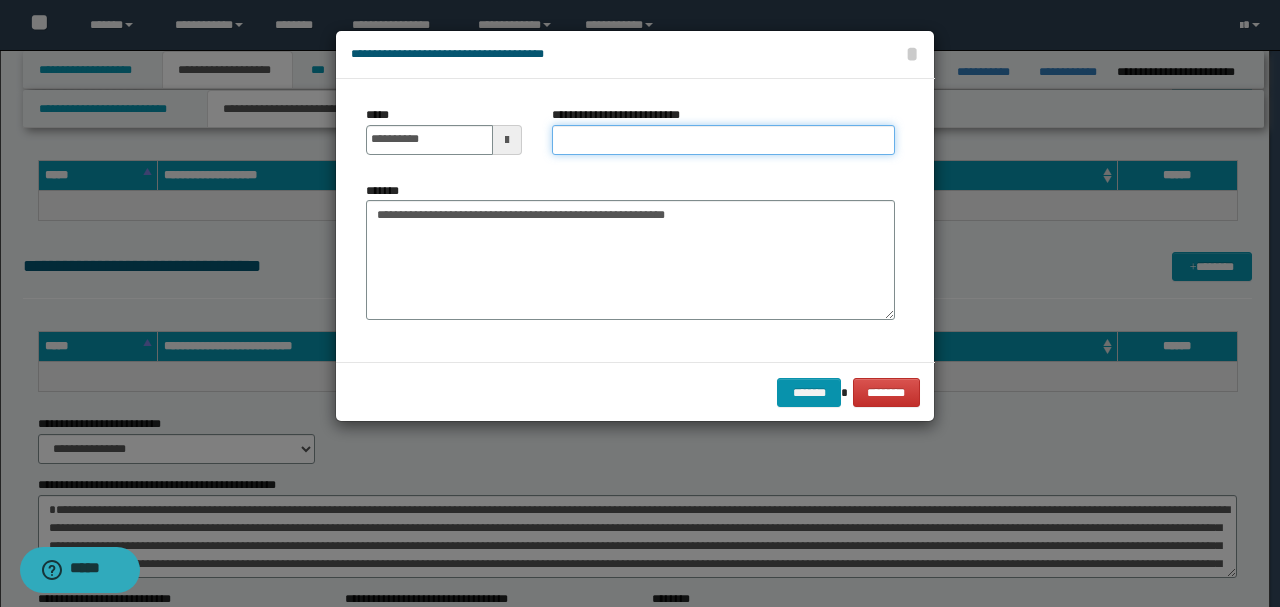 click on "**********" at bounding box center [723, 140] 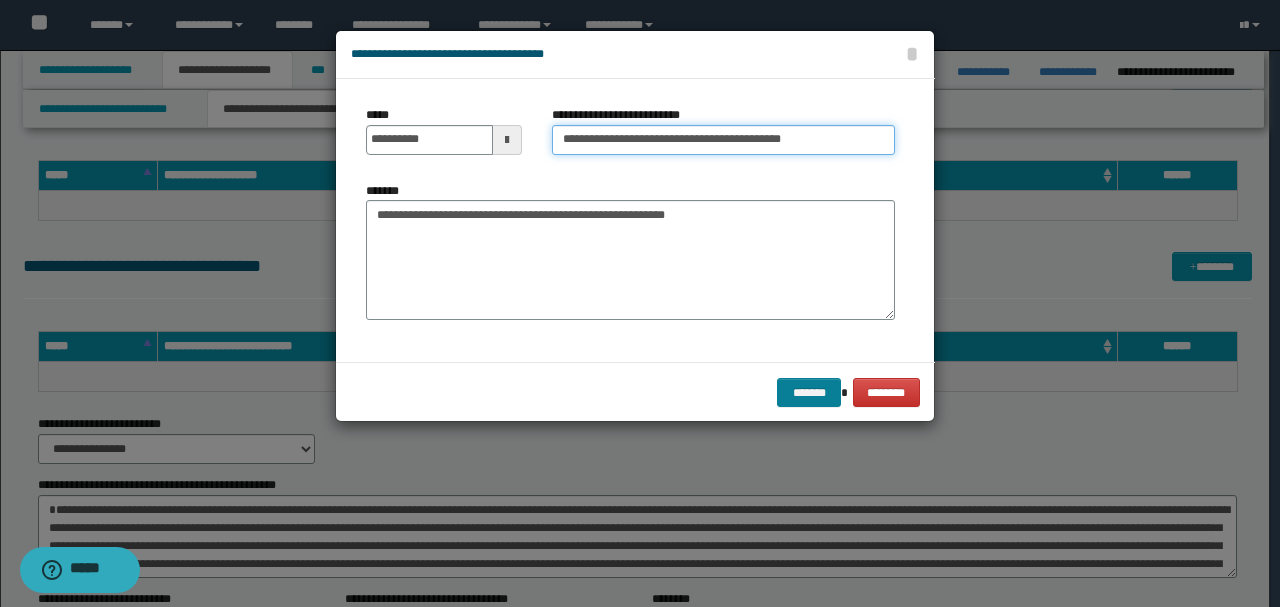type on "**********" 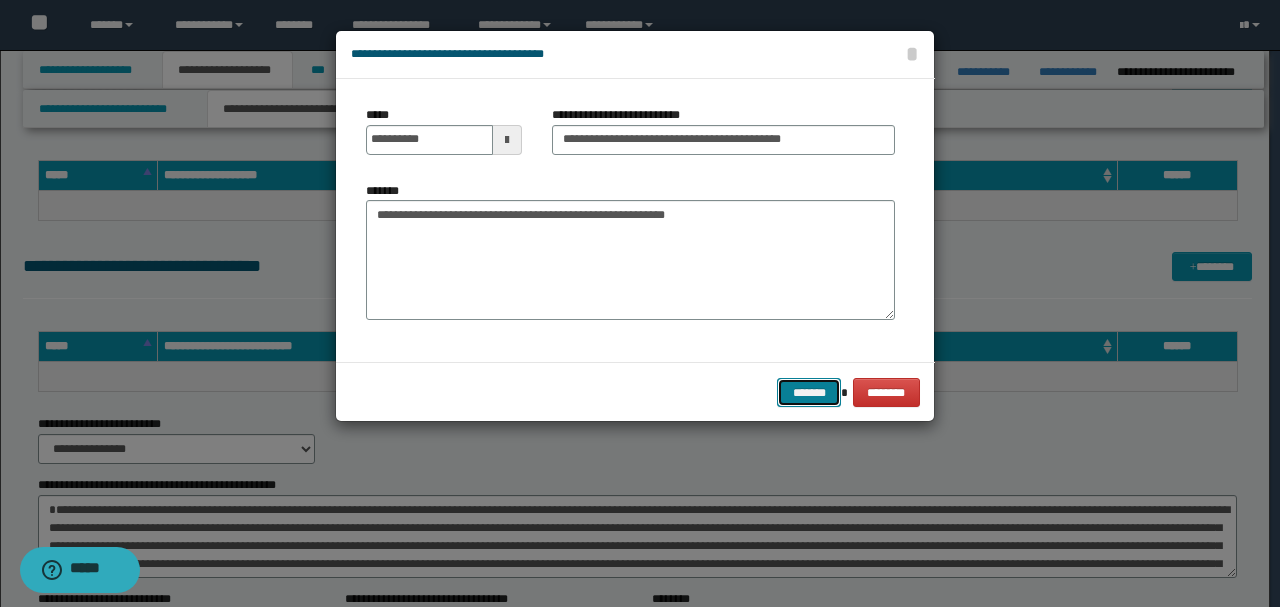 click on "*******" at bounding box center [809, 392] 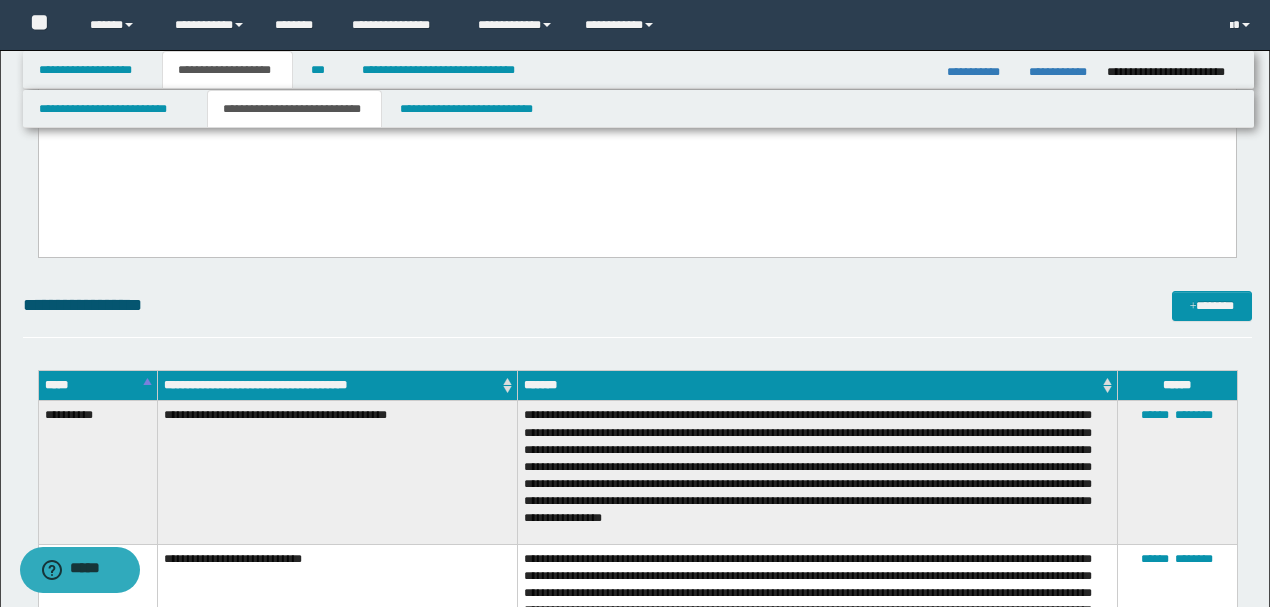 scroll, scrollTop: 1220, scrollLeft: 0, axis: vertical 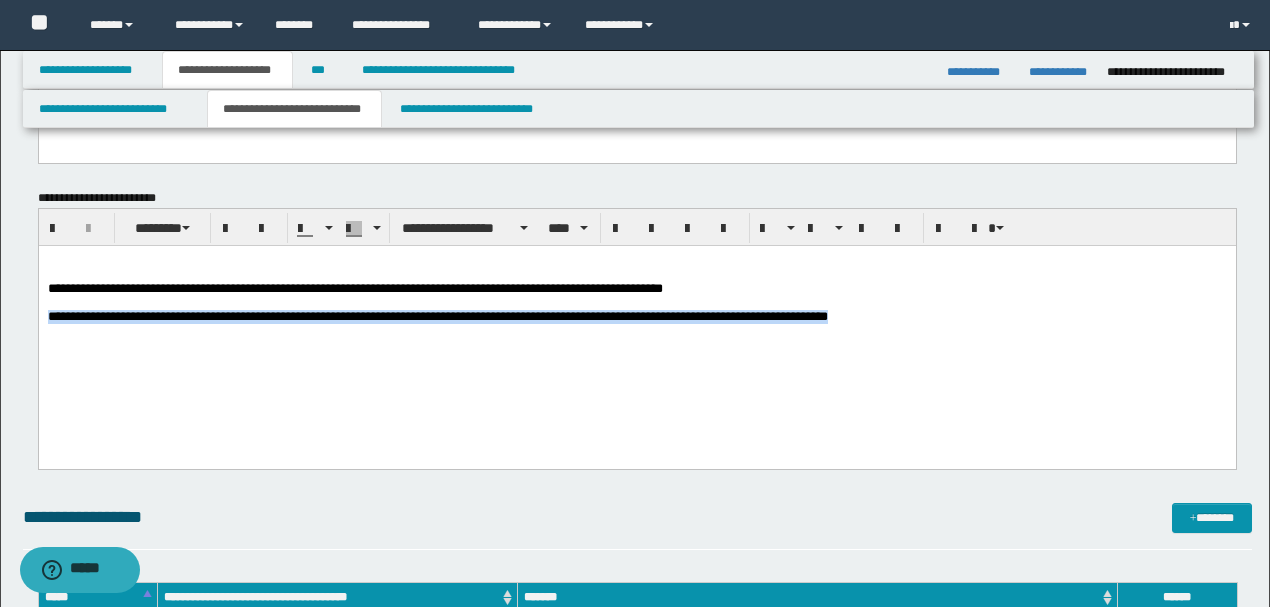 drag, startPoint x: 994, startPoint y: 327, endPoint x: 40, endPoint y: 567, distance: 983.7256 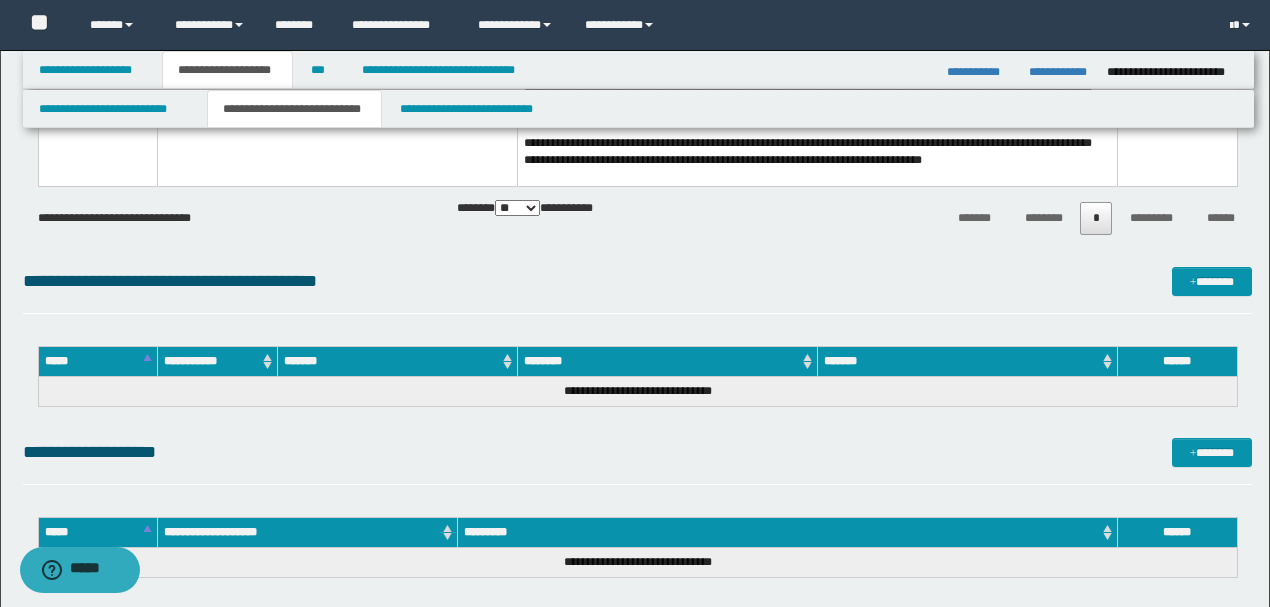 scroll, scrollTop: 2420, scrollLeft: 0, axis: vertical 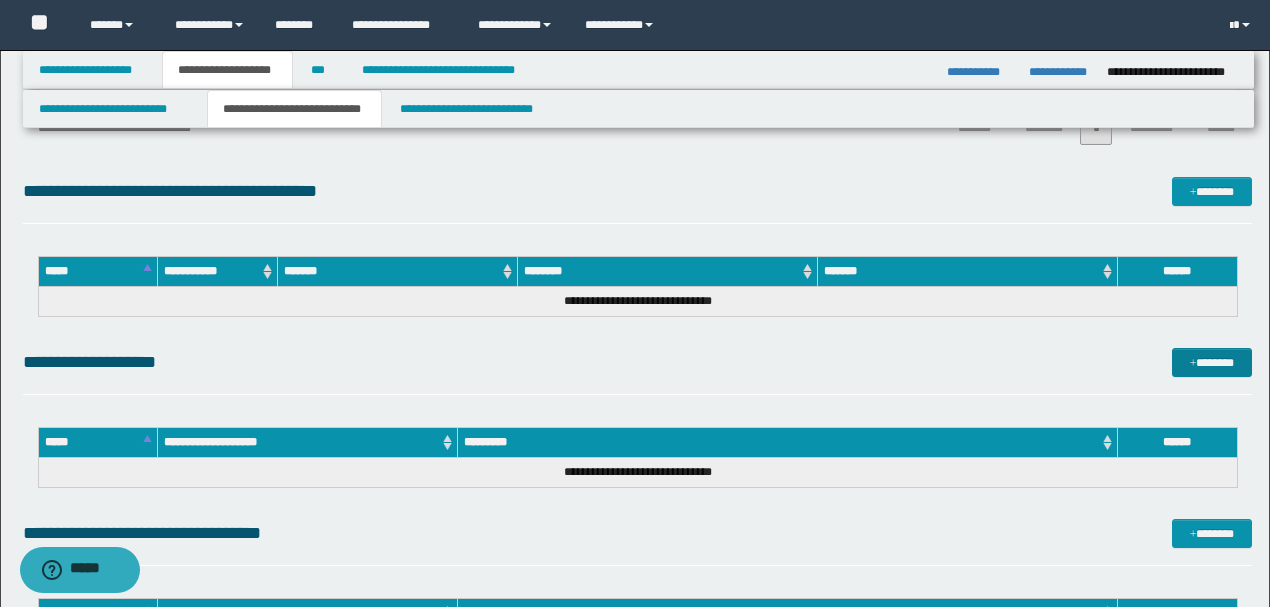 click on "*******" at bounding box center [1211, 362] 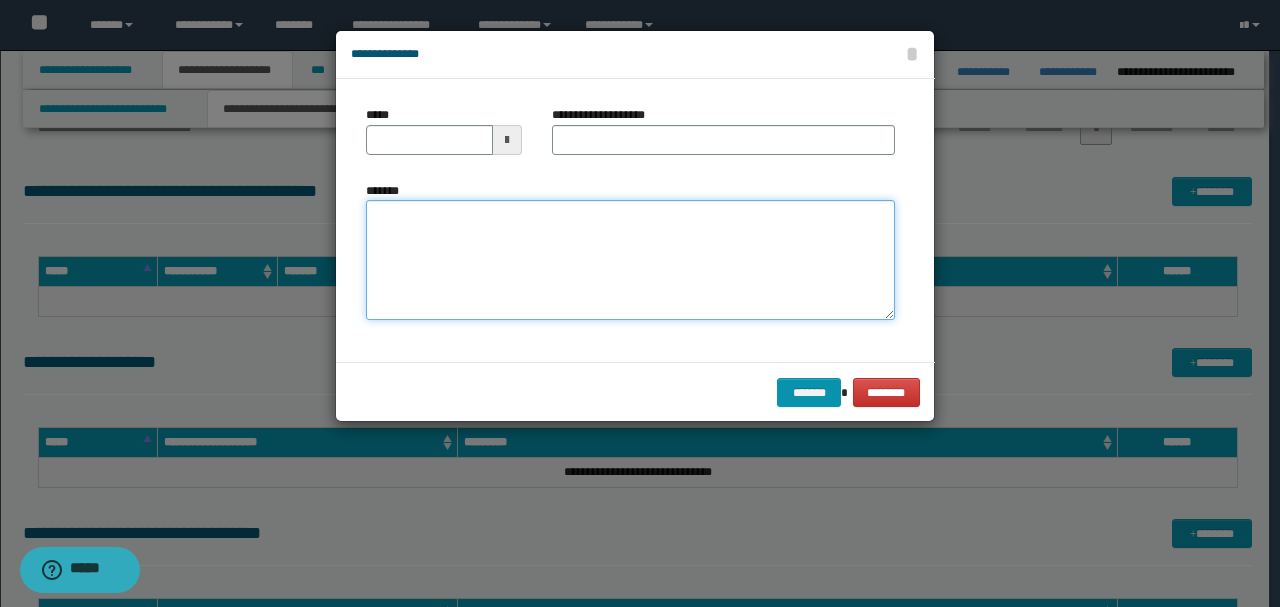 click on "*******" at bounding box center (630, 260) 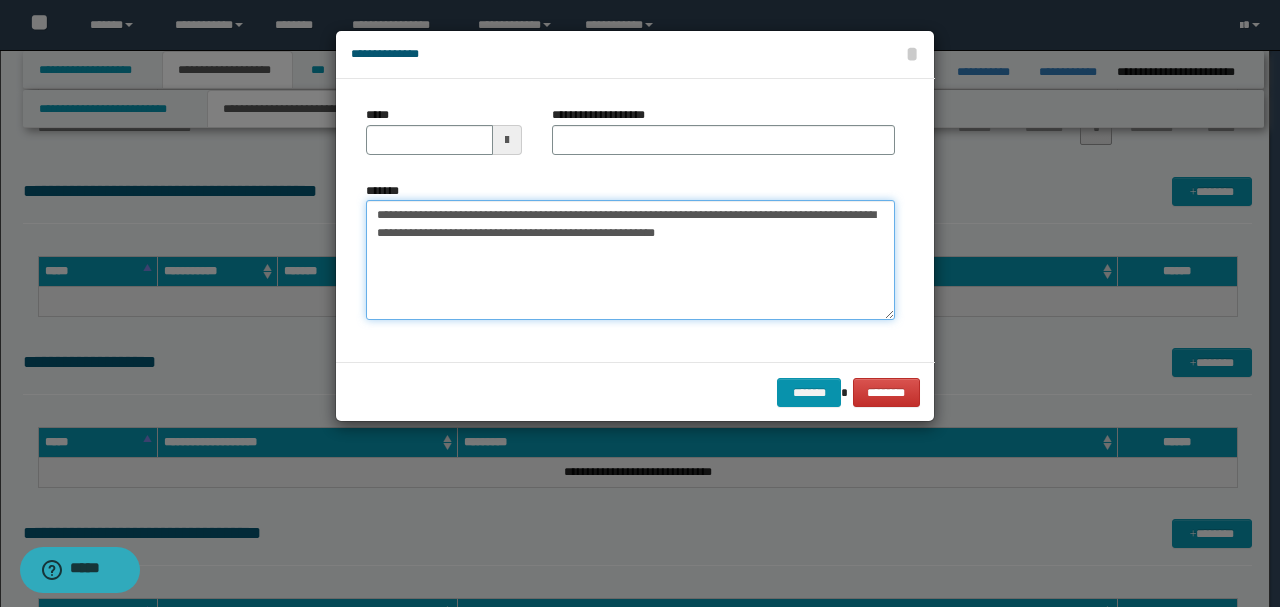 click on "**********" at bounding box center (630, 260) 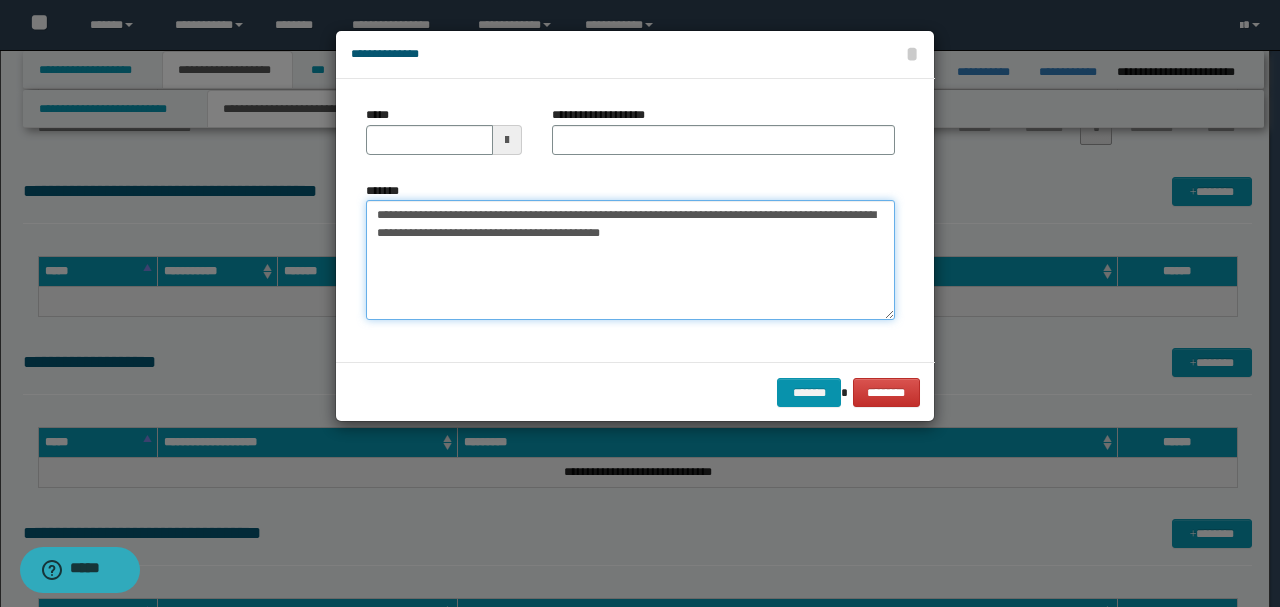 type 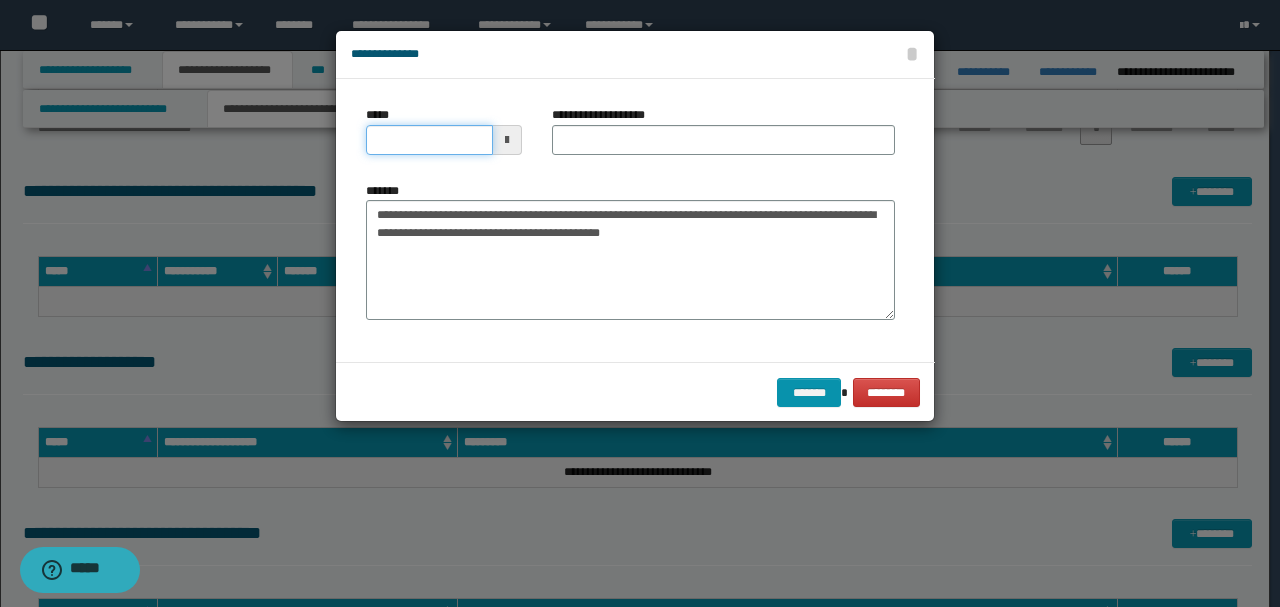 click on "*****" at bounding box center (429, 140) 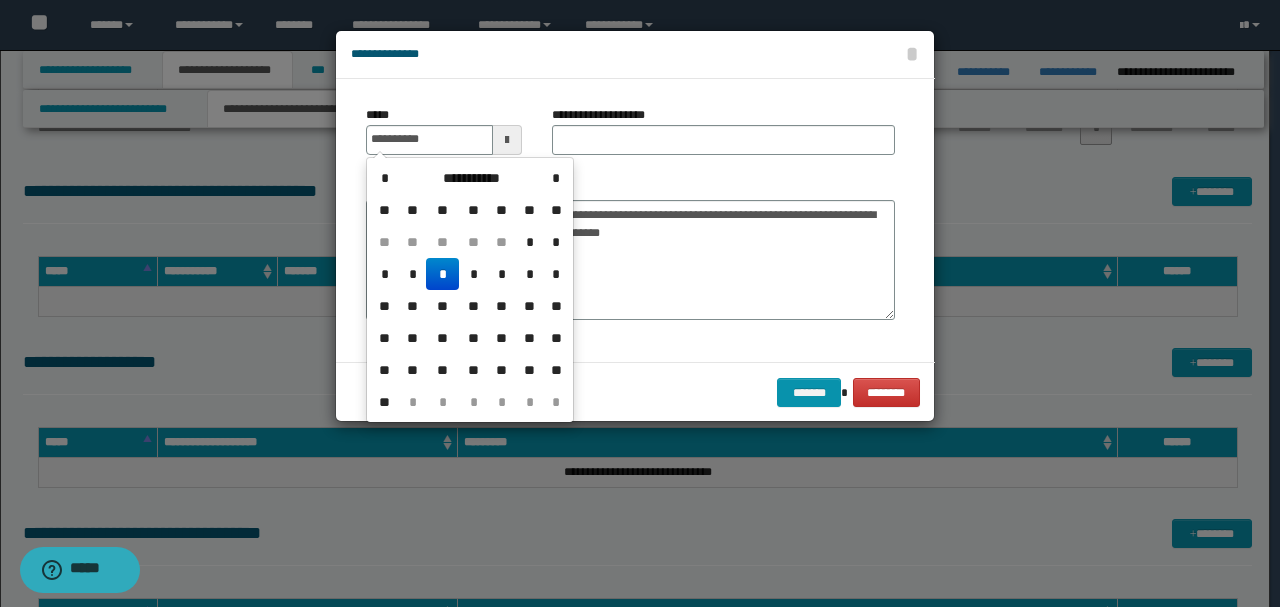 type on "**********" 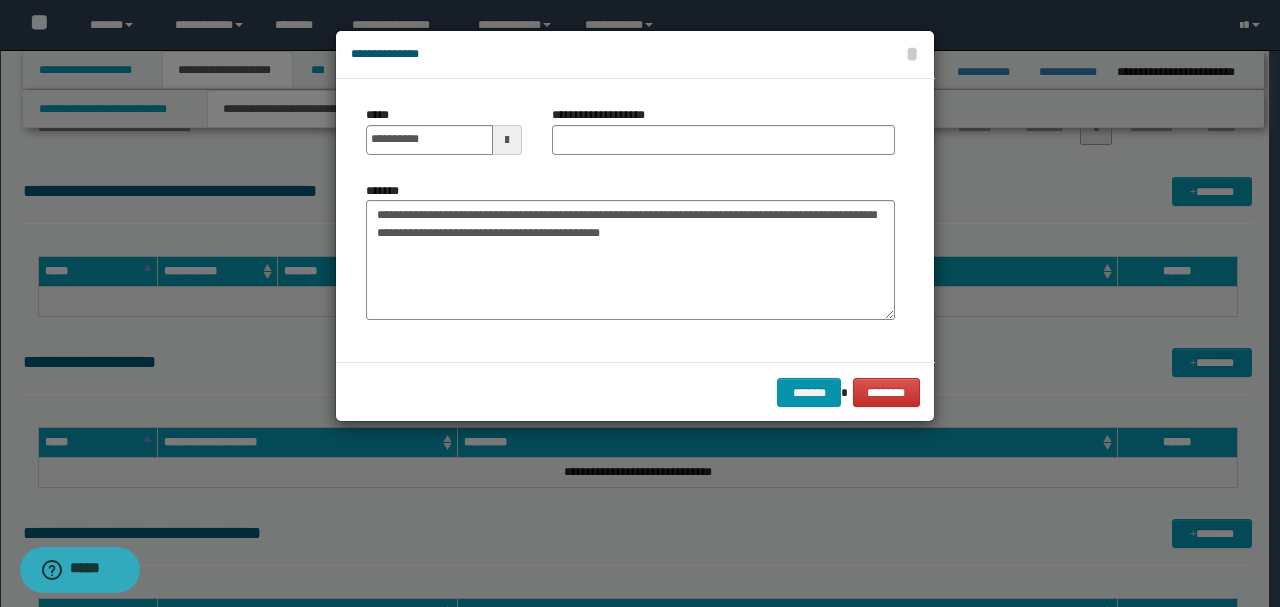 click on "**********" at bounding box center [723, 138] 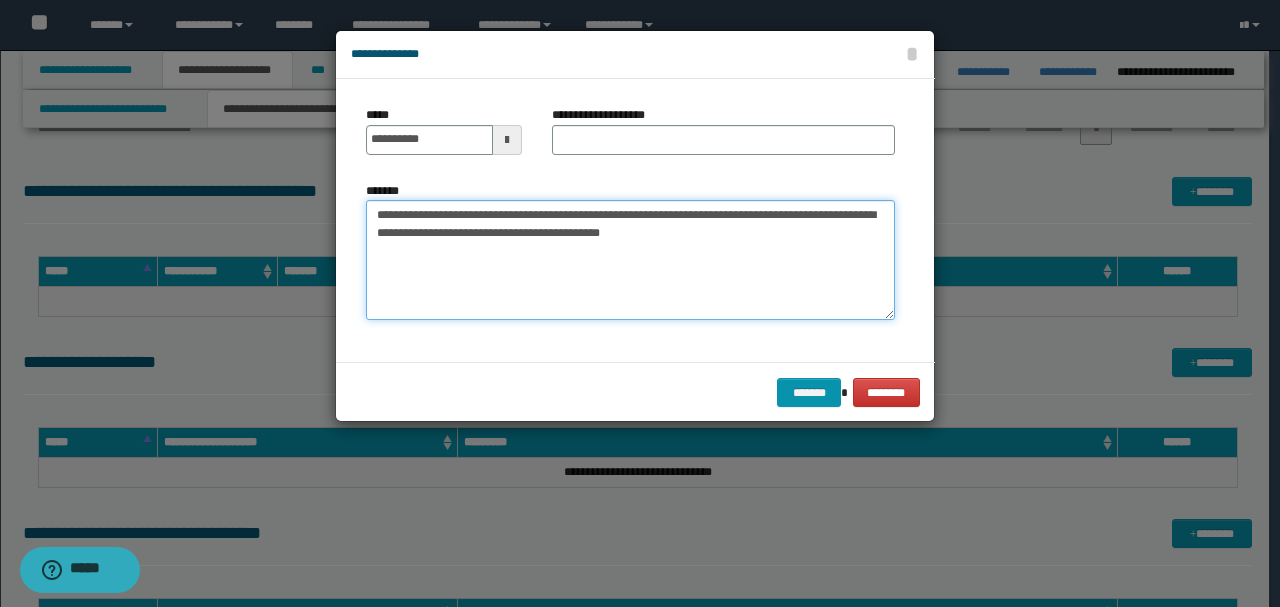 drag, startPoint x: 691, startPoint y: 215, endPoint x: 170, endPoint y: 206, distance: 521.07776 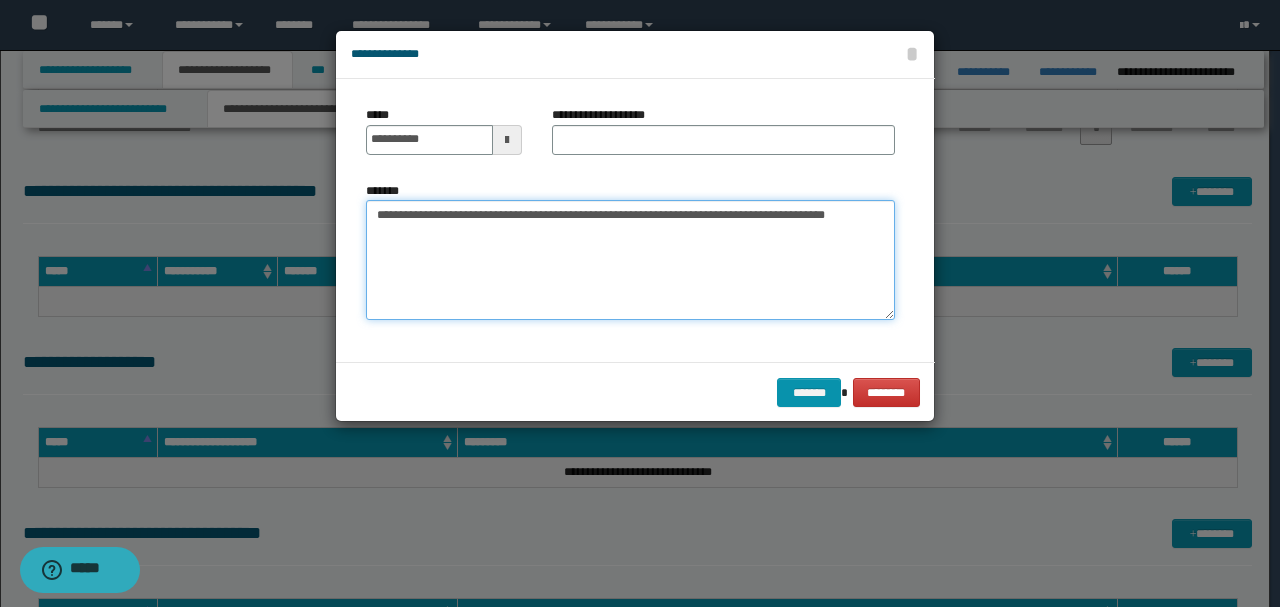 type on "**********" 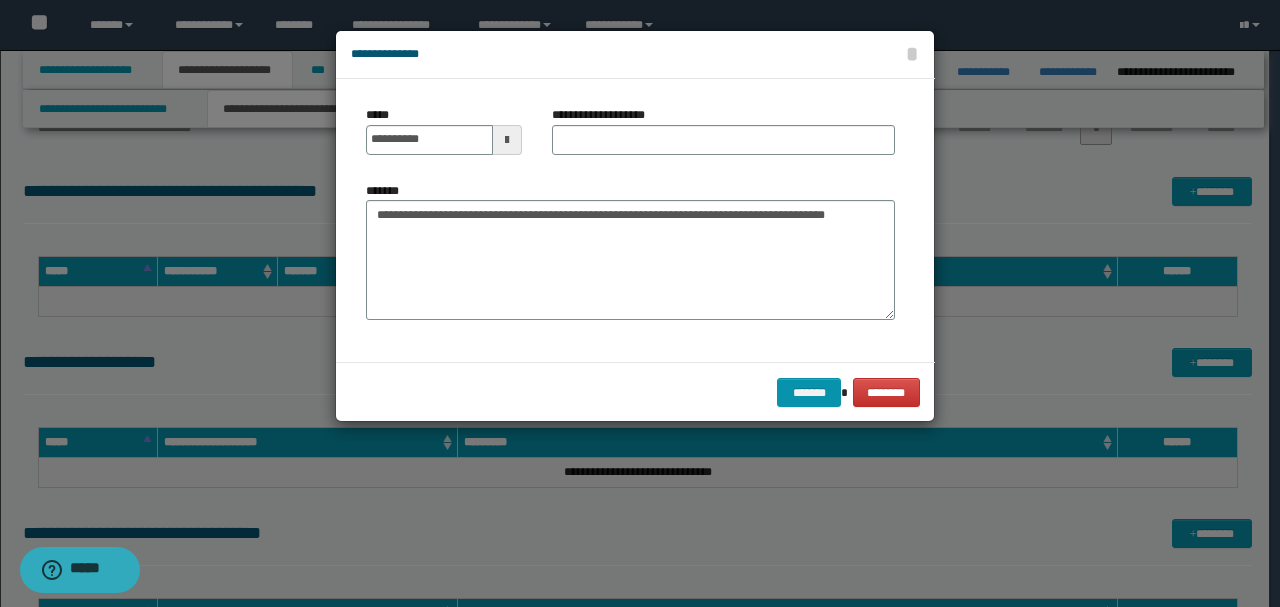 click on "**********" at bounding box center (723, 138) 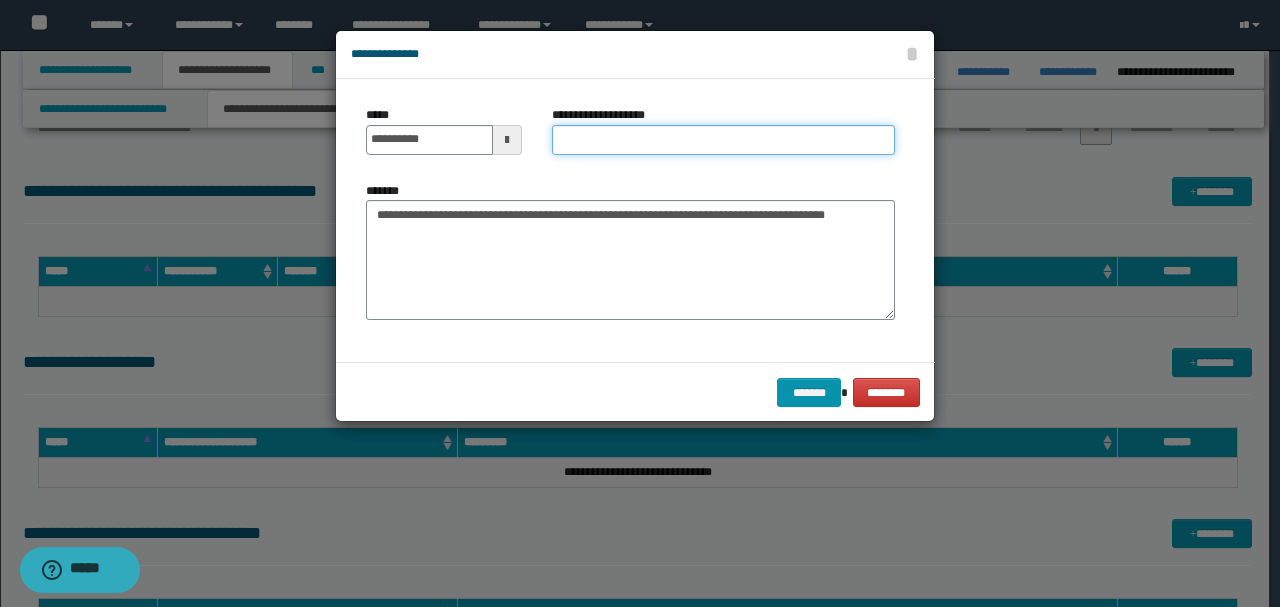 paste on "**********" 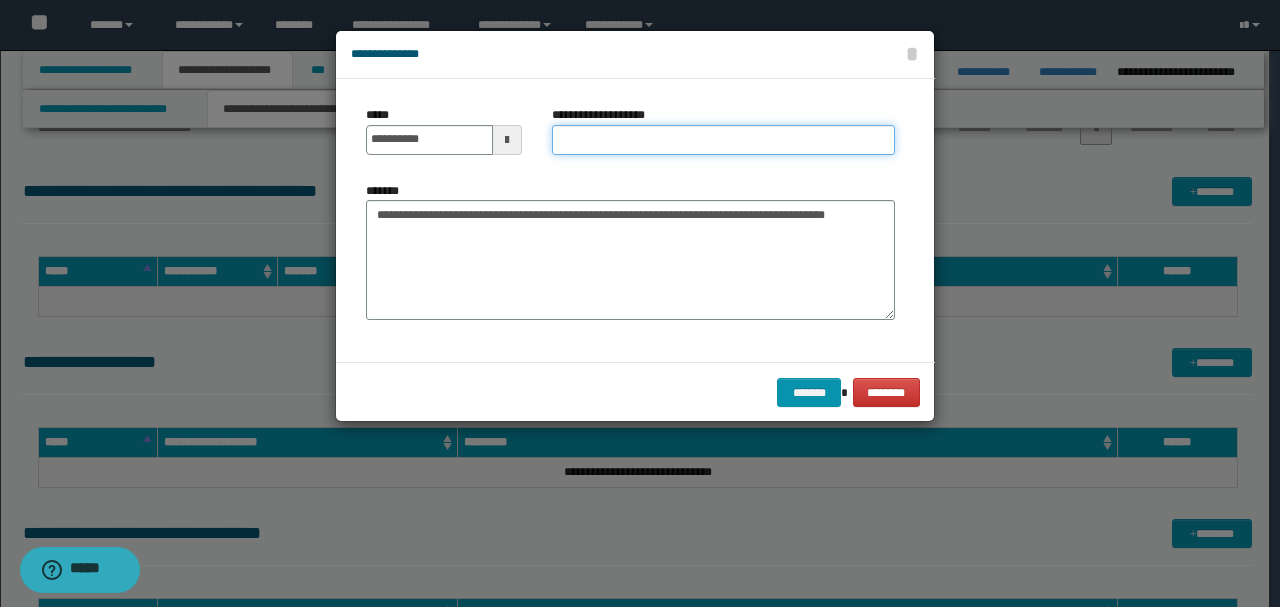 click on "**********" at bounding box center [723, 140] 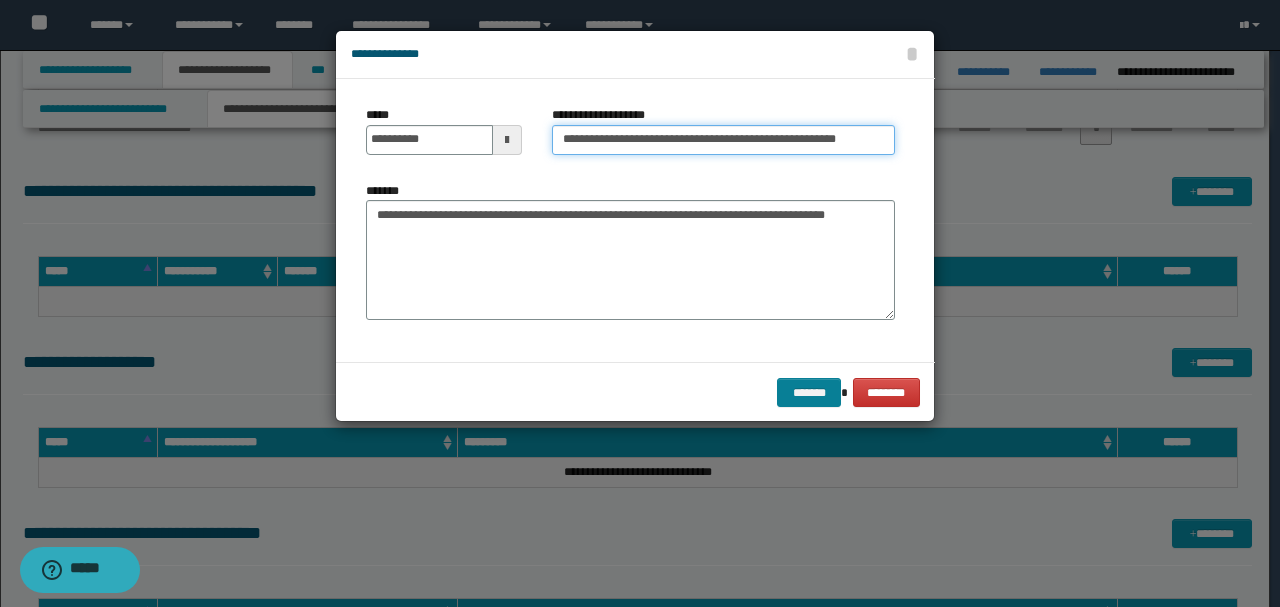 type on "**********" 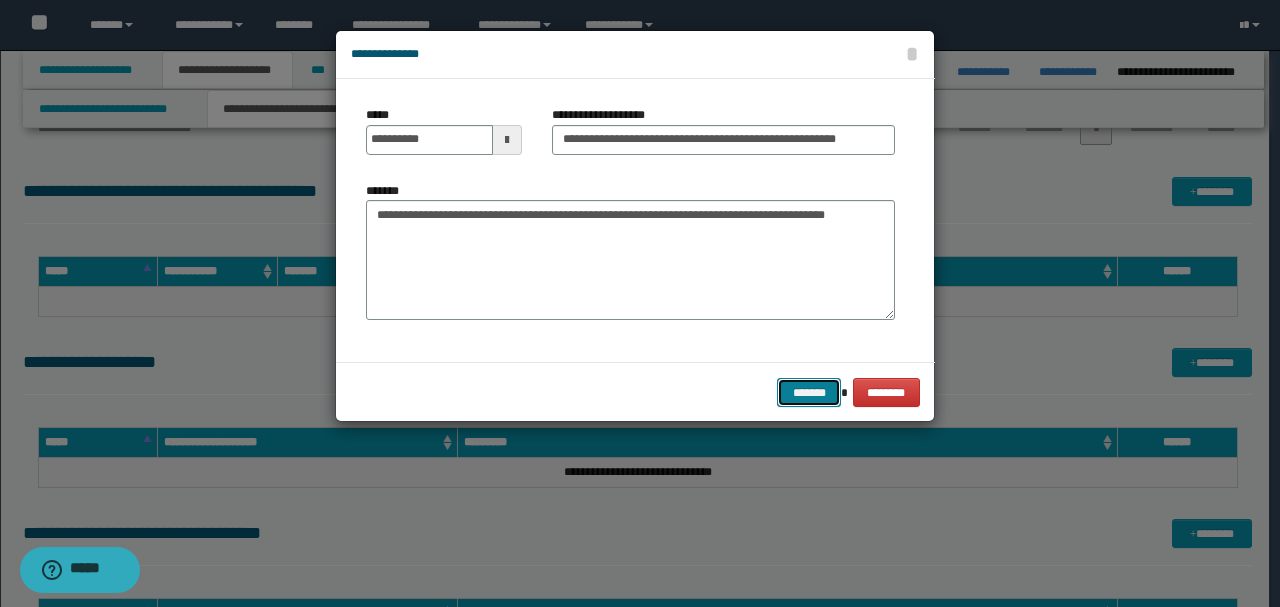 click on "*******" at bounding box center (809, 392) 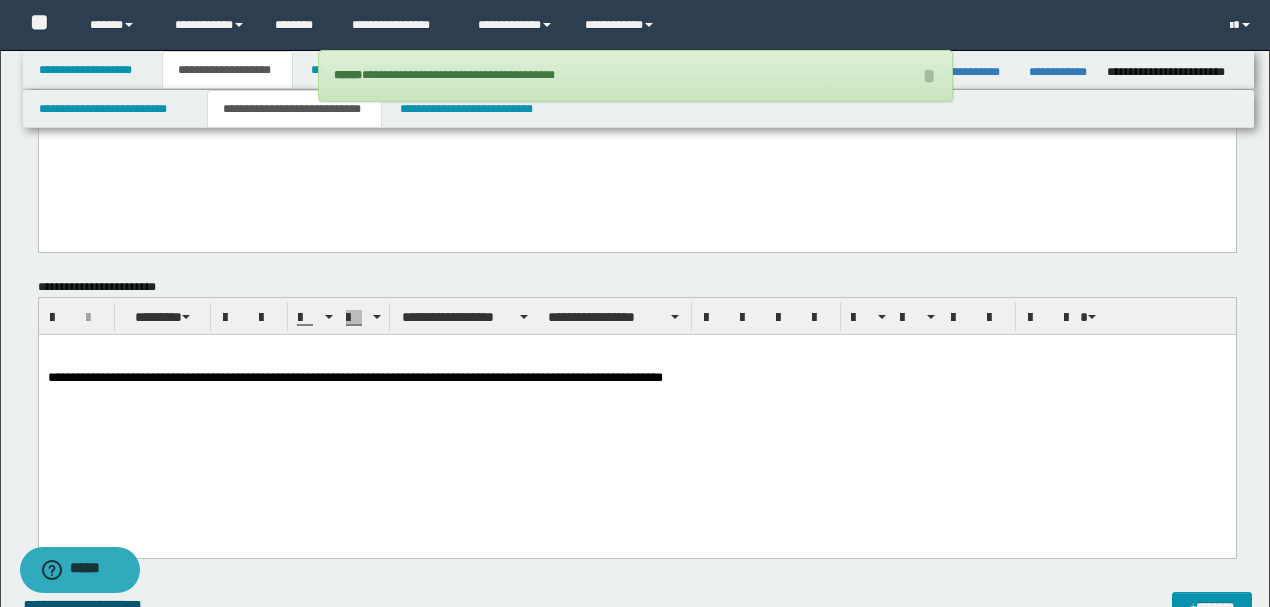 scroll, scrollTop: 1220, scrollLeft: 0, axis: vertical 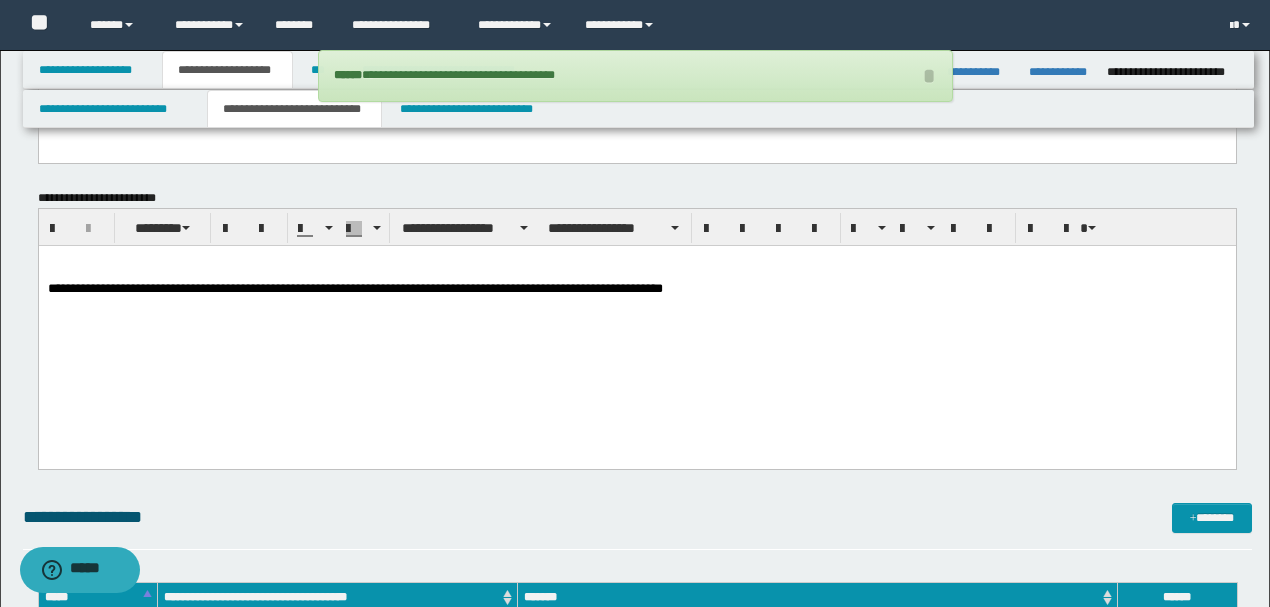click at bounding box center [636, 303] 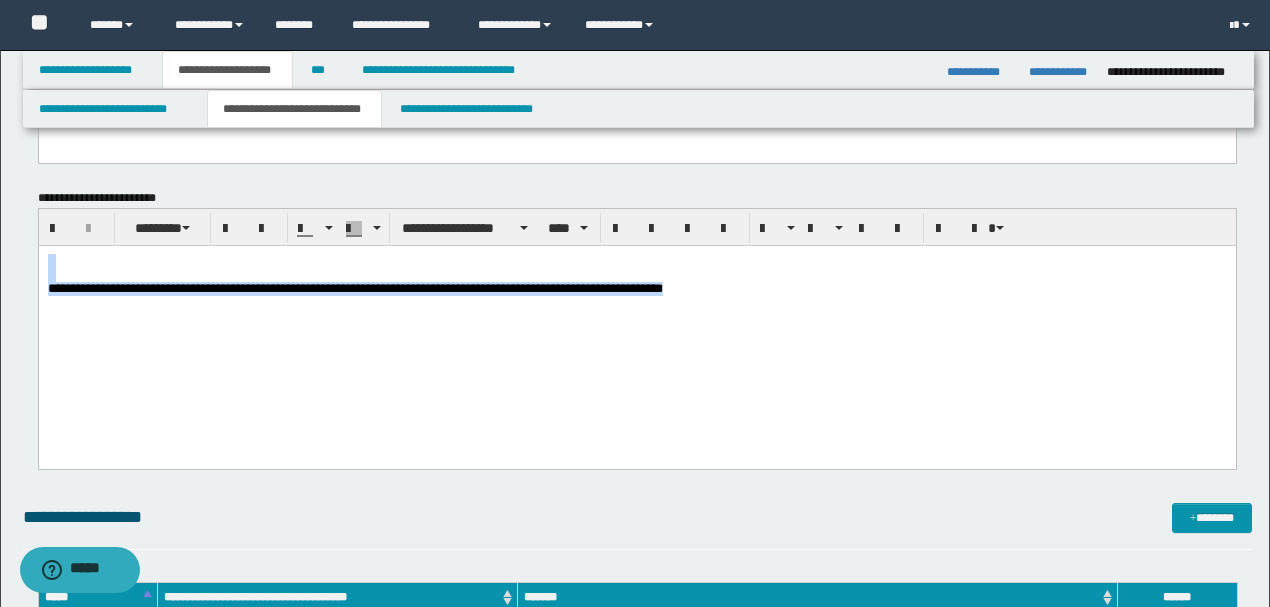 drag, startPoint x: 880, startPoint y: 297, endPoint x: 0, endPoint y: 253, distance: 881.0993 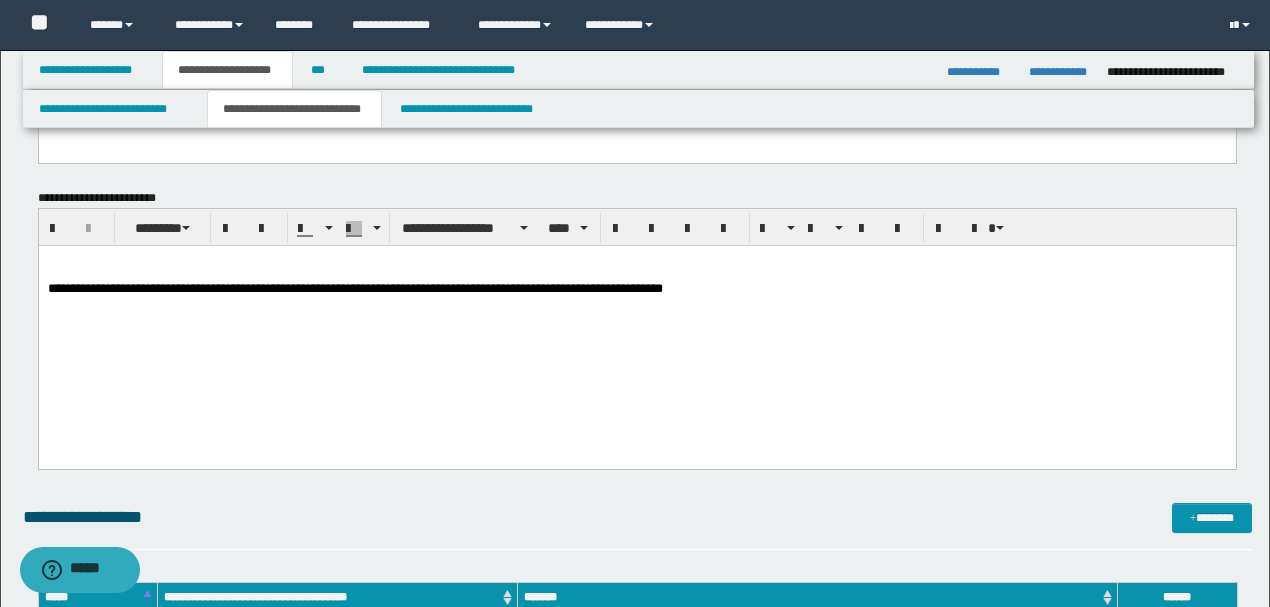 click at bounding box center (636, 317) 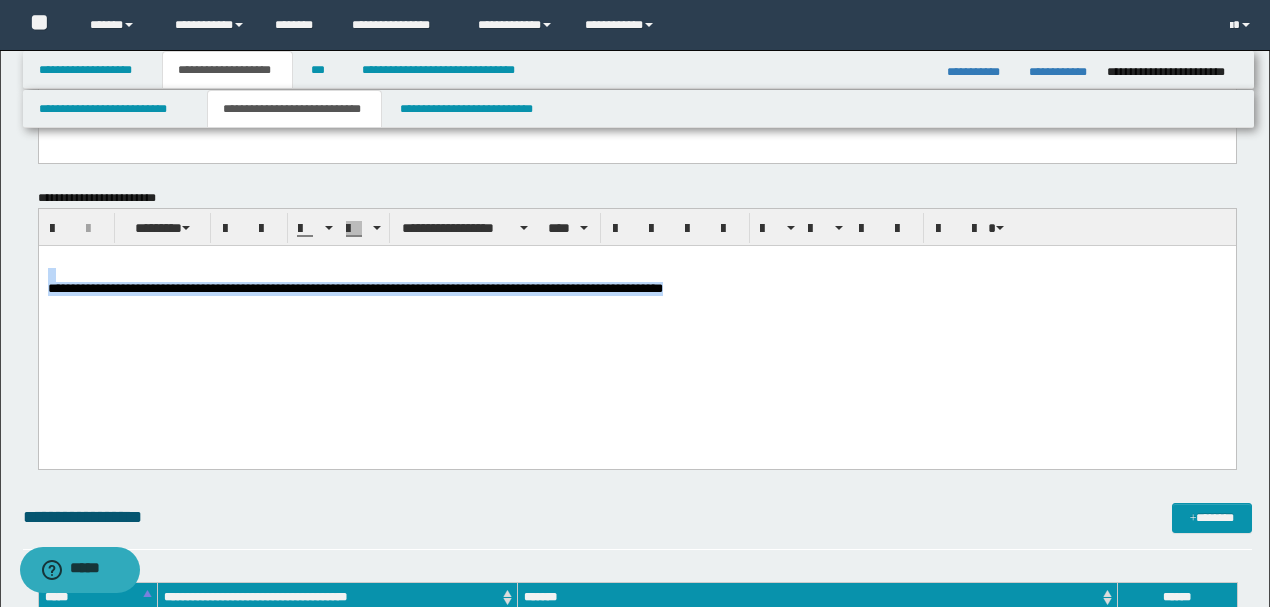 drag, startPoint x: 818, startPoint y: 292, endPoint x: 38, endPoint y: 514, distance: 810.9772 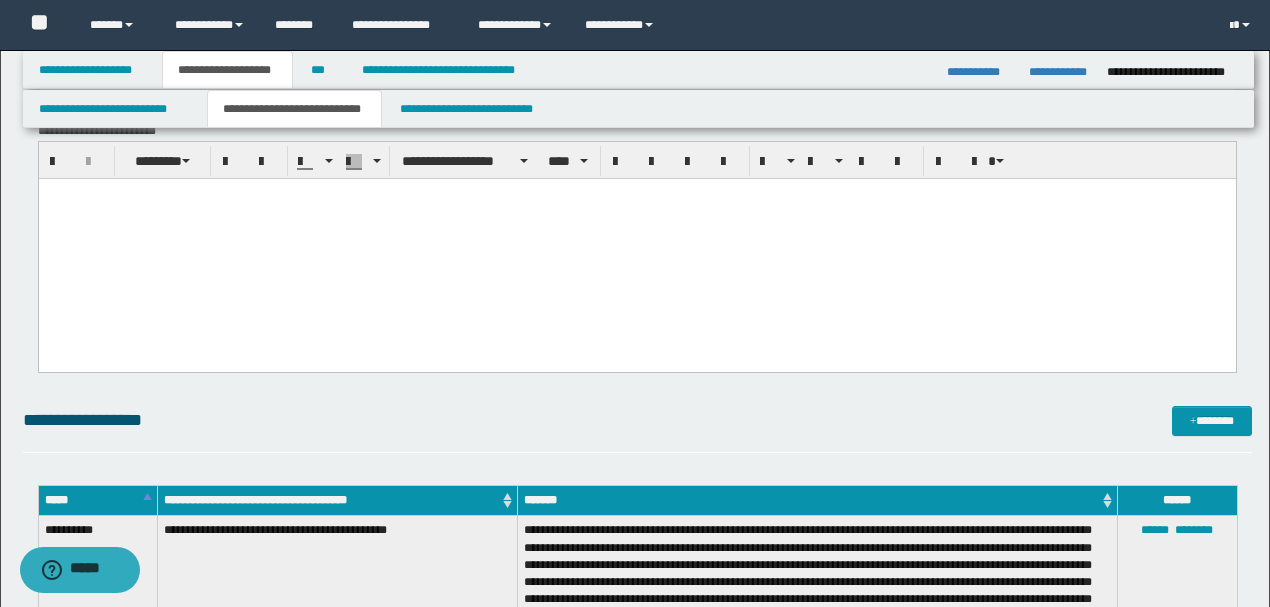 scroll, scrollTop: 1087, scrollLeft: 0, axis: vertical 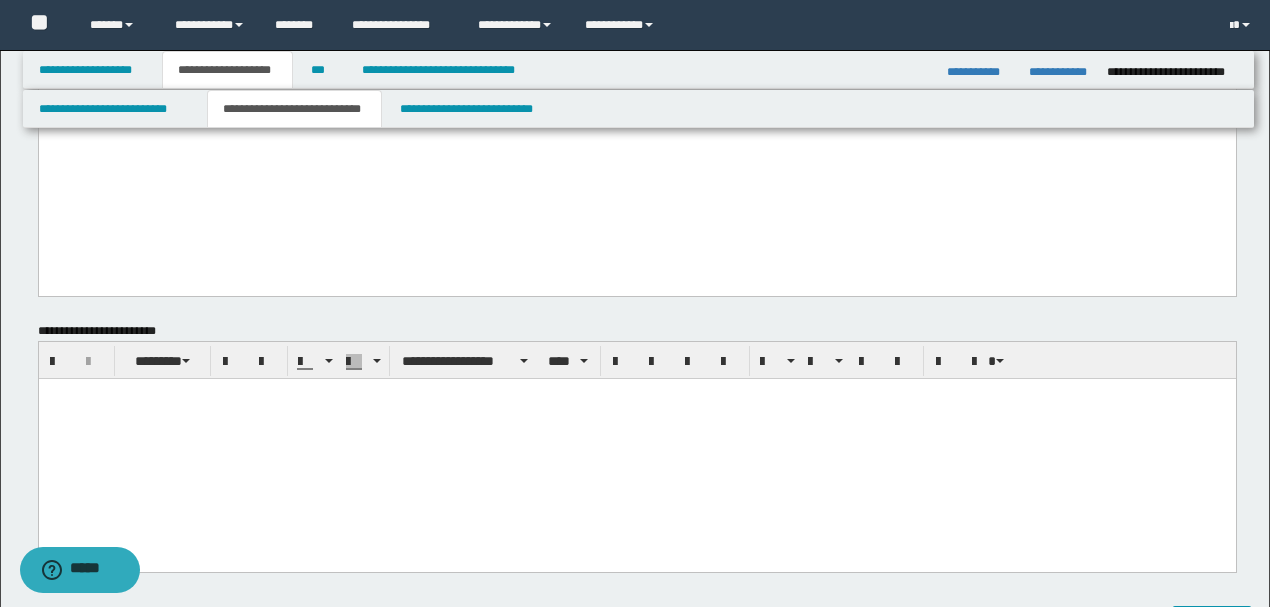 click at bounding box center (636, 450) 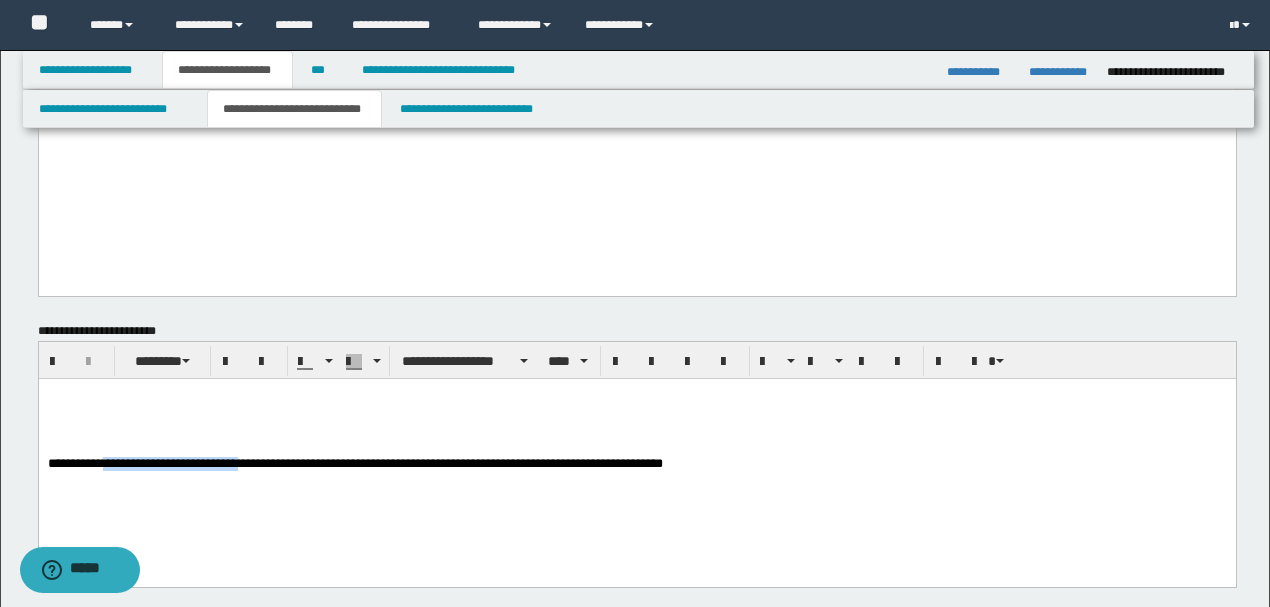 drag, startPoint x: 257, startPoint y: 469, endPoint x: 112, endPoint y: 466, distance: 145.03104 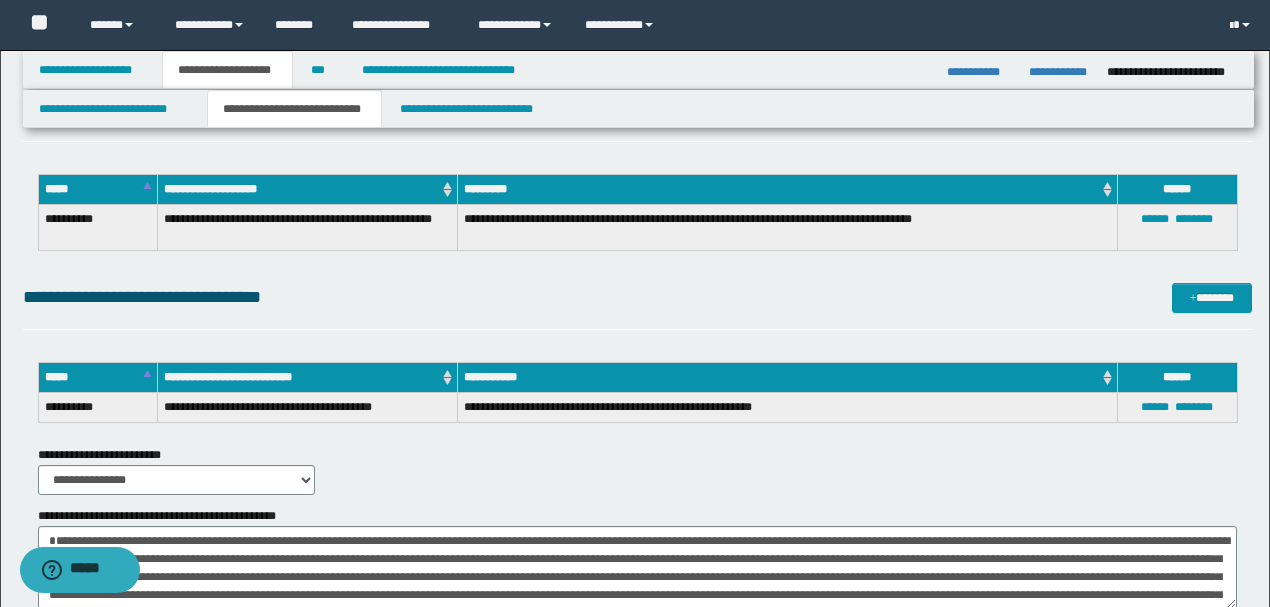 scroll, scrollTop: 2754, scrollLeft: 0, axis: vertical 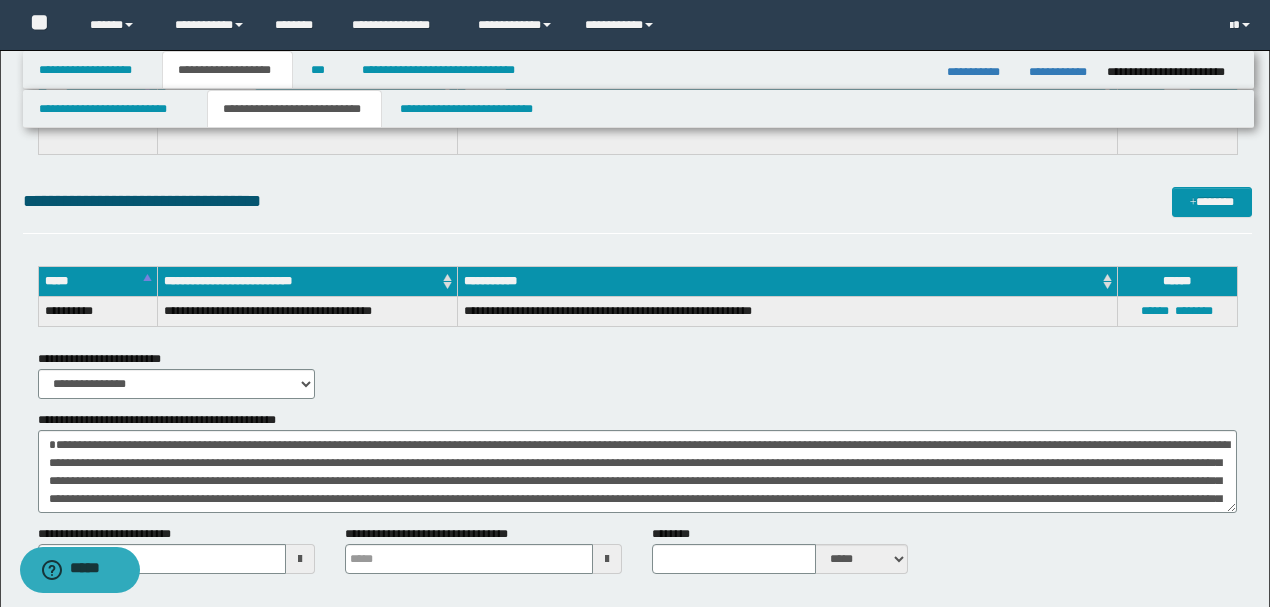 click on "**********" at bounding box center (308, 312) 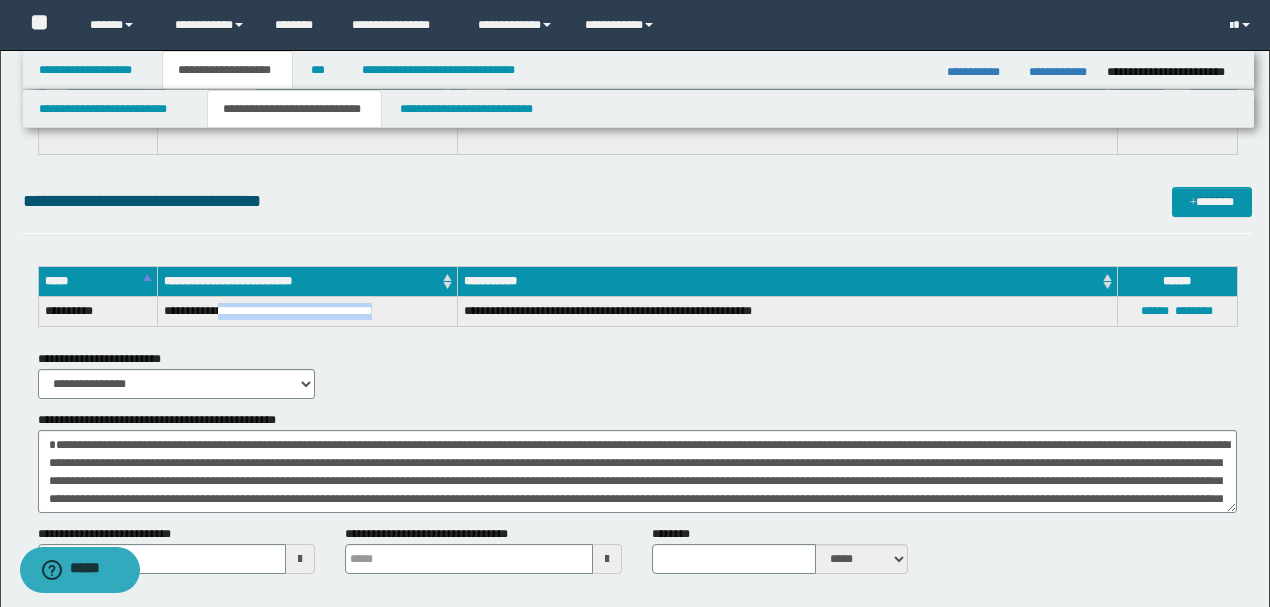 drag, startPoint x: 398, startPoint y: 312, endPoint x: 224, endPoint y: 310, distance: 174.01149 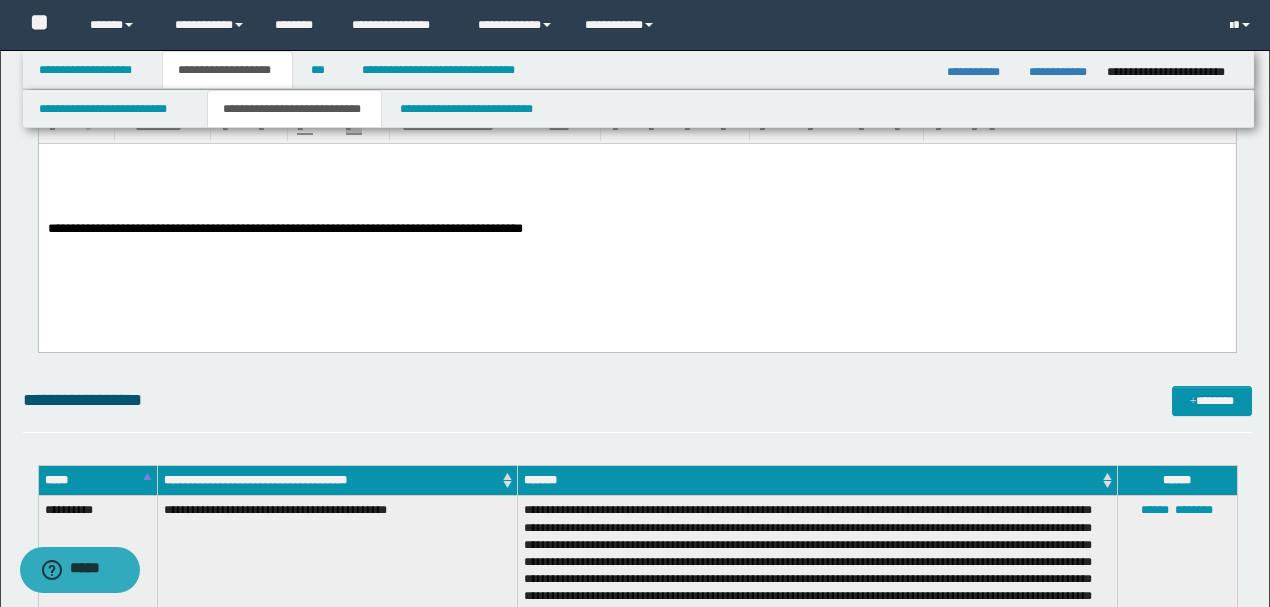 scroll, scrollTop: 1220, scrollLeft: 0, axis: vertical 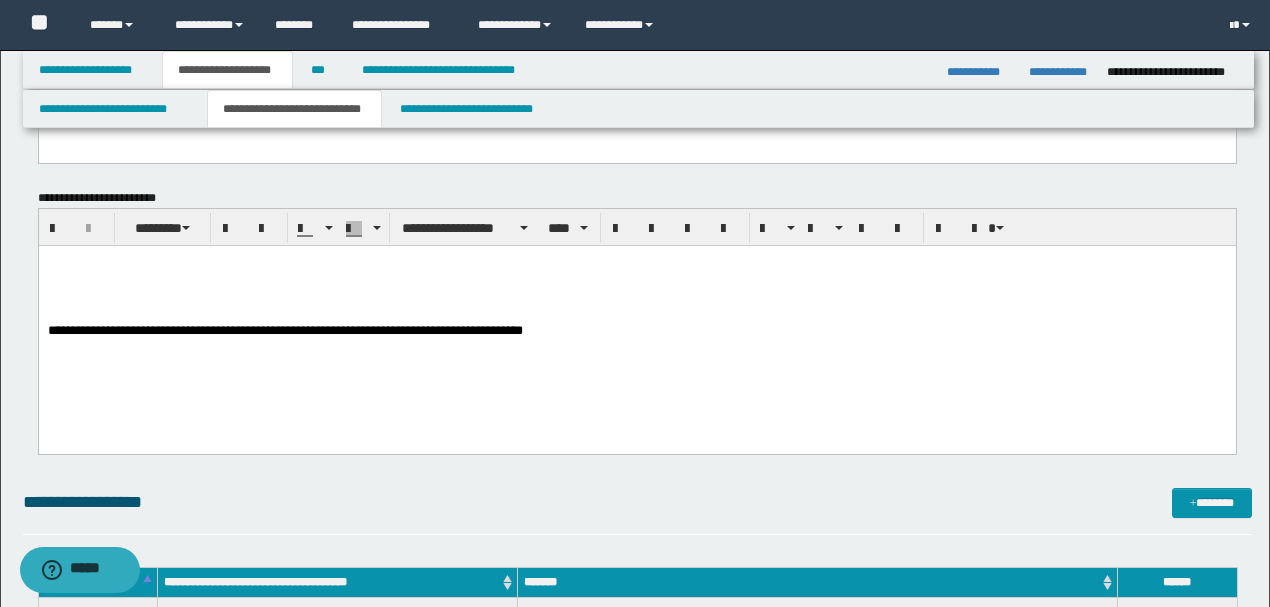 click on "**********" at bounding box center [284, 330] 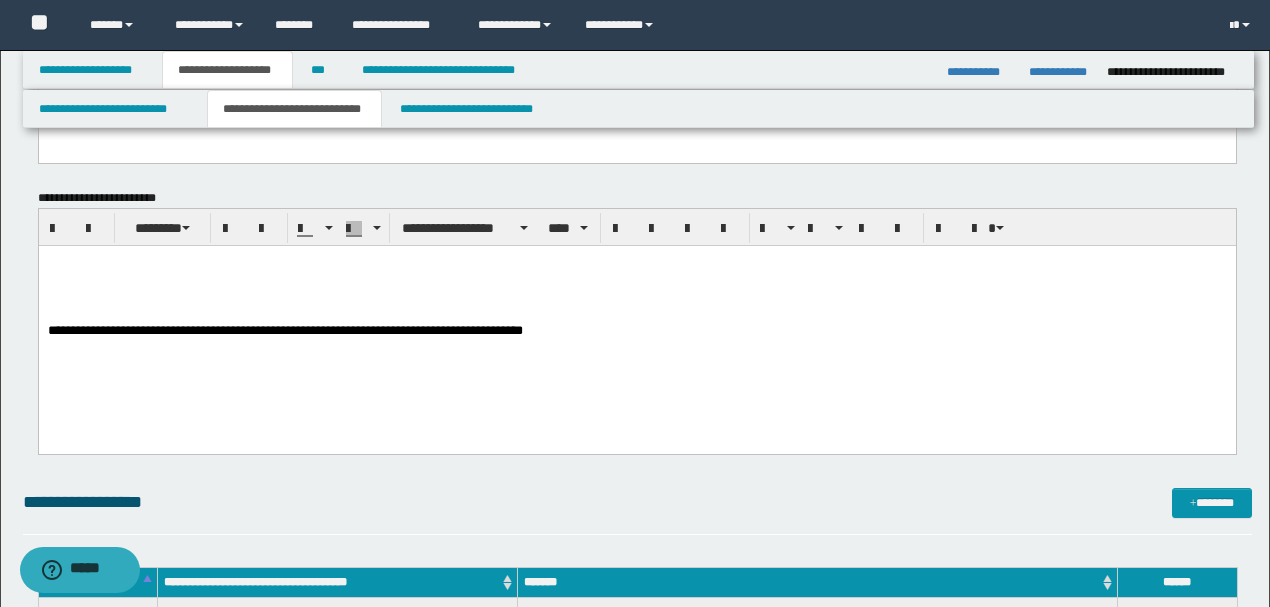 click on "**********" at bounding box center [284, 330] 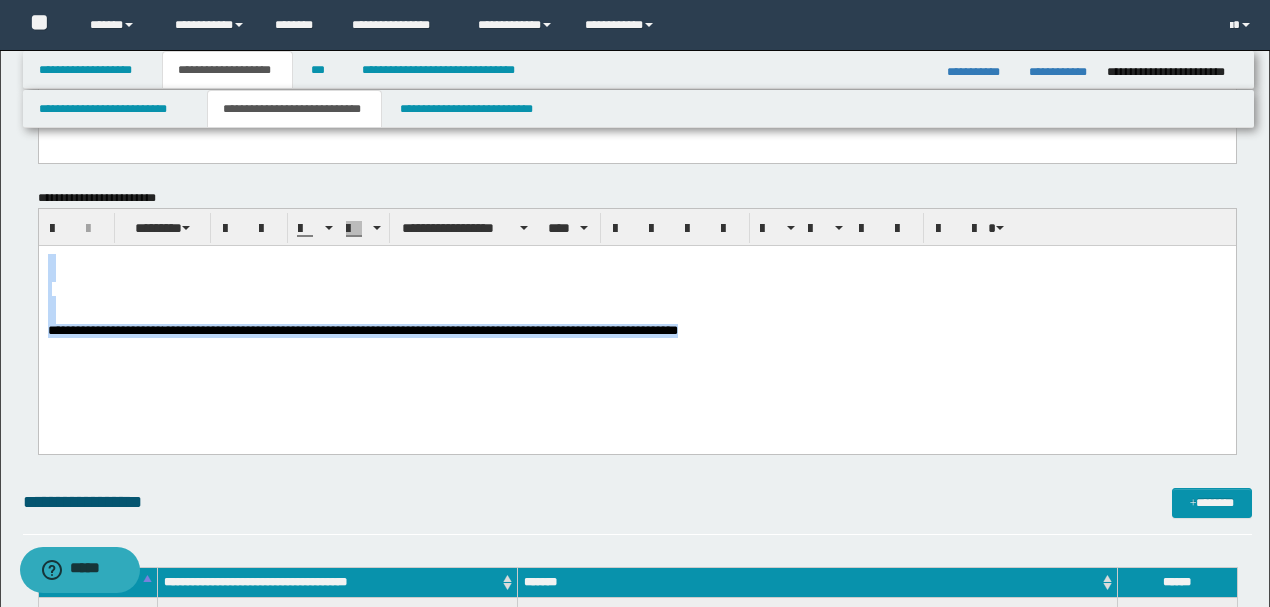 drag, startPoint x: 624, startPoint y: 330, endPoint x: 50, endPoint y: 500, distance: 598.64514 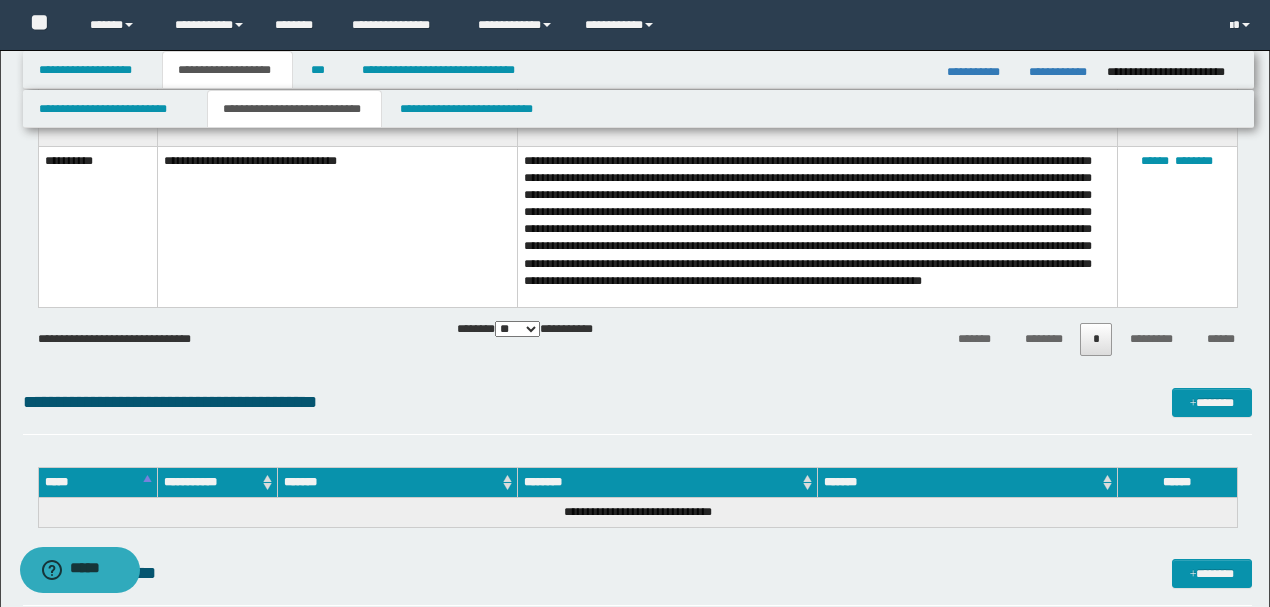 scroll, scrollTop: 2220, scrollLeft: 0, axis: vertical 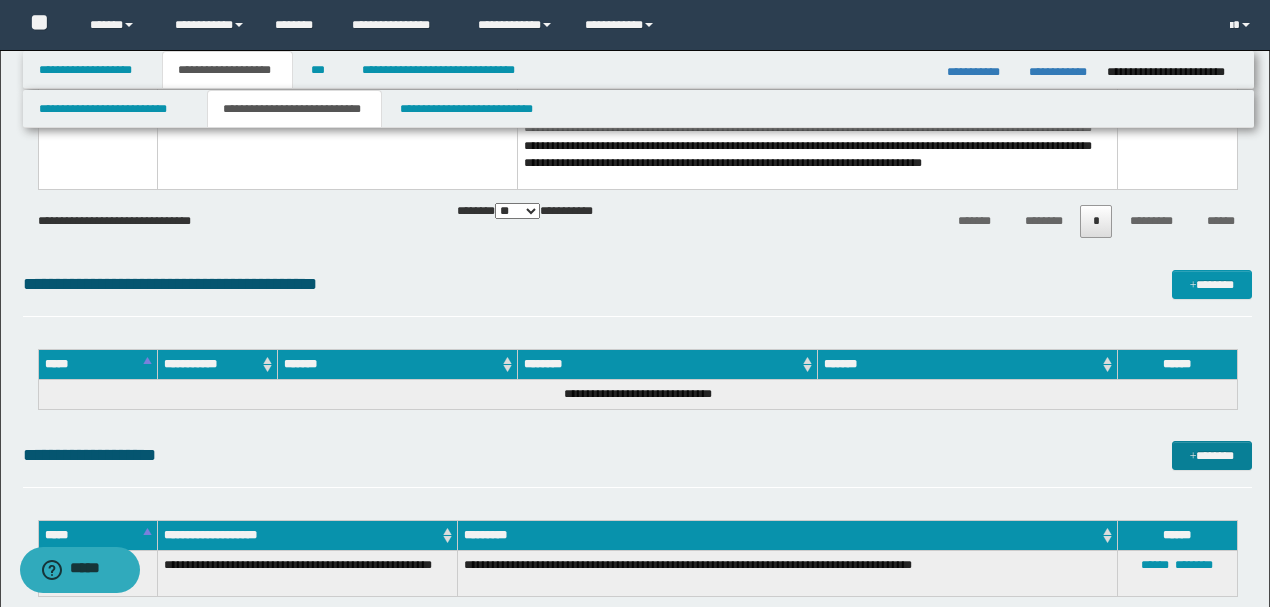 click on "*******" at bounding box center (1211, 455) 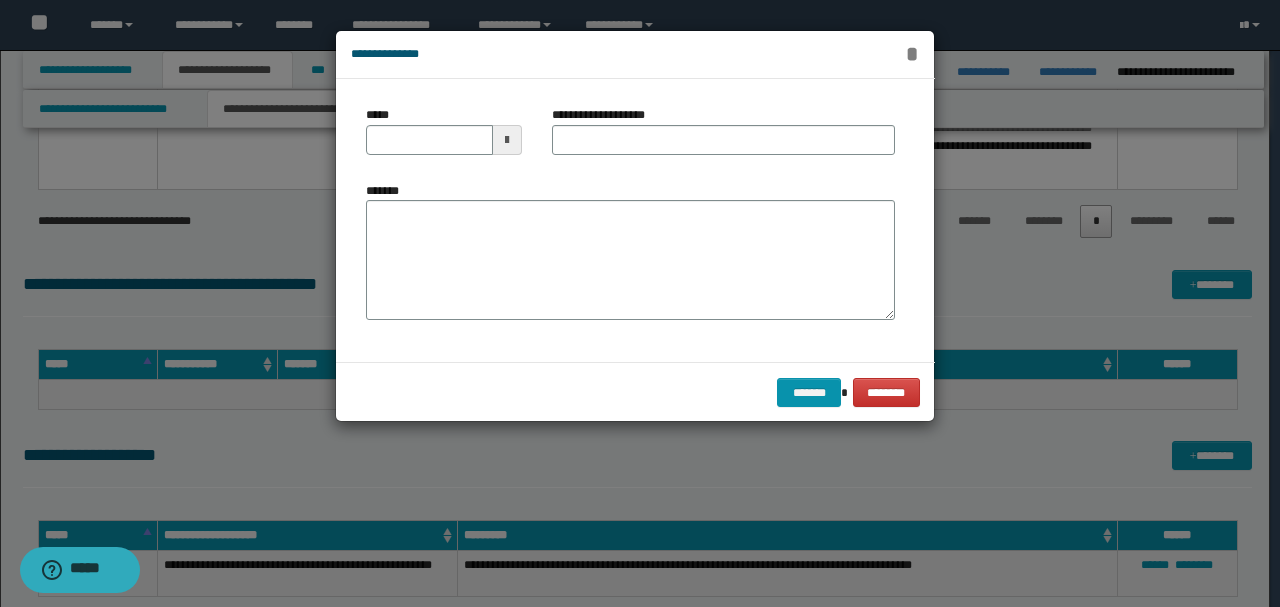 click on "*" at bounding box center (912, 54) 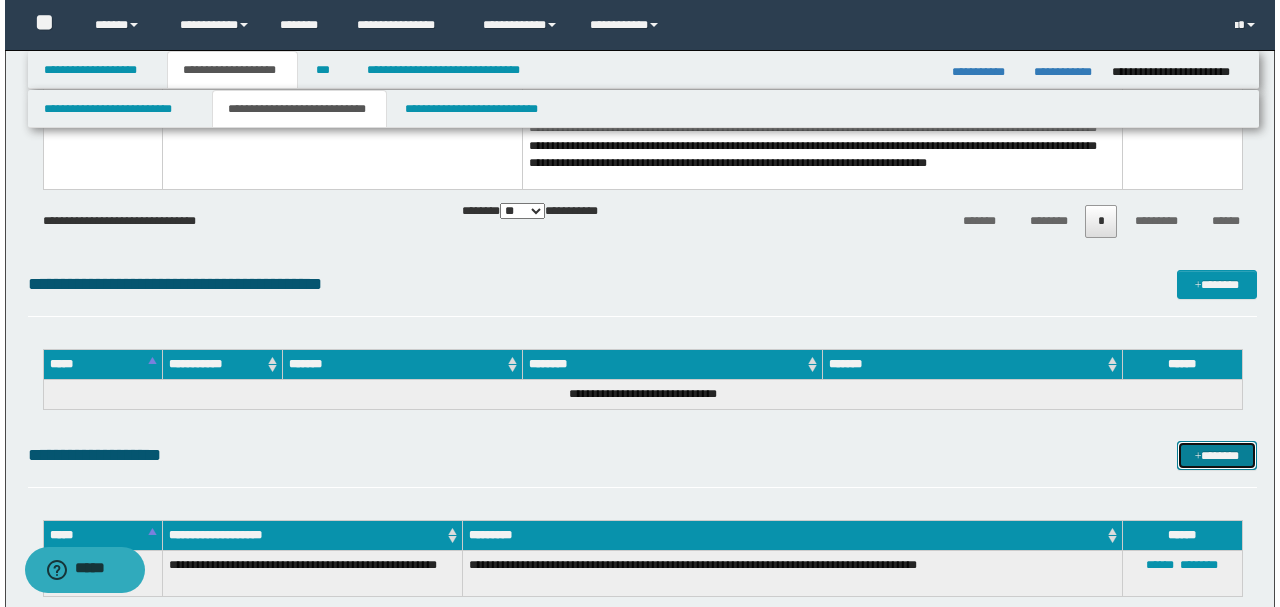 scroll, scrollTop: 2620, scrollLeft: 0, axis: vertical 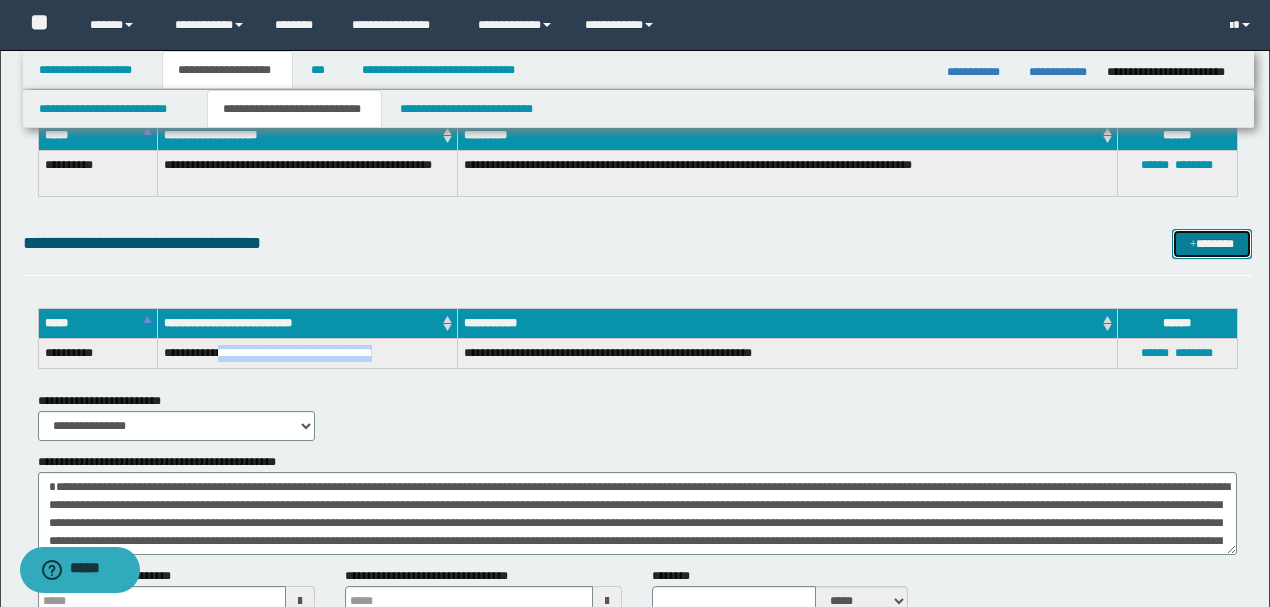 click on "*******" at bounding box center (1211, 243) 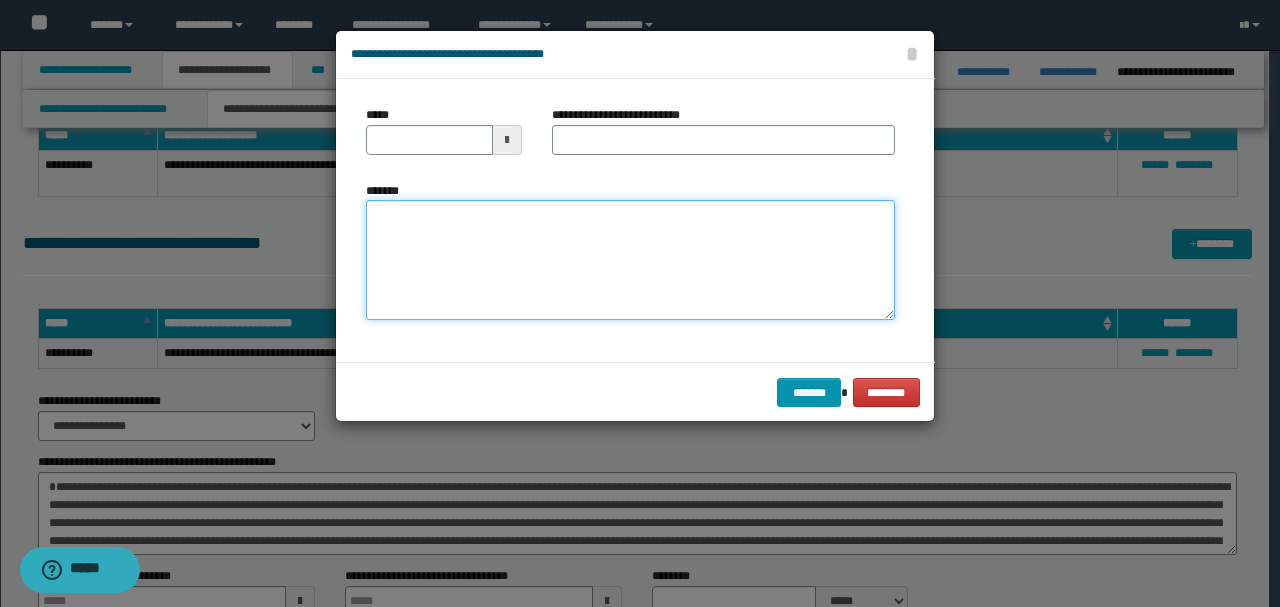 click on "*******" at bounding box center [630, 260] 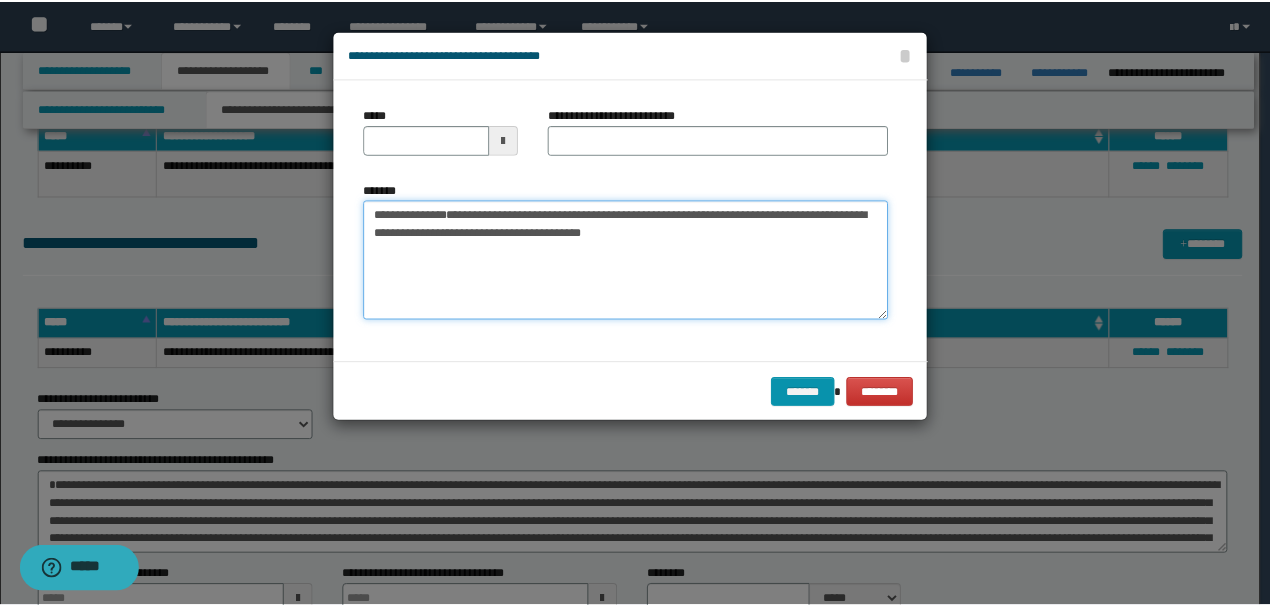 scroll, scrollTop: 0, scrollLeft: 0, axis: both 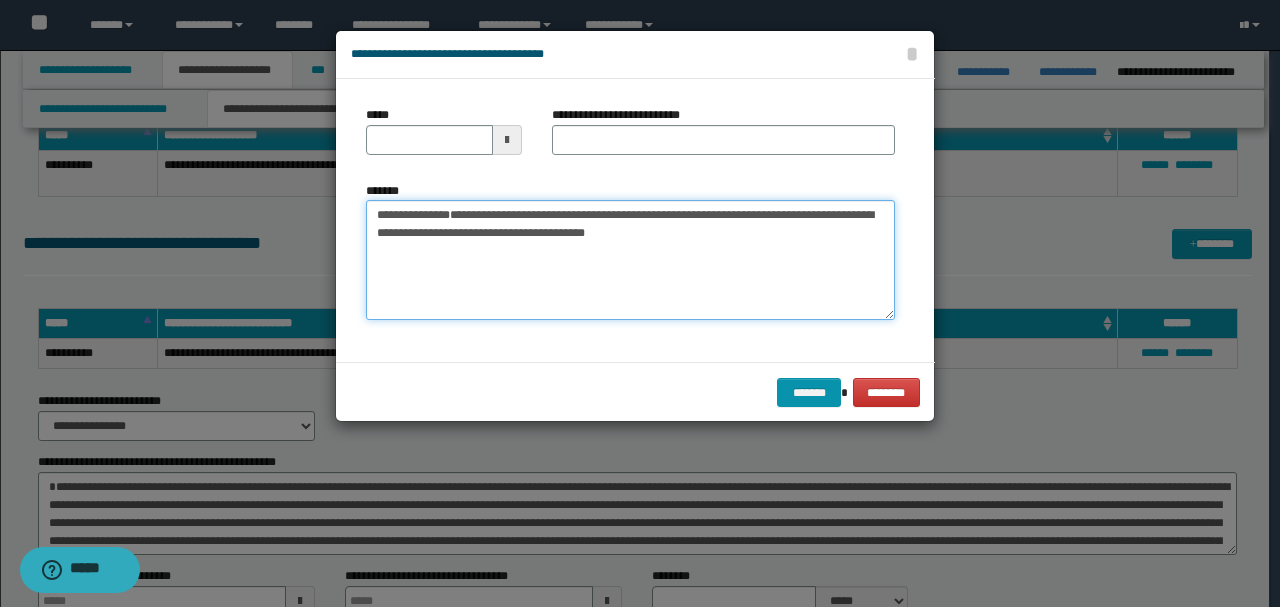 drag, startPoint x: 441, startPoint y: 284, endPoint x: 312, endPoint y: 146, distance: 188.90474 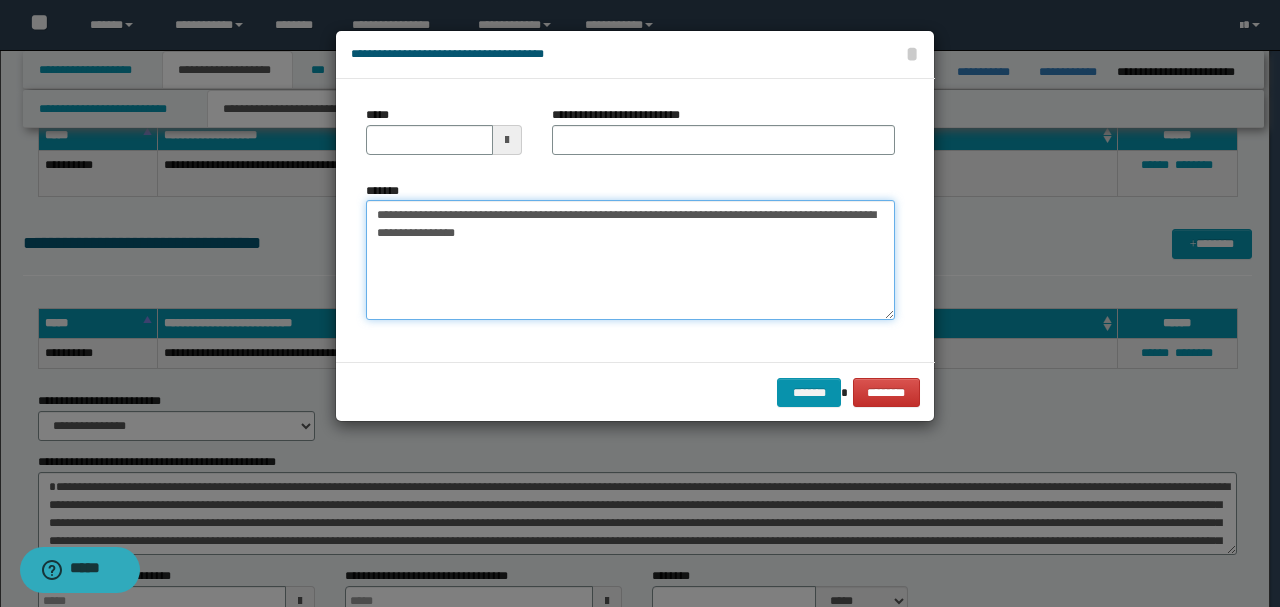 type 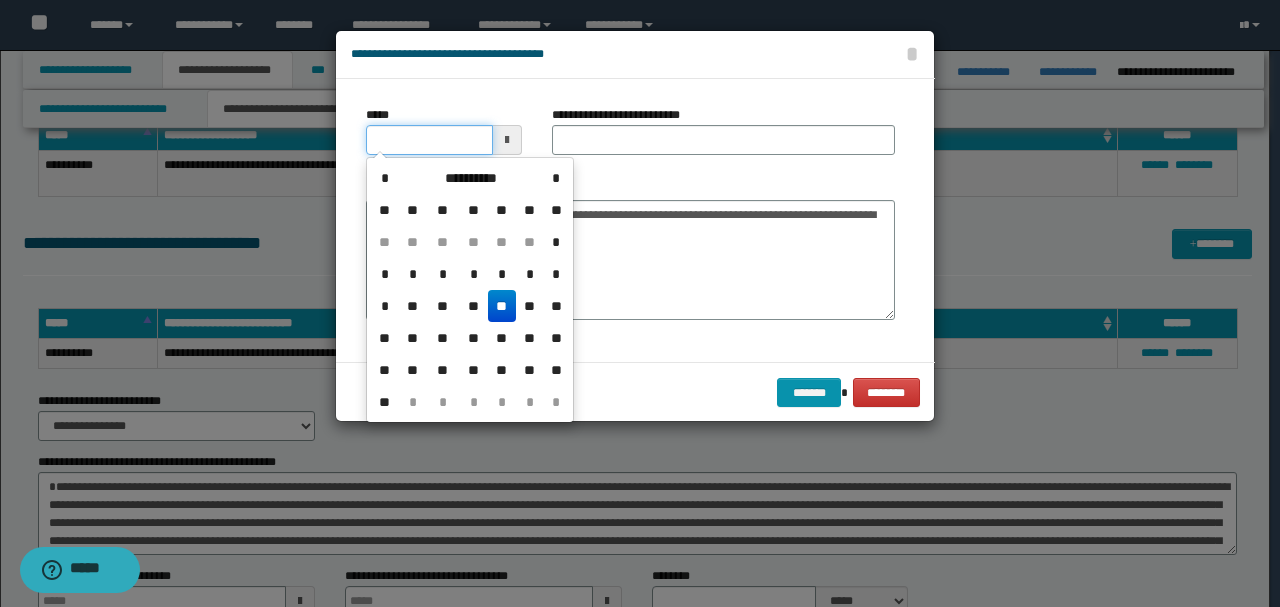 click on "*****" at bounding box center (429, 140) 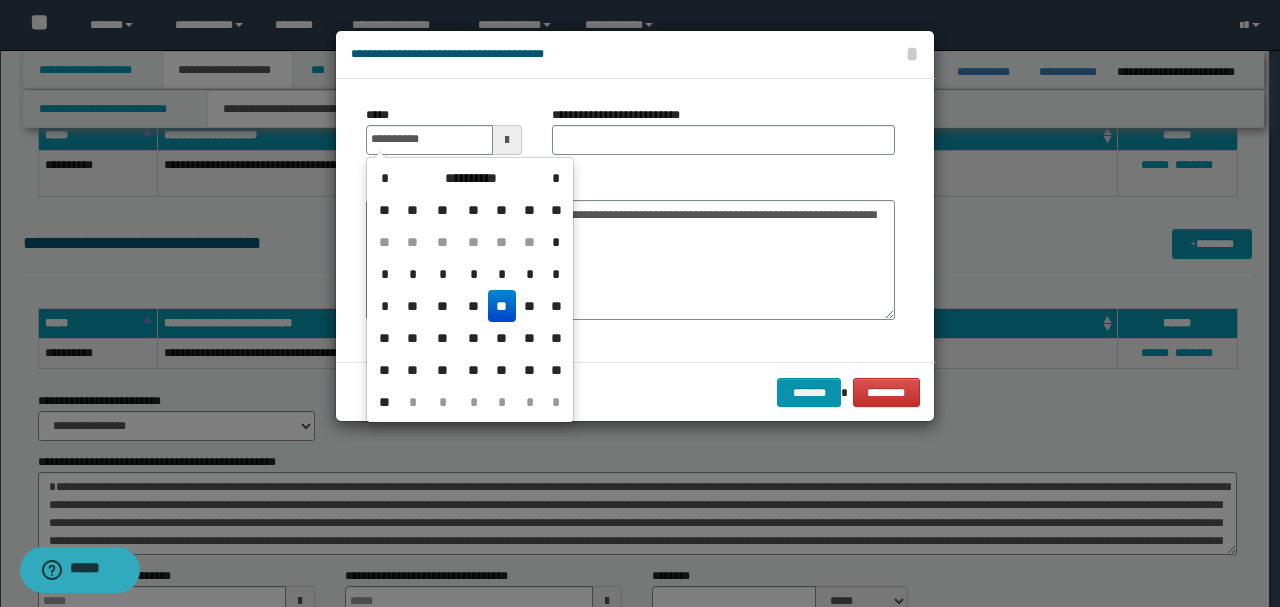 type on "**********" 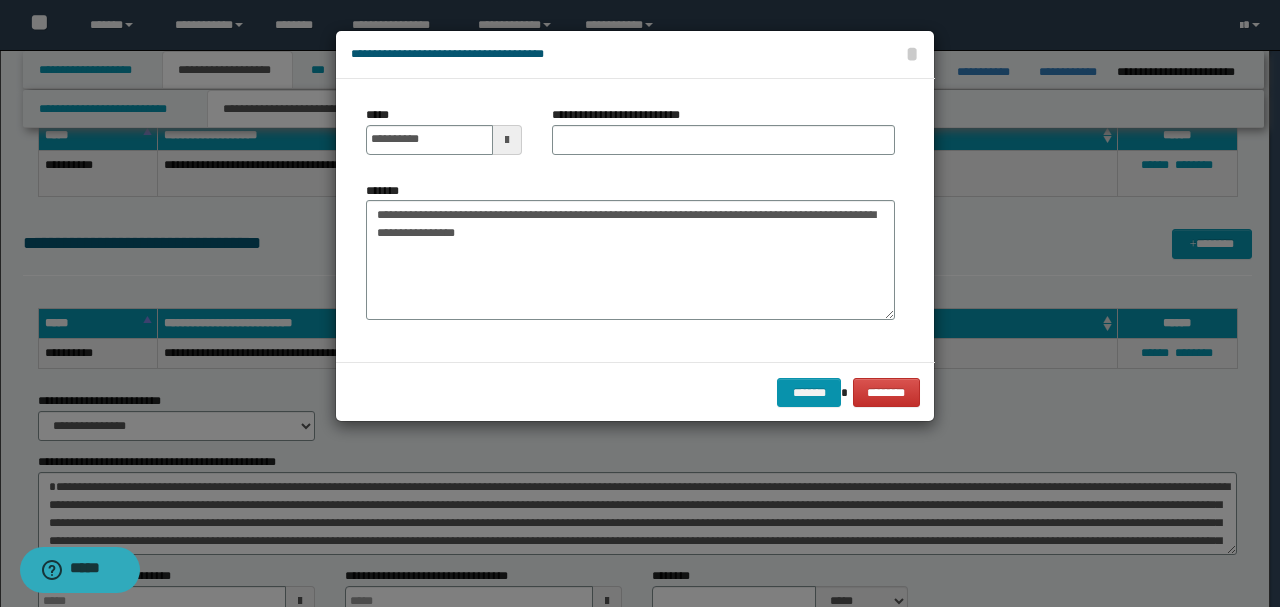 click on "**********" at bounding box center (630, 220) 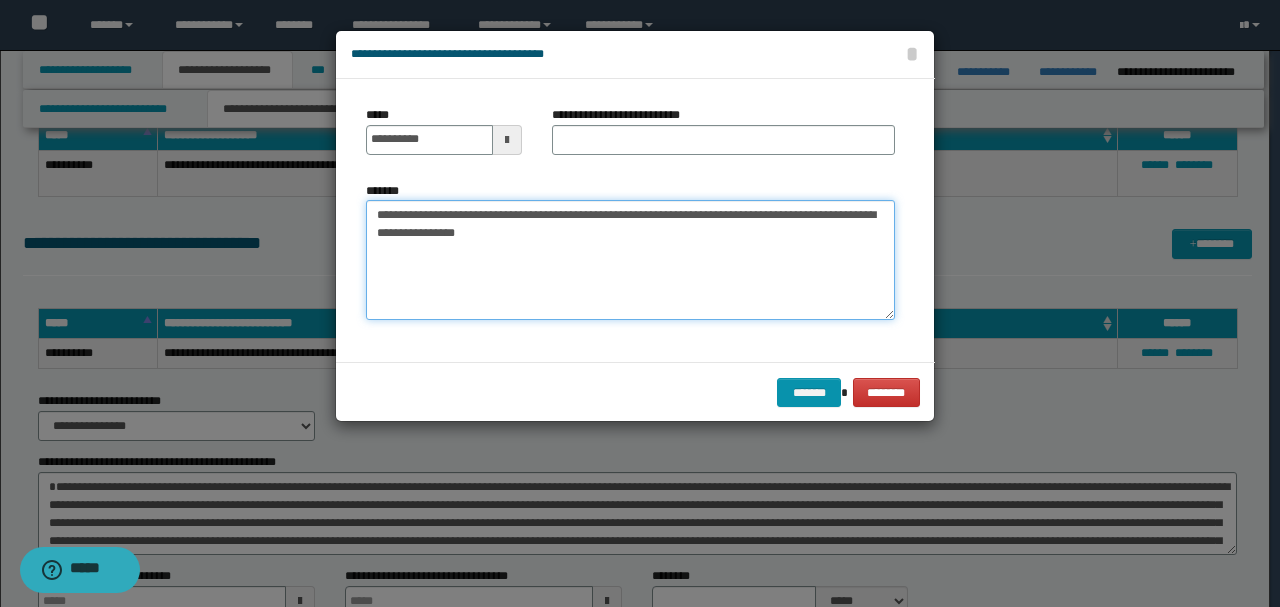drag, startPoint x: 614, startPoint y: 205, endPoint x: 244, endPoint y: 216, distance: 370.16348 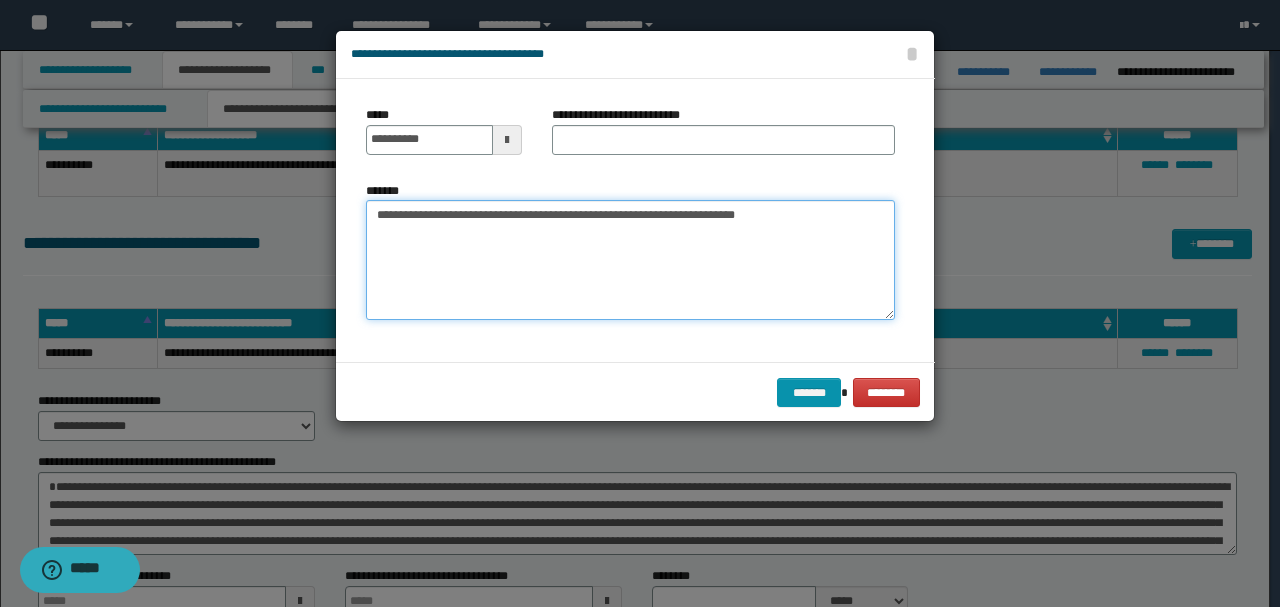 type on "**********" 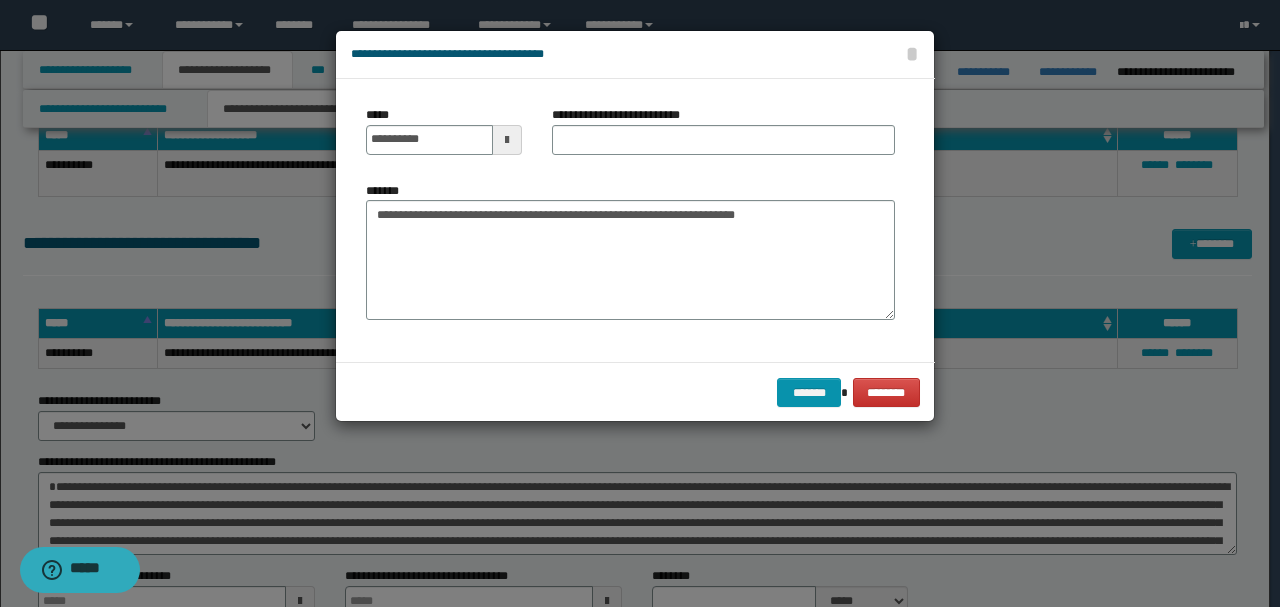 click on "**********" at bounding box center (622, 115) 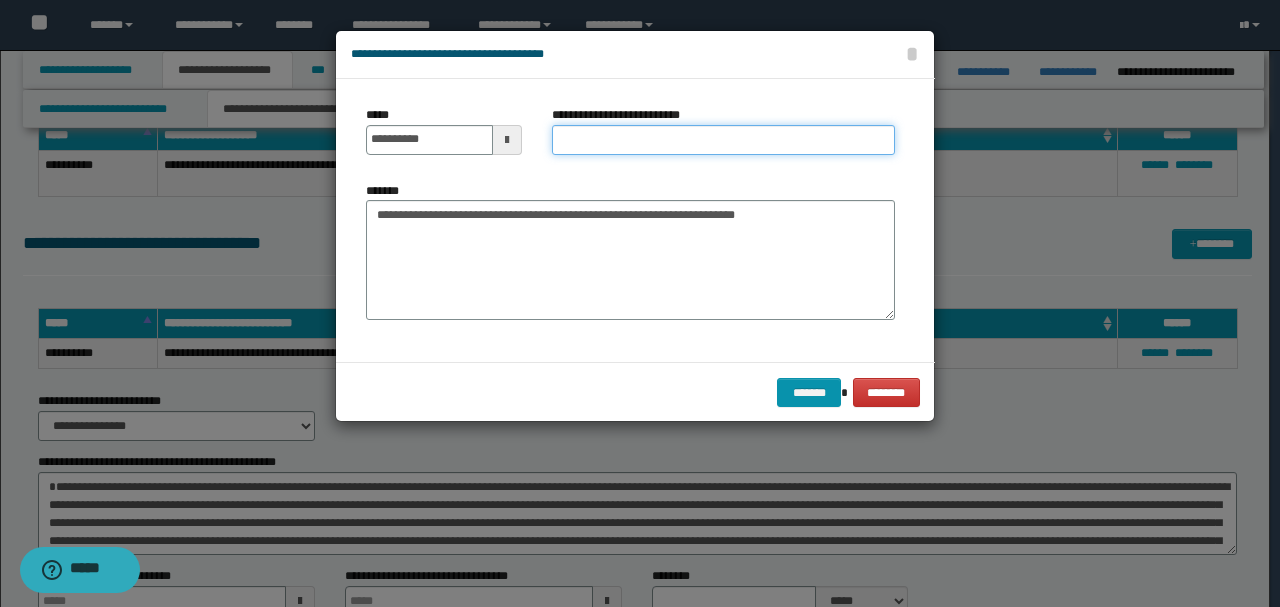 click on "**********" at bounding box center (723, 140) 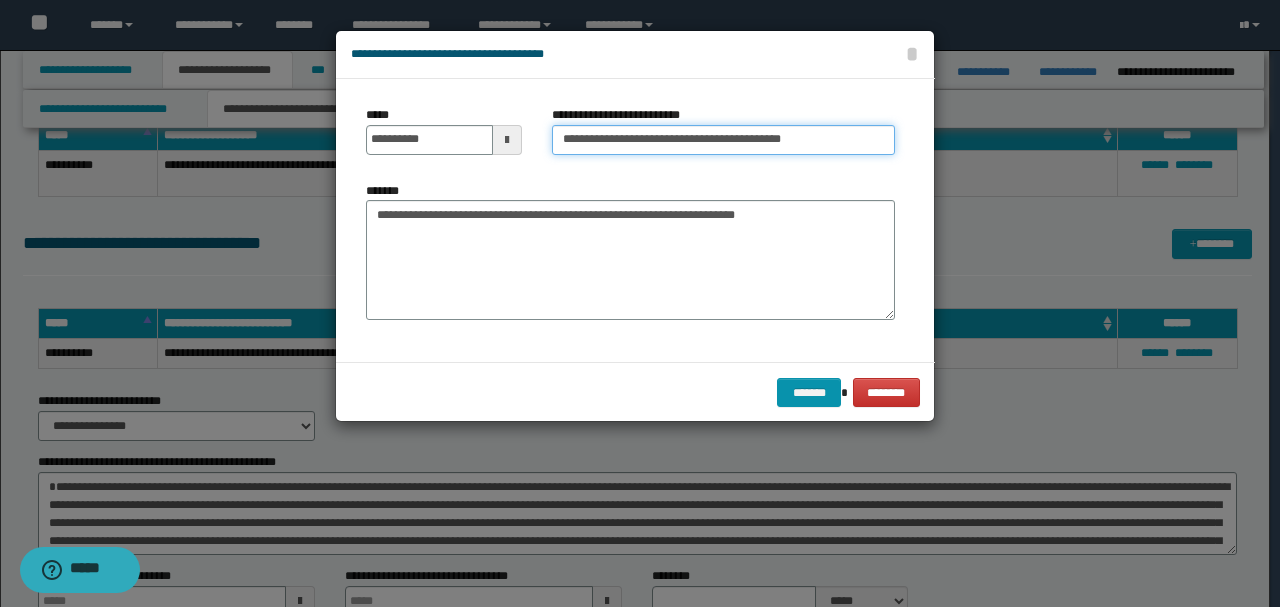 type on "**********" 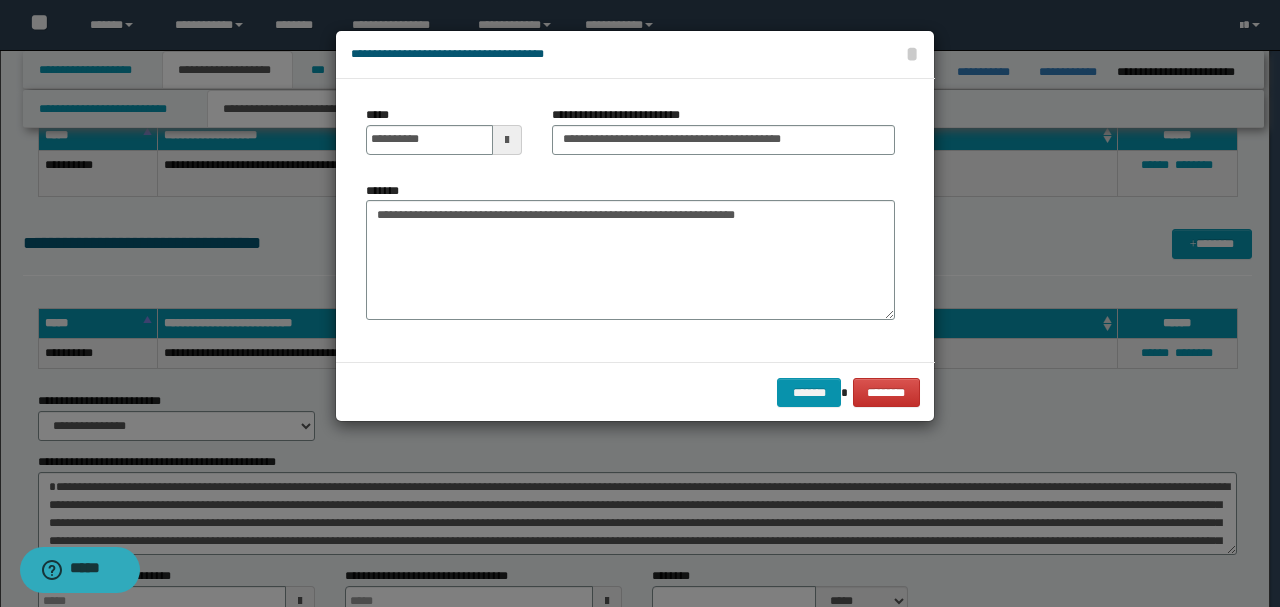 click on "*******
********" at bounding box center [635, 392] 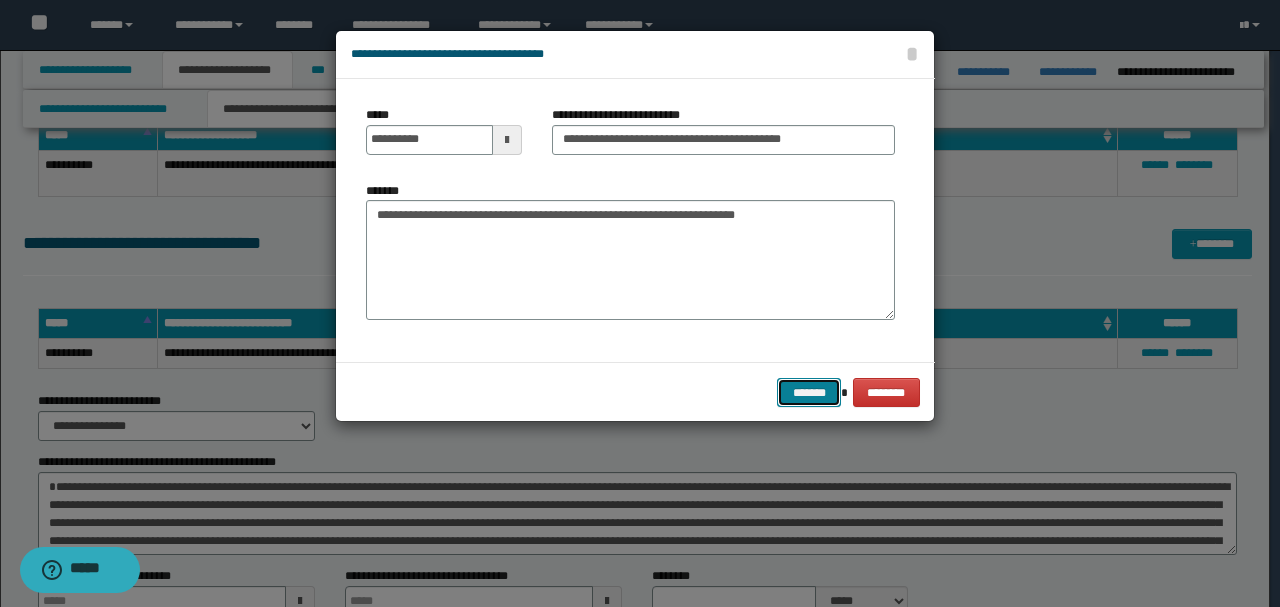 click on "*******" at bounding box center (809, 392) 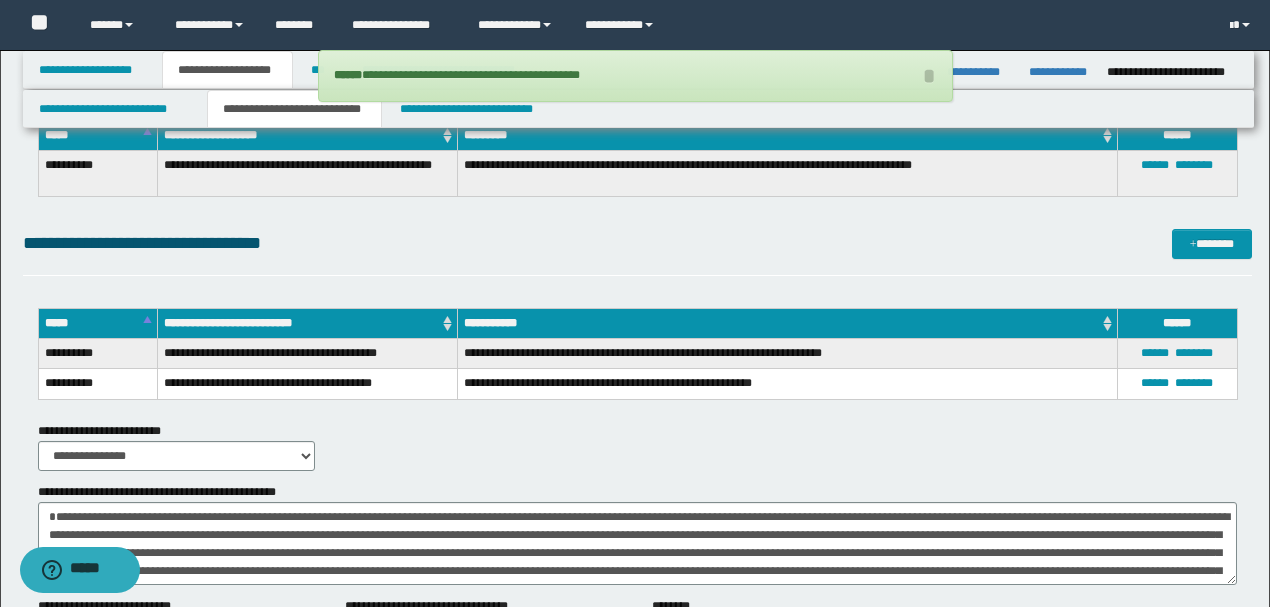 click on "**********" at bounding box center (637, 446) 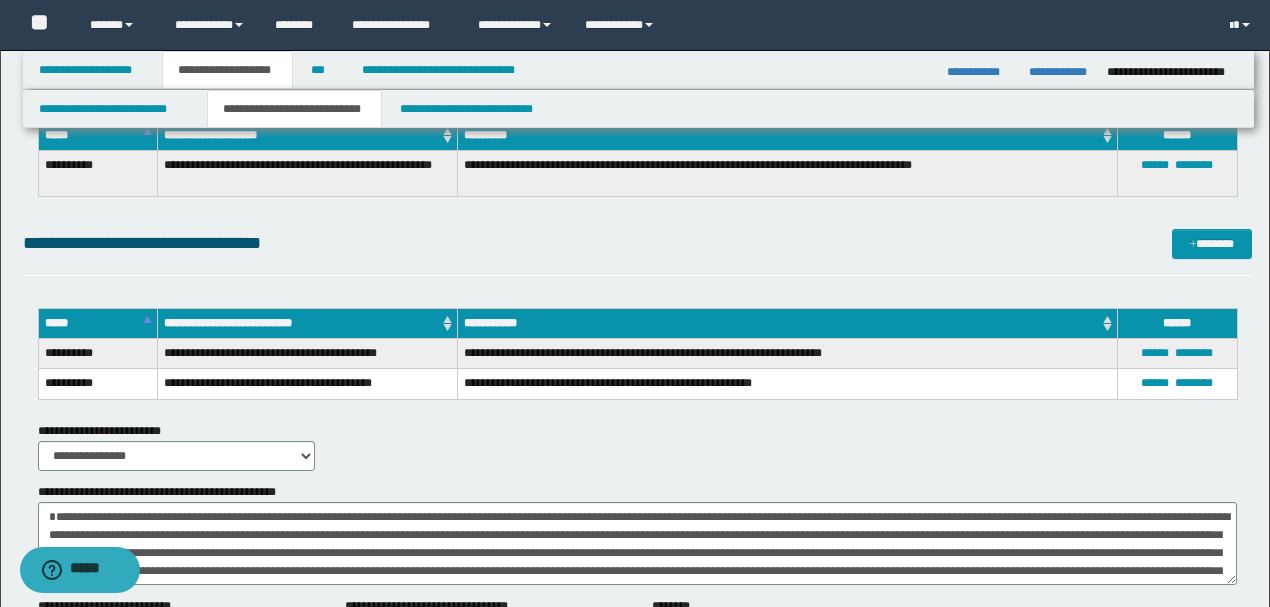click on "**********" at bounding box center [787, 384] 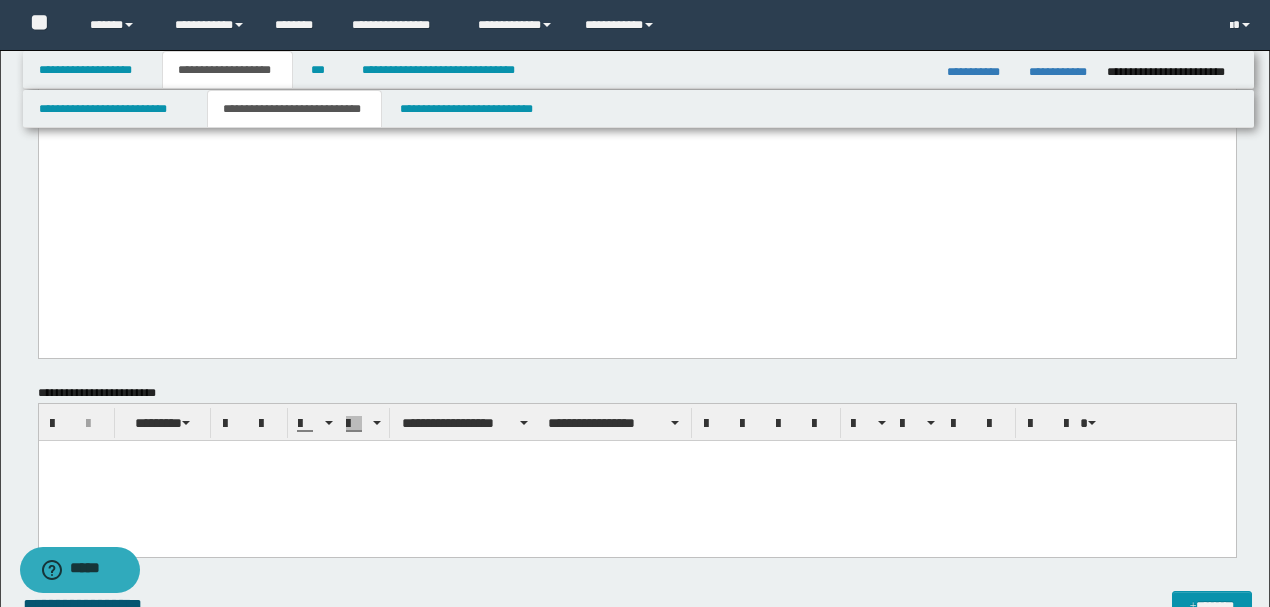 scroll, scrollTop: 954, scrollLeft: 0, axis: vertical 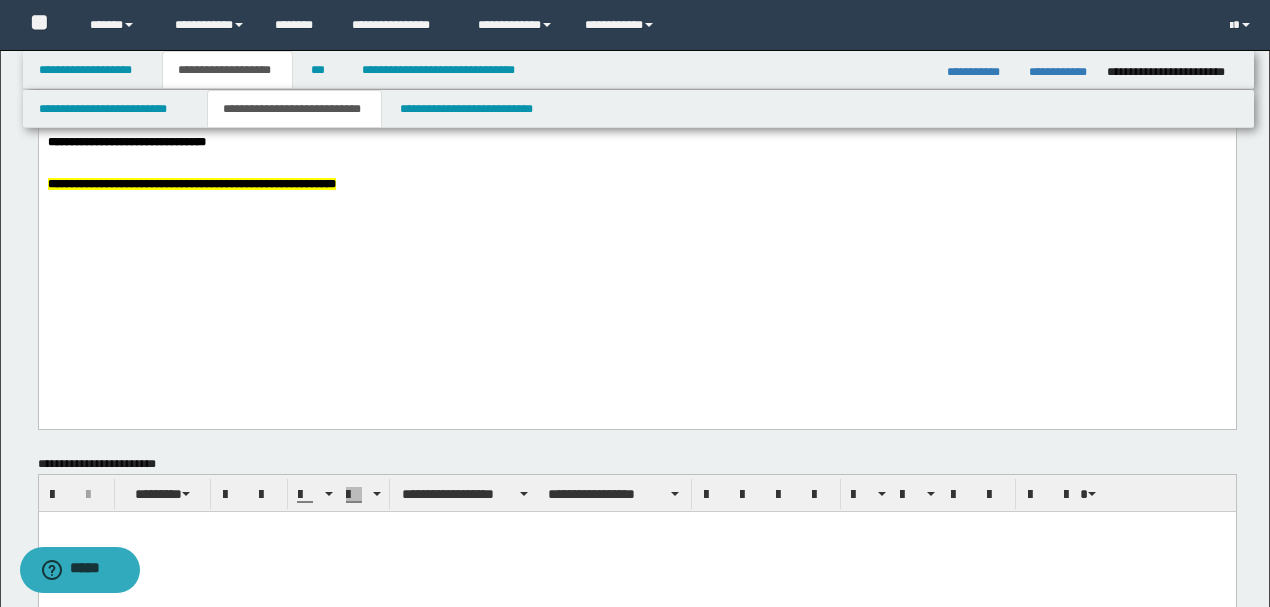 click at bounding box center [636, 170] 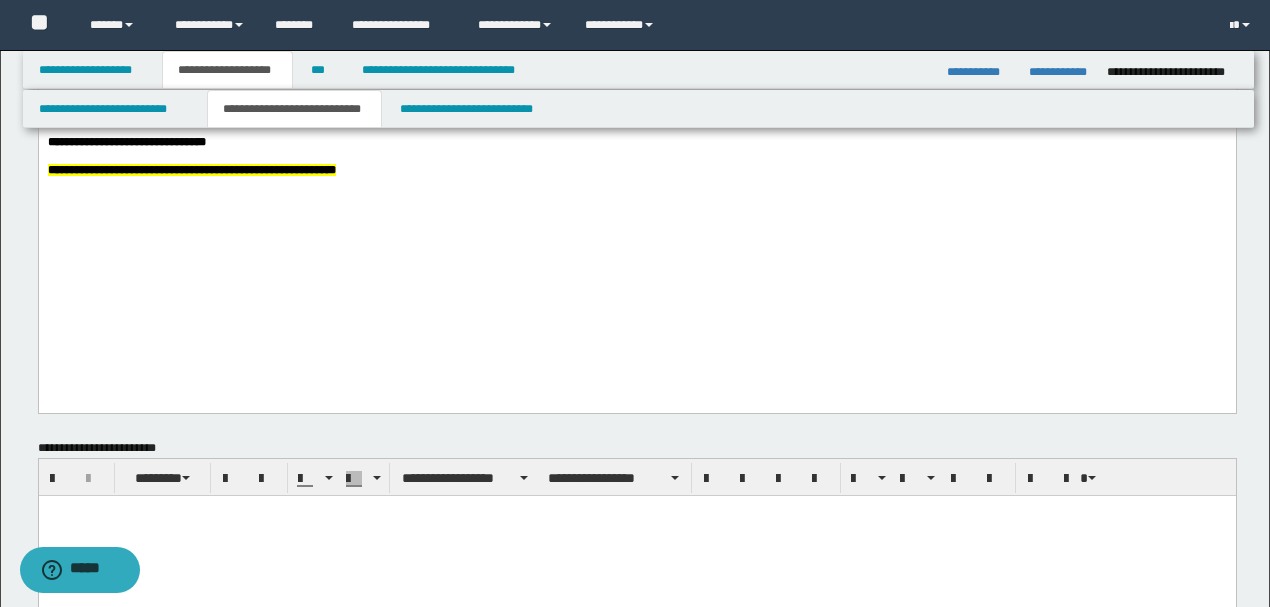 click at bounding box center [636, 114] 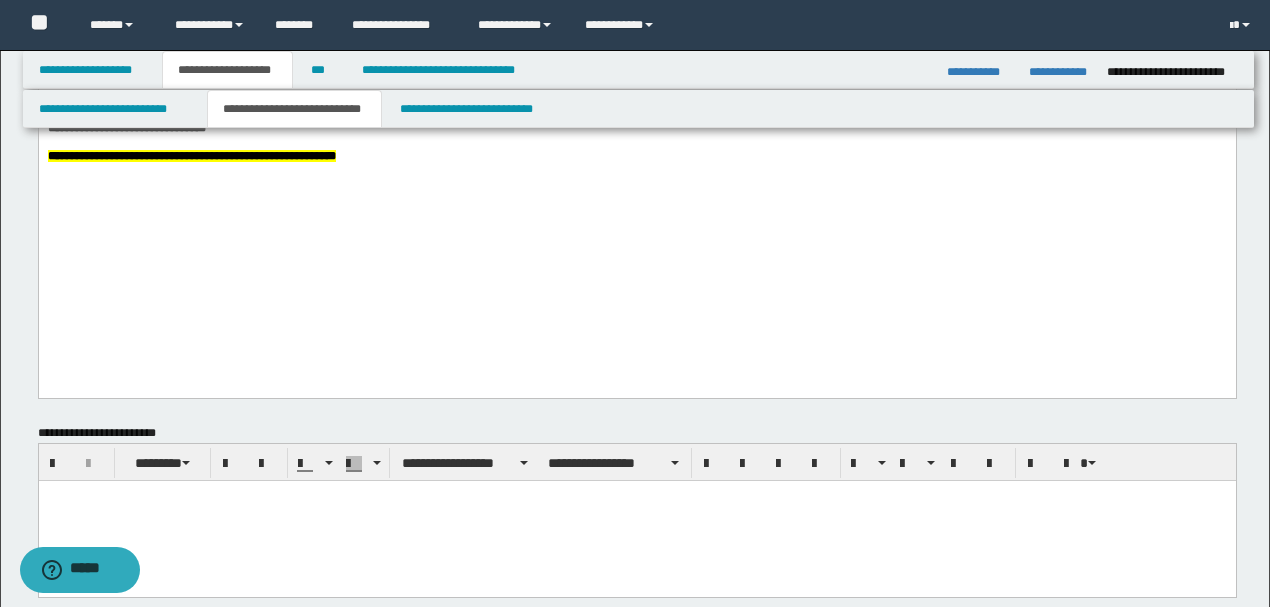 click at bounding box center [636, 142] 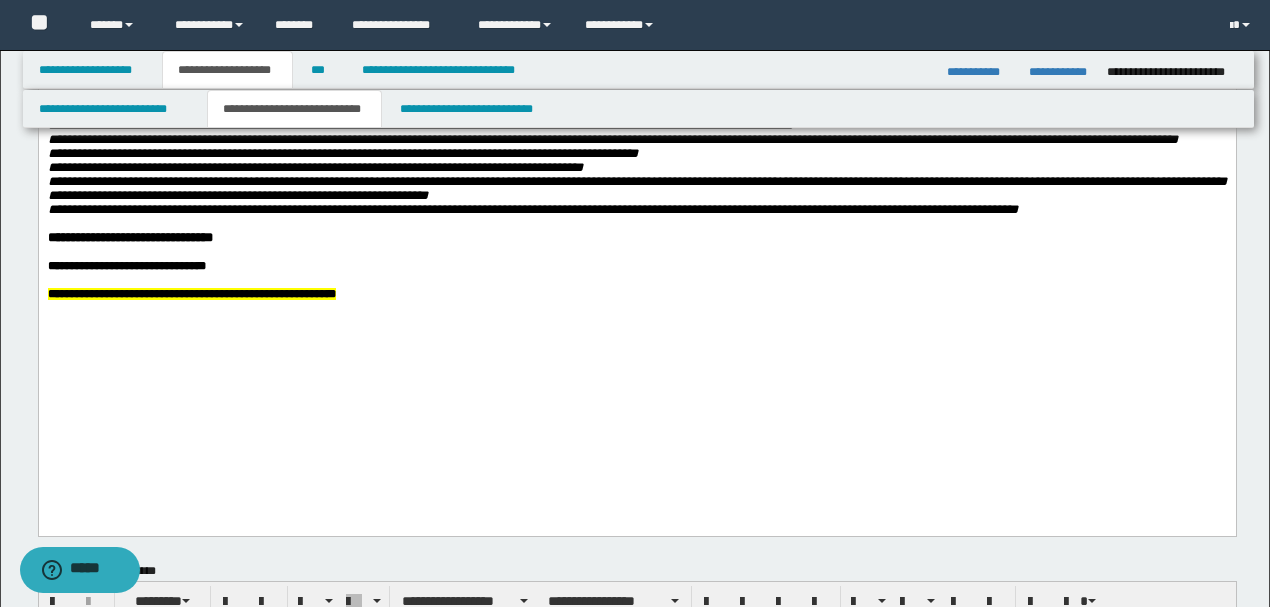 scroll, scrollTop: 620, scrollLeft: 0, axis: vertical 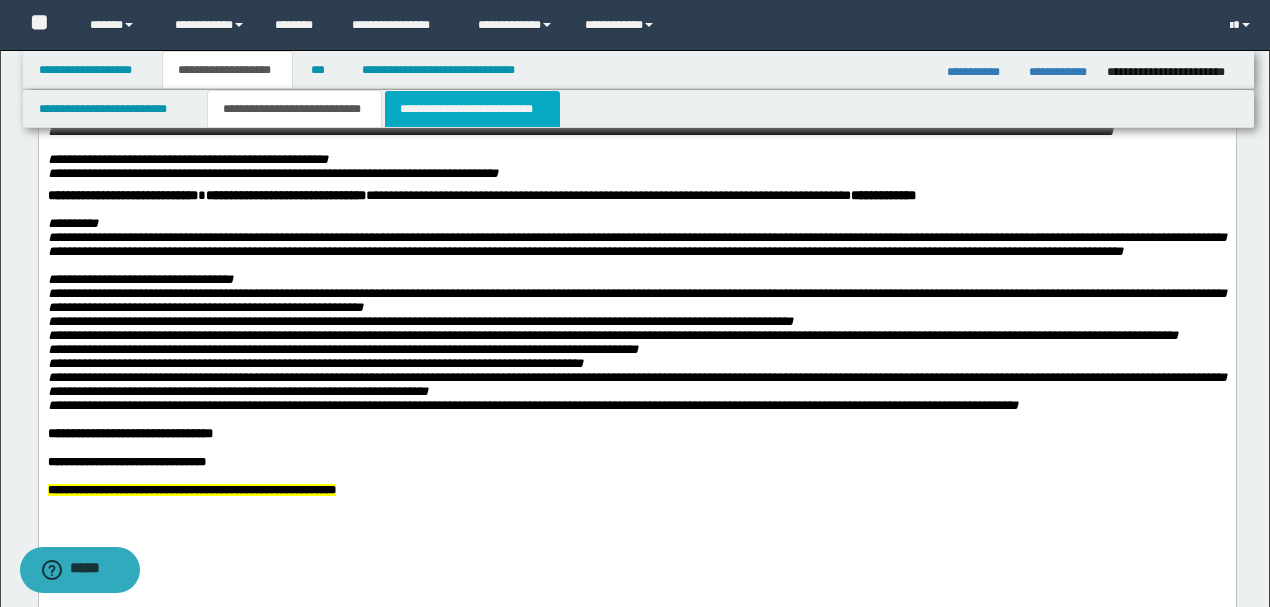 click on "**********" at bounding box center [472, 109] 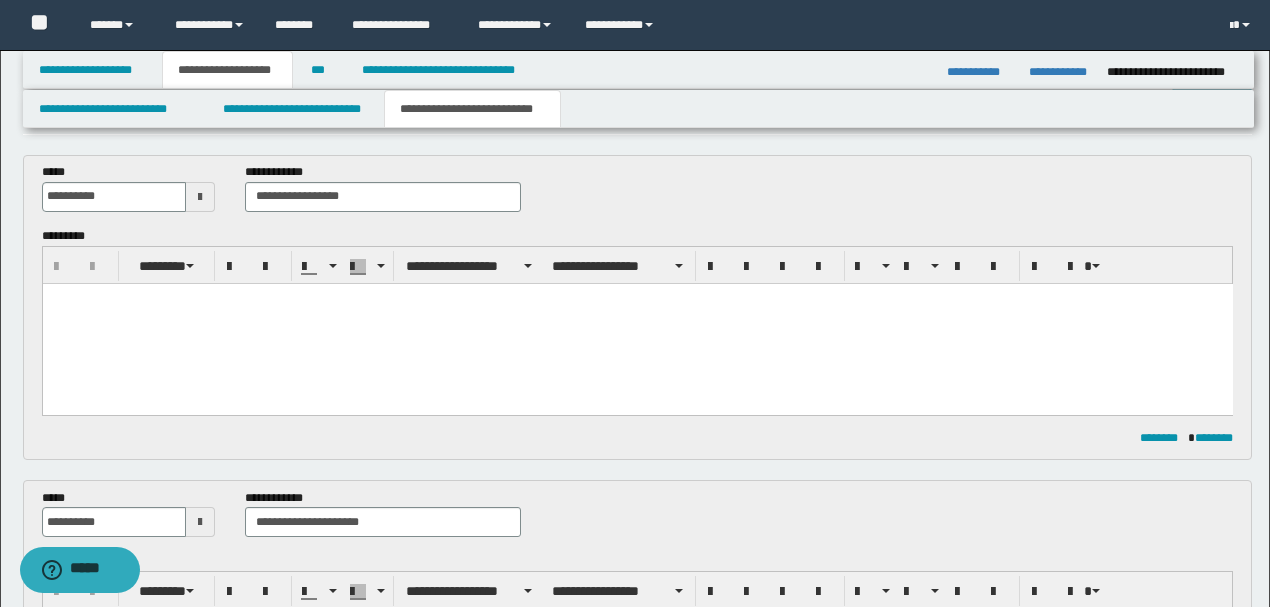 scroll, scrollTop: 0, scrollLeft: 0, axis: both 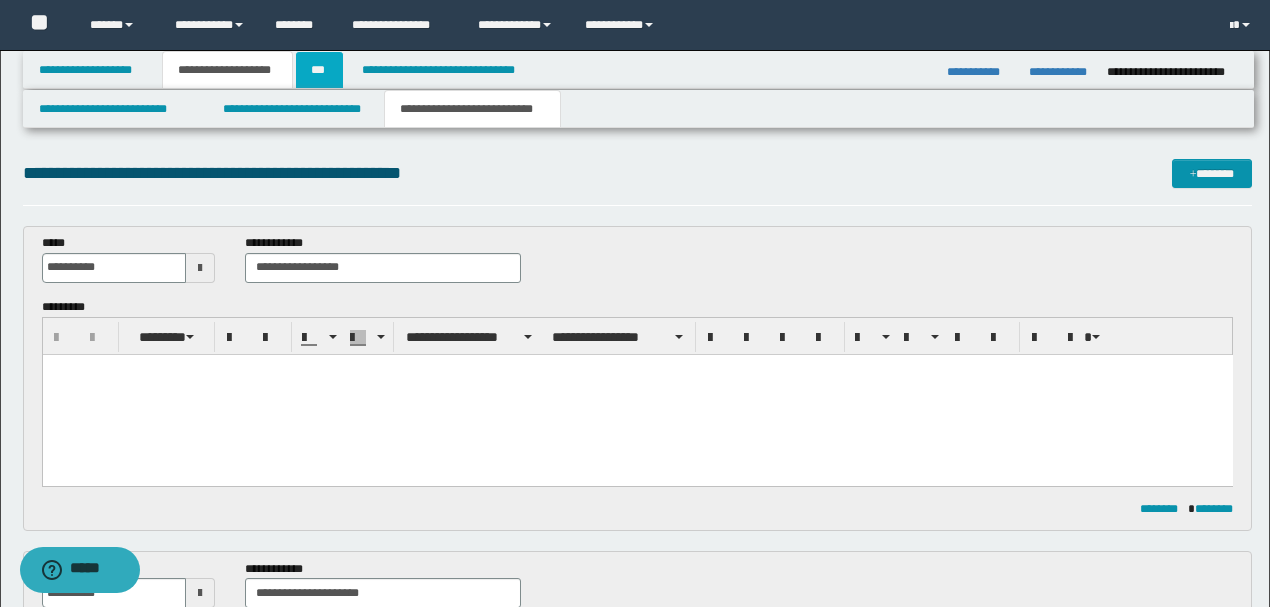 click on "***" at bounding box center (319, 70) 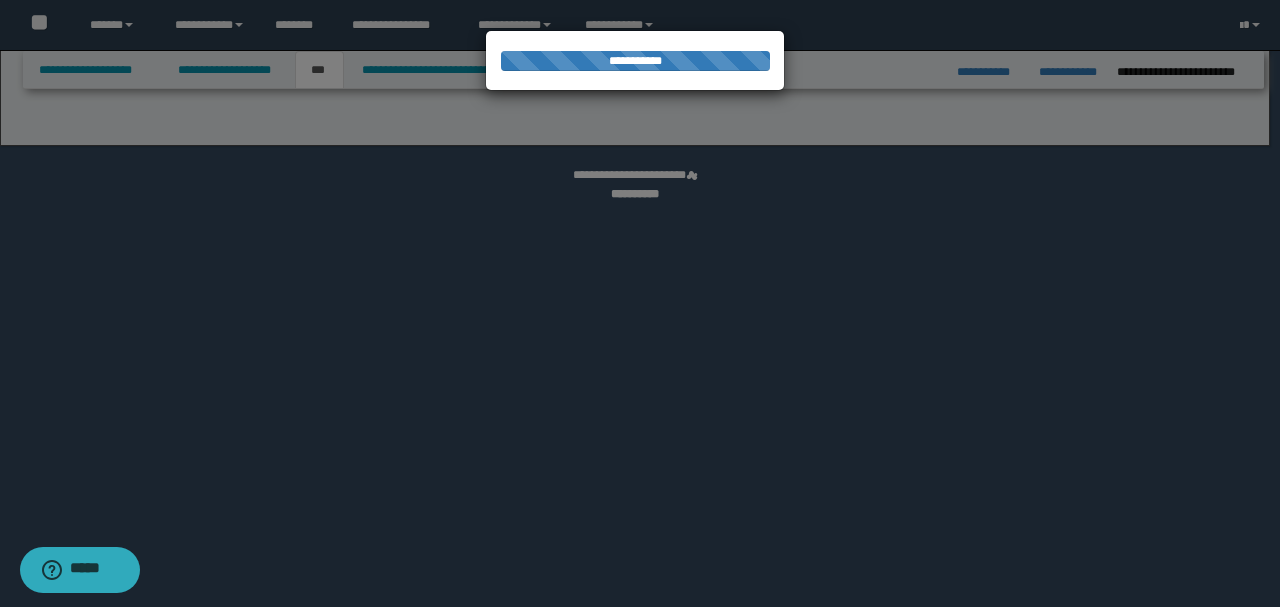 select on "*" 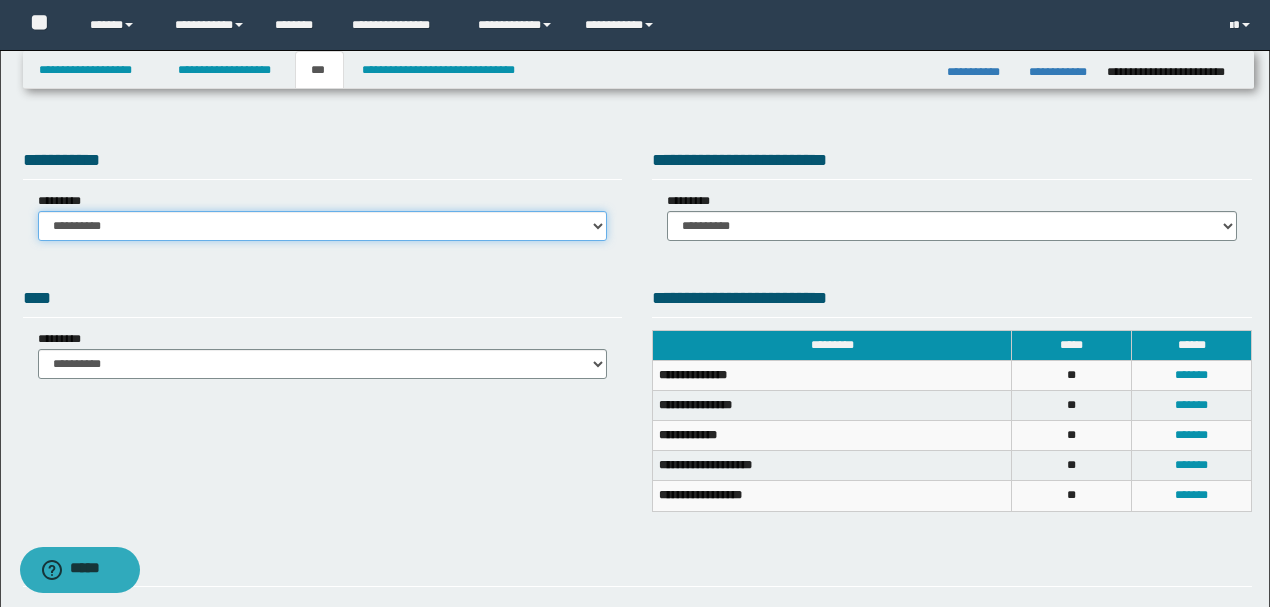 click on "**********" at bounding box center [323, 226] 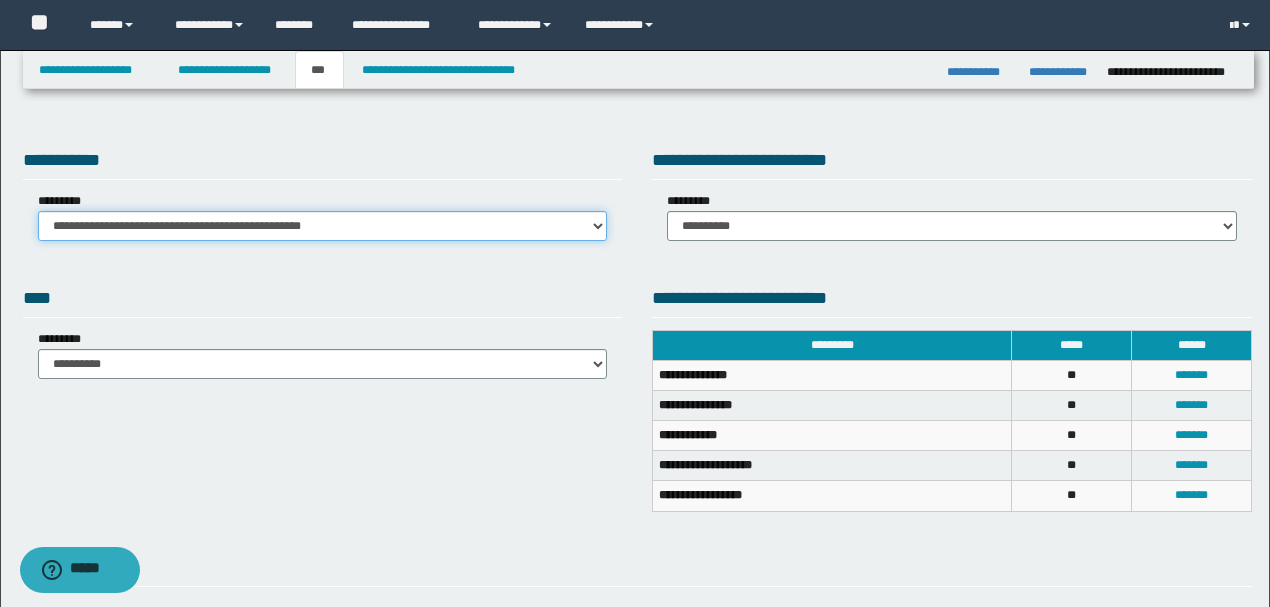 click on "**********" at bounding box center [323, 226] 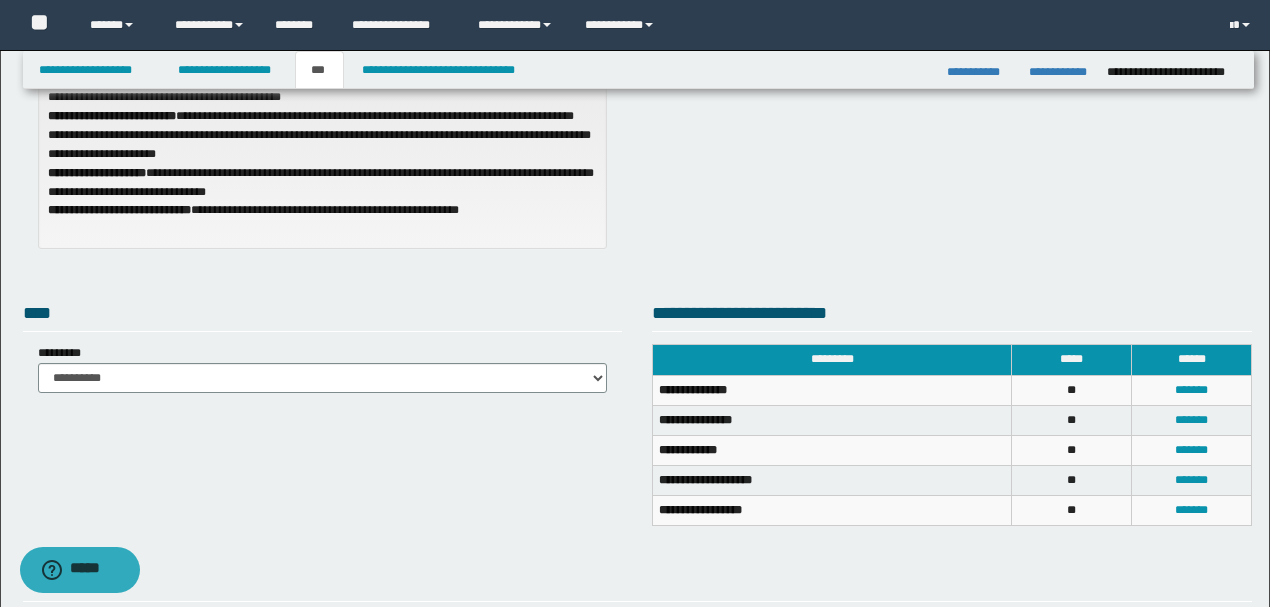scroll, scrollTop: 0, scrollLeft: 0, axis: both 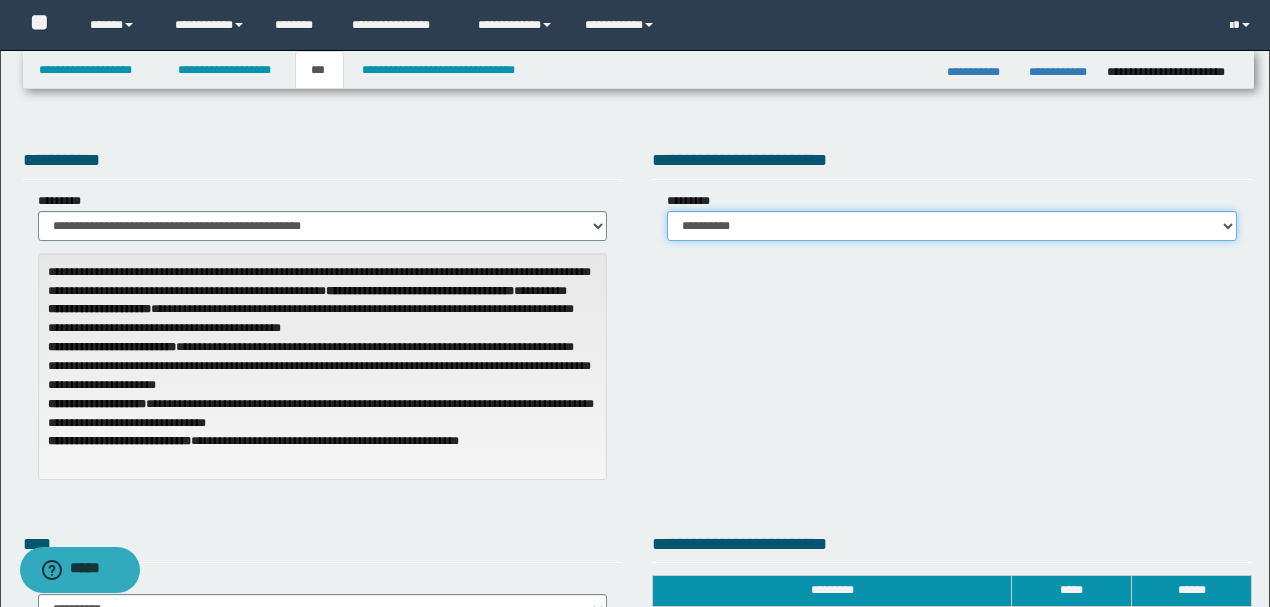 click on "**********" at bounding box center (952, 226) 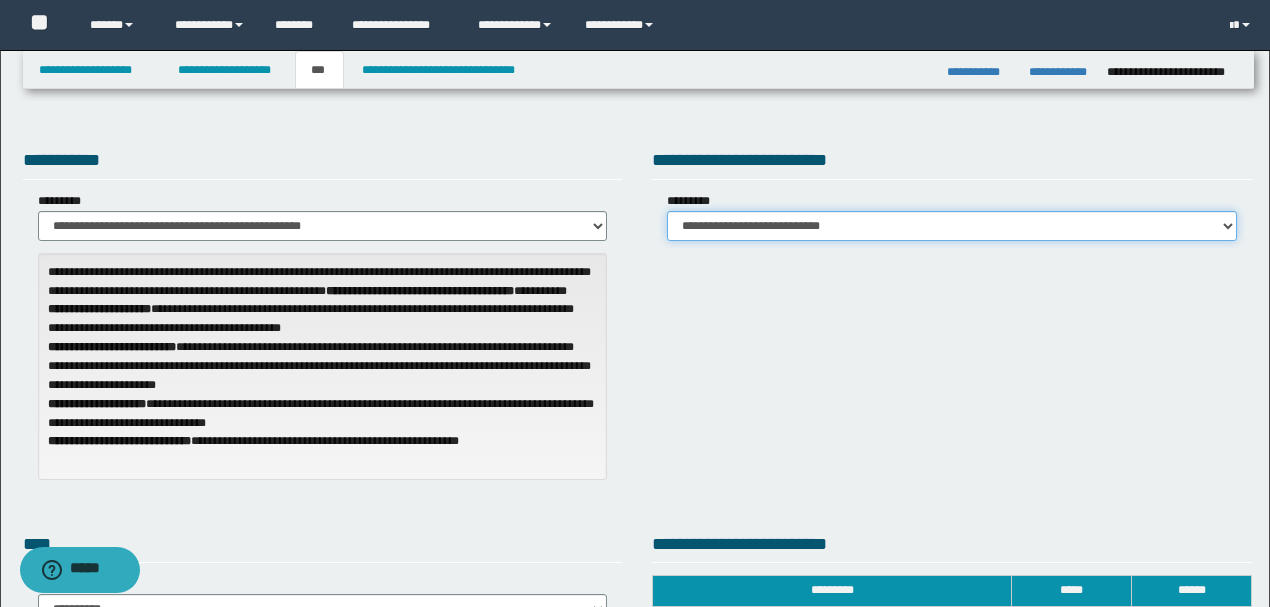 click on "**********" at bounding box center [952, 226] 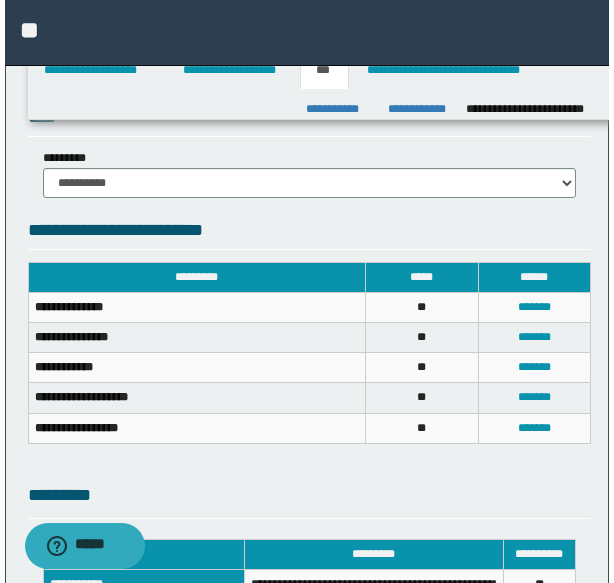 scroll, scrollTop: 733, scrollLeft: 0, axis: vertical 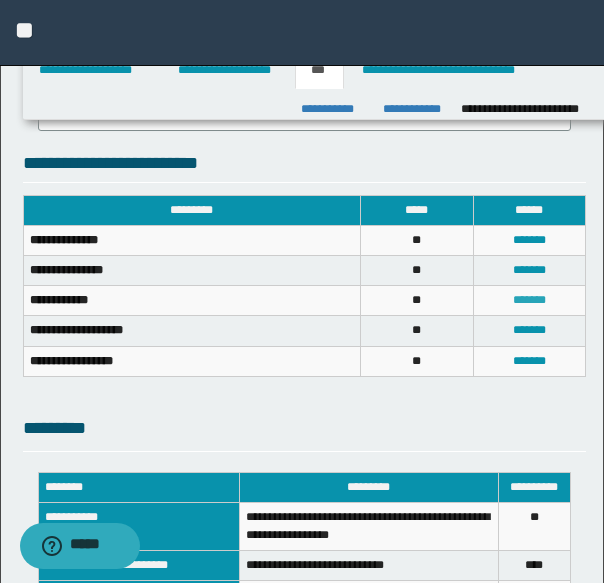 click on "*******" at bounding box center [529, 300] 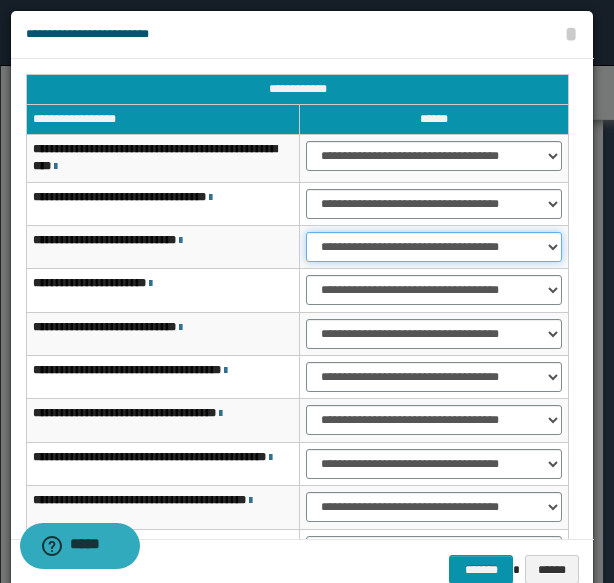 drag, startPoint x: 328, startPoint y: 236, endPoint x: 354, endPoint y: 258, distance: 34.058773 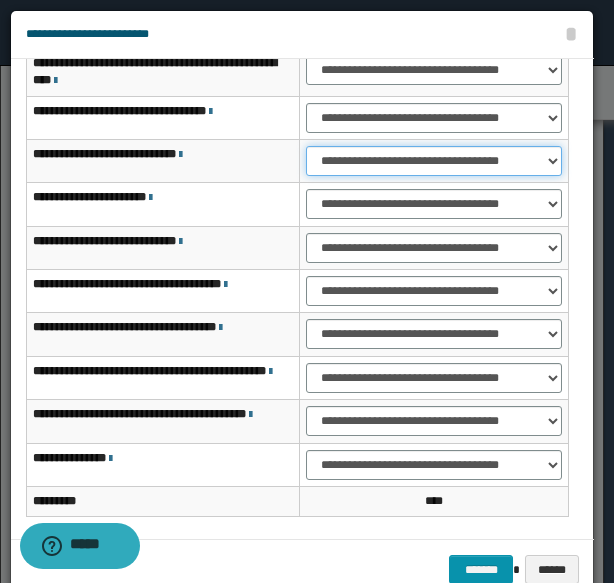 scroll, scrollTop: 133, scrollLeft: 0, axis: vertical 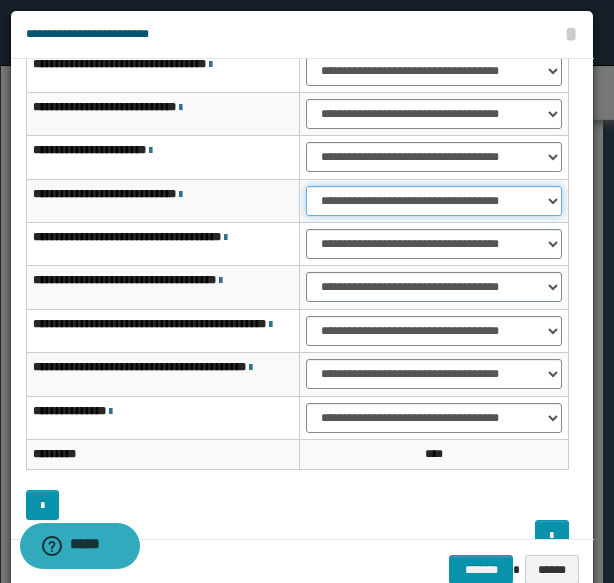click on "**********" at bounding box center (434, 201) 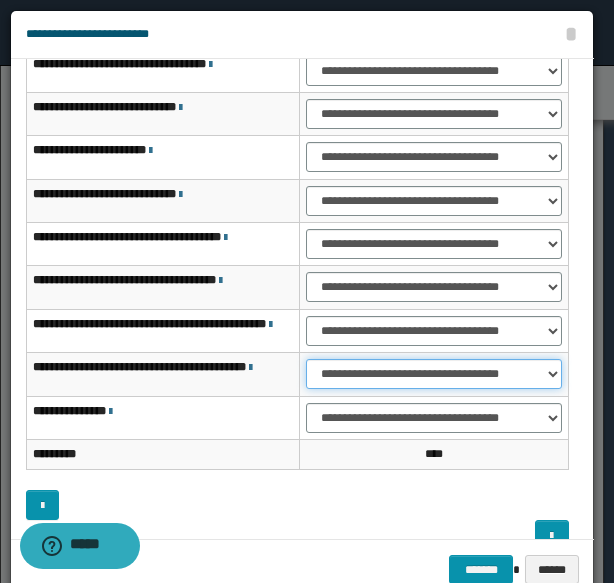 click on "**********" at bounding box center (434, 374) 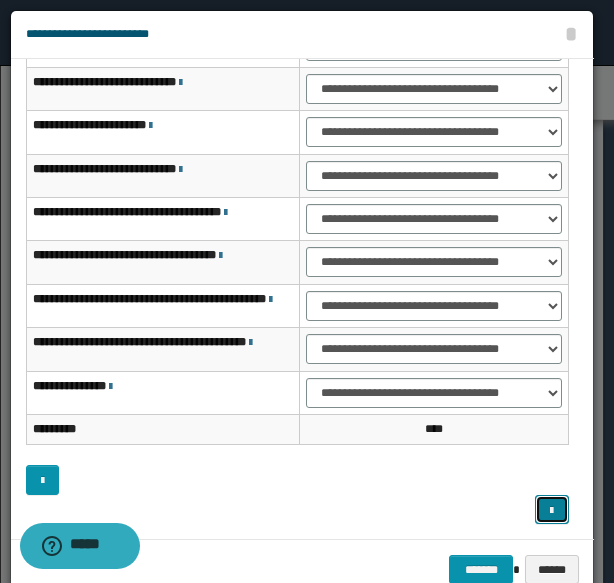click at bounding box center (551, 511) 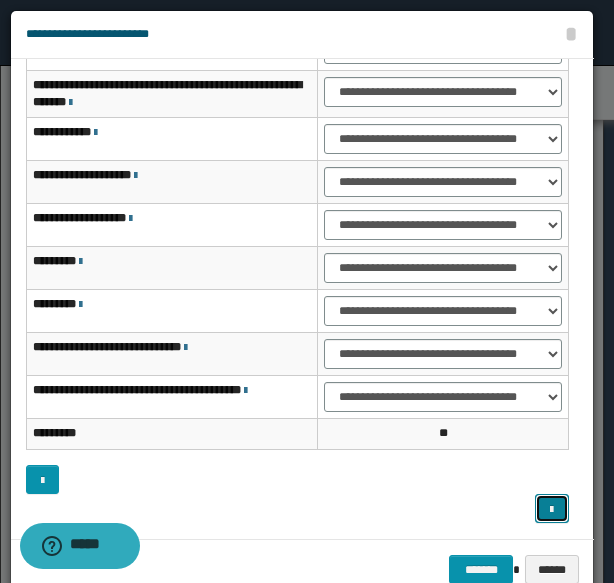 scroll, scrollTop: 0, scrollLeft: 0, axis: both 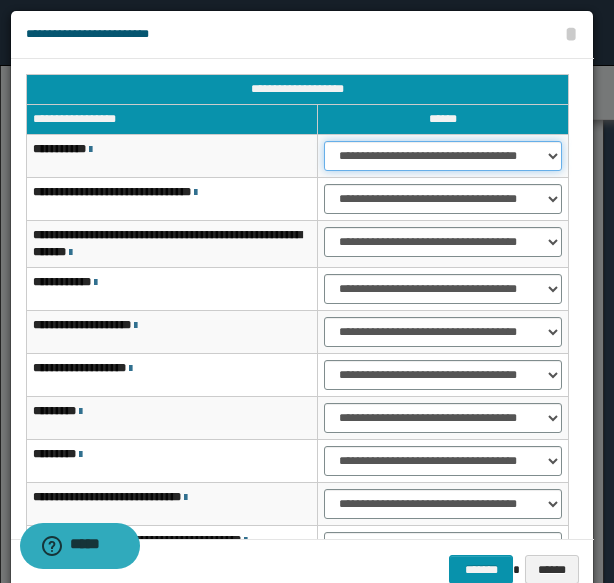 drag, startPoint x: 390, startPoint y: 149, endPoint x: 394, endPoint y: 169, distance: 20.396078 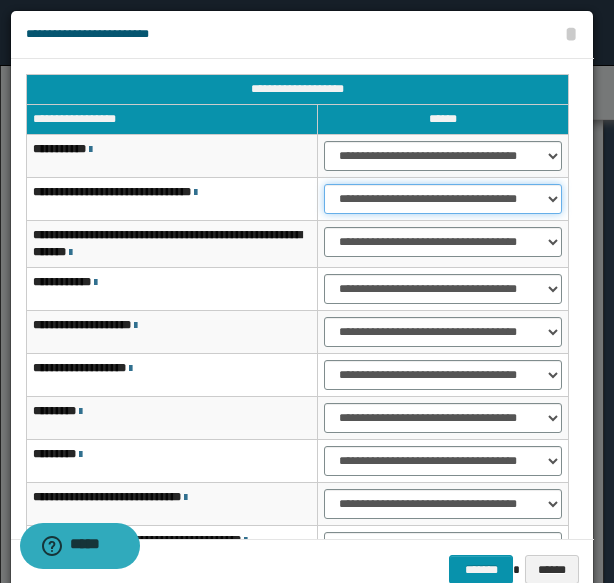 click on "**********" at bounding box center (443, 199) 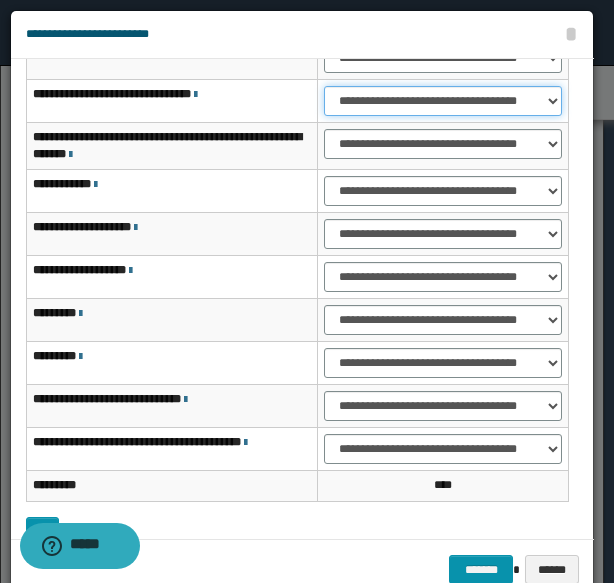 scroll, scrollTop: 133, scrollLeft: 0, axis: vertical 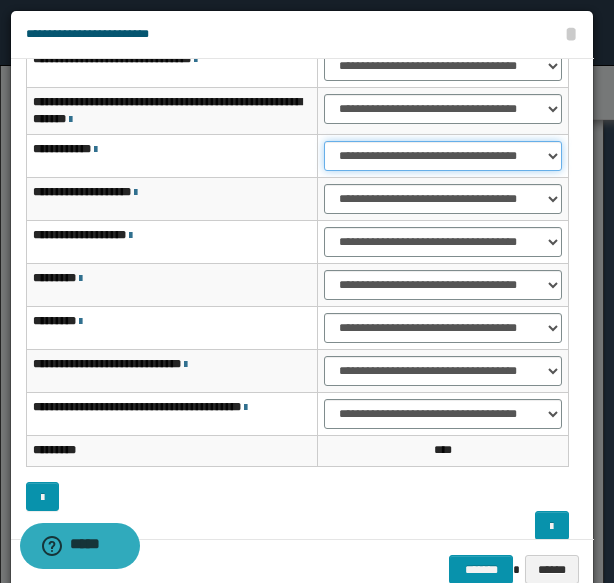 click on "**********" at bounding box center (443, 156) 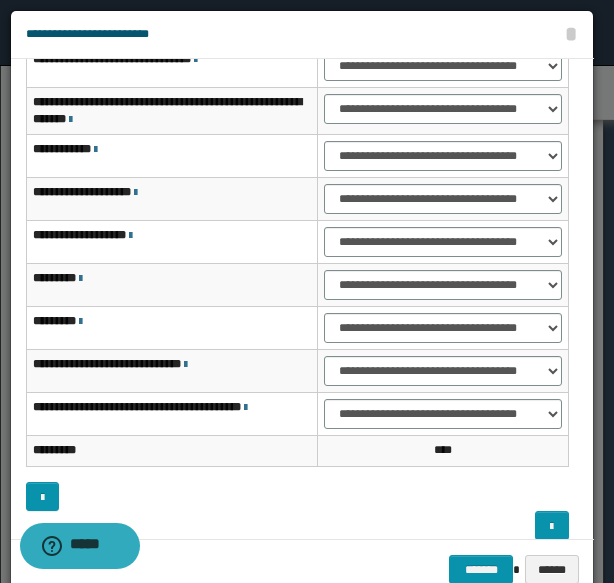 click on "**********" at bounding box center (443, 199) 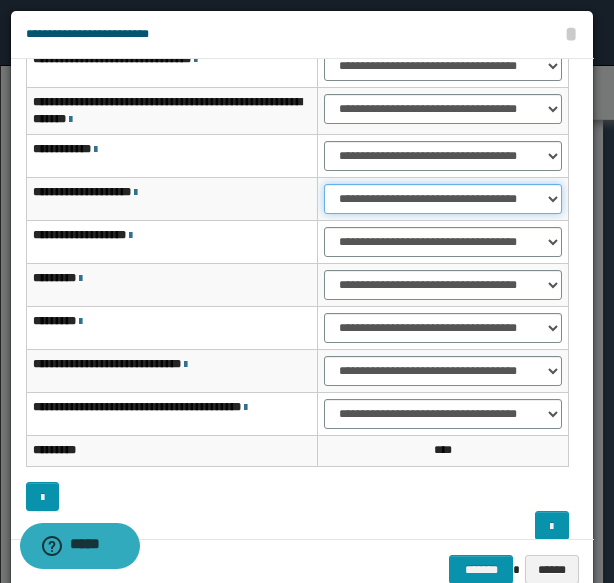 click on "**********" at bounding box center [443, 199] 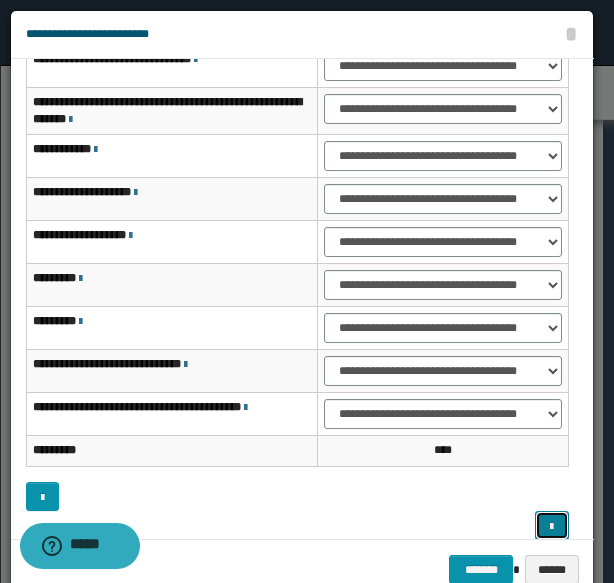 click at bounding box center (551, 525) 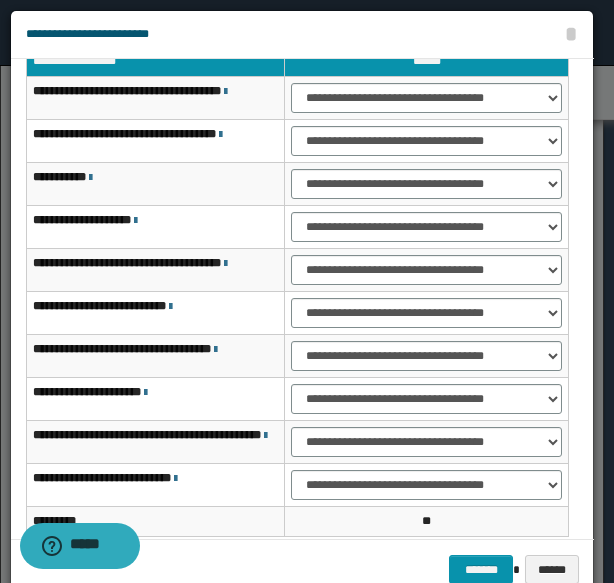 scroll, scrollTop: 0, scrollLeft: 0, axis: both 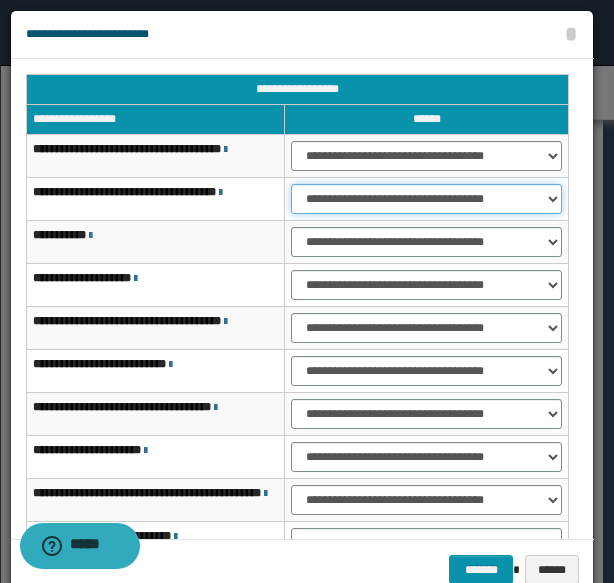 click on "**********" at bounding box center [426, 199] 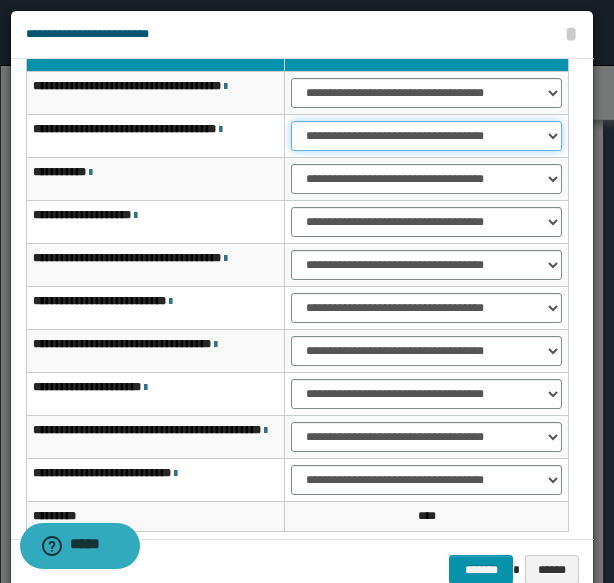 scroll, scrollTop: 121, scrollLeft: 0, axis: vertical 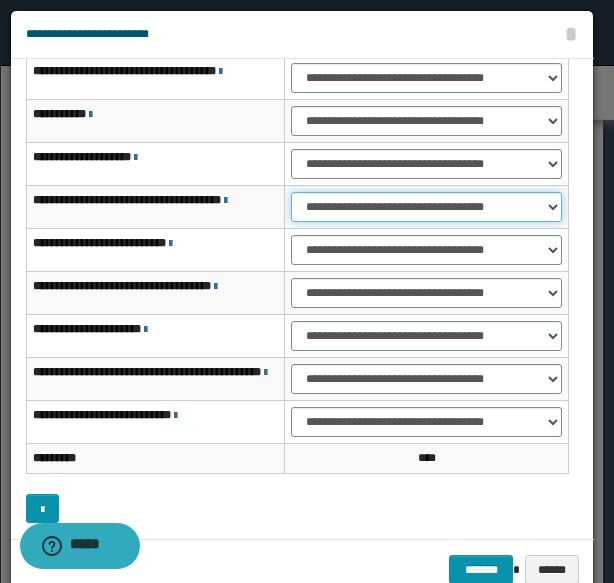 click on "**********" at bounding box center [426, 207] 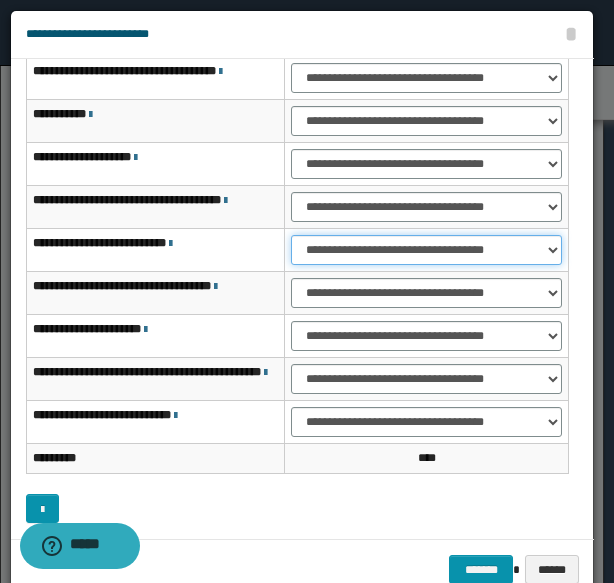 click on "**********" at bounding box center (426, 250) 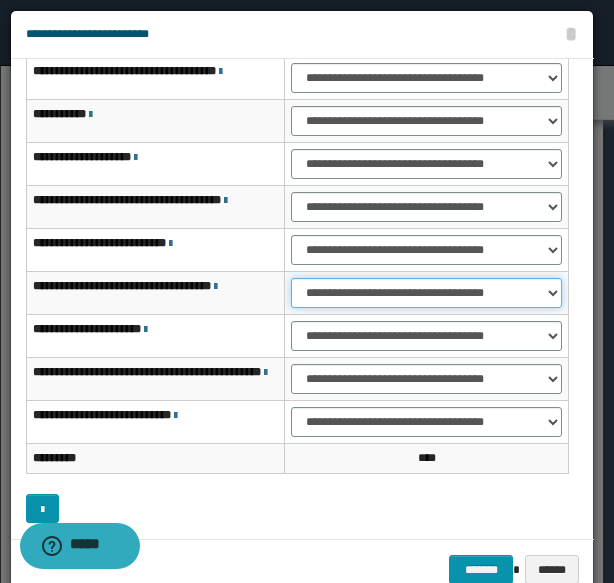 click on "**********" at bounding box center (426, 293) 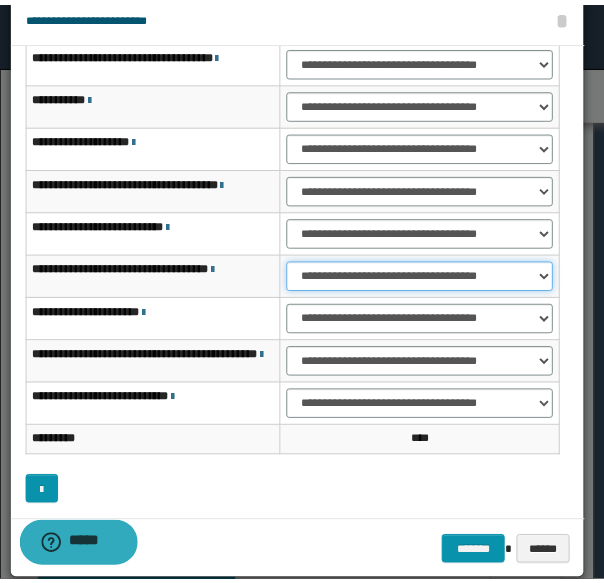 scroll, scrollTop: 26, scrollLeft: 0, axis: vertical 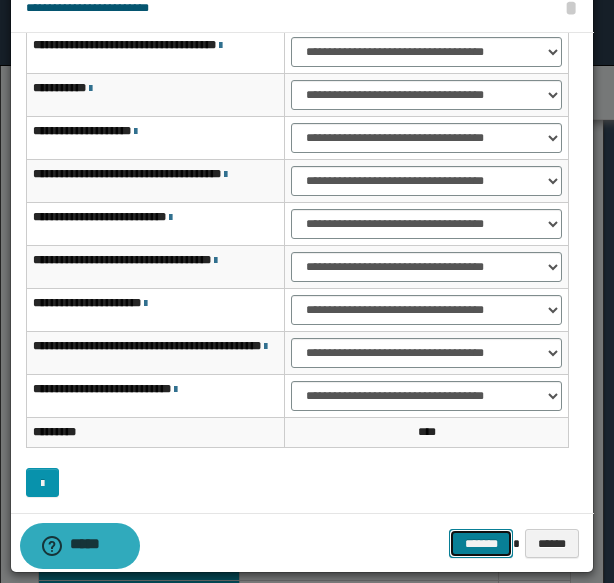 click on "*******" at bounding box center [481, 543] 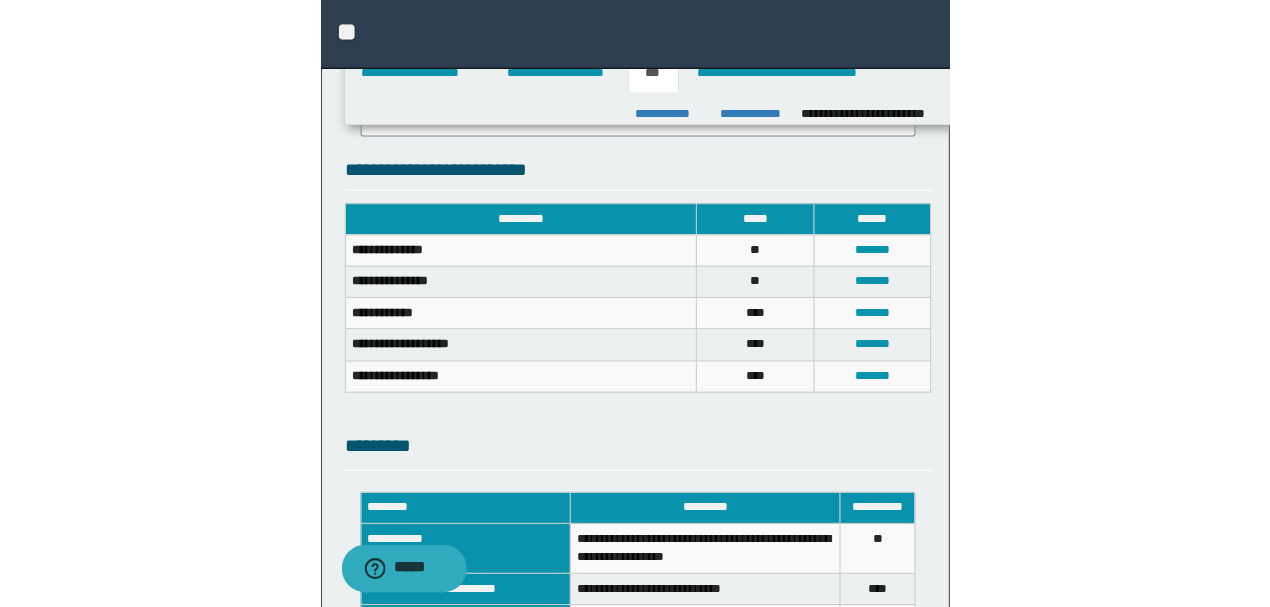 scroll, scrollTop: 672, scrollLeft: 0, axis: vertical 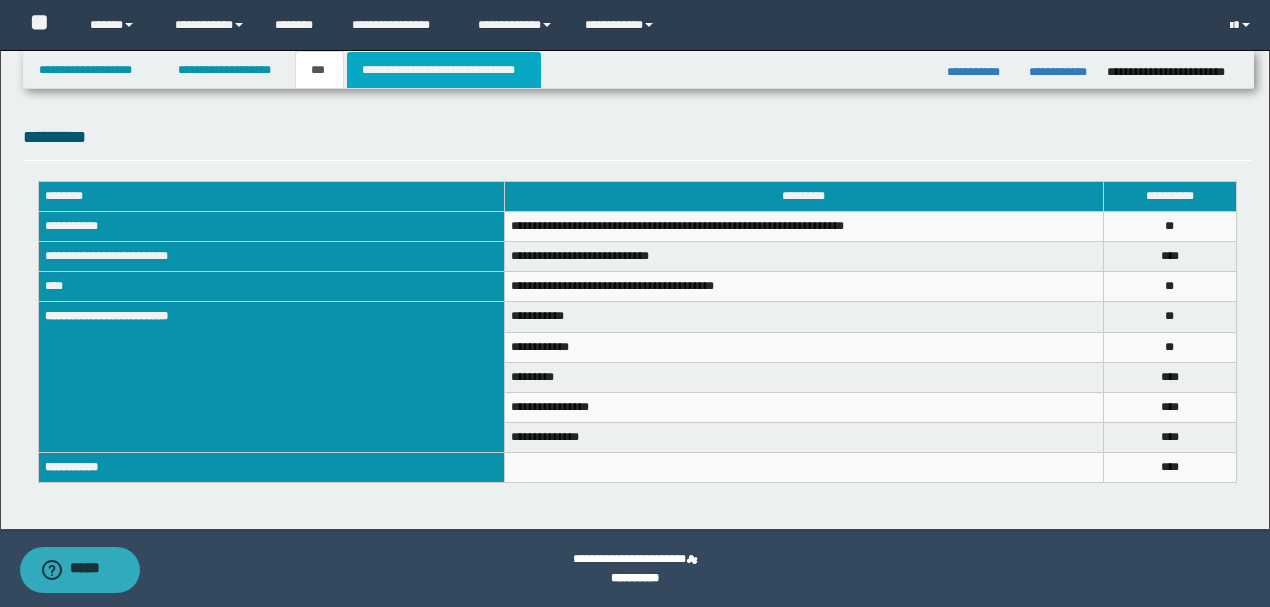 click on "**********" at bounding box center [444, 70] 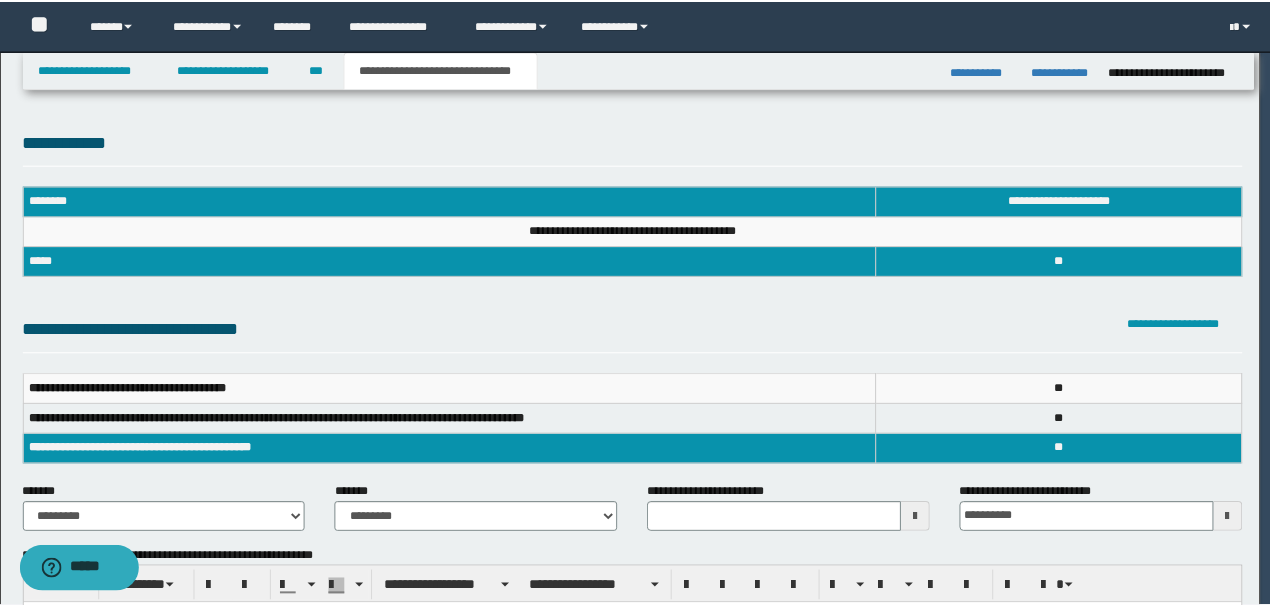 scroll, scrollTop: 0, scrollLeft: 0, axis: both 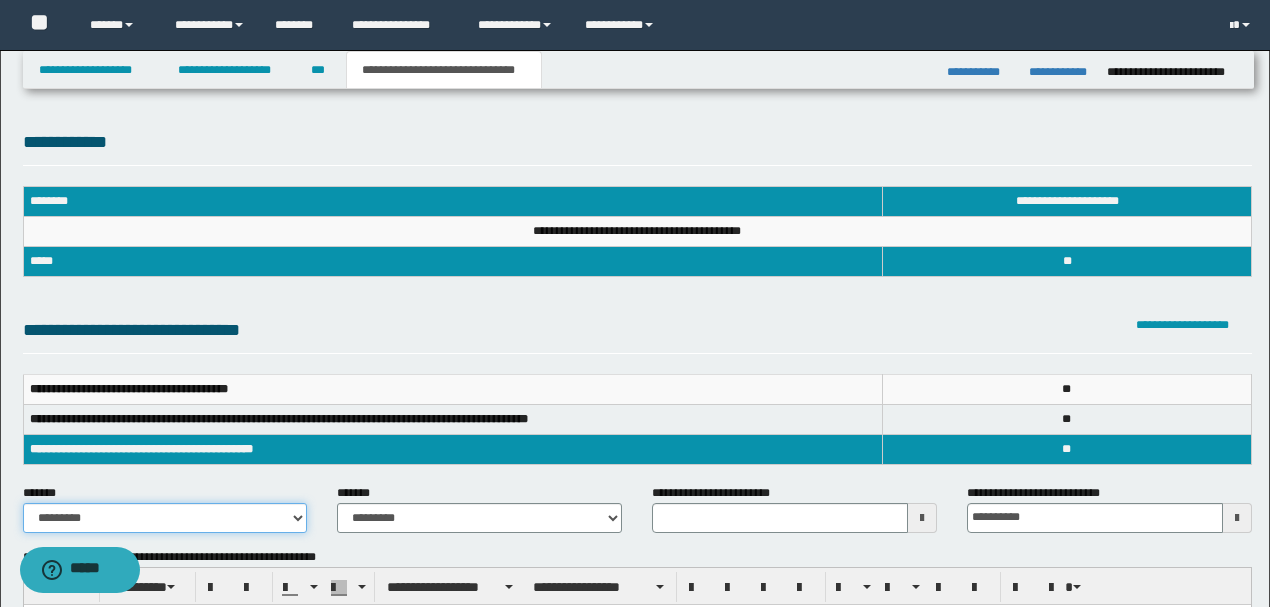 drag, startPoint x: 208, startPoint y: 508, endPoint x: 280, endPoint y: 505, distance: 72.06247 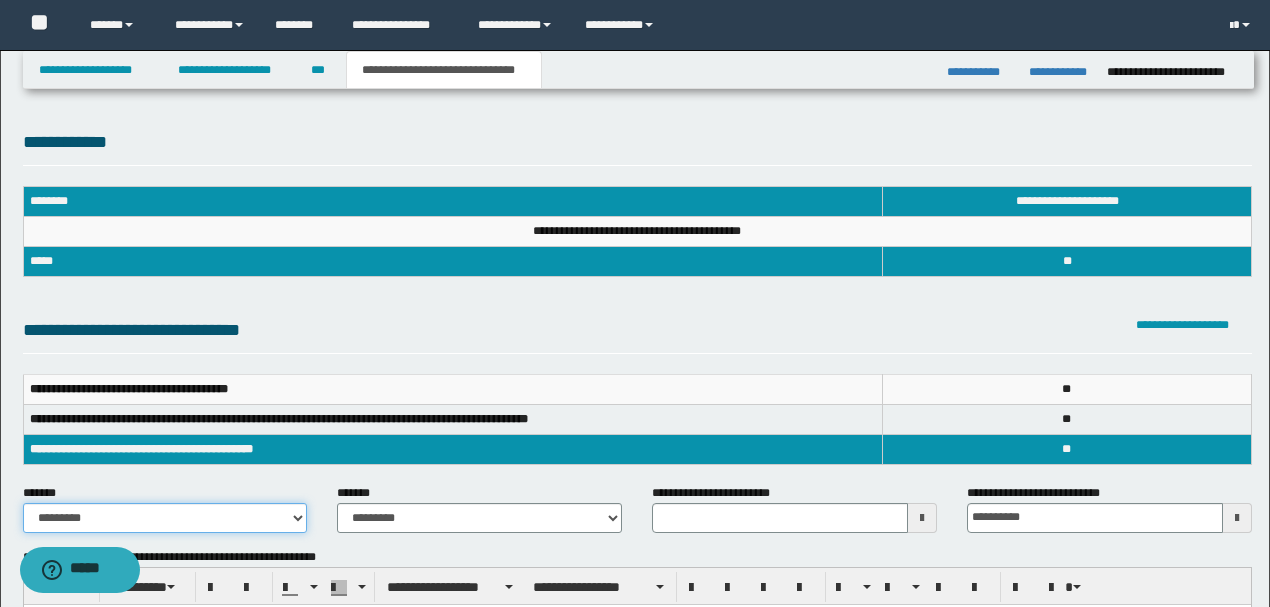 select on "*" 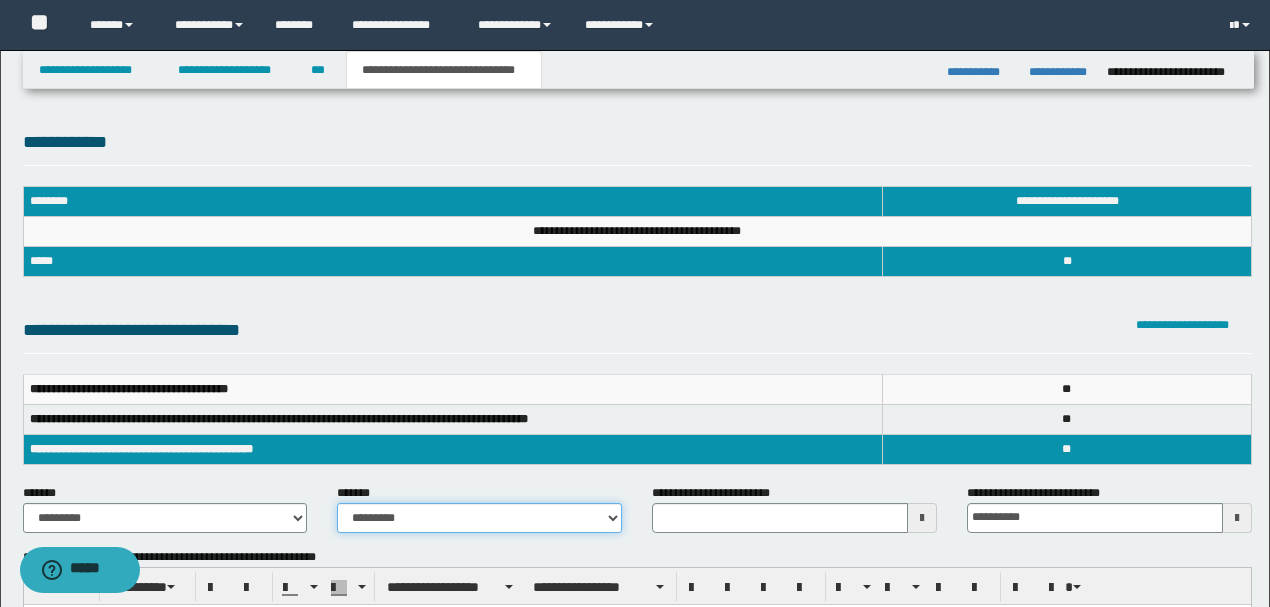 click on "**********" at bounding box center [479, 518] 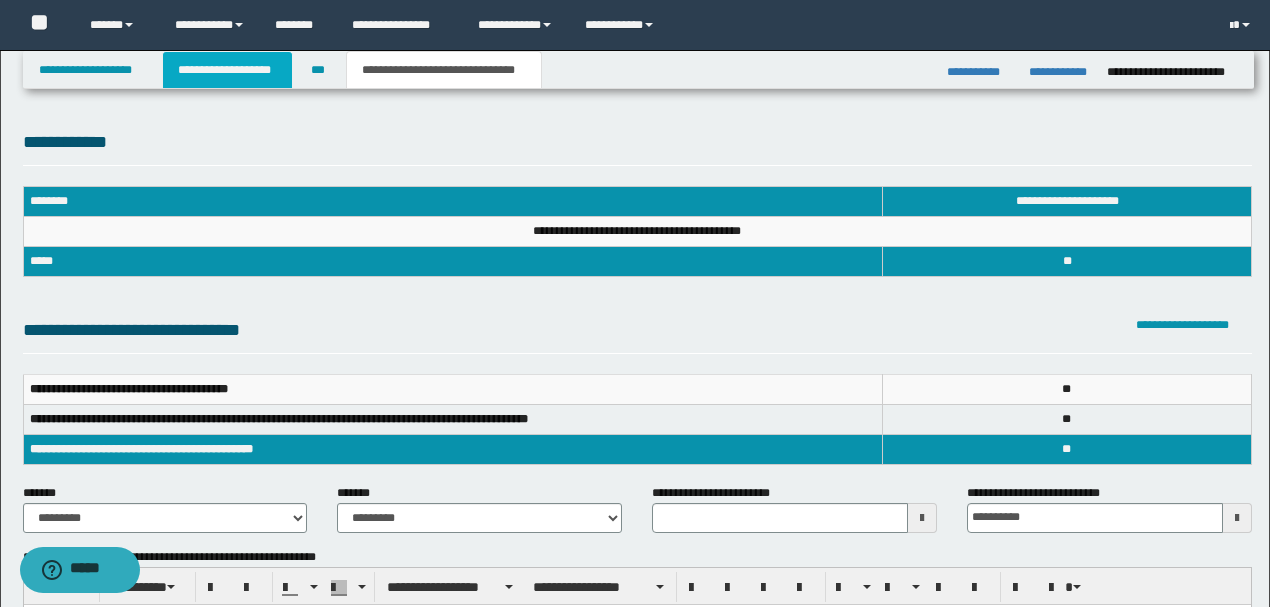 click on "**********" at bounding box center [227, 70] 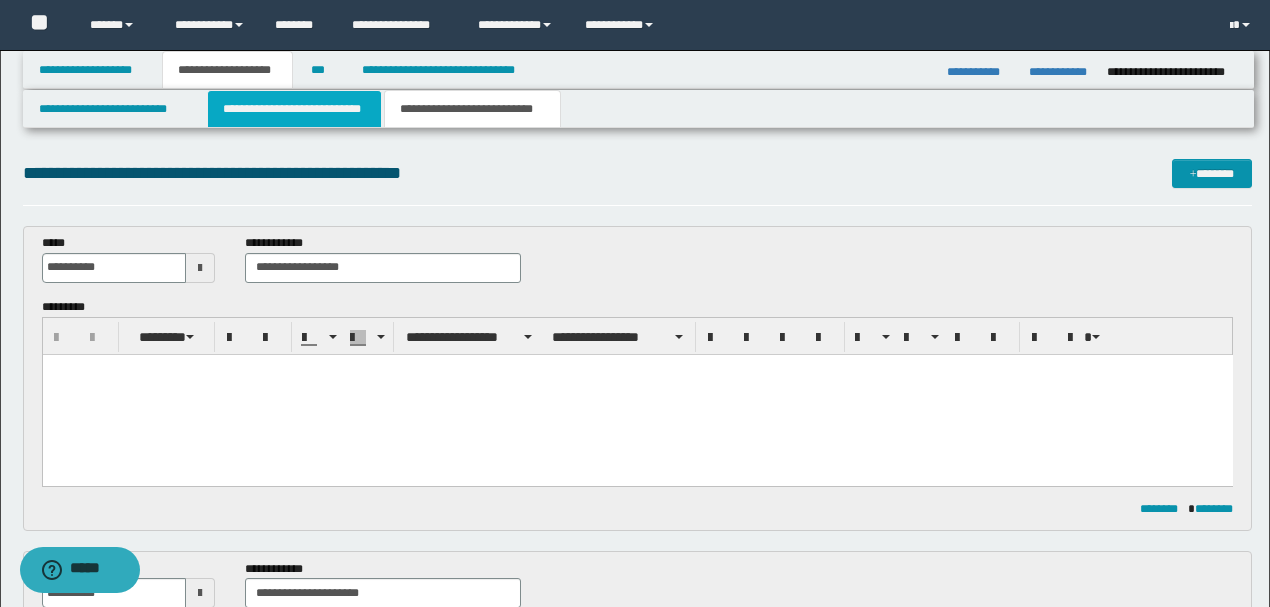 click on "**********" at bounding box center (294, 109) 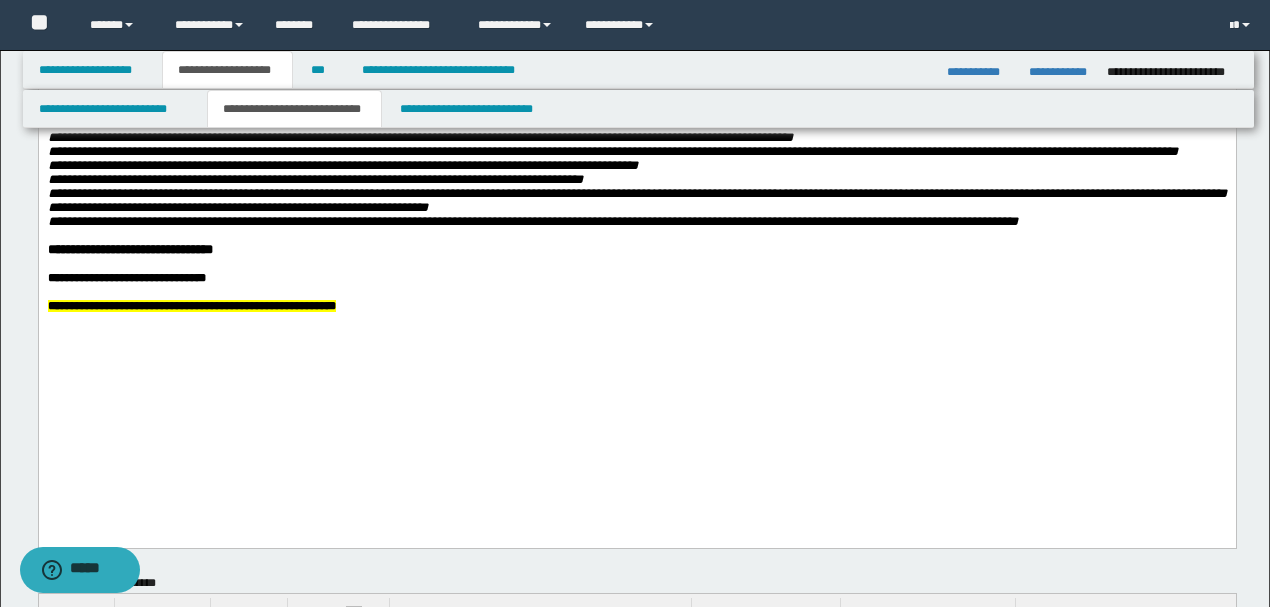 scroll, scrollTop: 800, scrollLeft: 0, axis: vertical 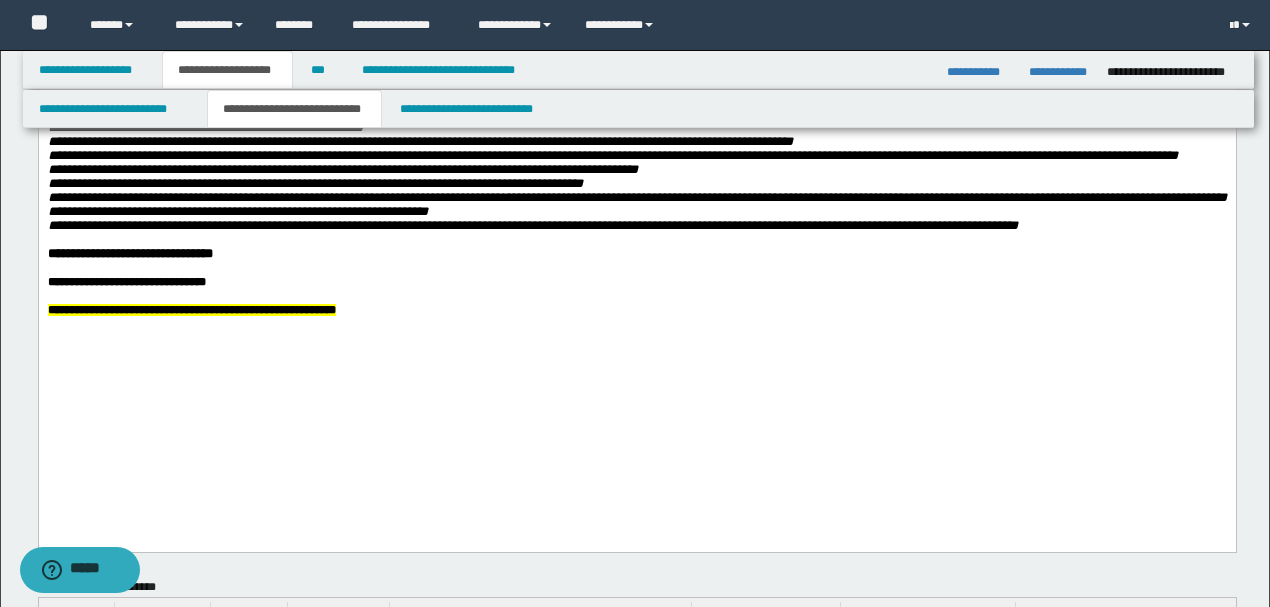 click at bounding box center (648, 240) 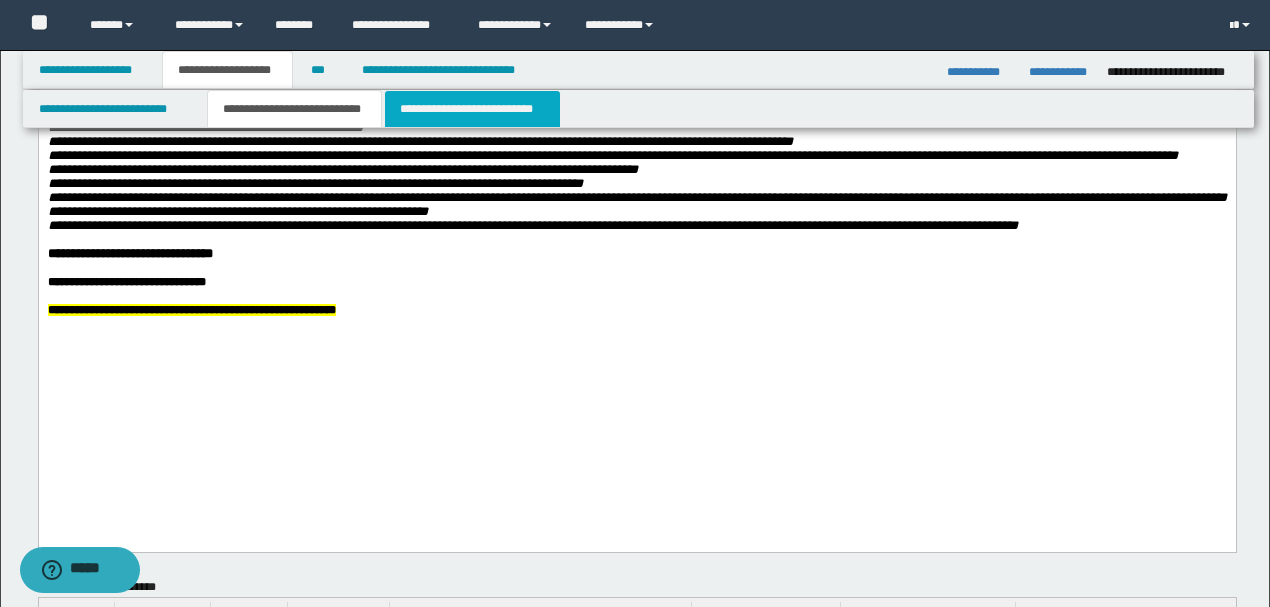 click on "**********" at bounding box center [472, 109] 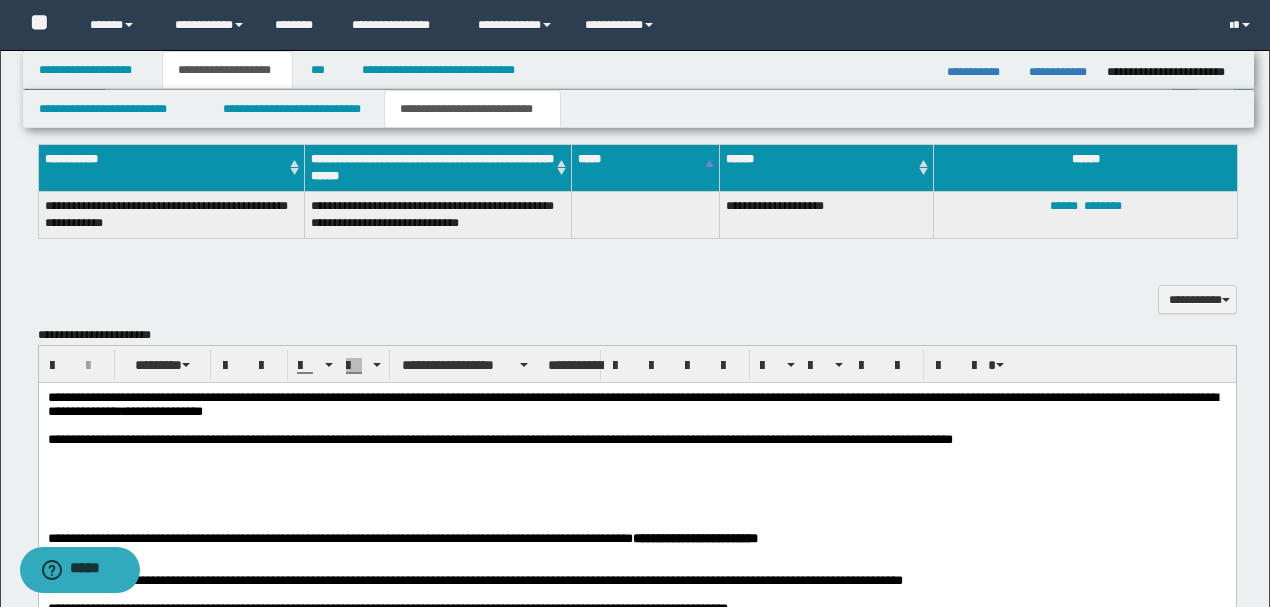 click at bounding box center [636, 469] 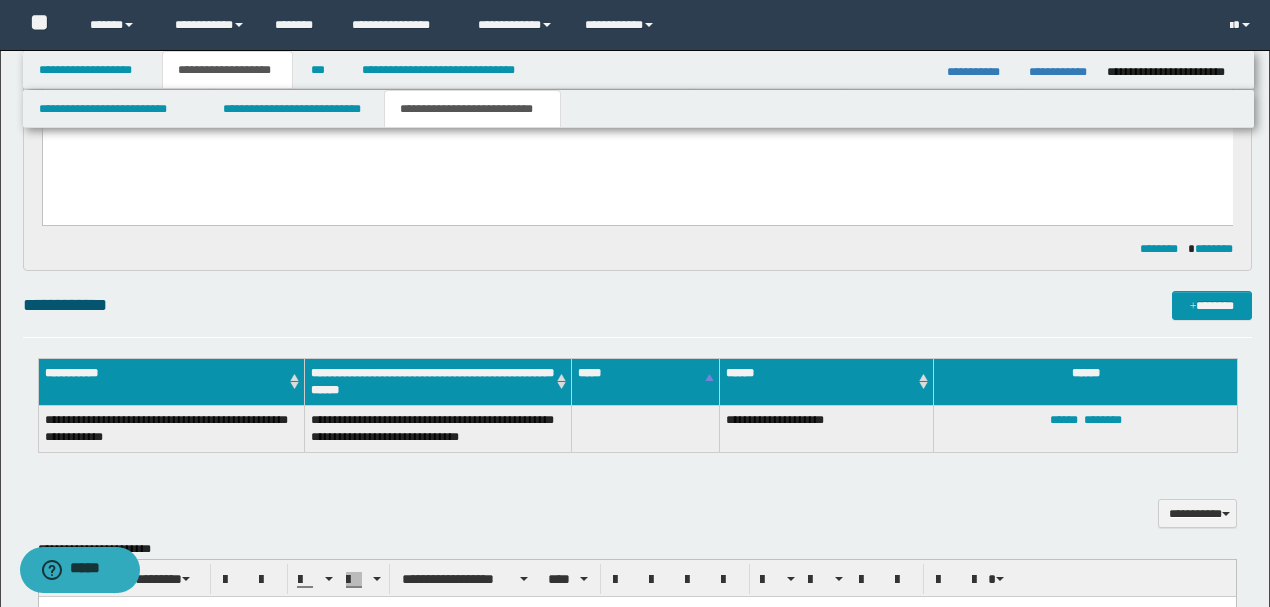 scroll, scrollTop: 218, scrollLeft: 0, axis: vertical 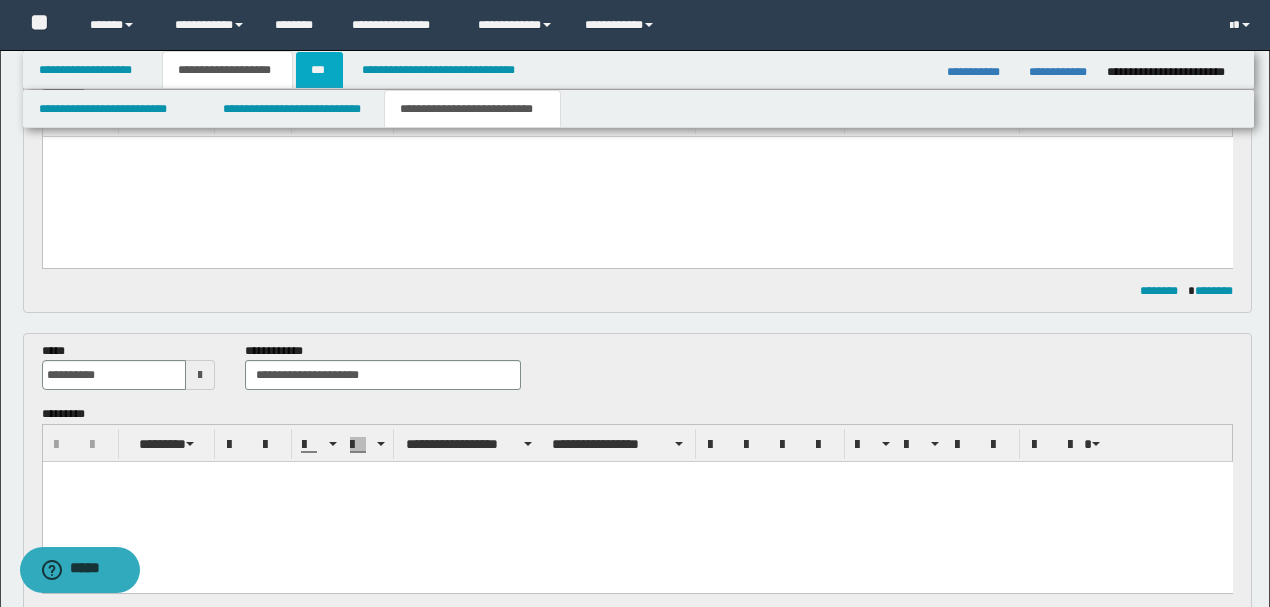 click on "***" at bounding box center (319, 70) 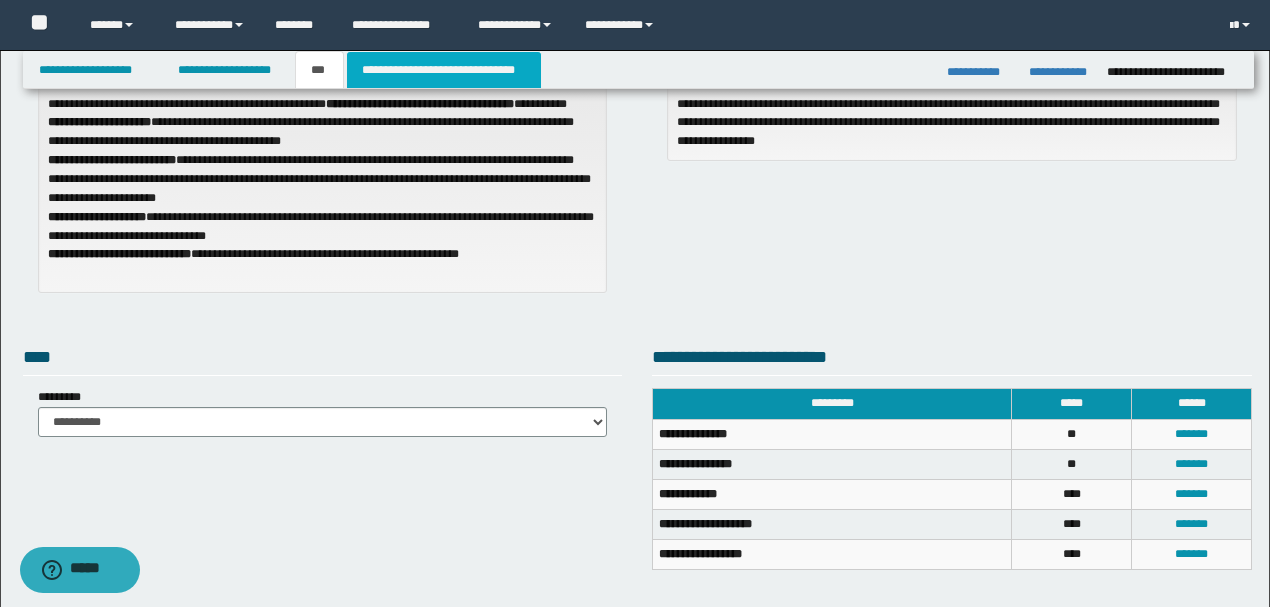 click on "**********" at bounding box center (444, 70) 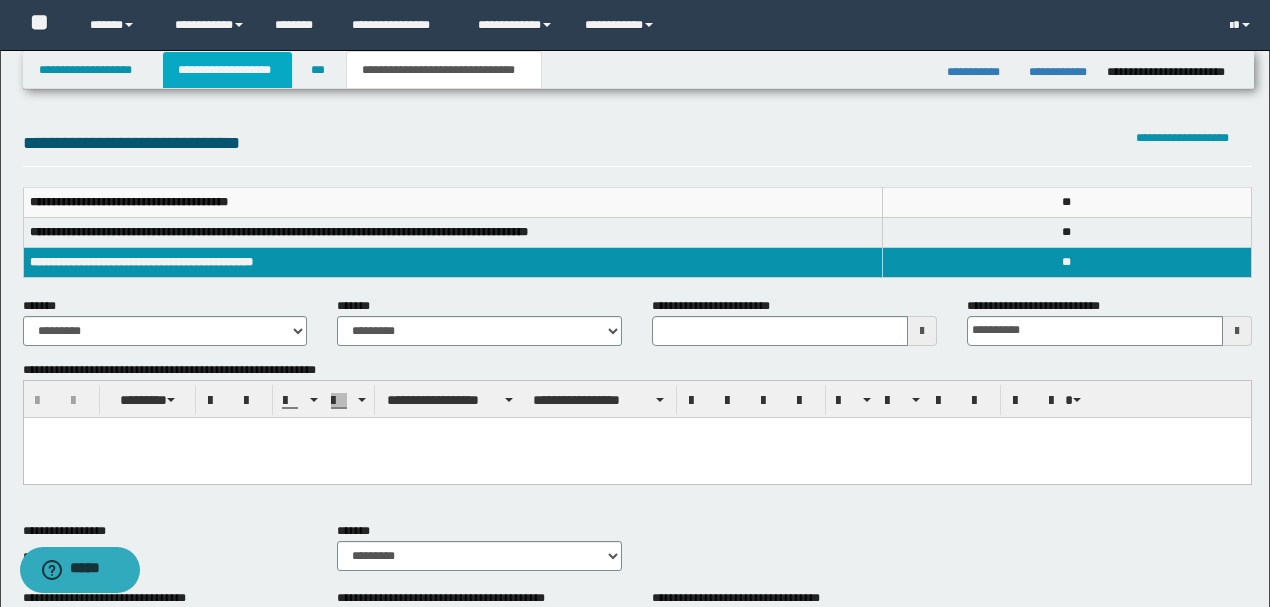 click on "**********" at bounding box center (227, 70) 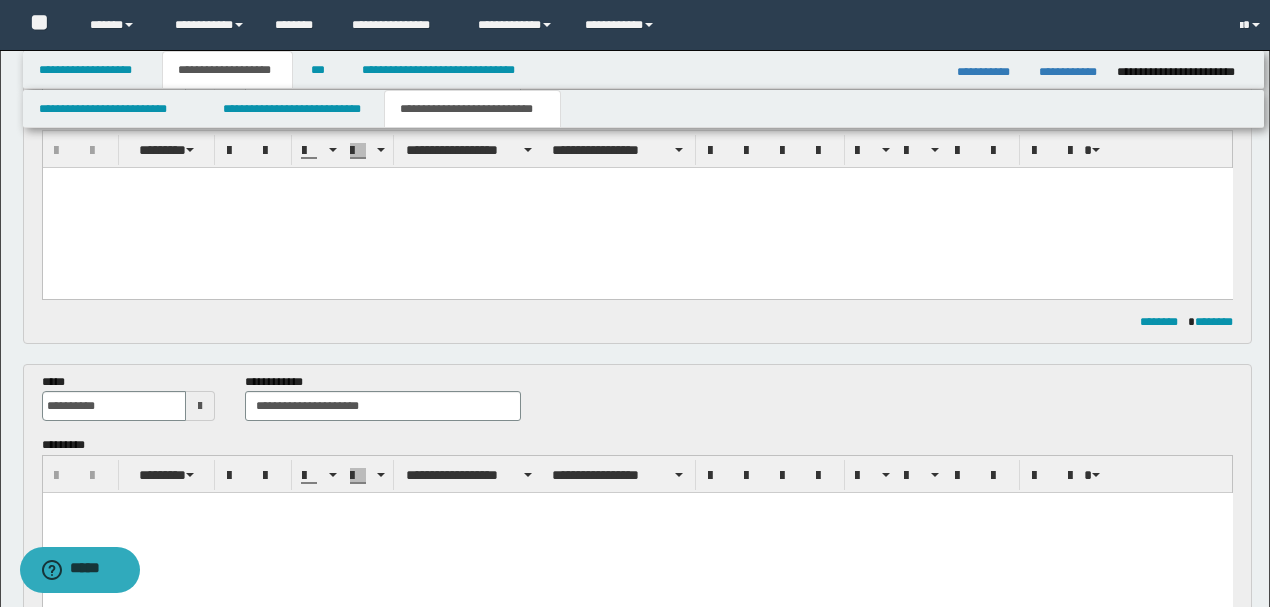 scroll, scrollTop: 218, scrollLeft: 0, axis: vertical 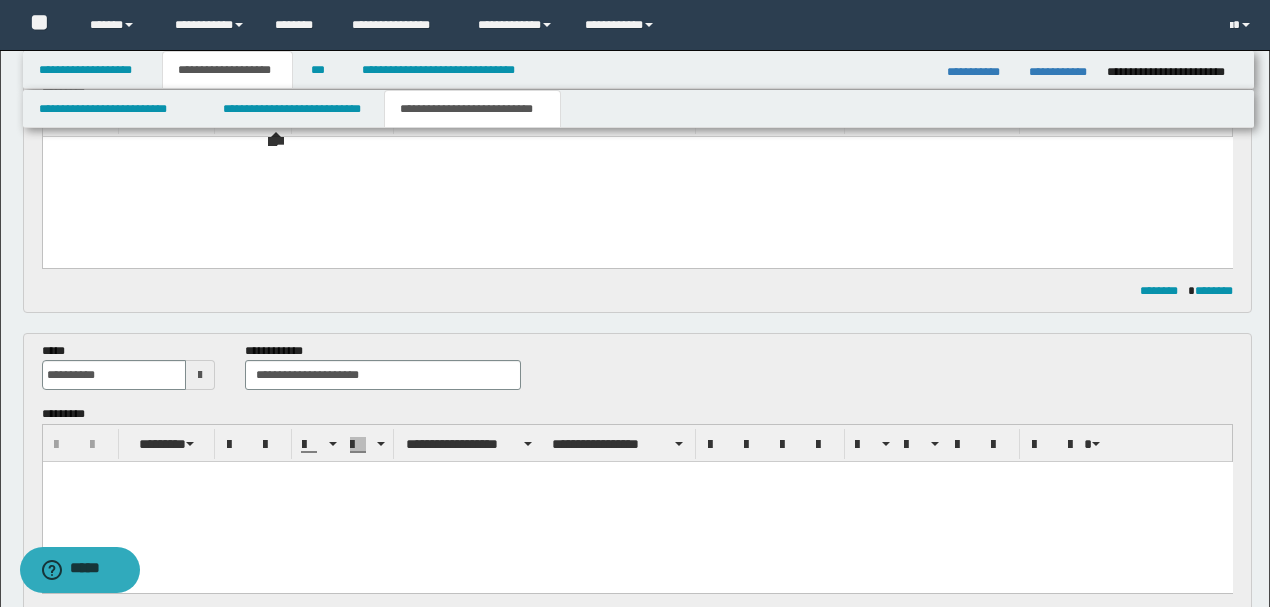 click on "**********" at bounding box center (639, 109) 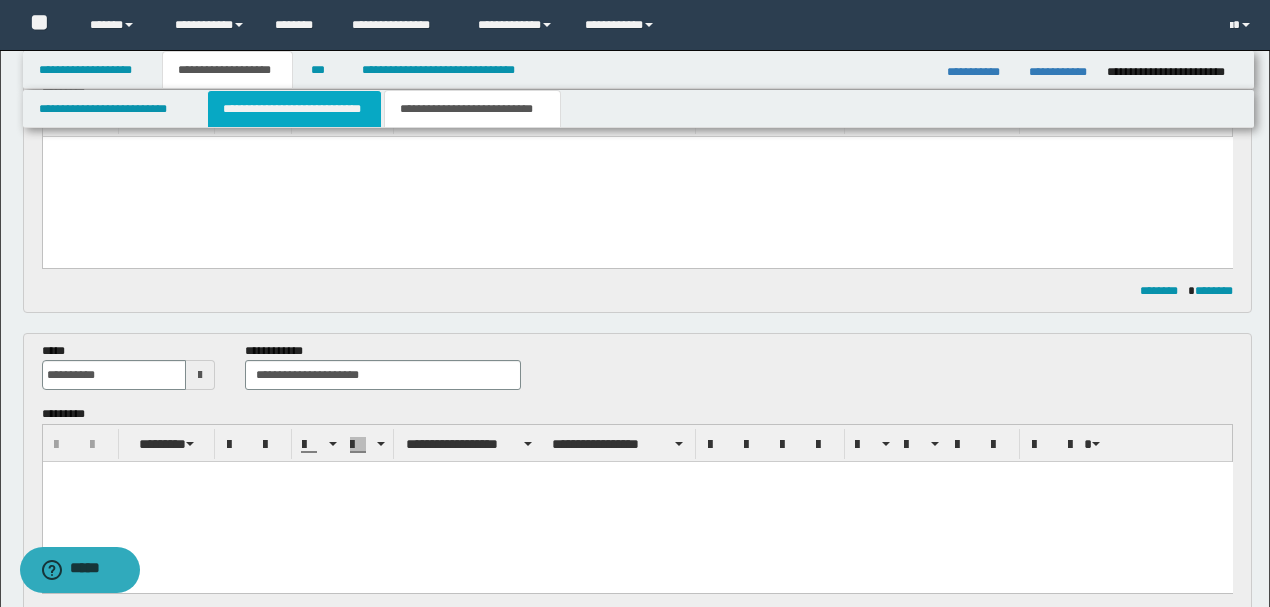 click on "**********" at bounding box center (294, 109) 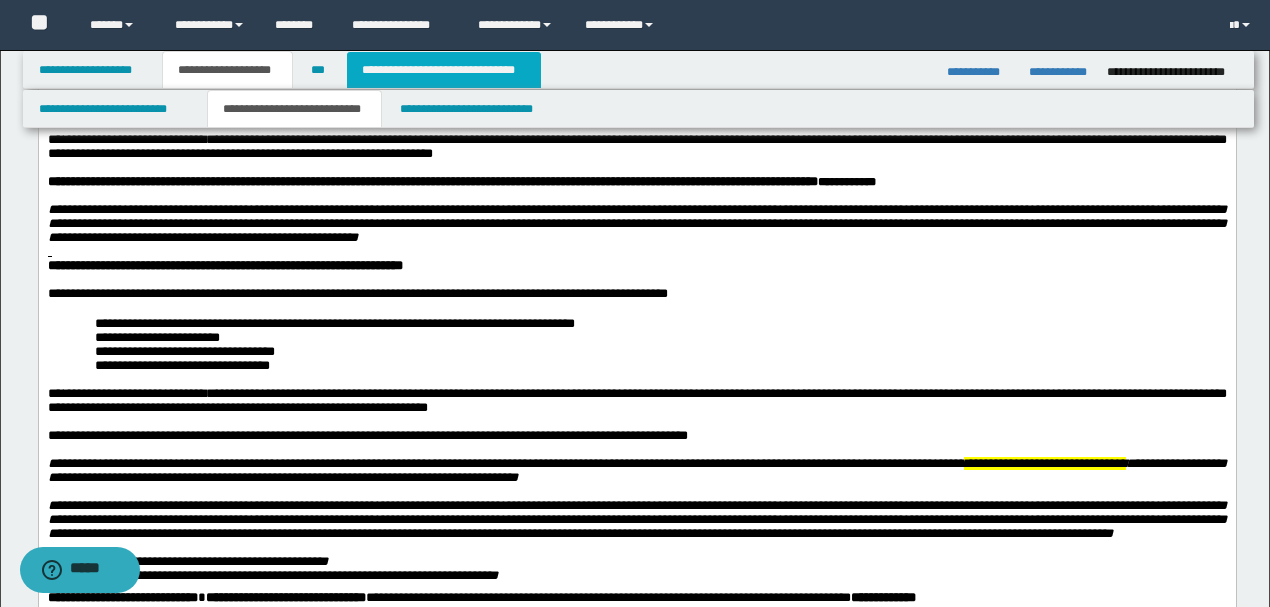 click on "**********" at bounding box center (444, 70) 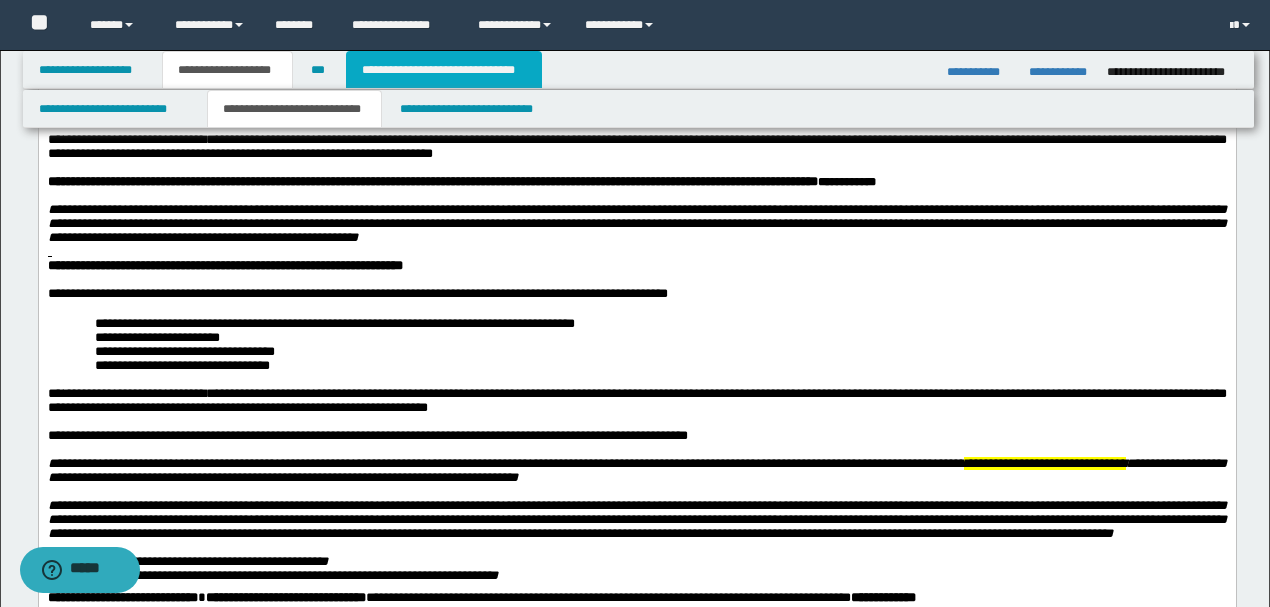 scroll, scrollTop: 187, scrollLeft: 0, axis: vertical 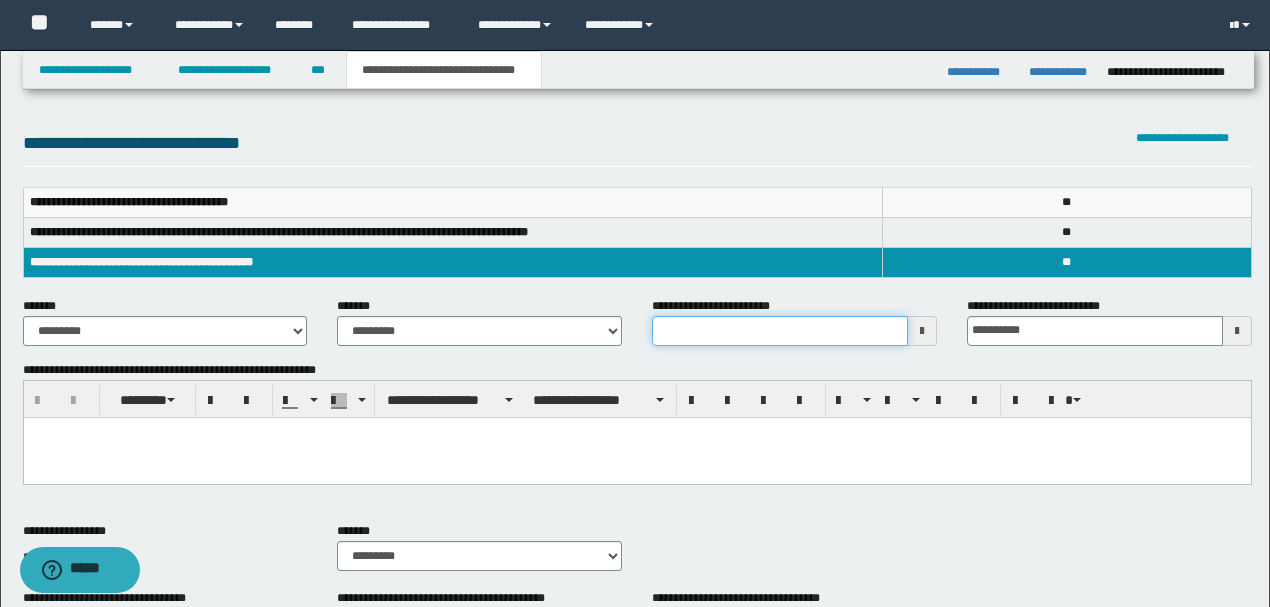 click on "**********" at bounding box center [780, 331] 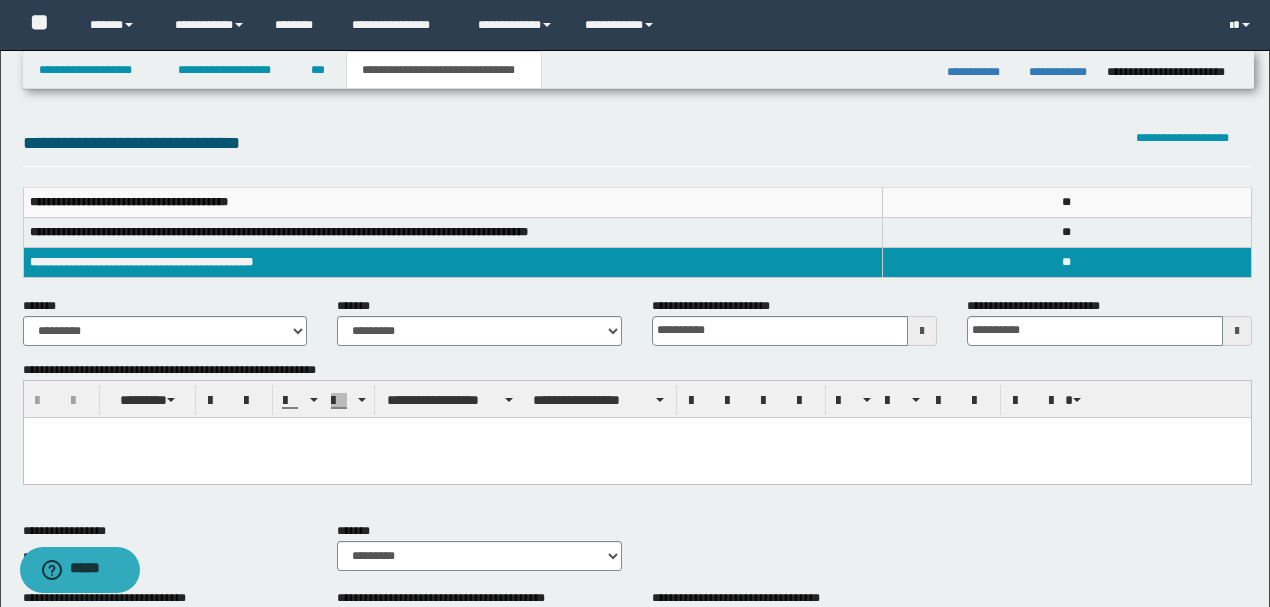 click on "**********" at bounding box center (637, 148) 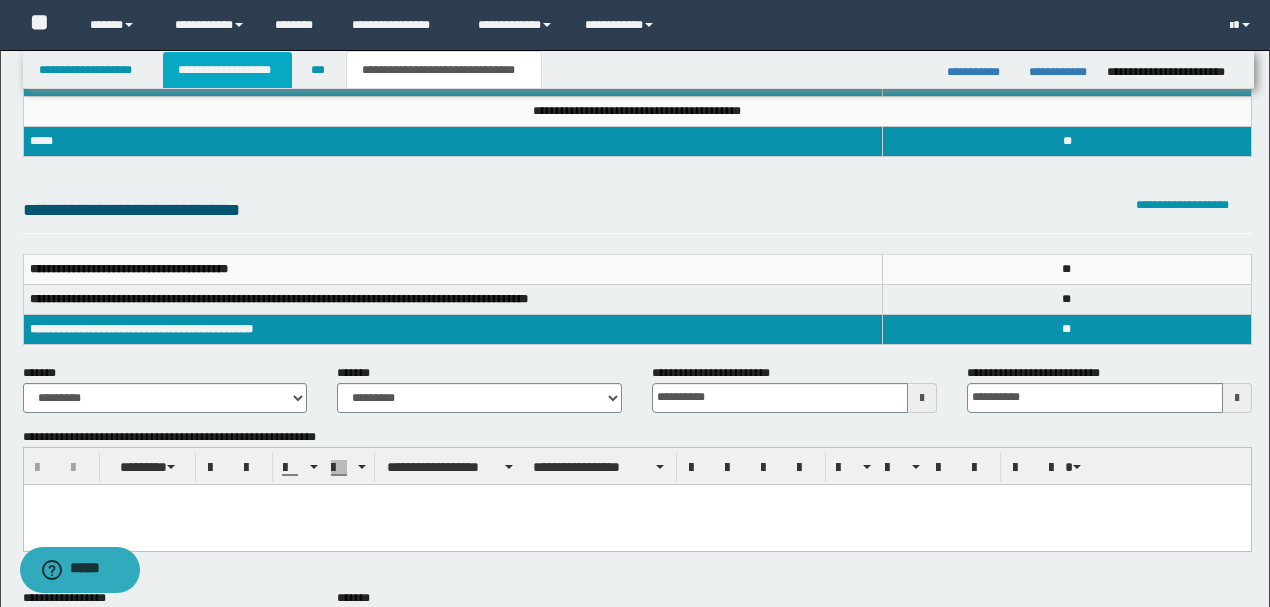click on "**********" at bounding box center (227, 70) 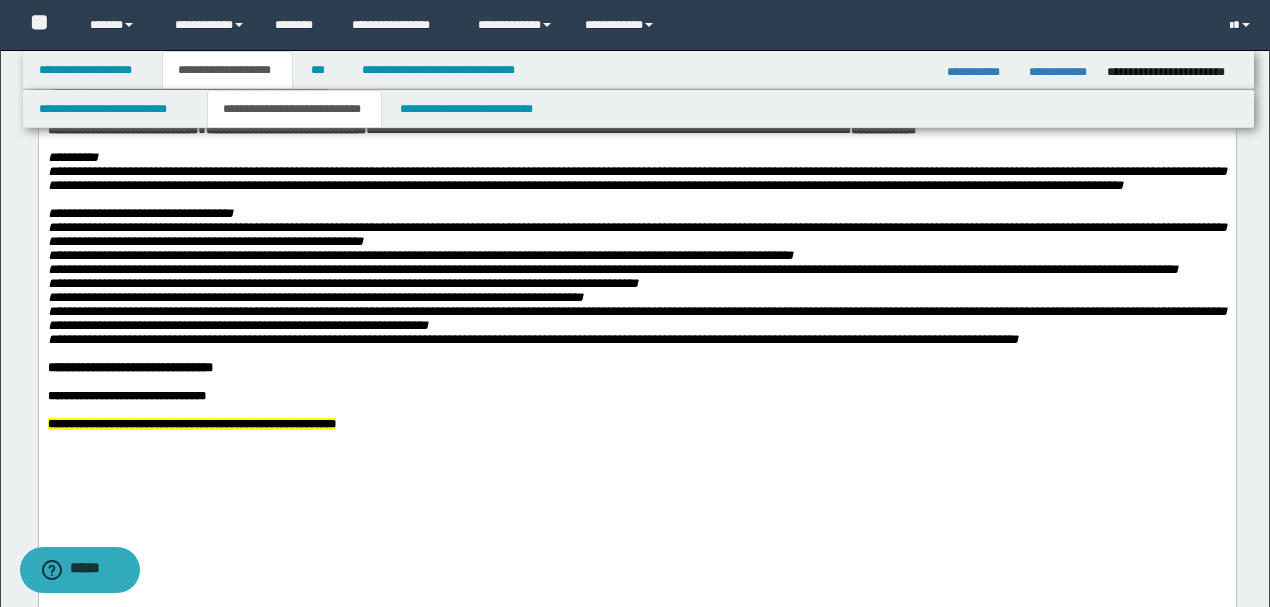 scroll, scrollTop: 684, scrollLeft: 0, axis: vertical 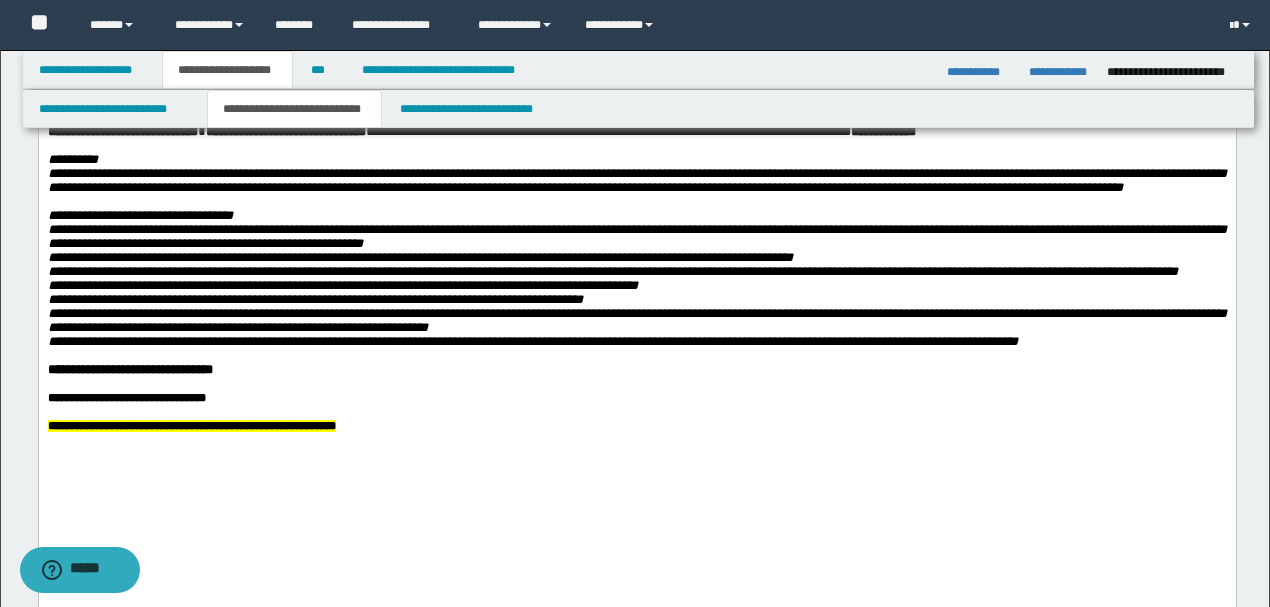 click on "**********" at bounding box center [636, 320] 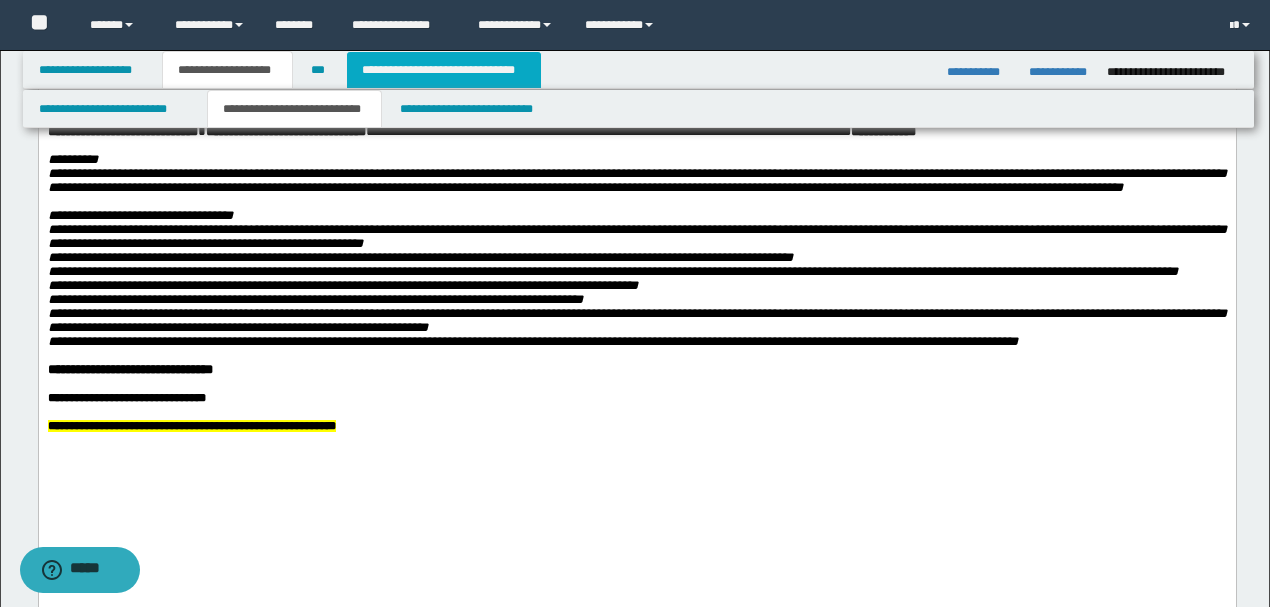 click on "**********" at bounding box center [444, 70] 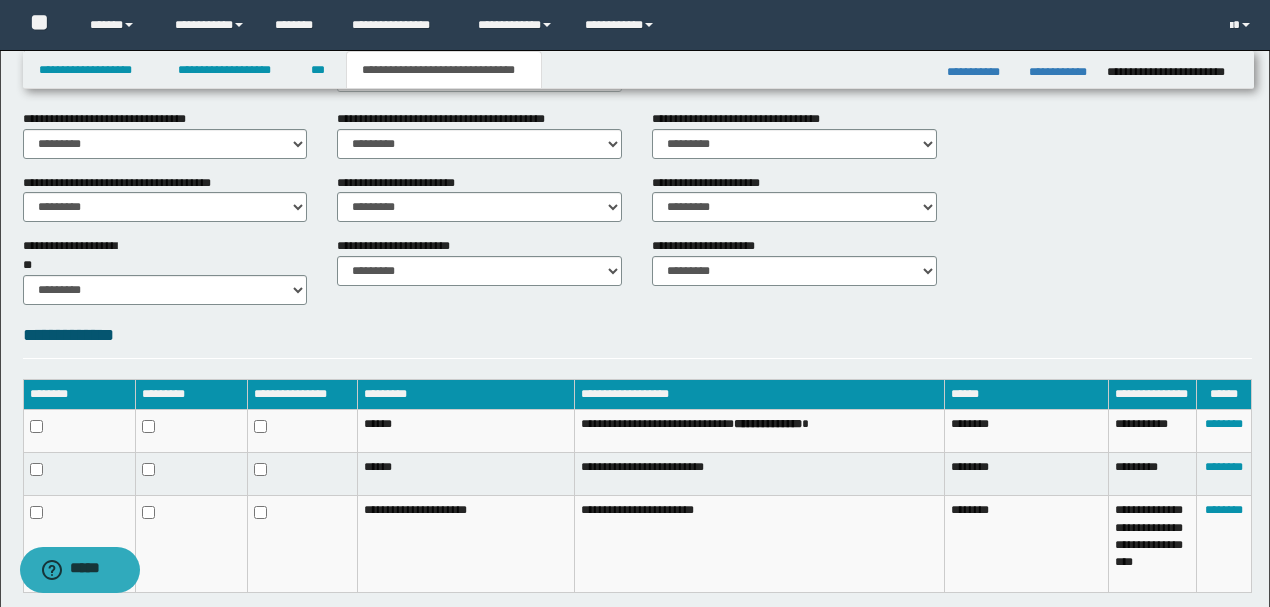 scroll, scrollTop: 816, scrollLeft: 0, axis: vertical 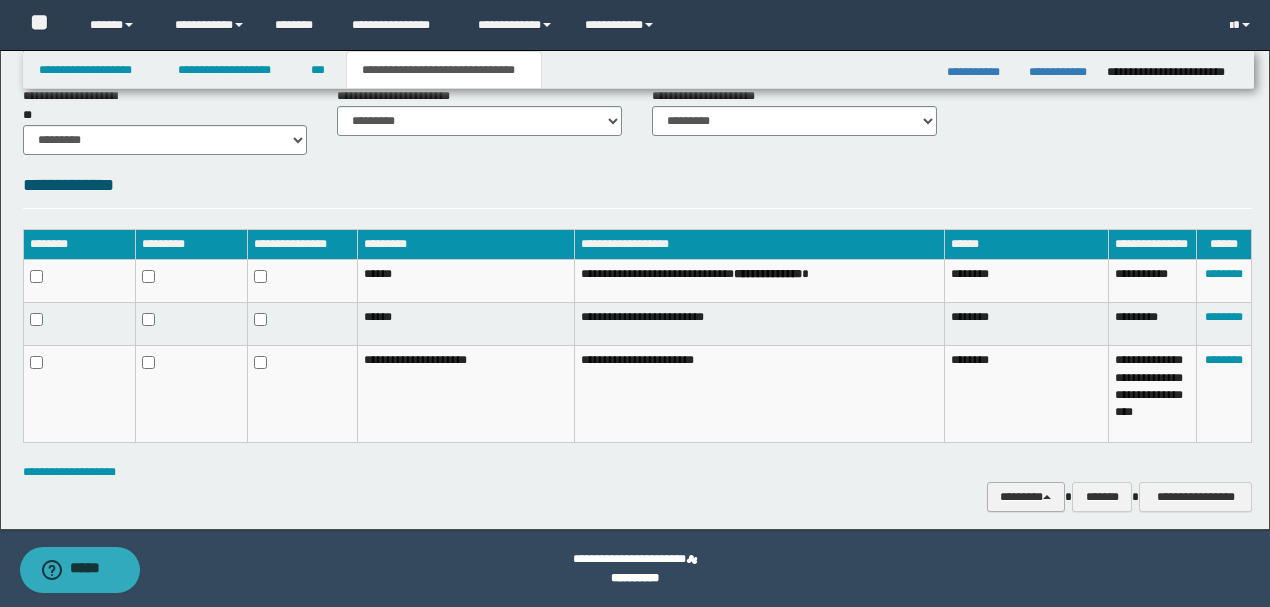 click on "********" at bounding box center [1026, 496] 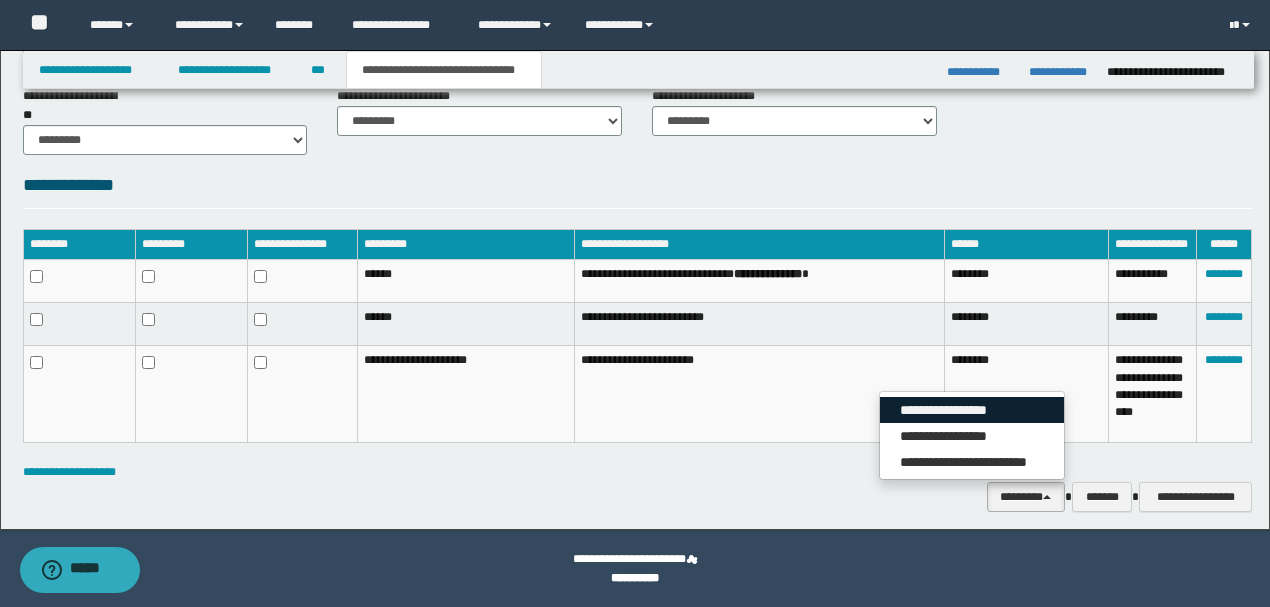 click on "**********" at bounding box center [972, 410] 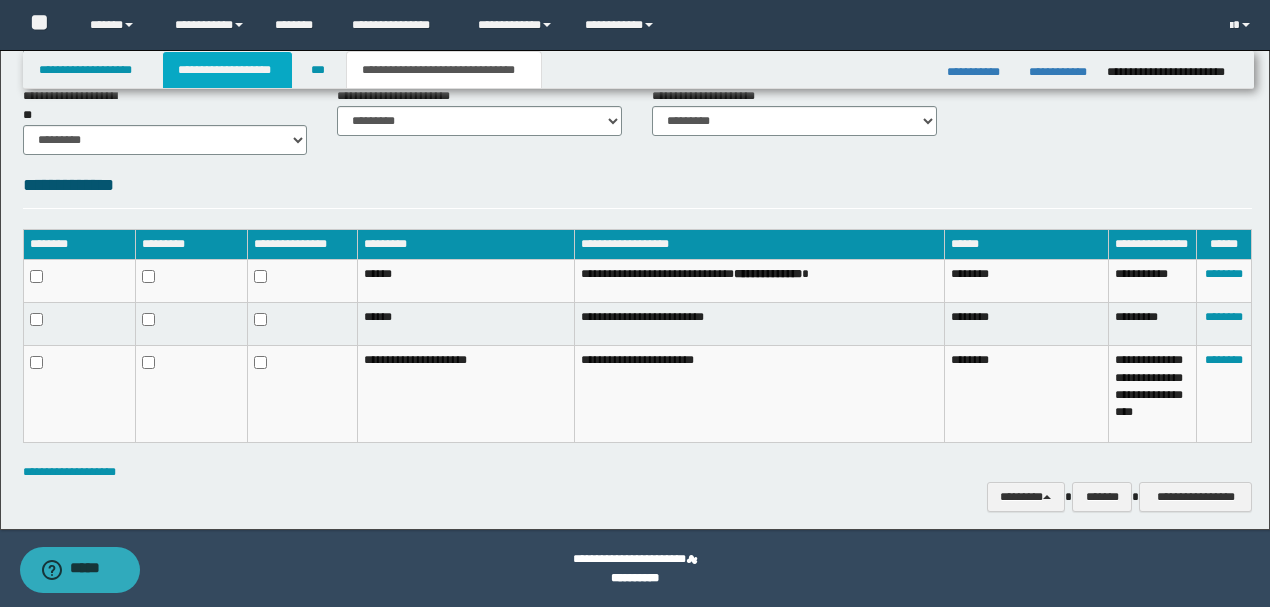 click on "**********" at bounding box center (227, 70) 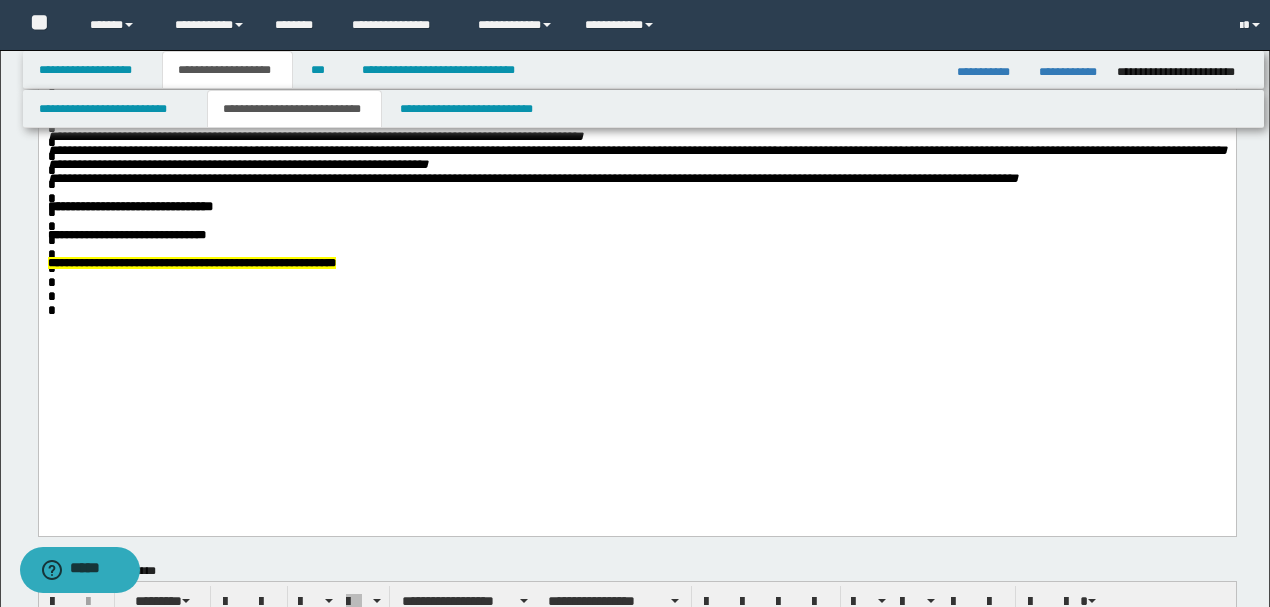 scroll, scrollTop: 847, scrollLeft: 0, axis: vertical 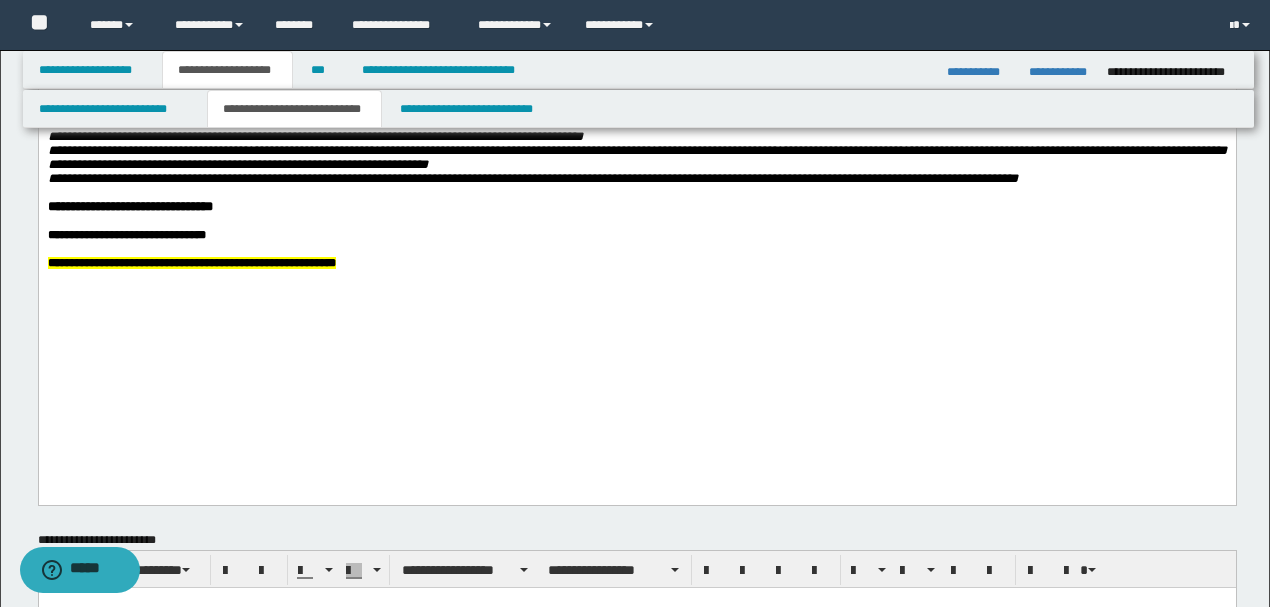 click at bounding box center (636, 221) 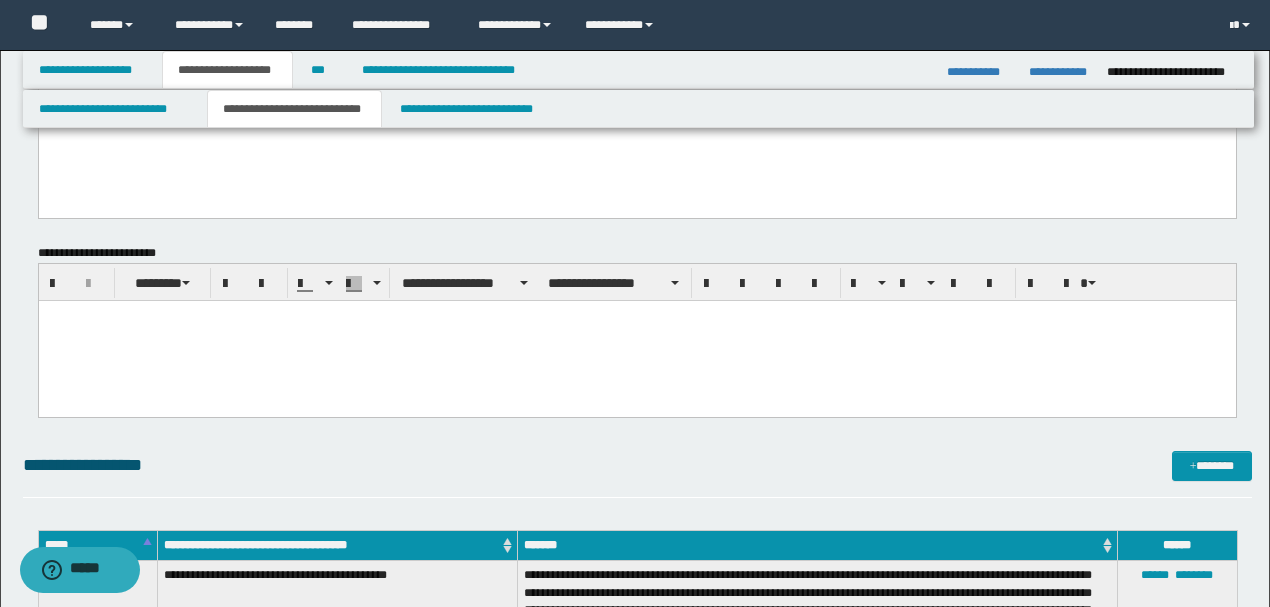 scroll, scrollTop: 1180, scrollLeft: 0, axis: vertical 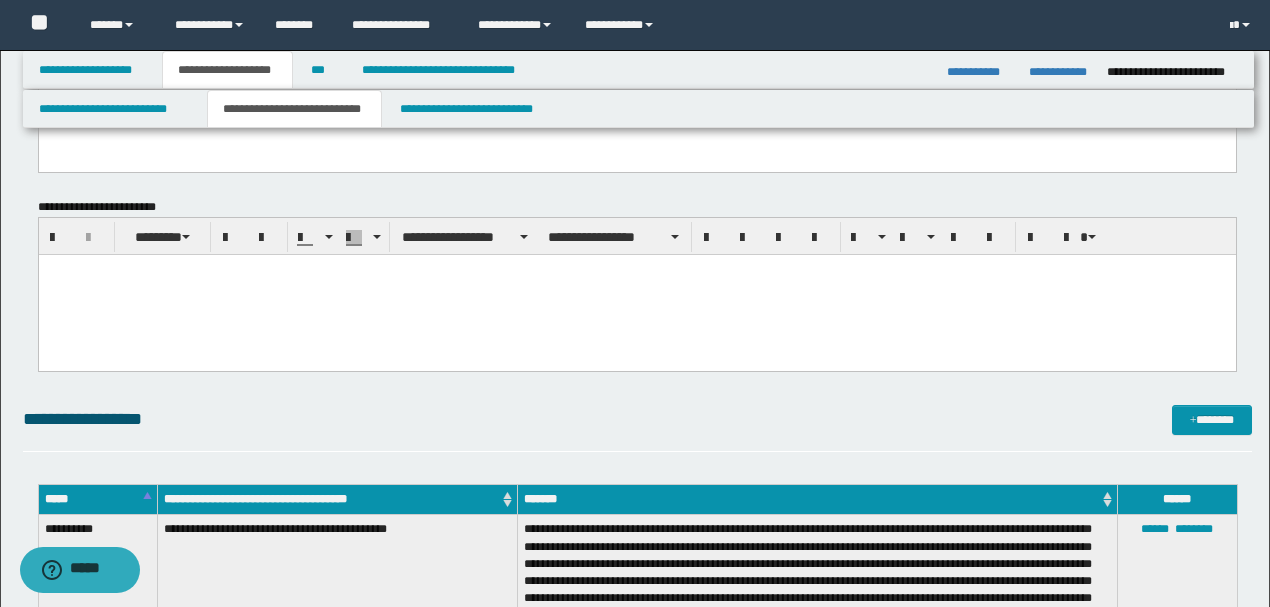 click at bounding box center [636, 288] 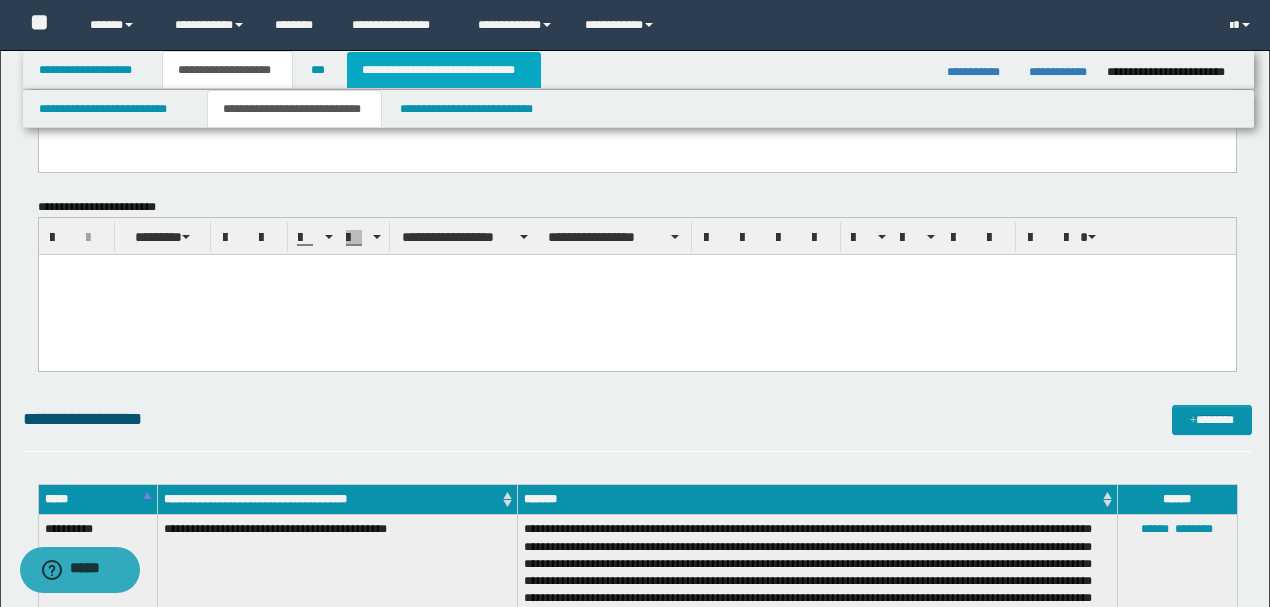 click on "**********" at bounding box center (444, 70) 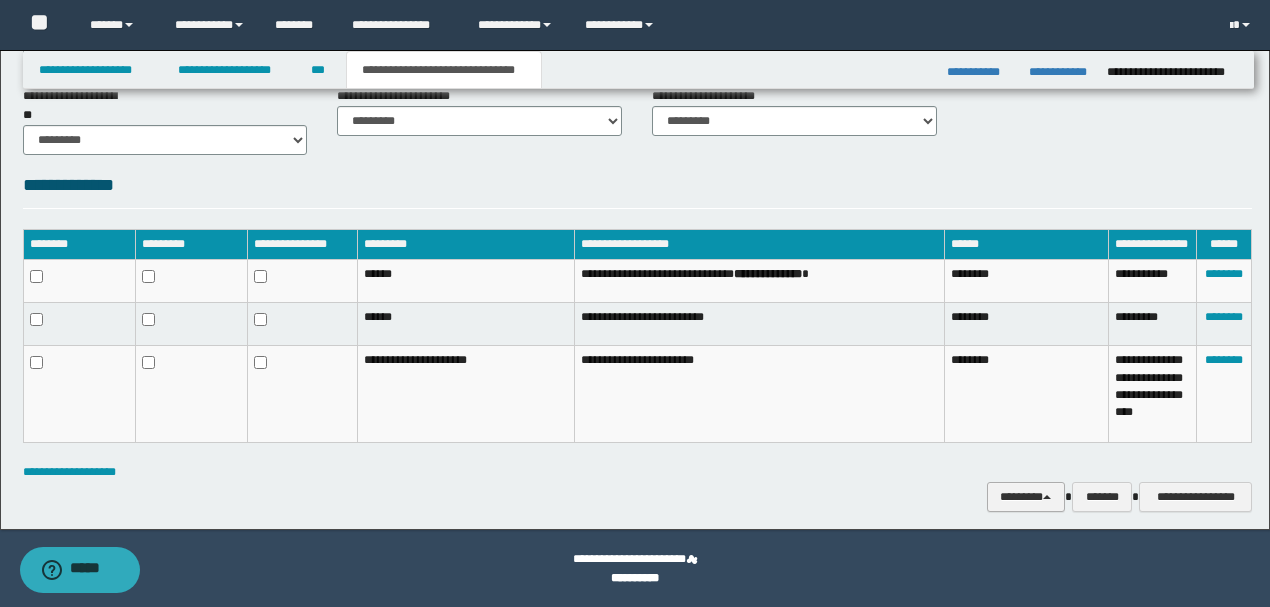 click on "********" at bounding box center [1026, 496] 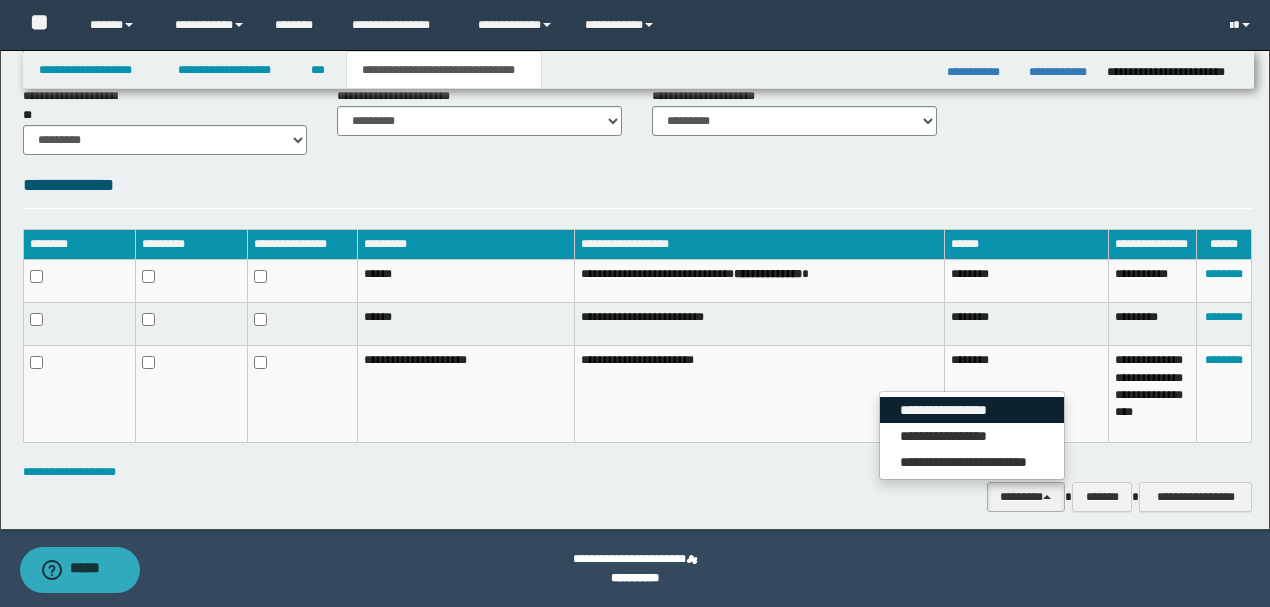 click on "**********" at bounding box center (972, 410) 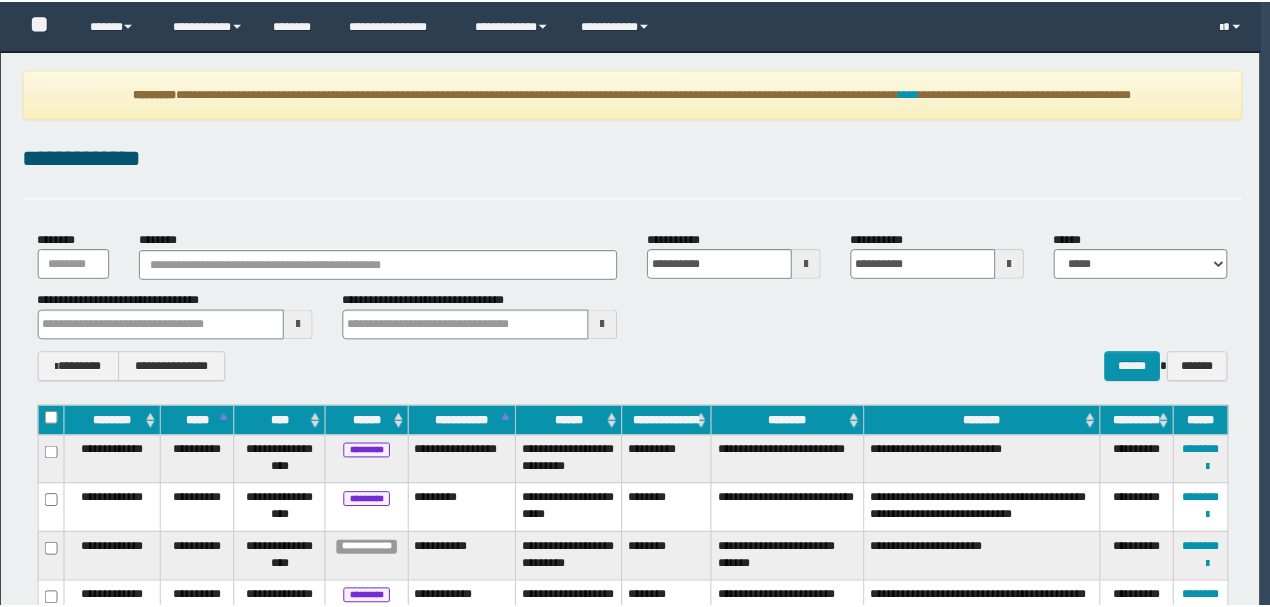 scroll, scrollTop: 0, scrollLeft: 0, axis: both 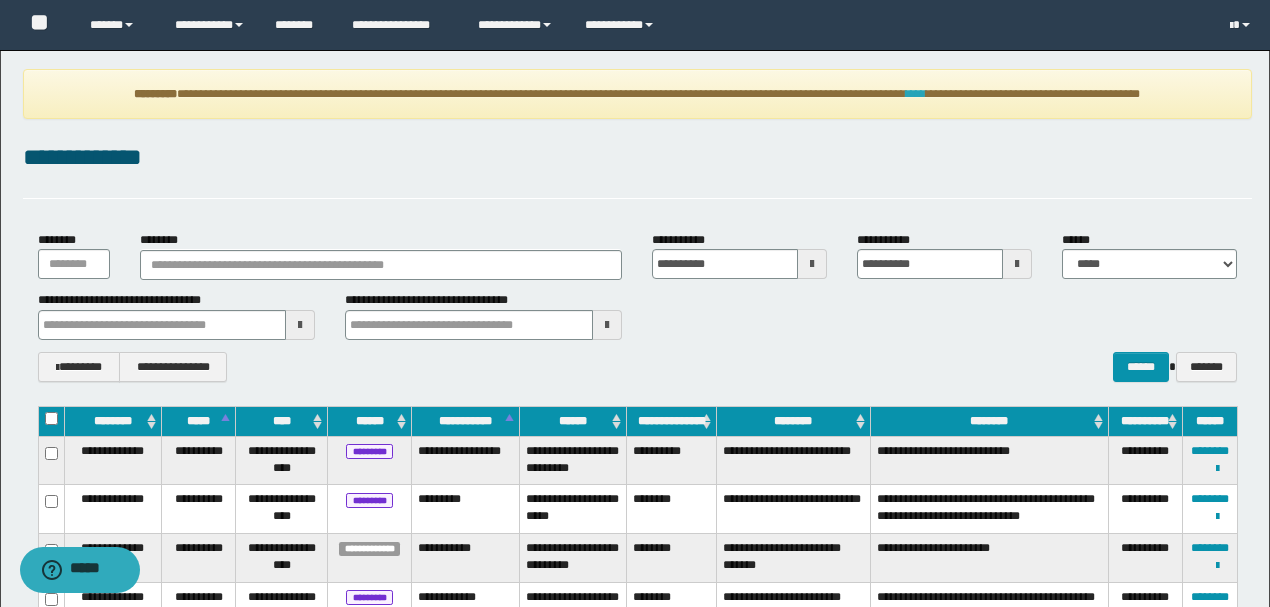 click on "****" at bounding box center [916, 94] 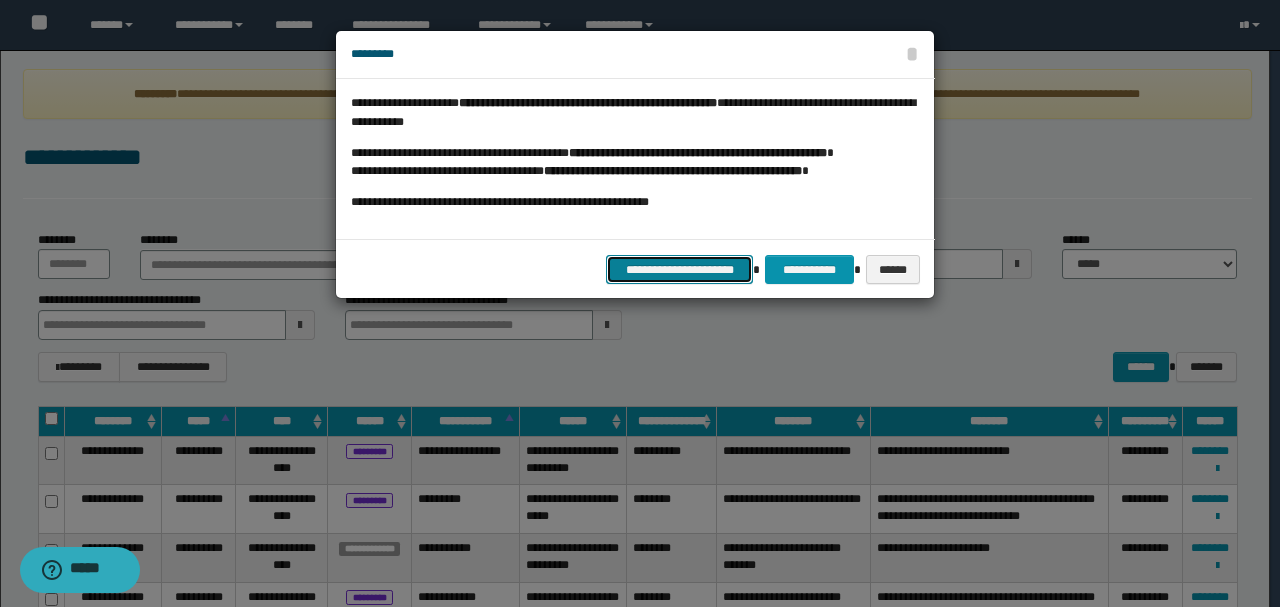 click on "**********" at bounding box center (680, 269) 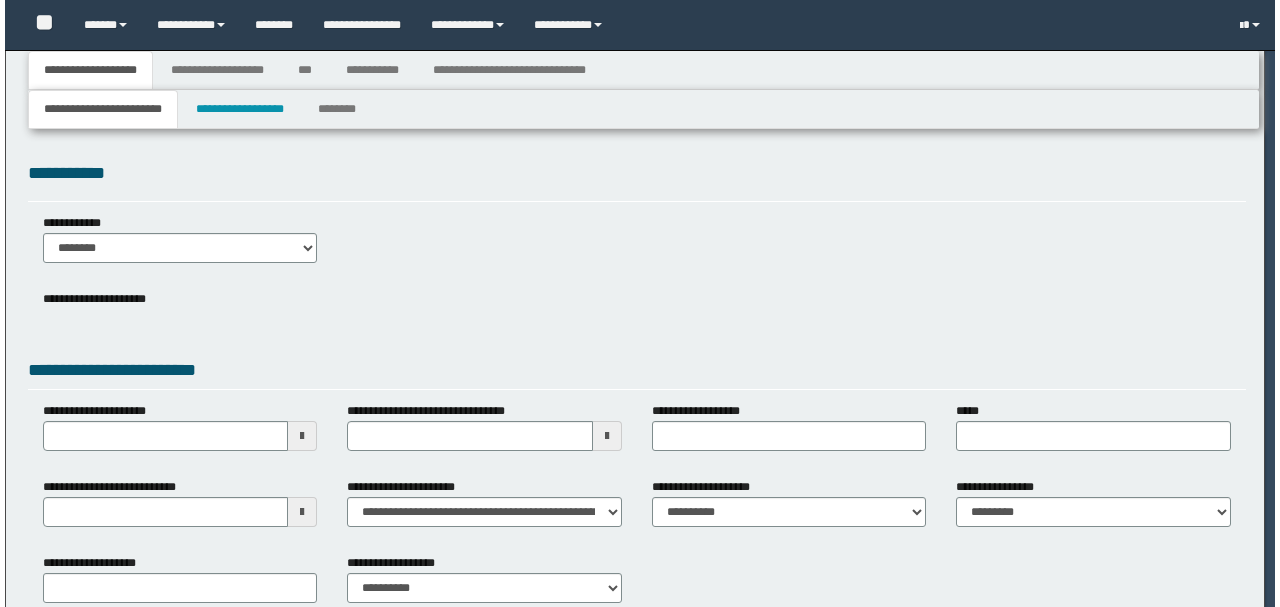 scroll, scrollTop: 0, scrollLeft: 0, axis: both 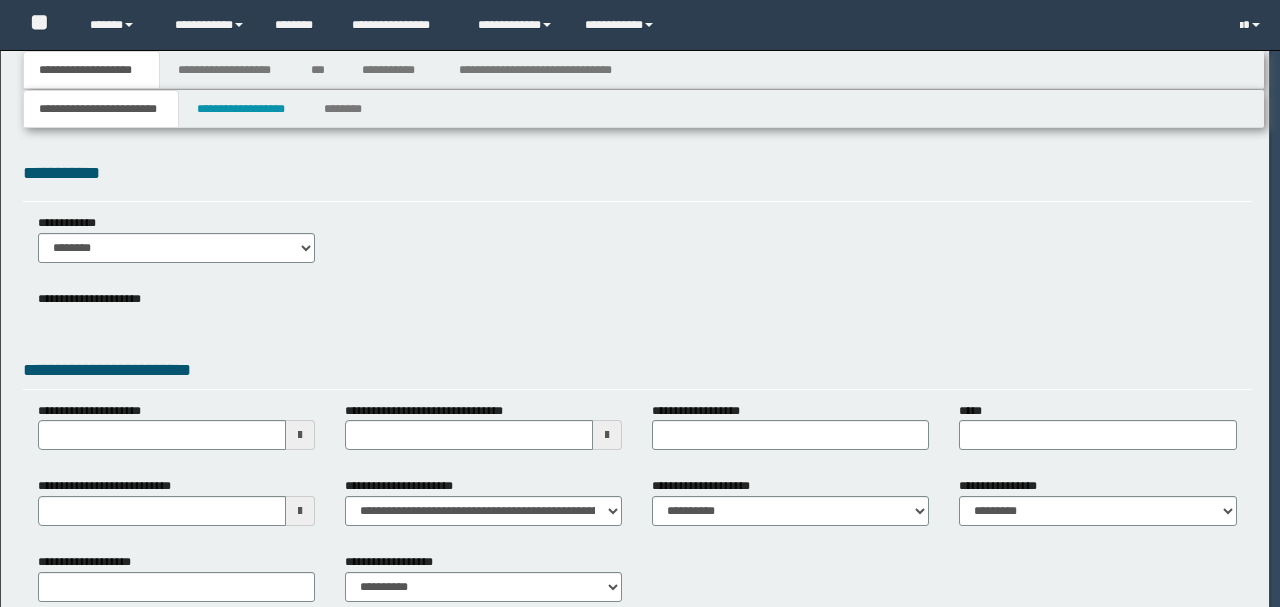select on "*" 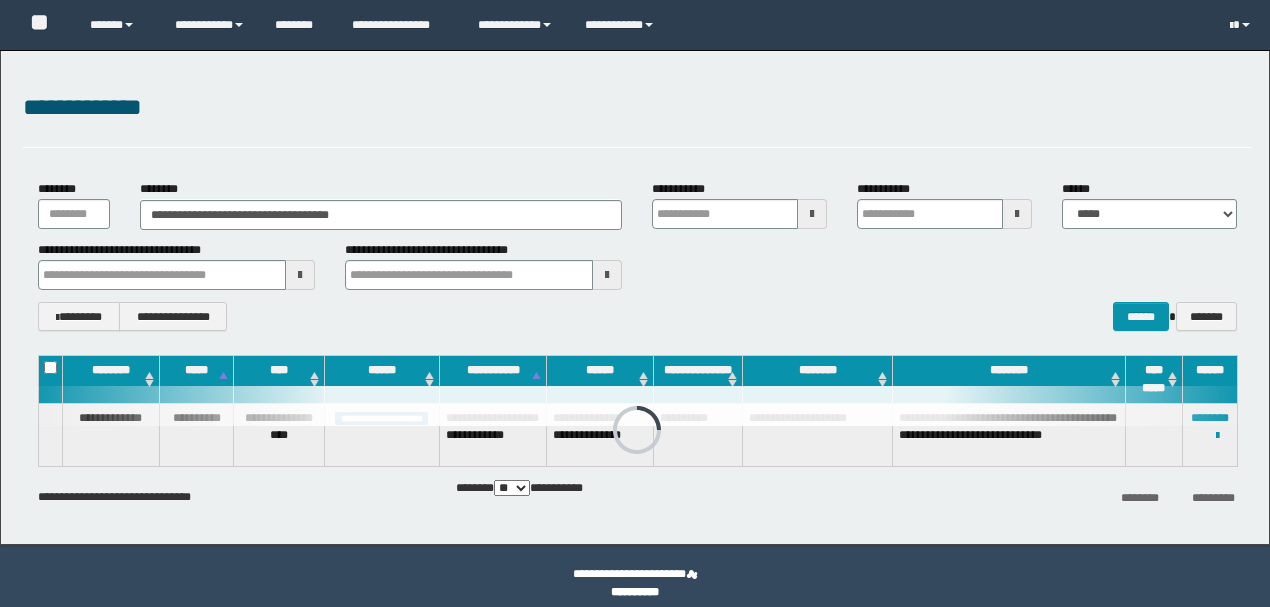 scroll, scrollTop: 0, scrollLeft: 0, axis: both 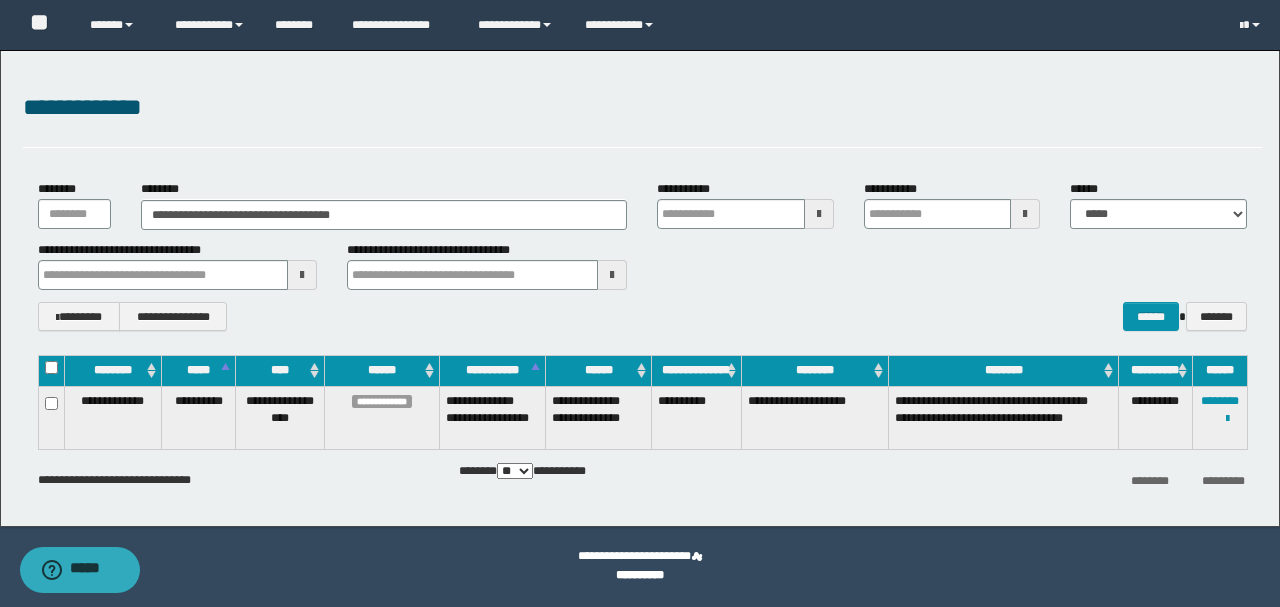 click on "**********" at bounding box center [640, 288] 